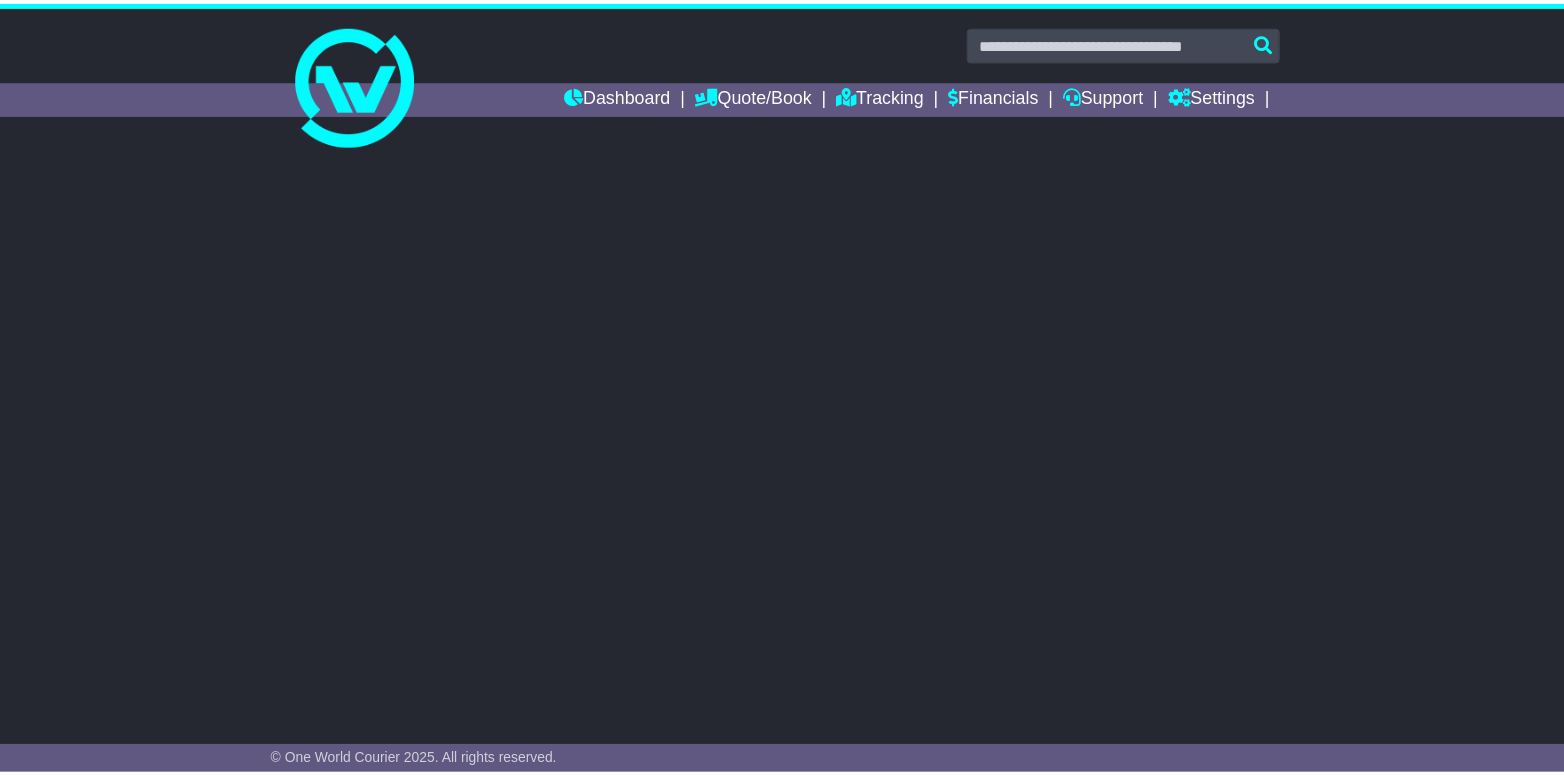 scroll, scrollTop: 0, scrollLeft: 0, axis: both 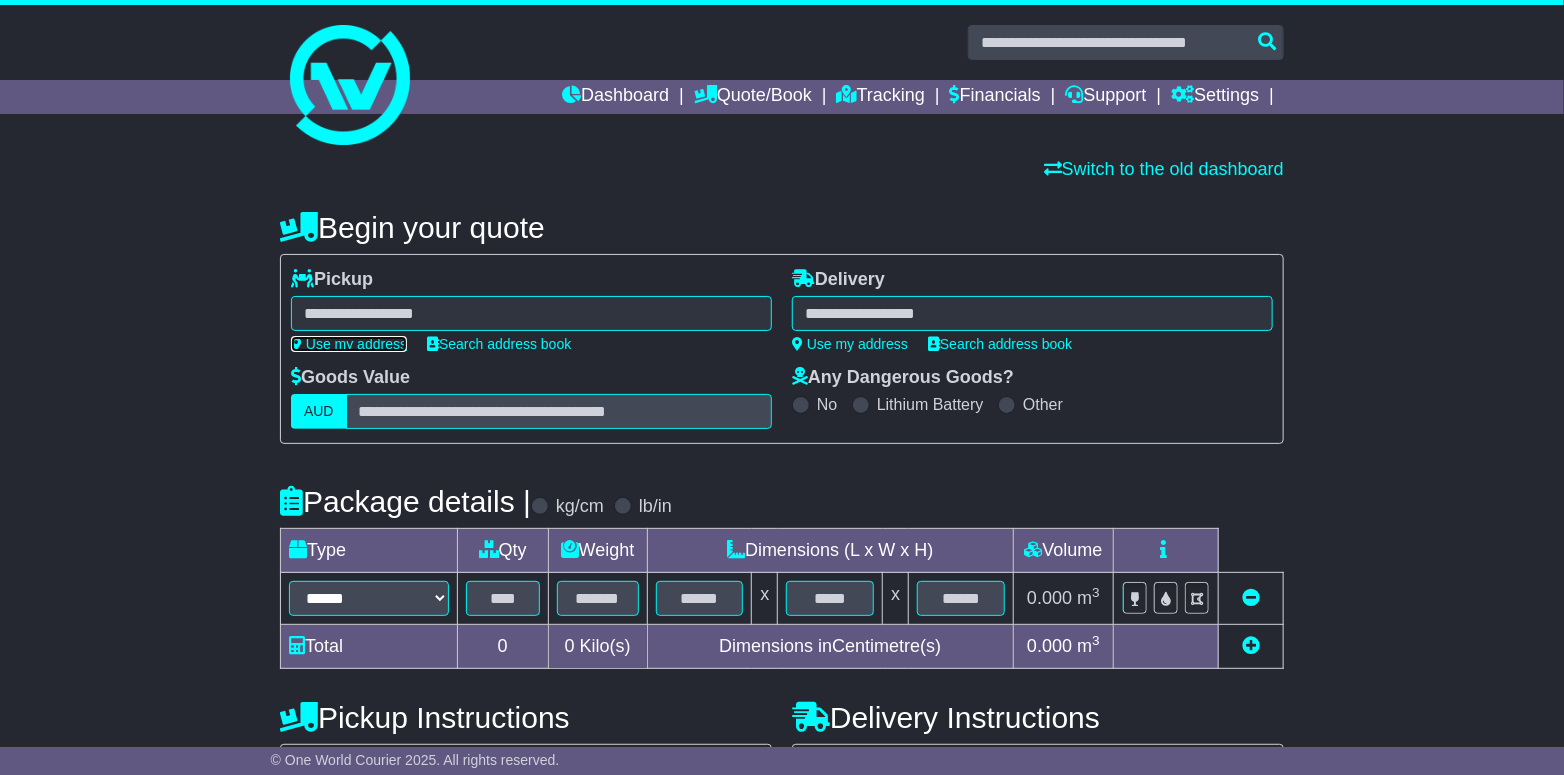 click on "Use my address" at bounding box center [349, 344] 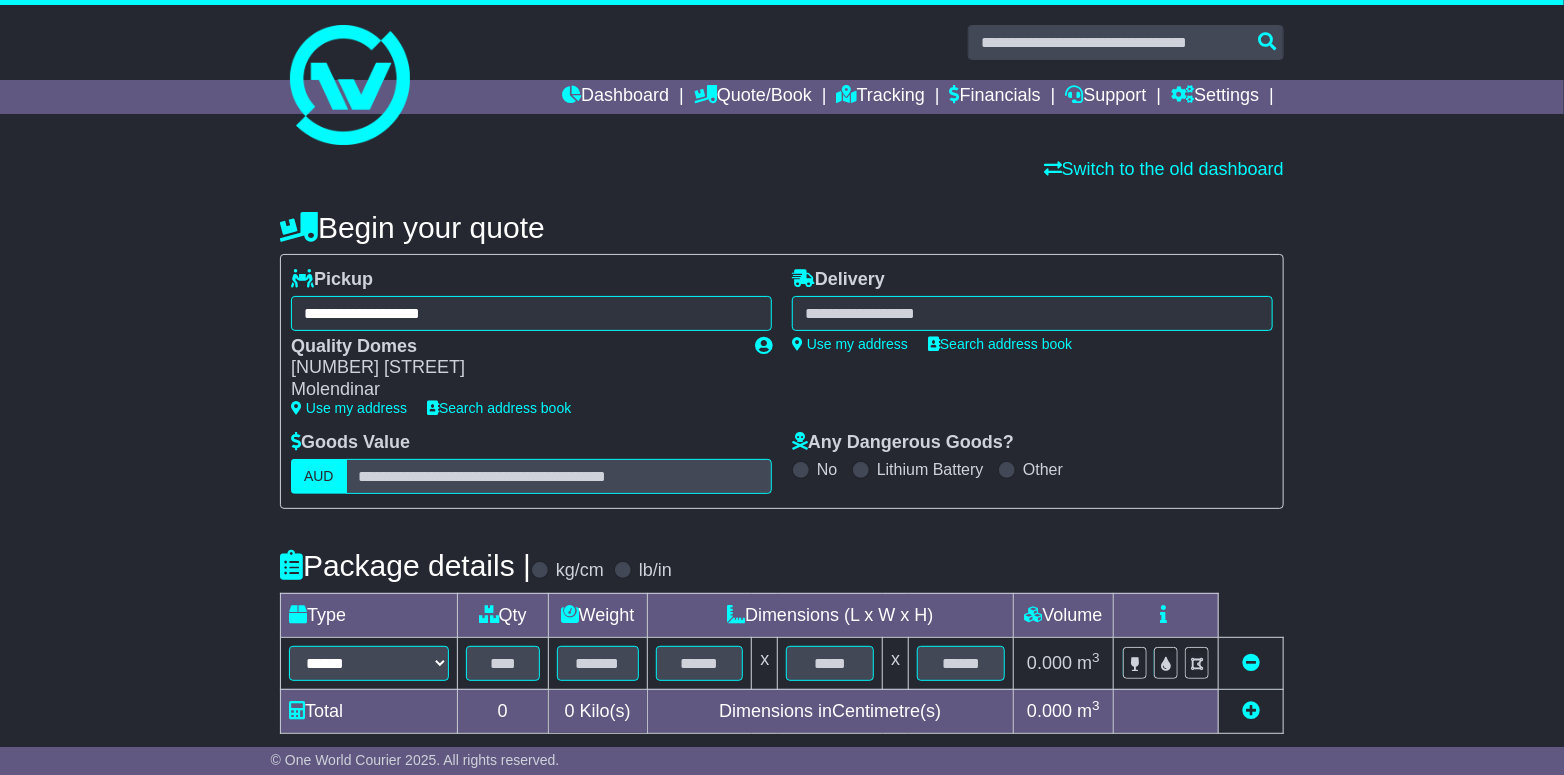 click on "Quality Domes" at bounding box center (513, 347) 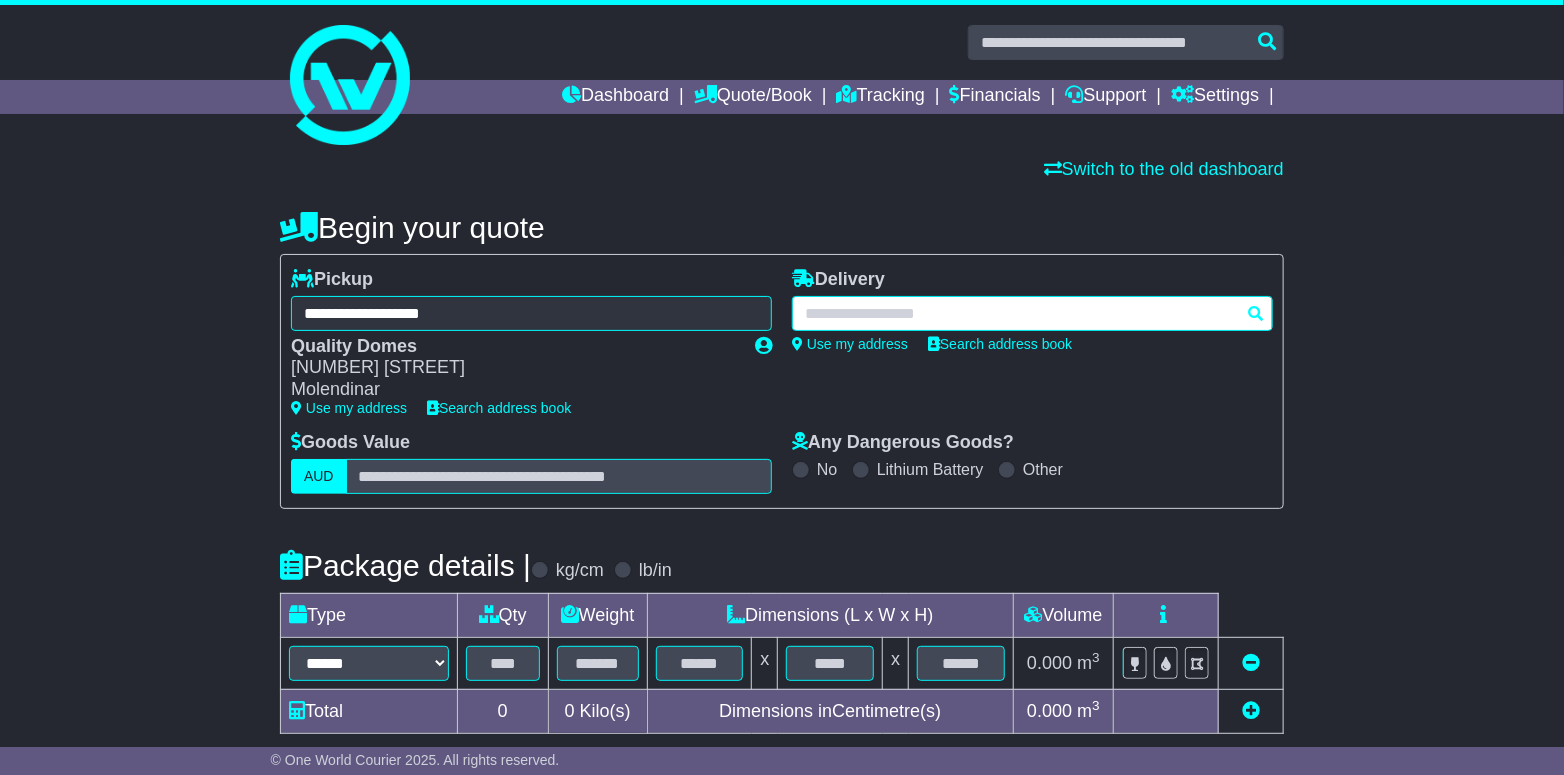 click at bounding box center (1032, 313) 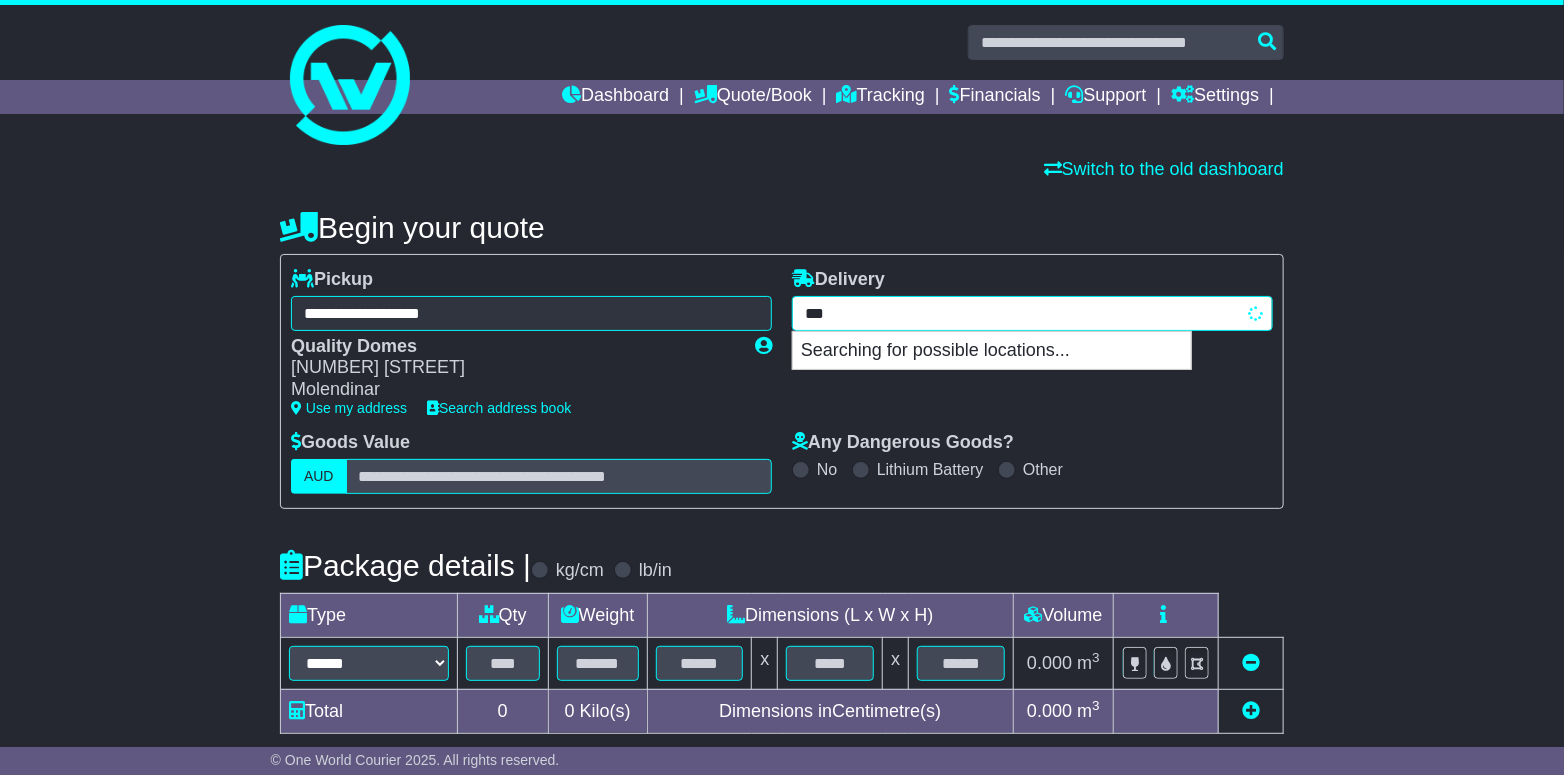 type on "****" 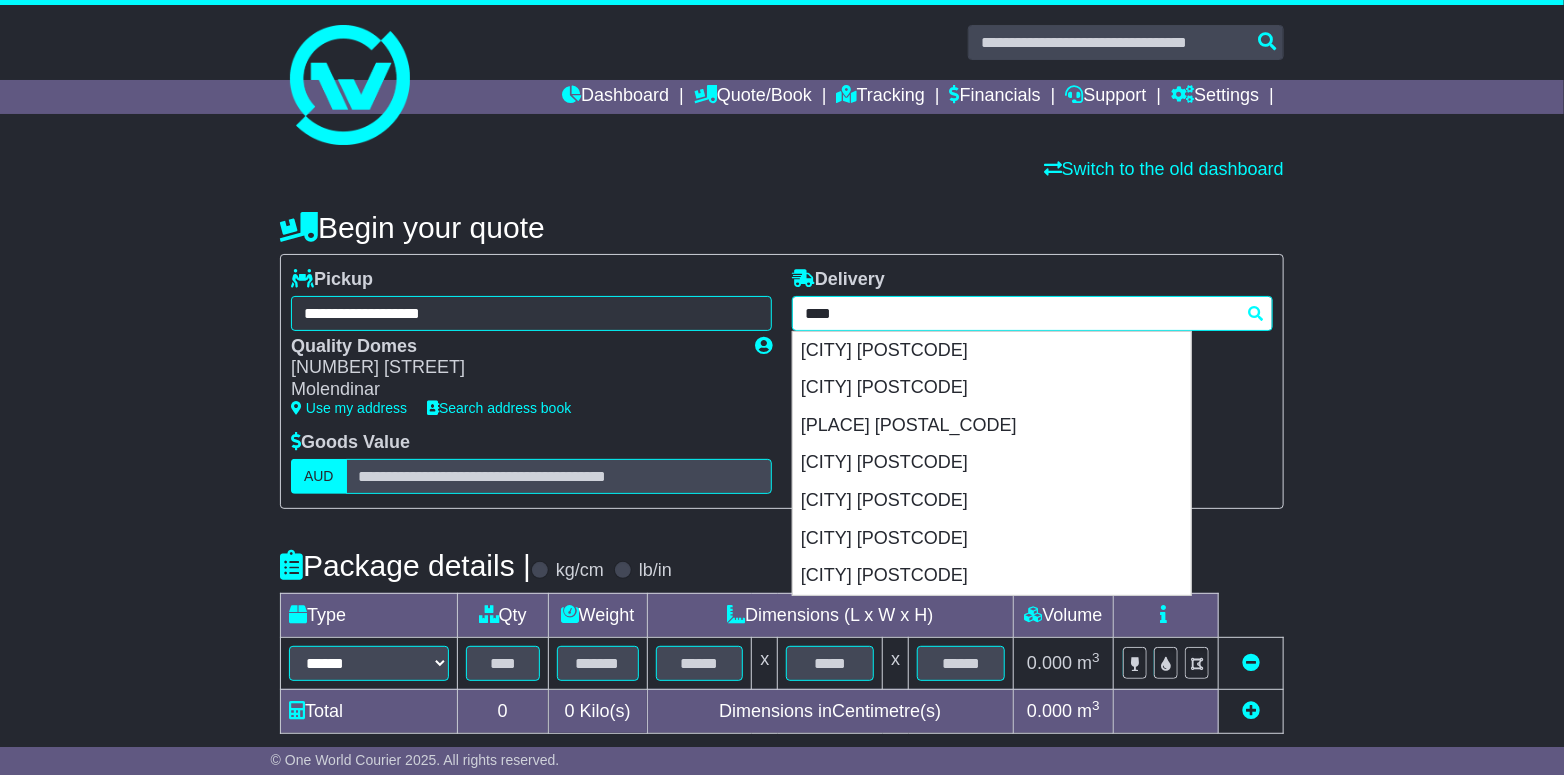 click on "[CITY] [POSTCODE]" at bounding box center [992, 388] 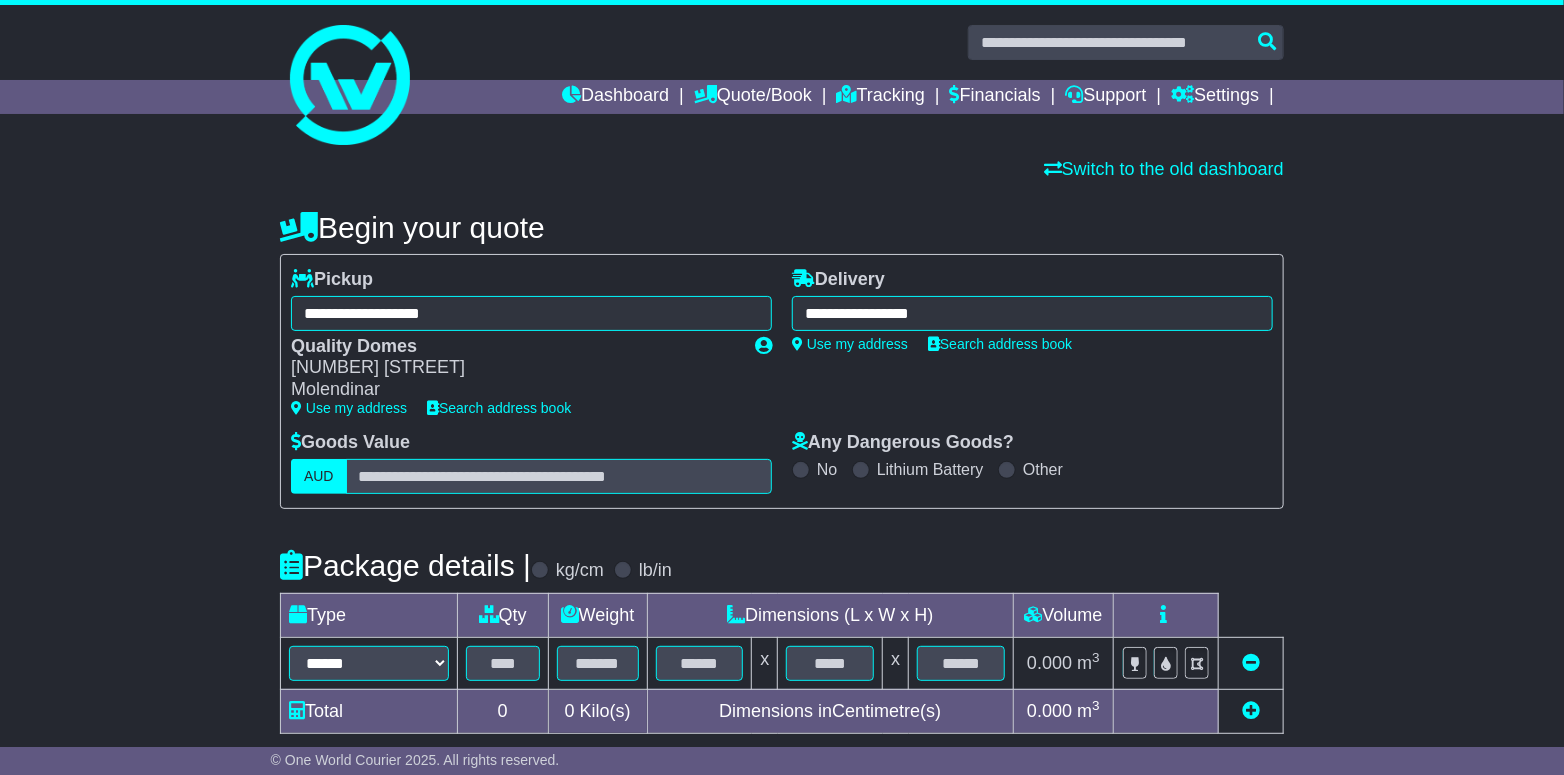 type on "**********" 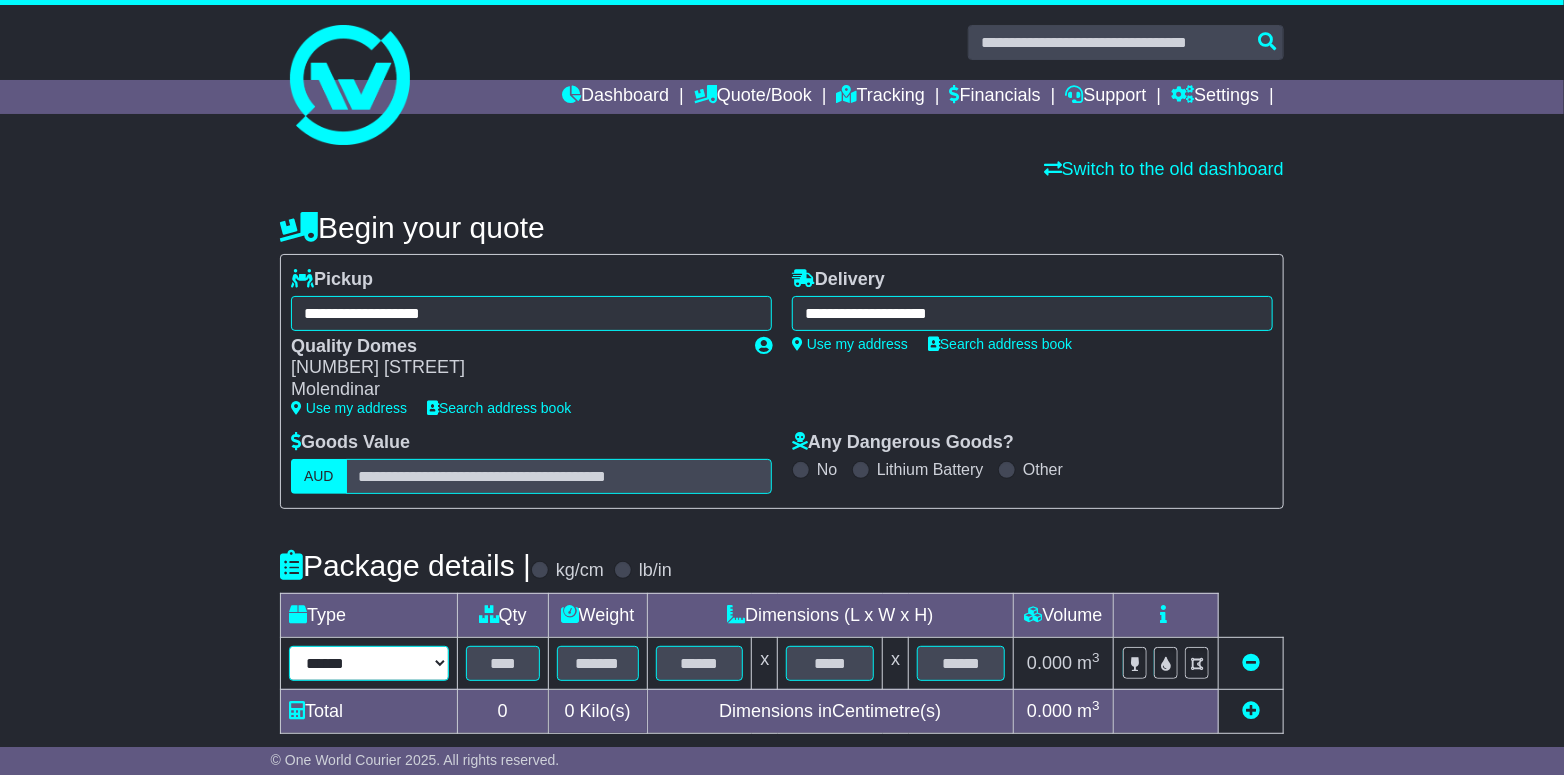 click on "**********" at bounding box center (369, 663) 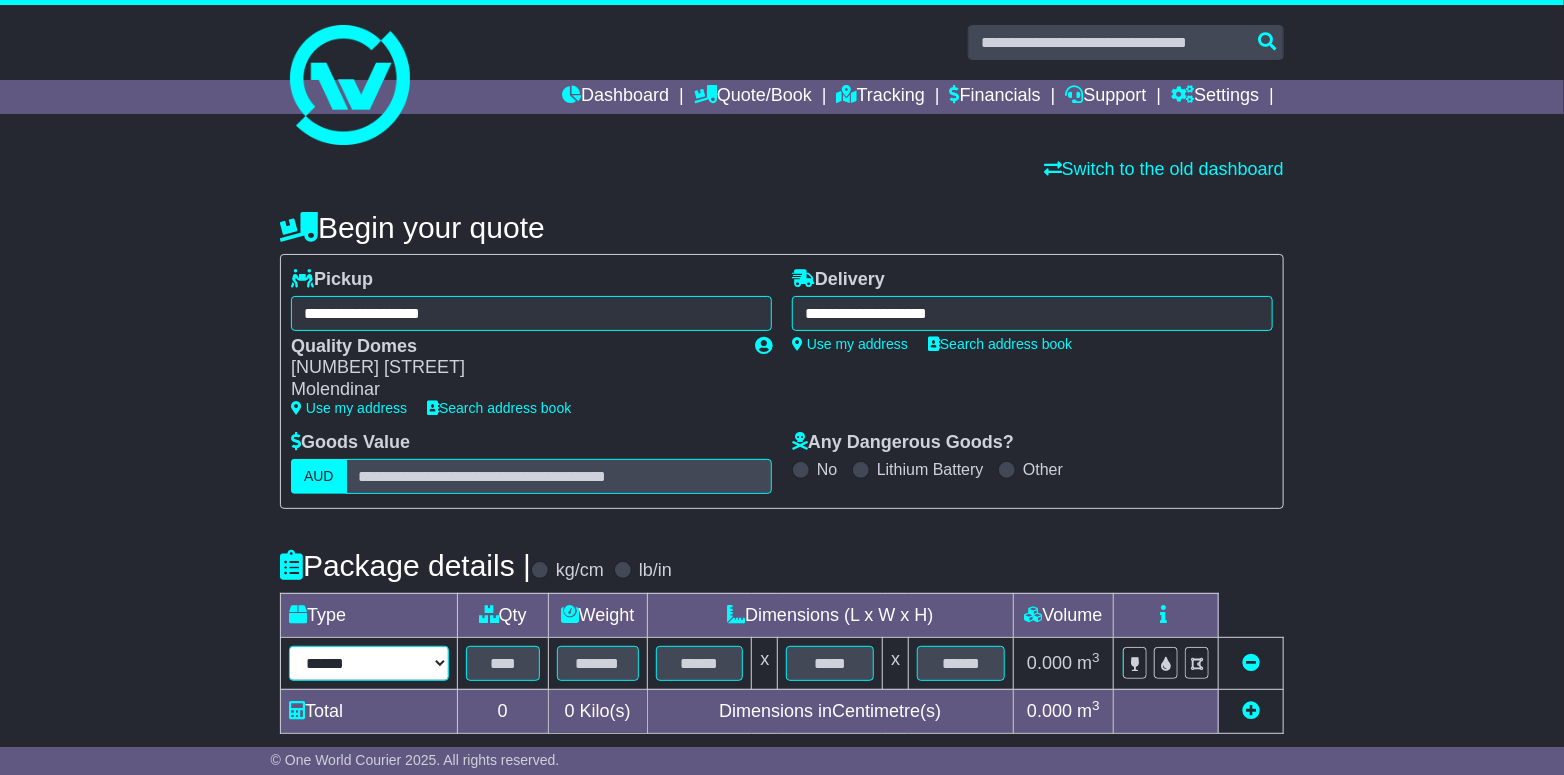 select on "*****" 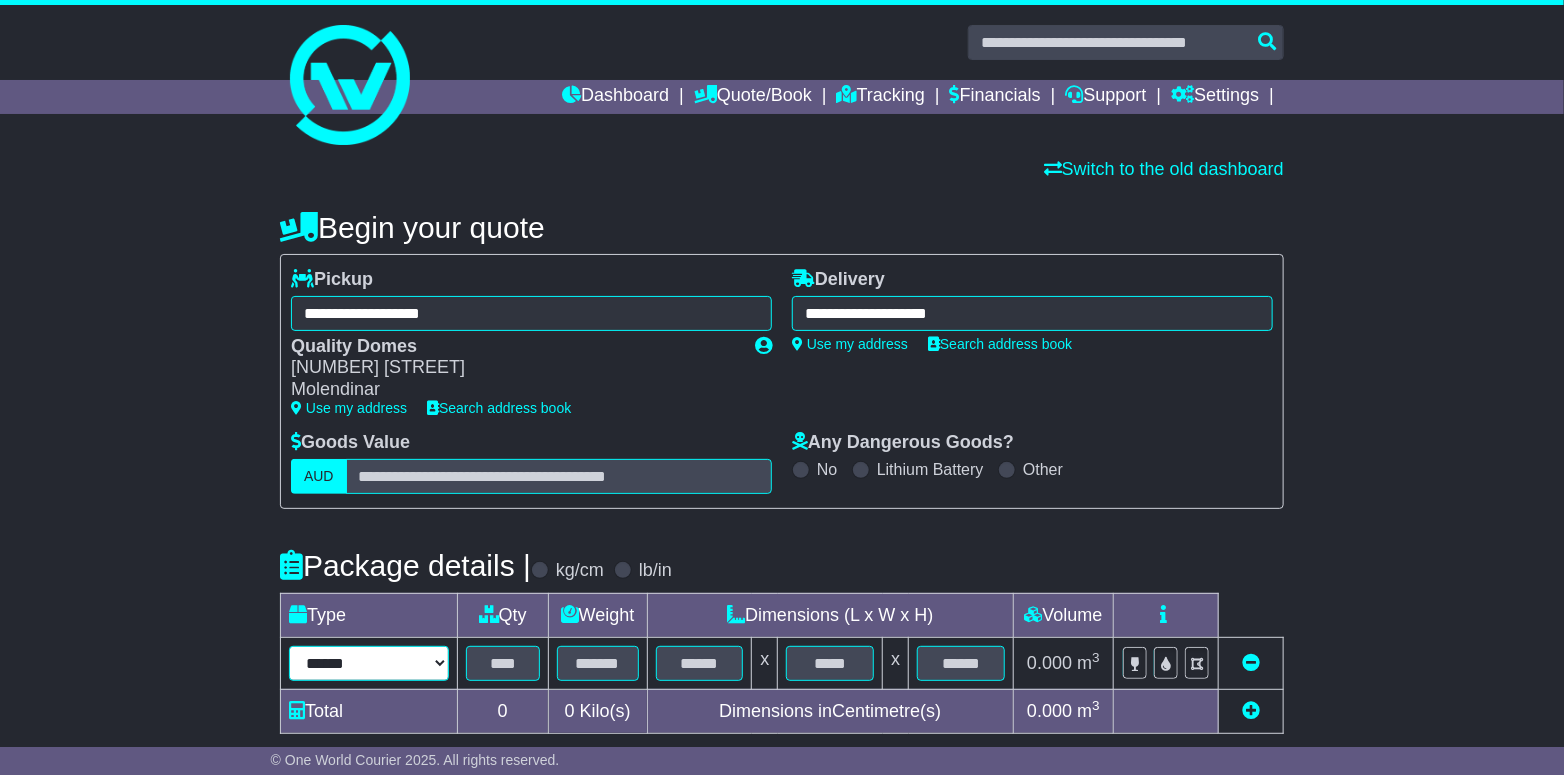 click on "**********" at bounding box center (369, 663) 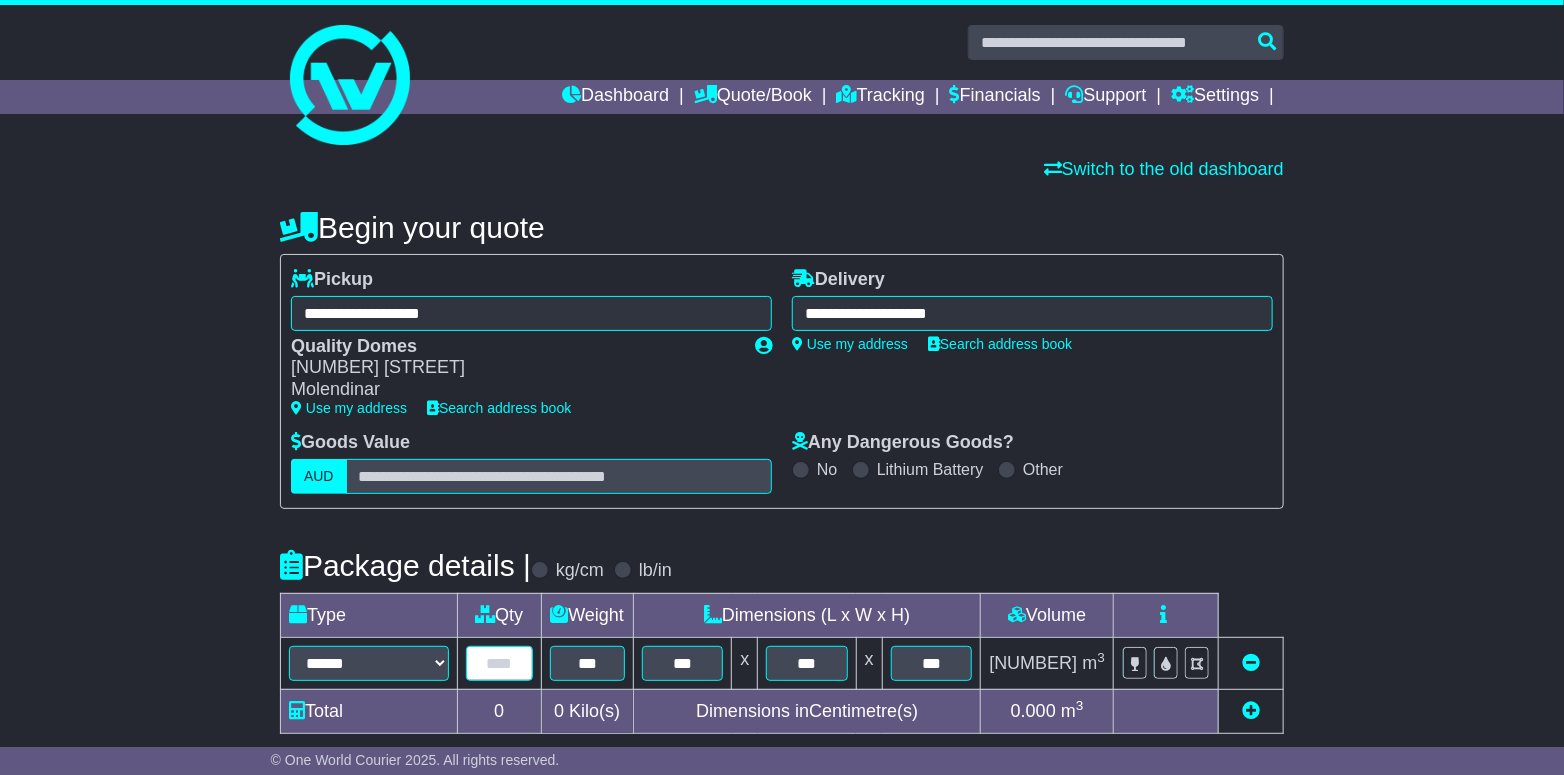 click at bounding box center (499, 663) 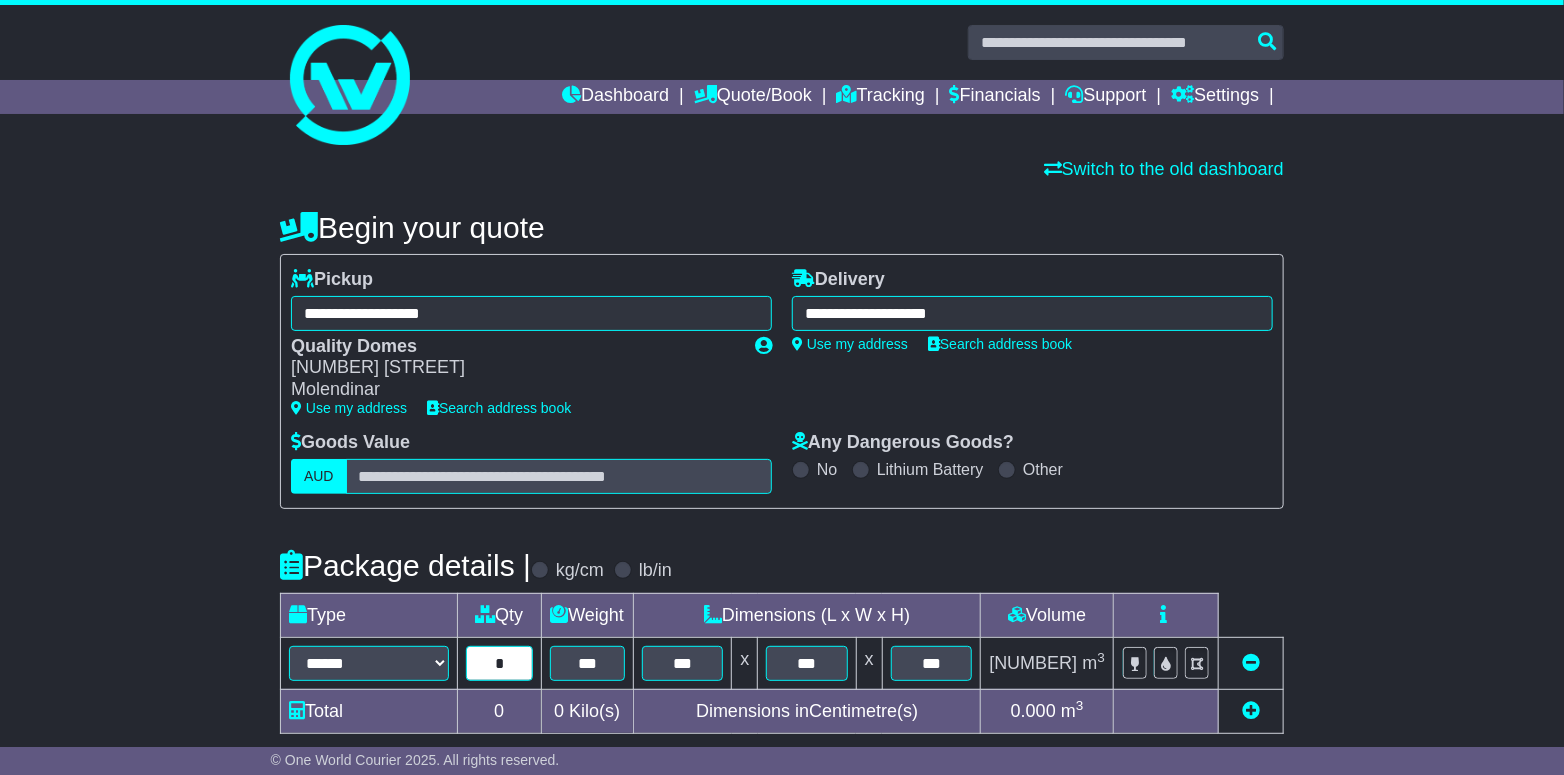 type on "*" 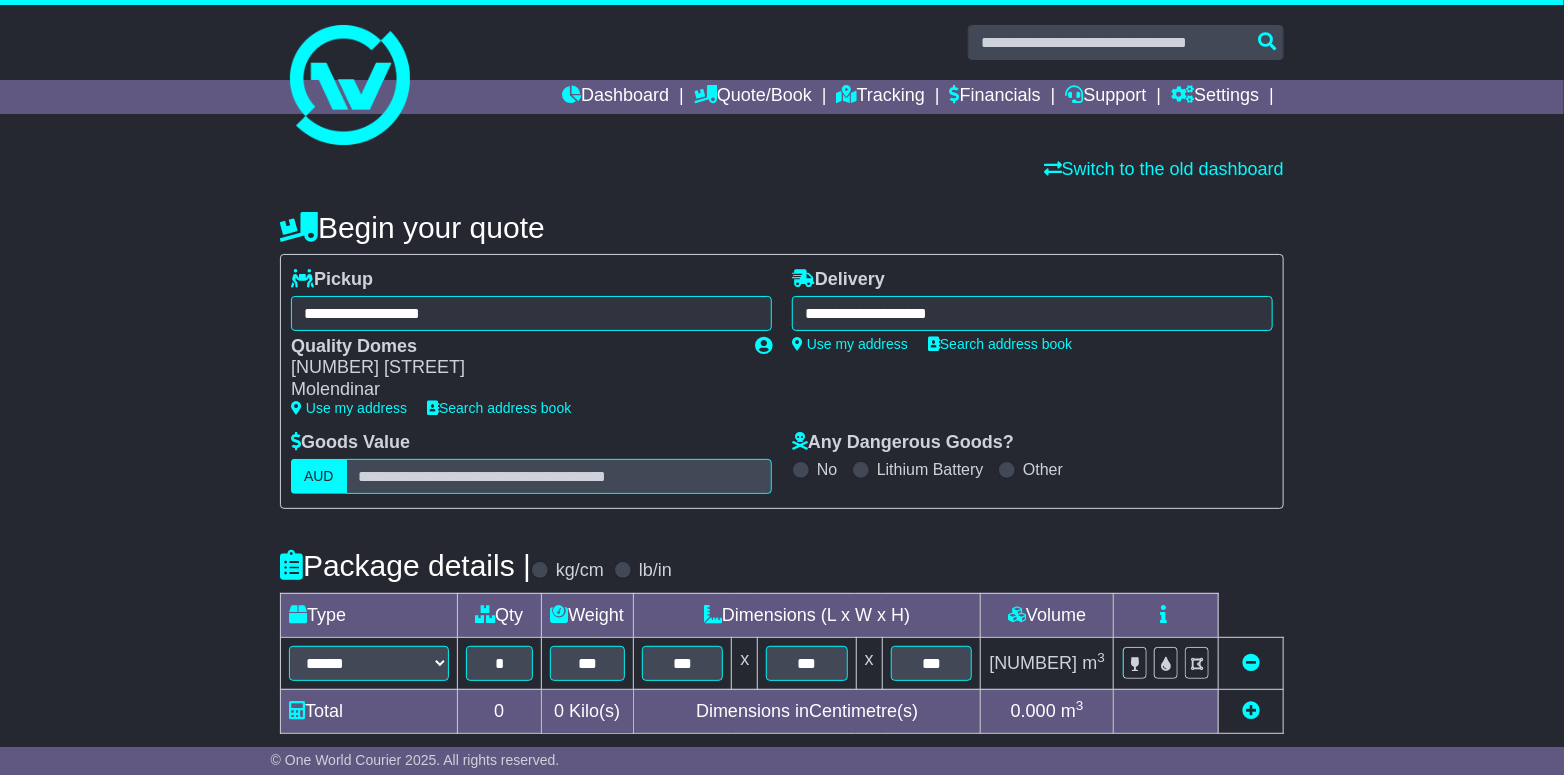 click on "**********" at bounding box center [782, 724] 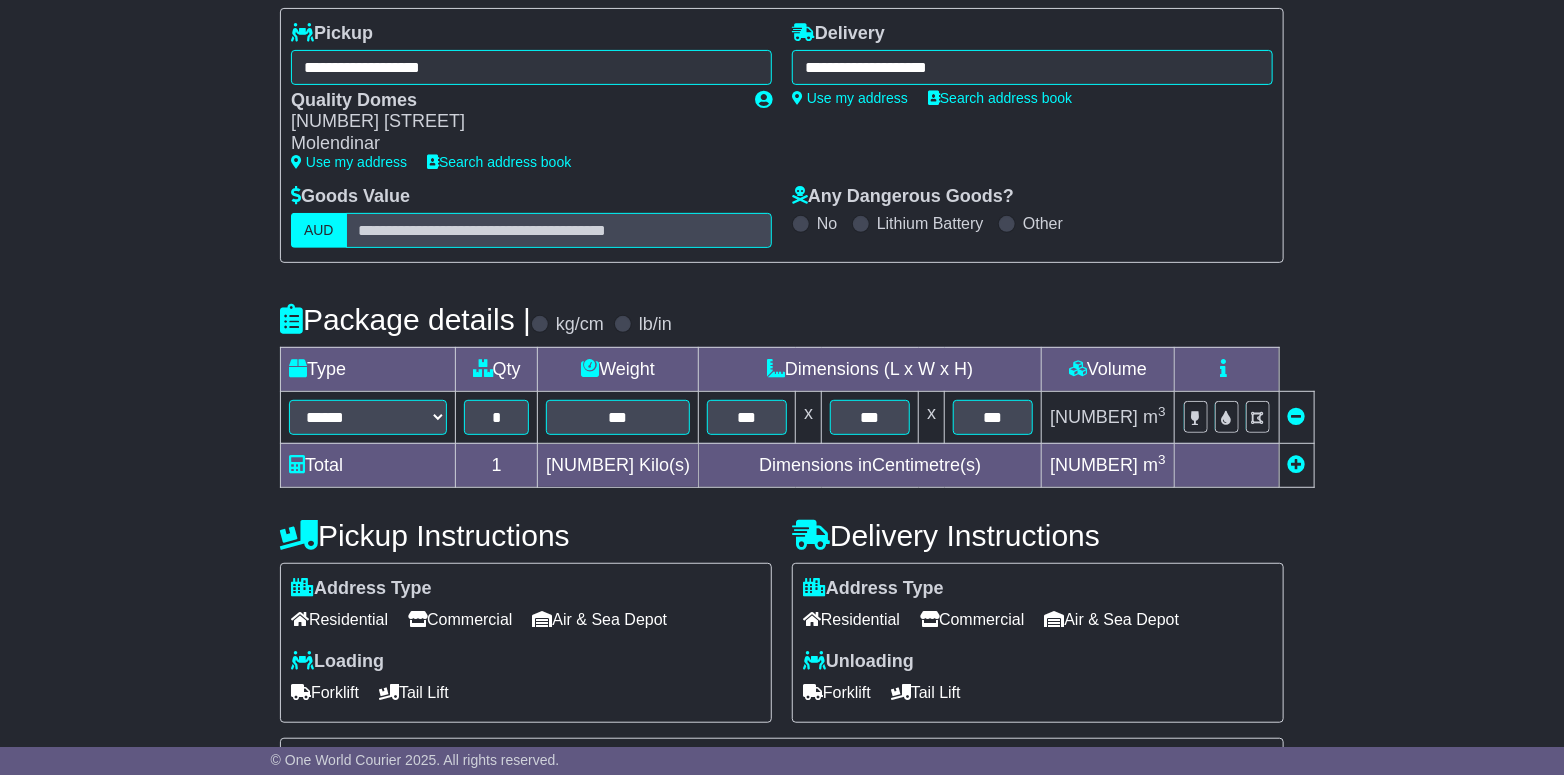 scroll, scrollTop: 499, scrollLeft: 0, axis: vertical 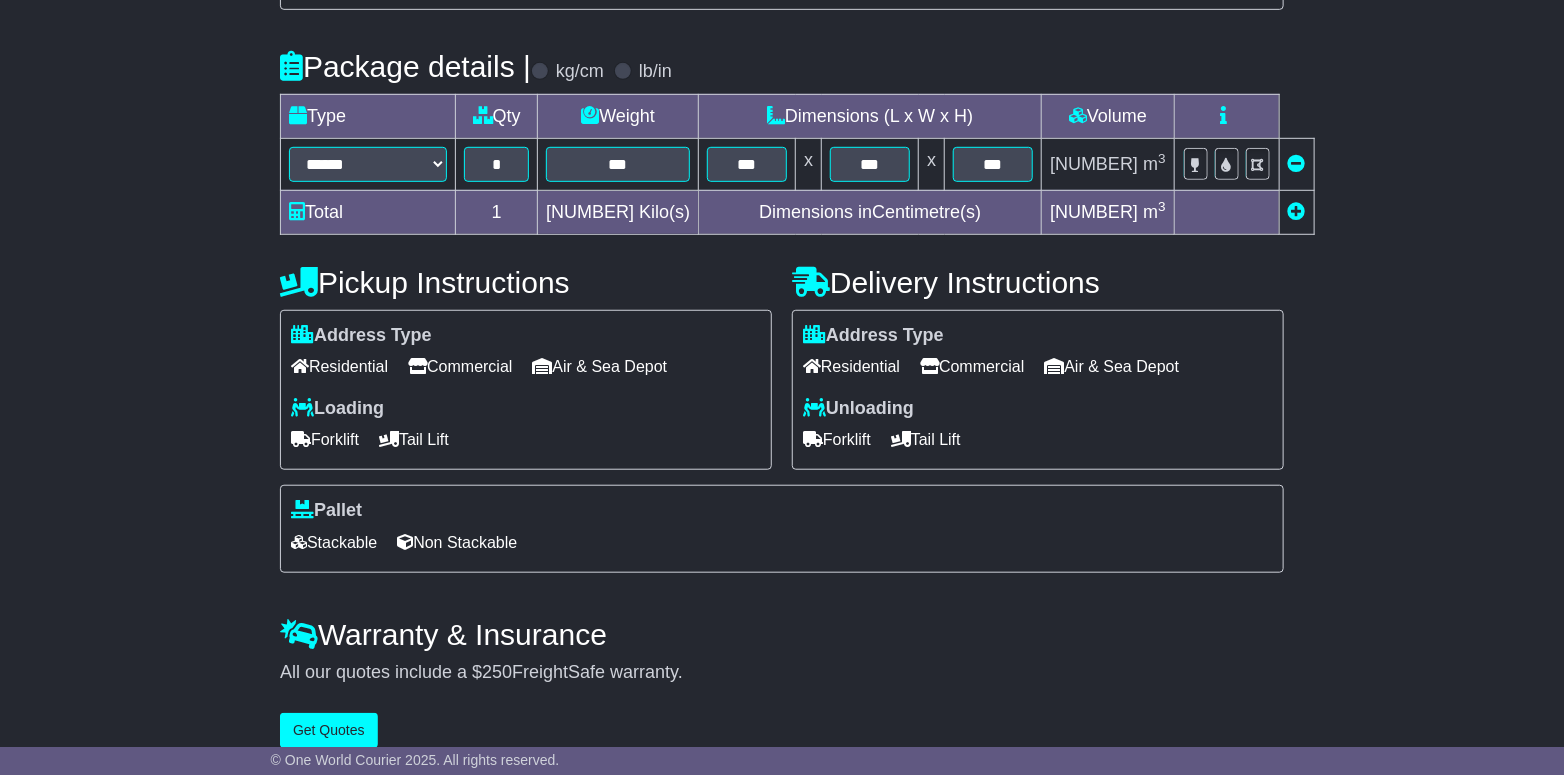 click on "Forklift" at bounding box center [325, 439] 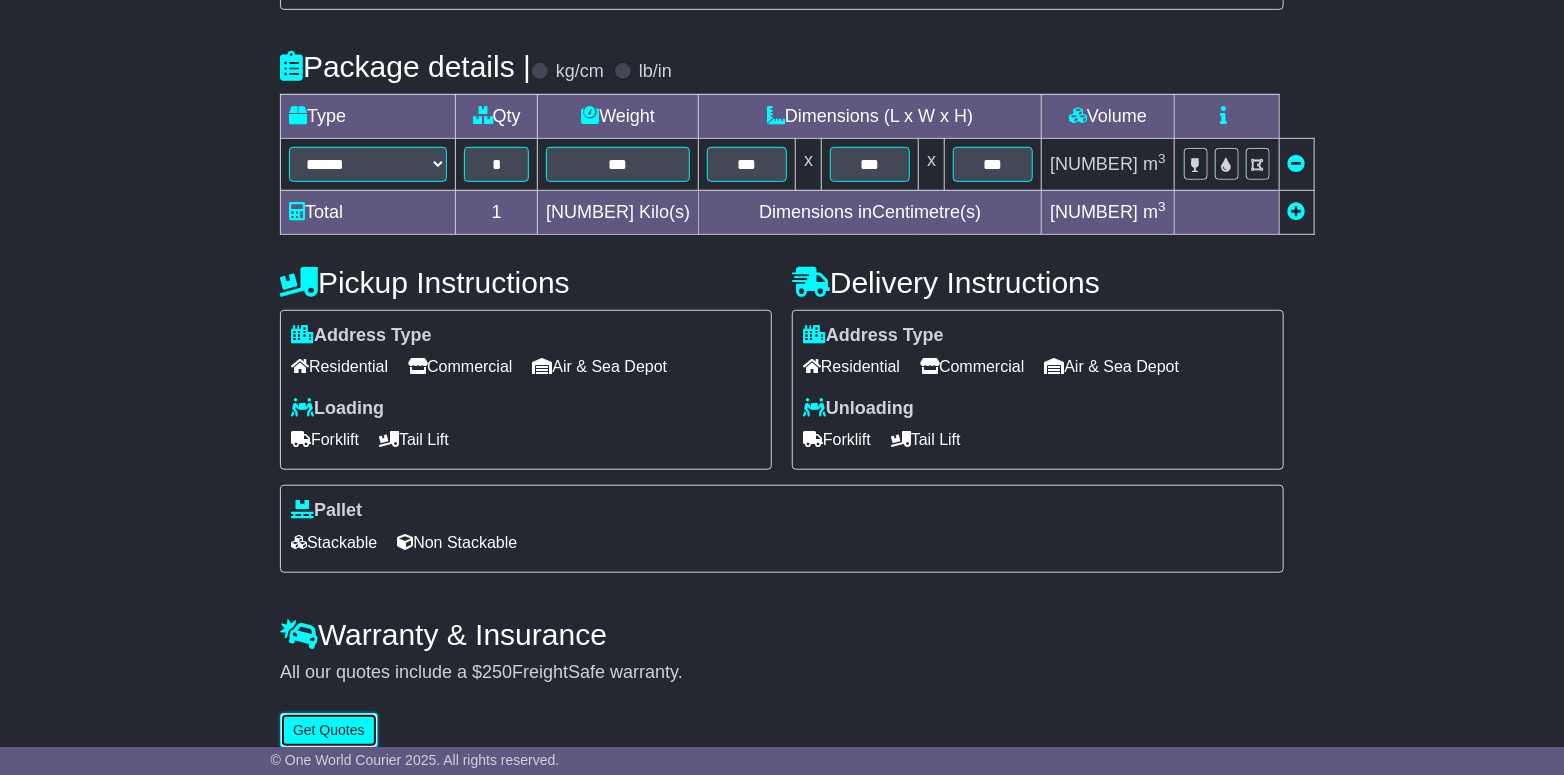 click on "Get Quotes" at bounding box center [329, 730] 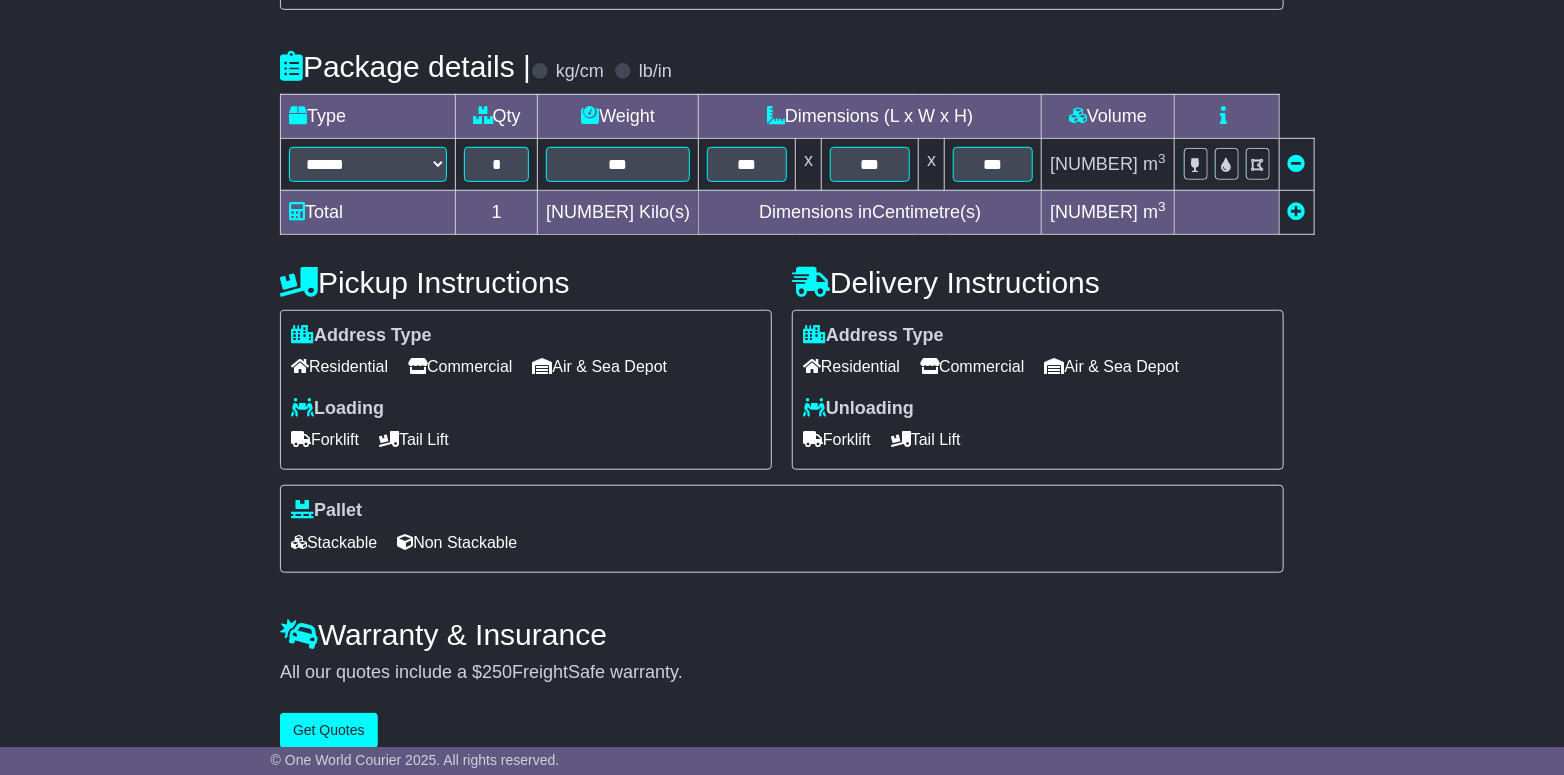 scroll, scrollTop: 0, scrollLeft: 0, axis: both 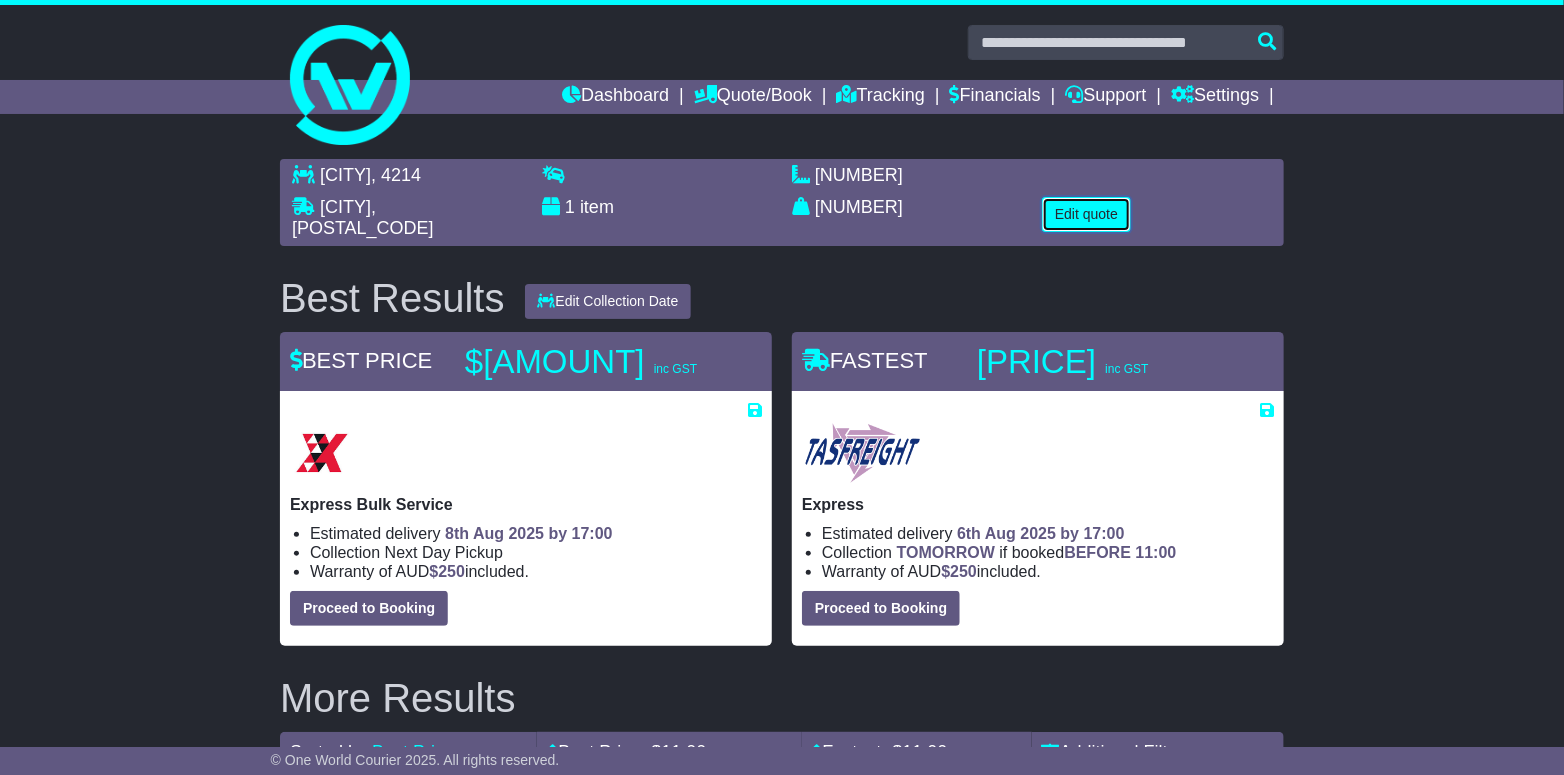 click on "Edit quote" at bounding box center [1086, 214] 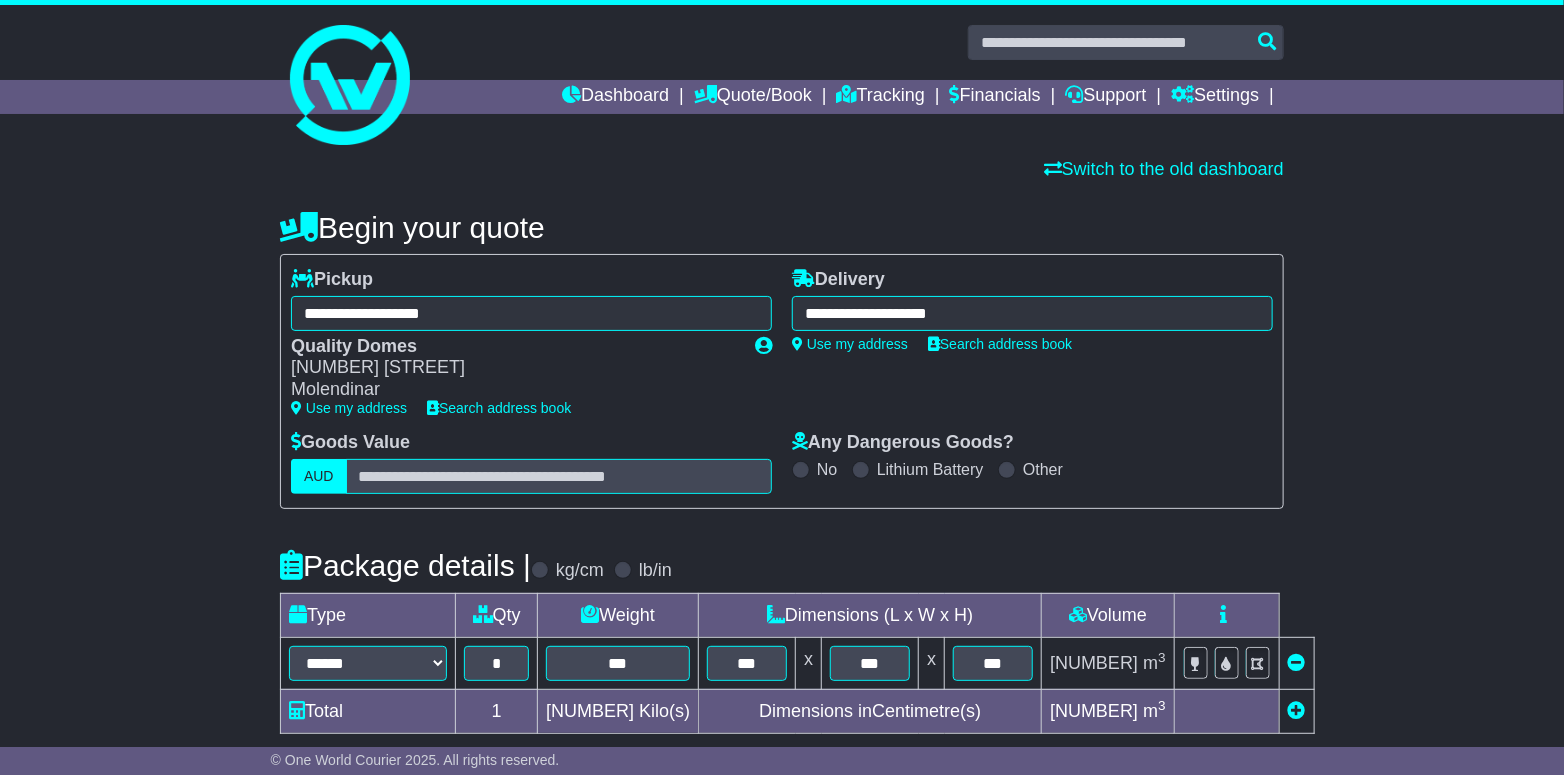 click on "**********" at bounding box center (1032, 313) 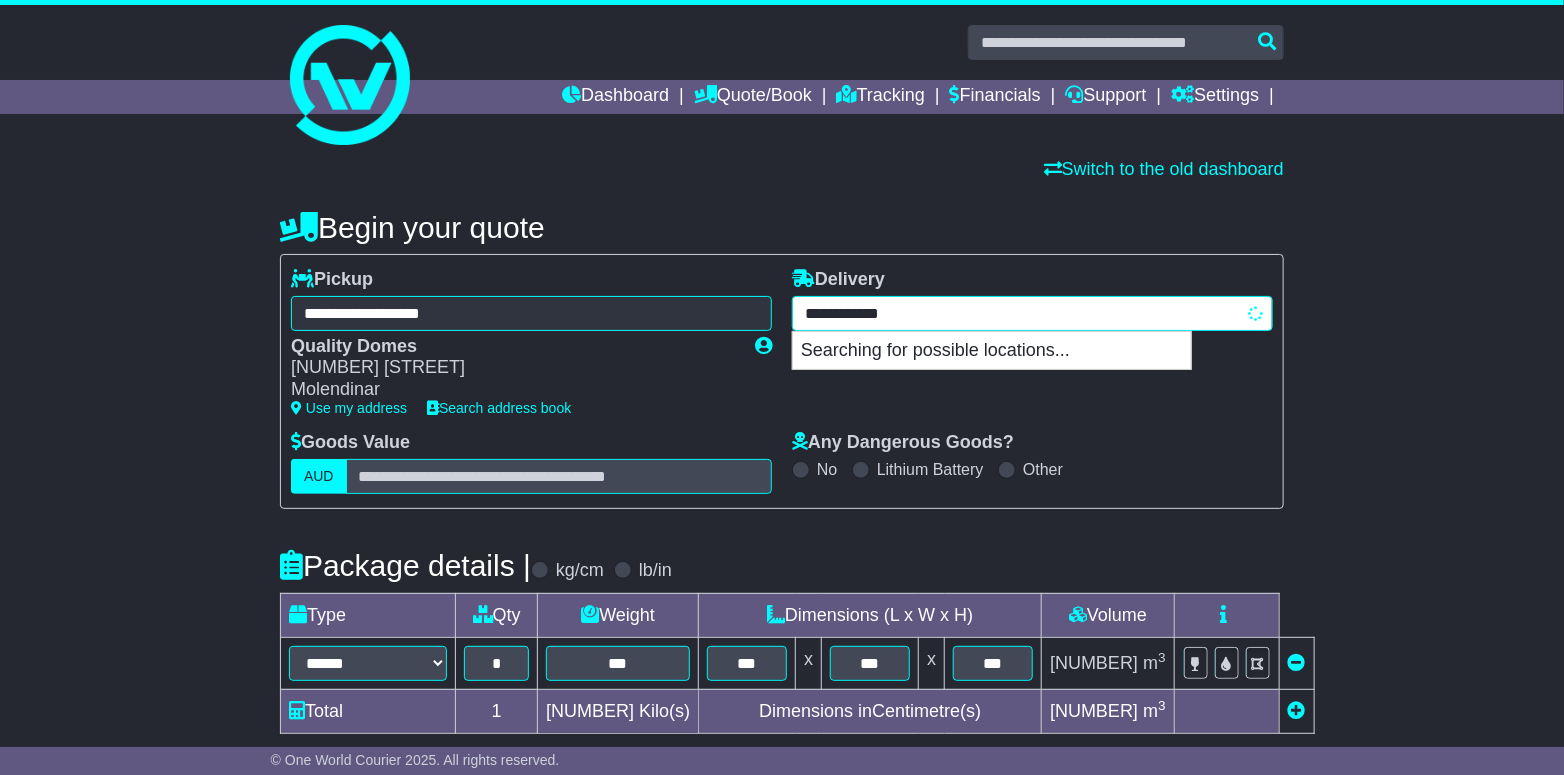 click on "**********" at bounding box center [1032, 313] 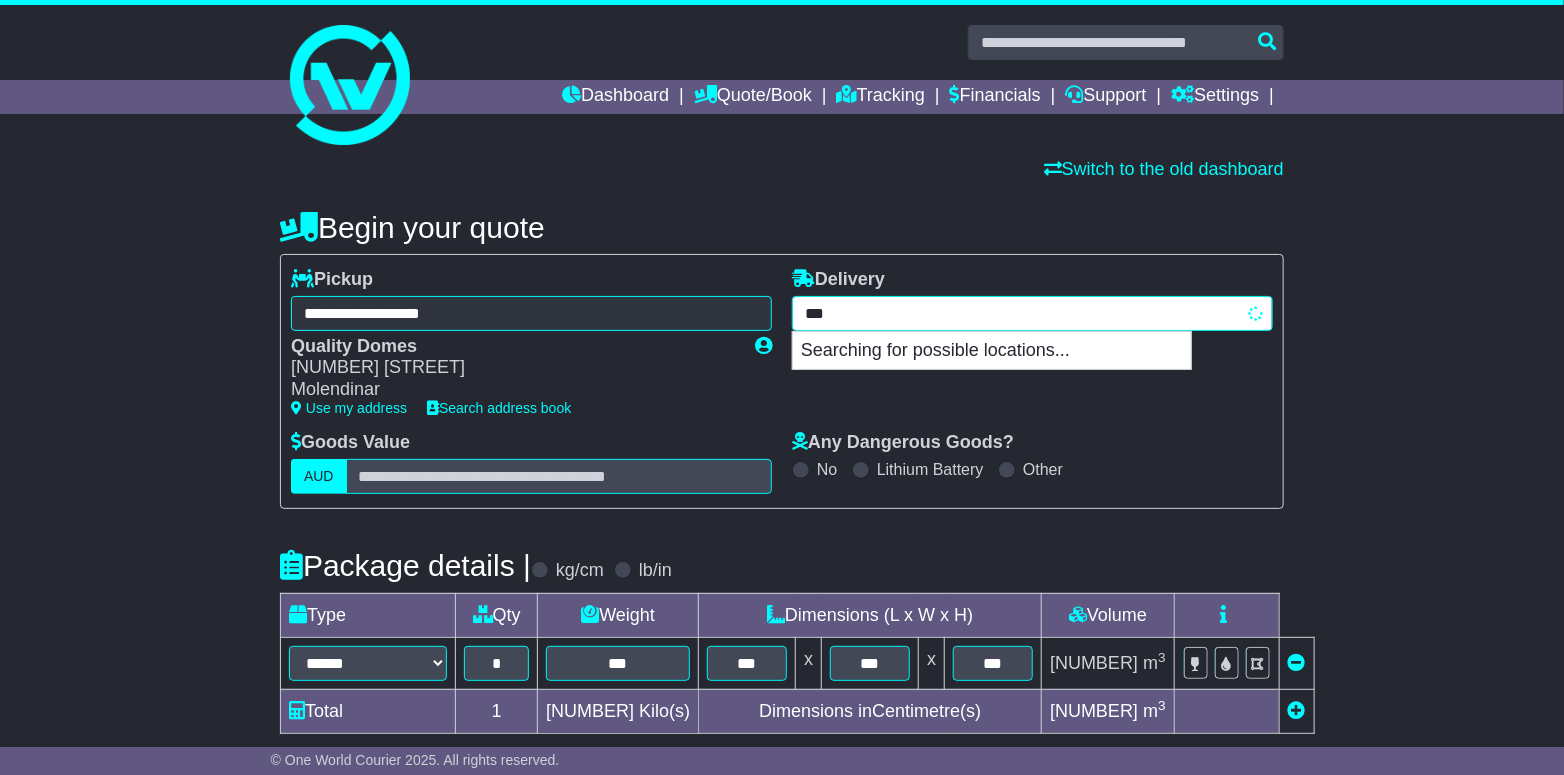 type on "****" 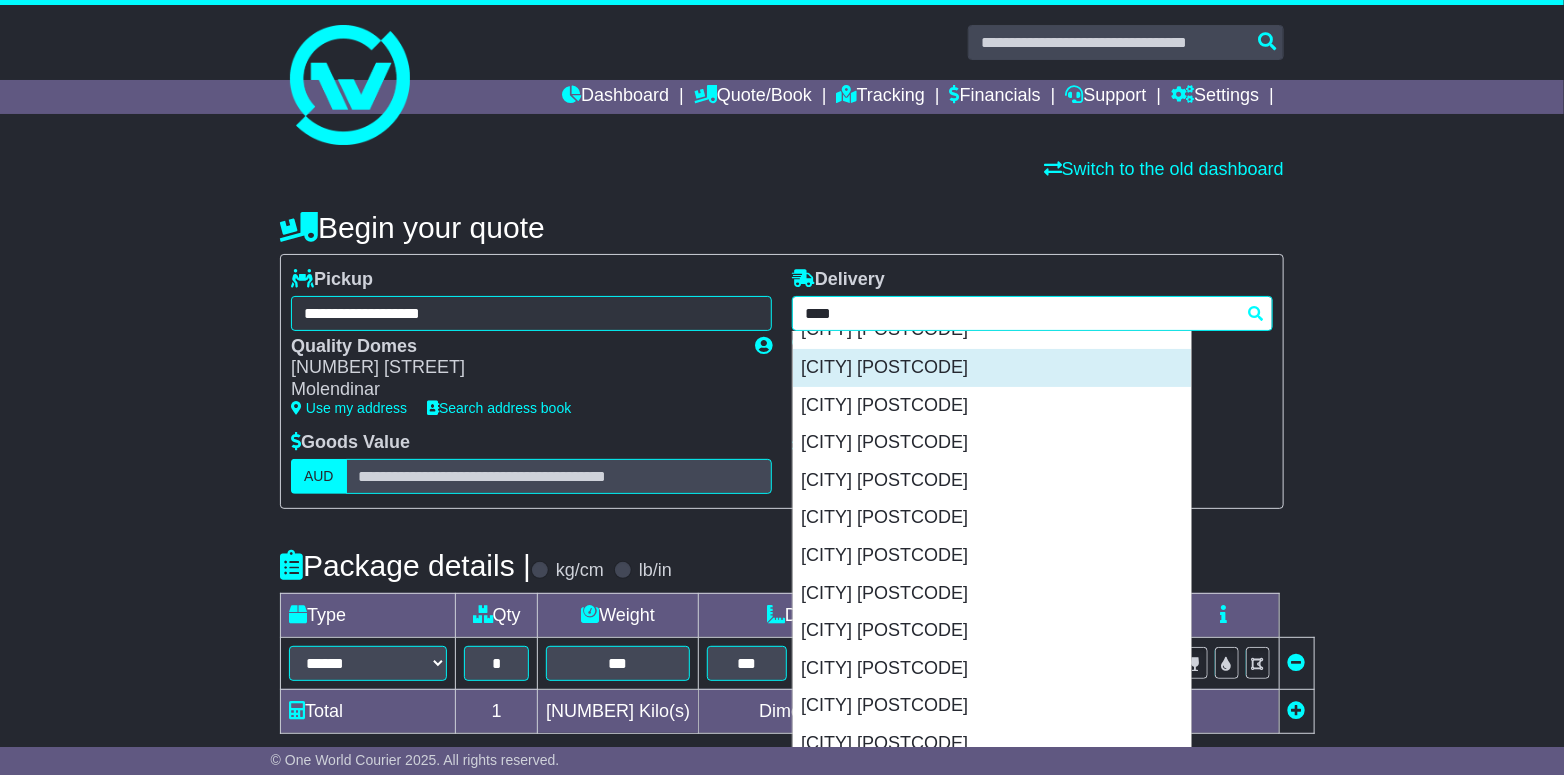 scroll, scrollTop: 140, scrollLeft: 0, axis: vertical 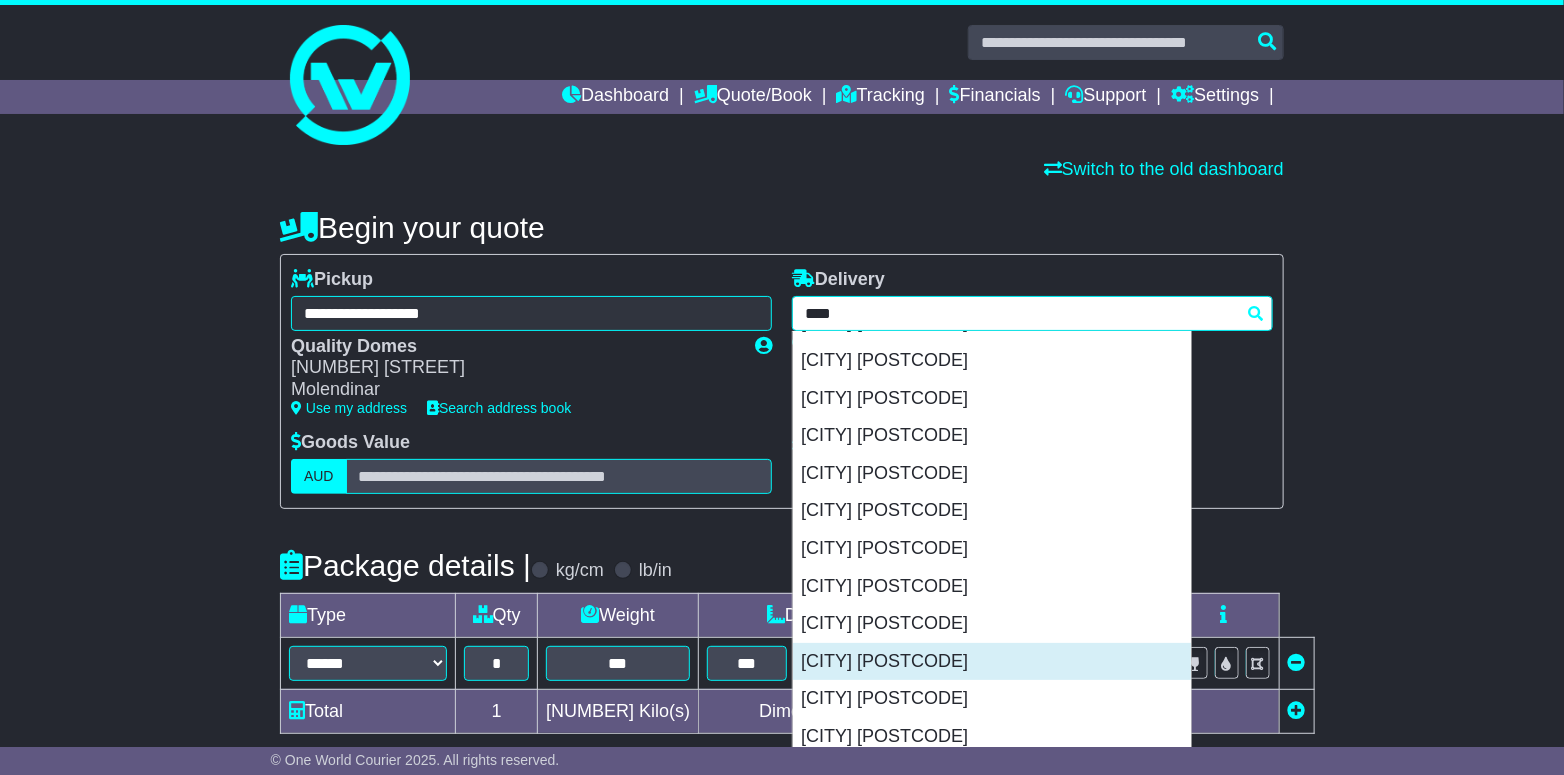 click on "[CITY] [POSTCODE]" at bounding box center [992, 662] 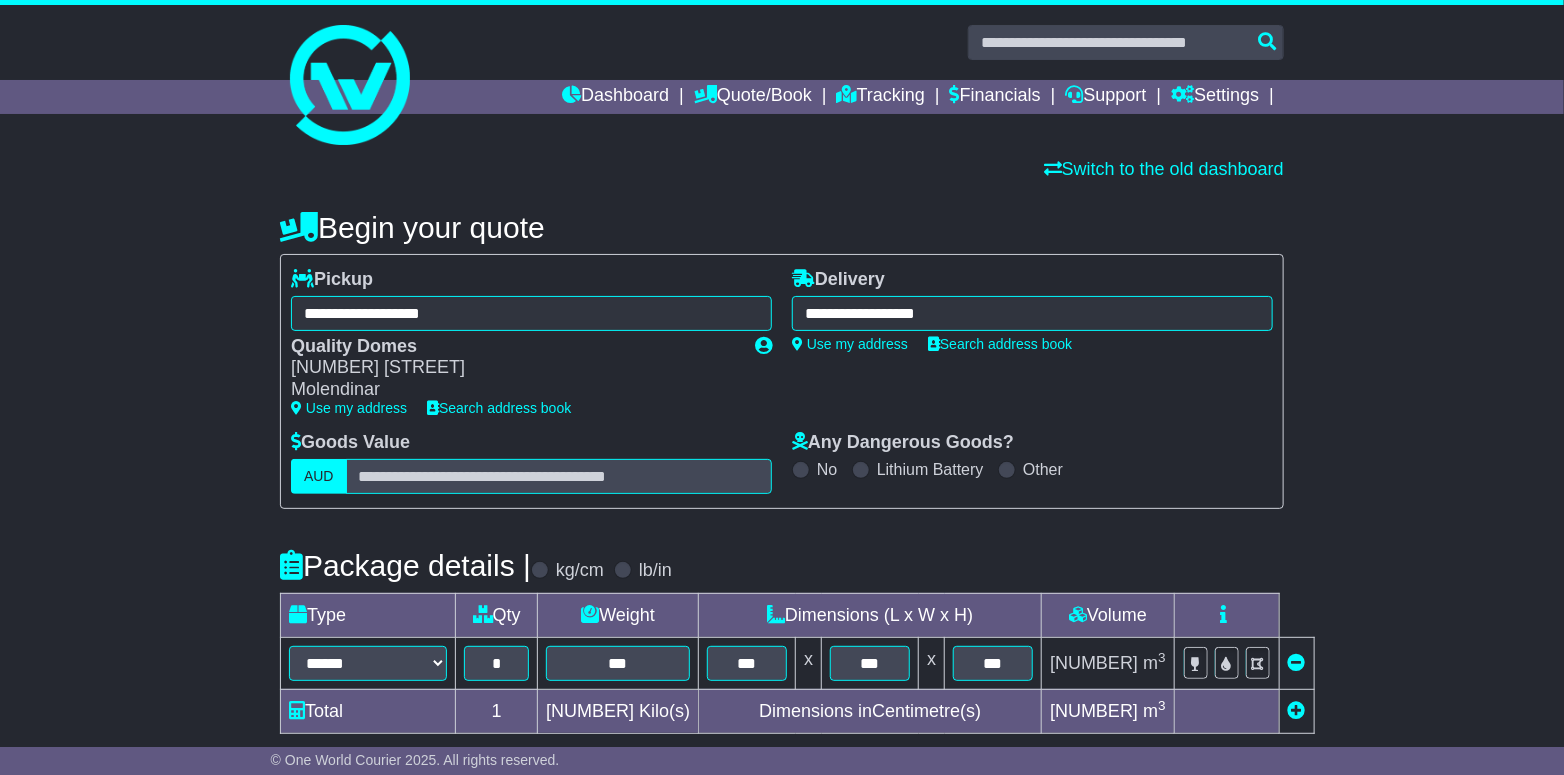 type on "**********" 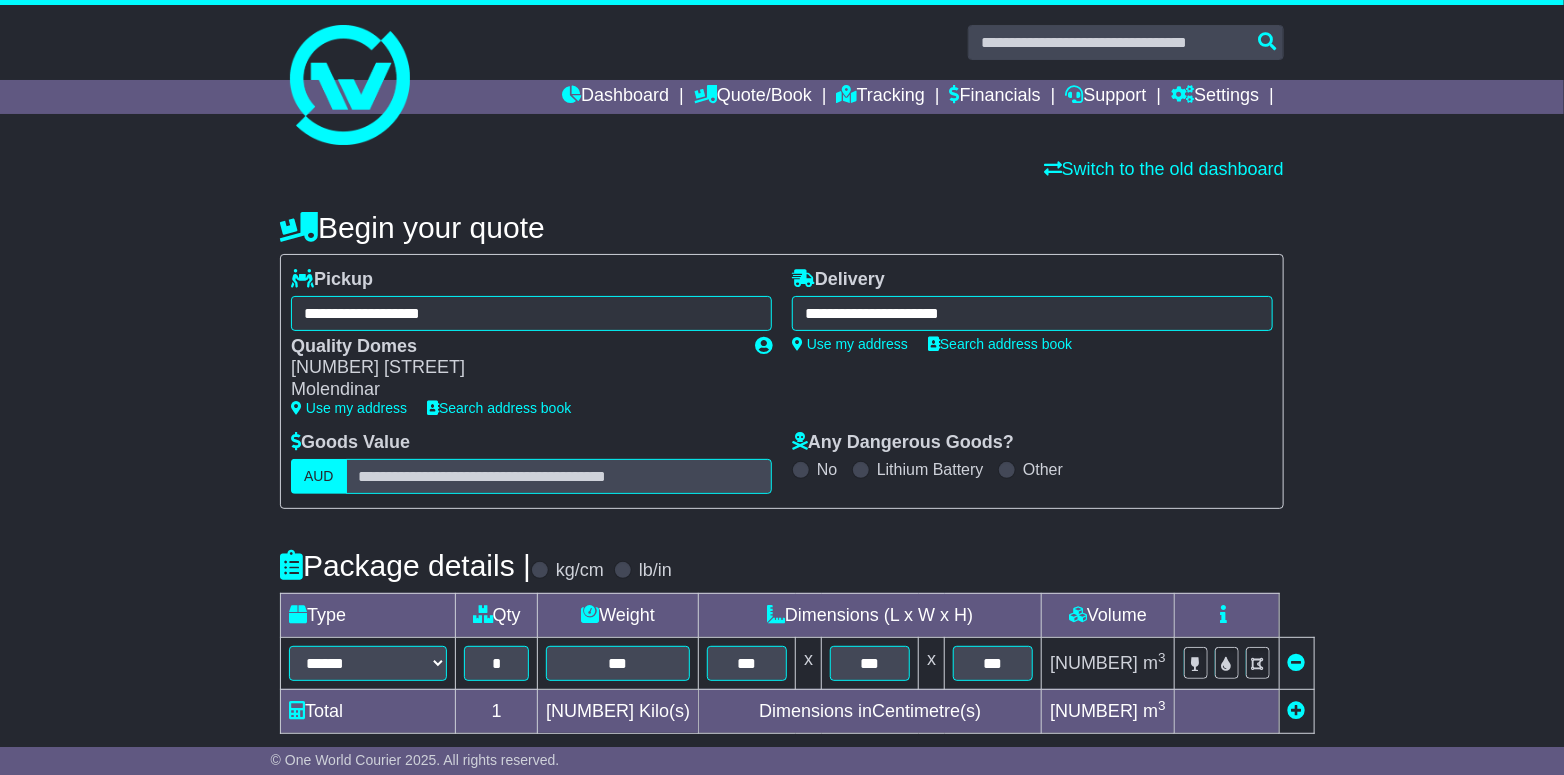 click on "**********" at bounding box center [782, 724] 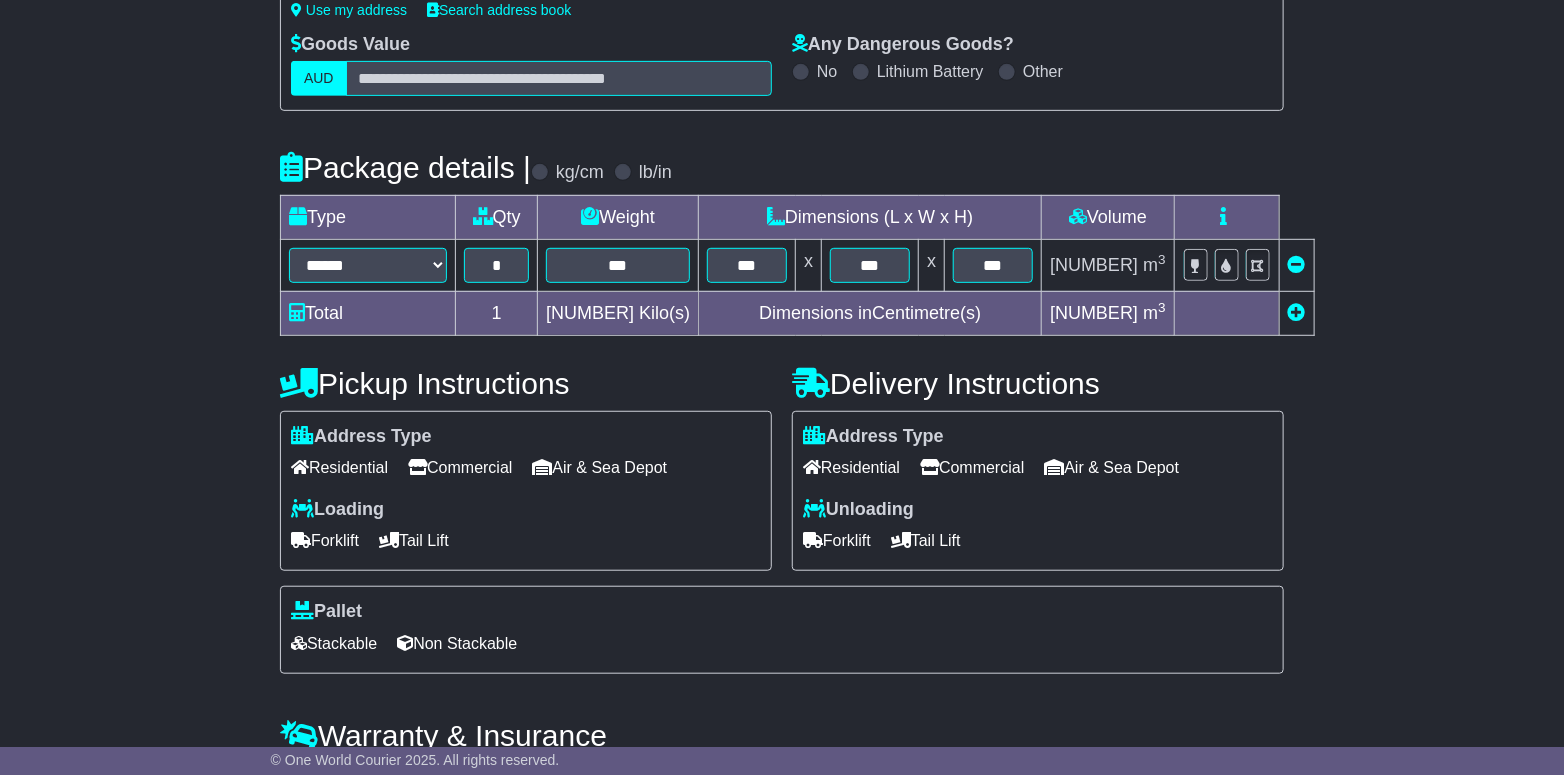 scroll, scrollTop: 524, scrollLeft: 0, axis: vertical 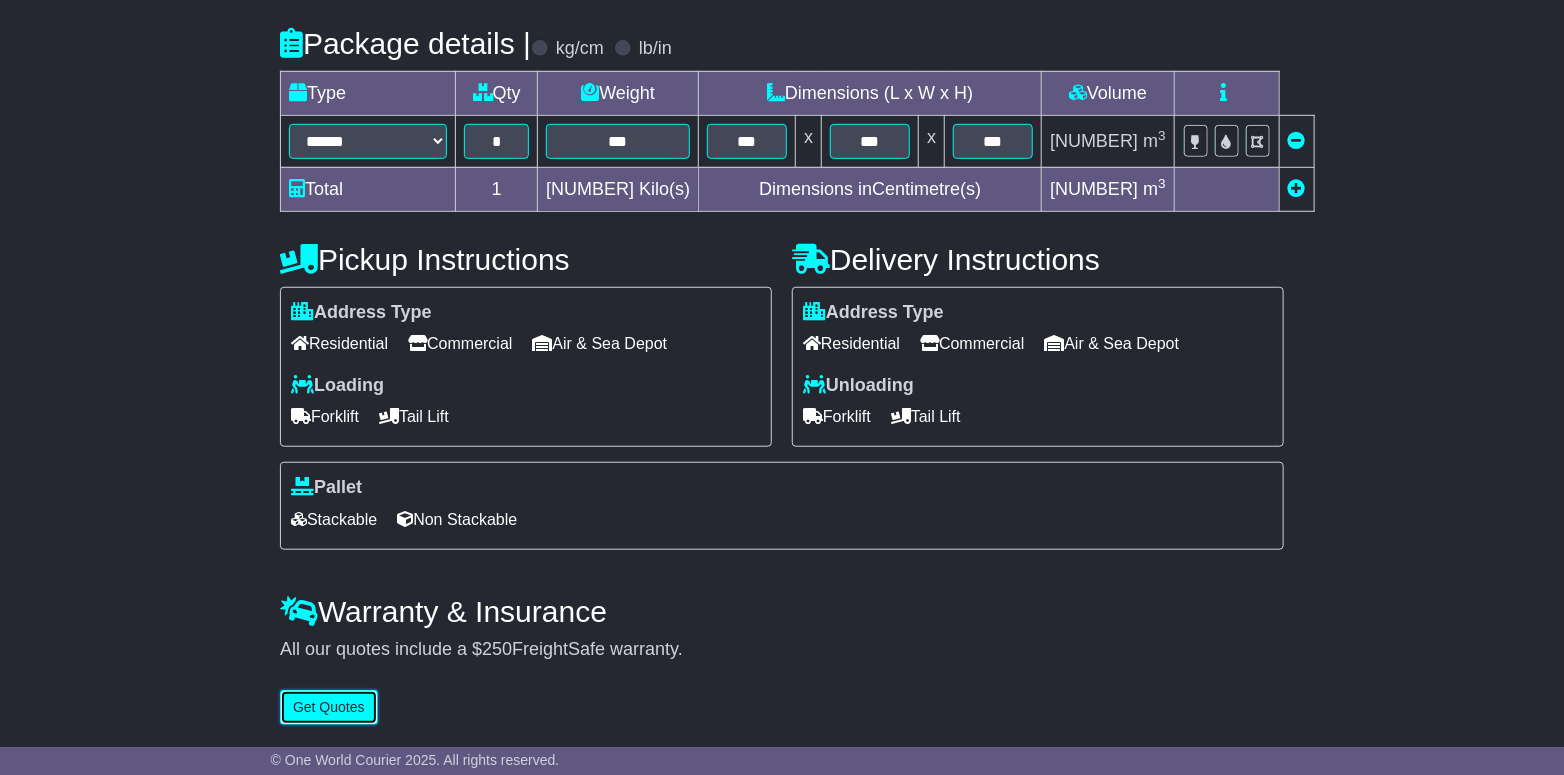 click on "Get Quotes" at bounding box center [329, 707] 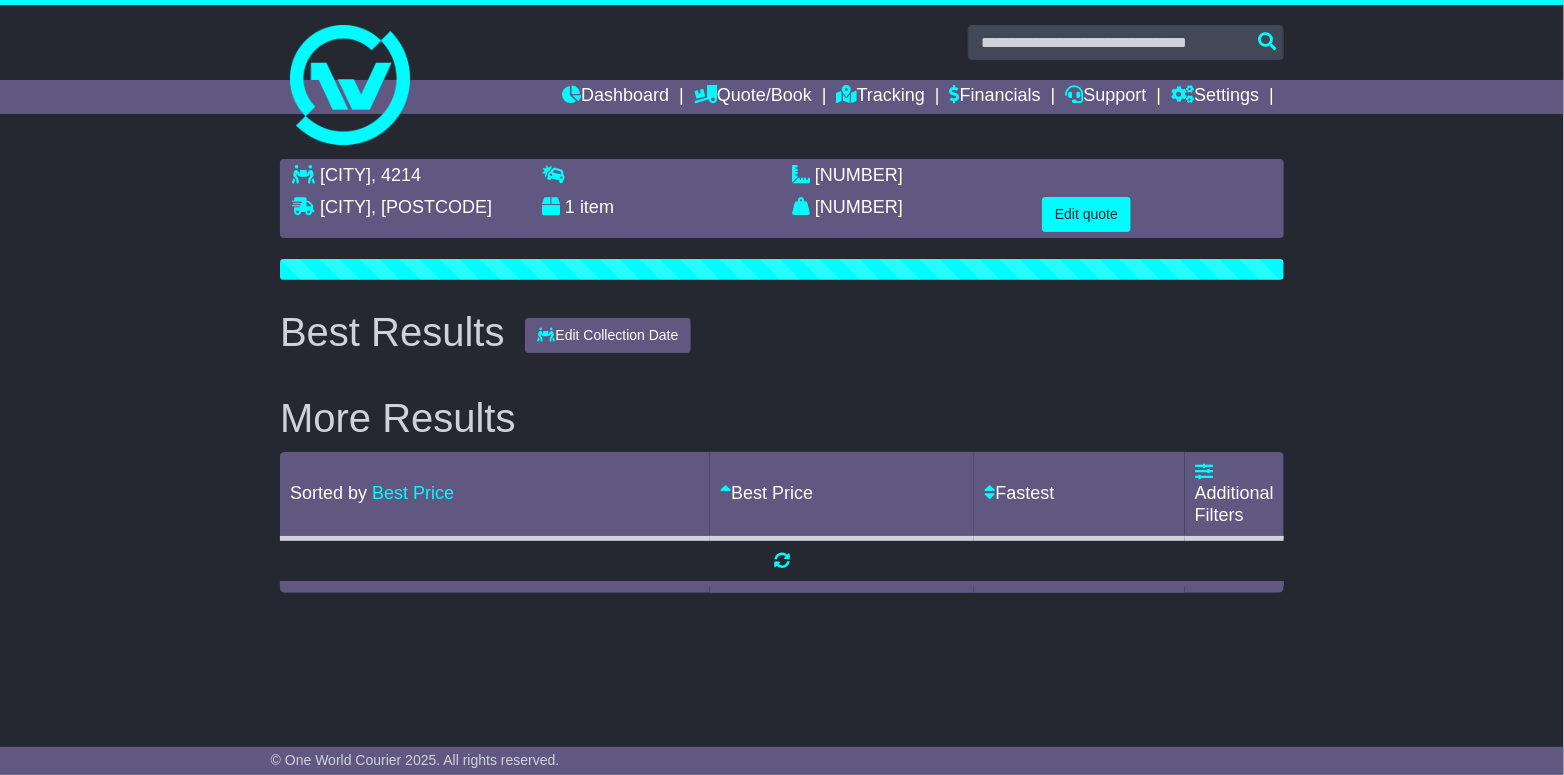 scroll, scrollTop: 0, scrollLeft: 0, axis: both 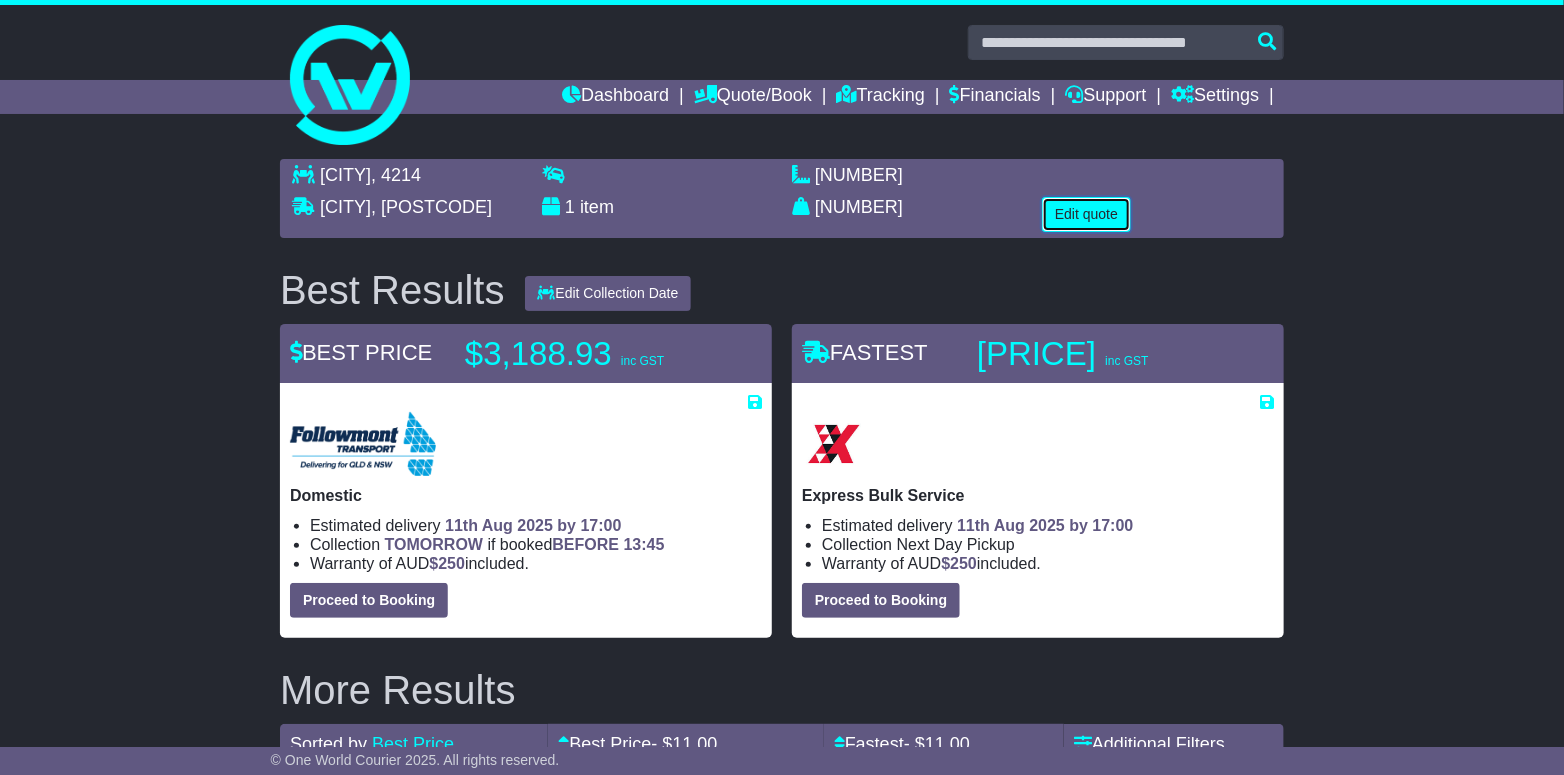 click on "Edit quote" at bounding box center [1086, 214] 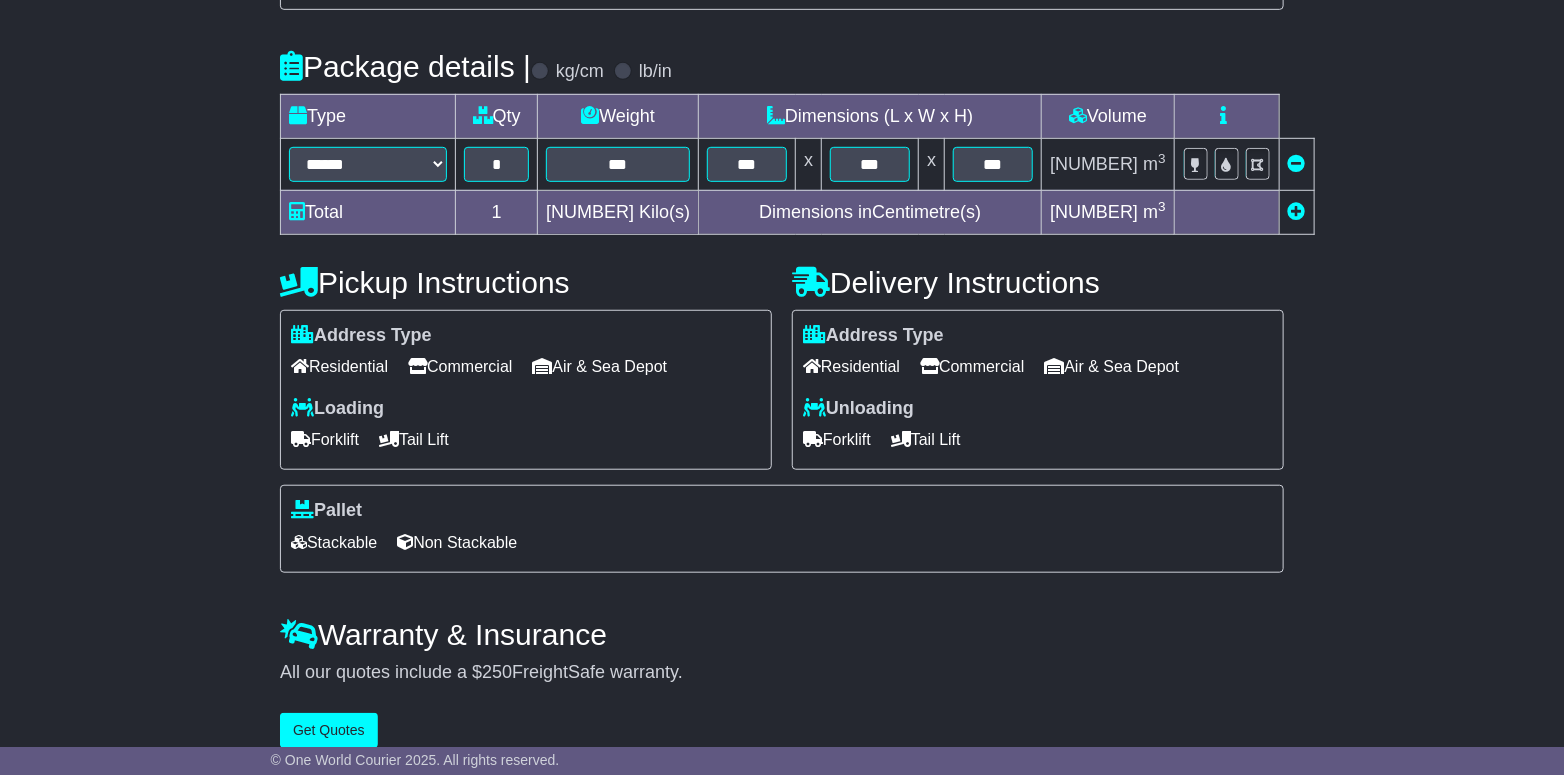 scroll, scrollTop: 524, scrollLeft: 0, axis: vertical 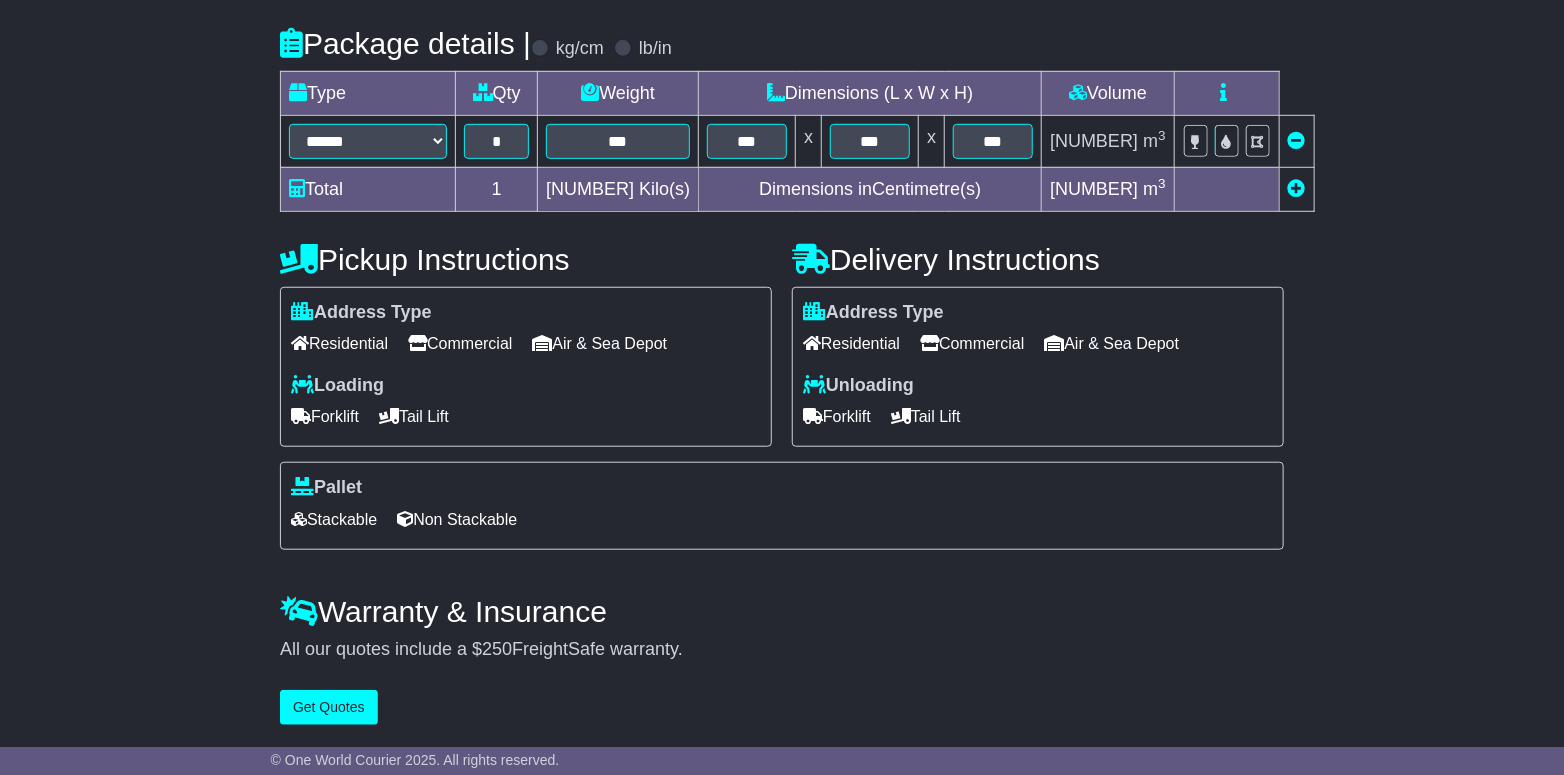 click on "Residential" at bounding box center (851, 343) 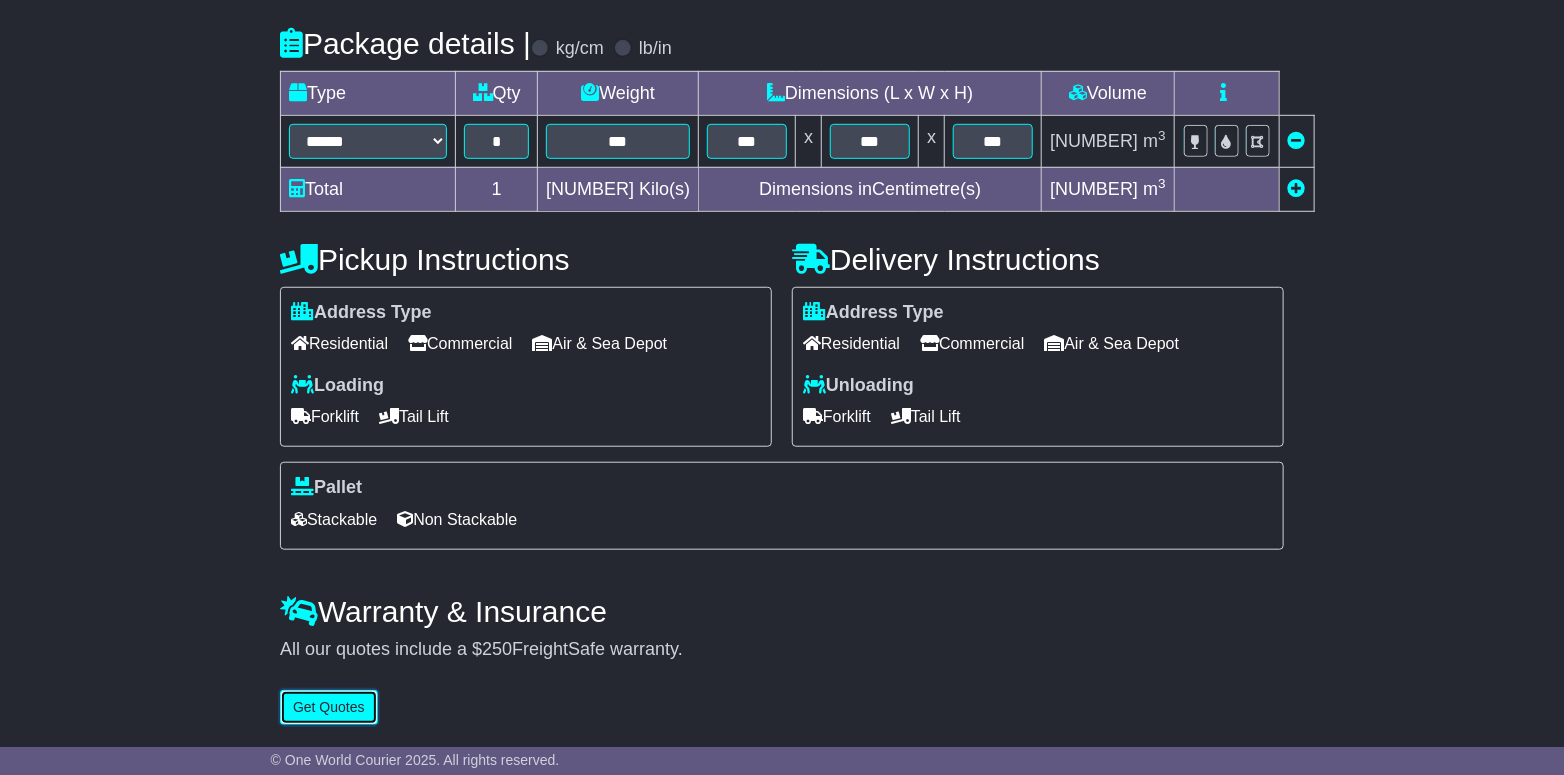 click on "Get Quotes" at bounding box center [329, 707] 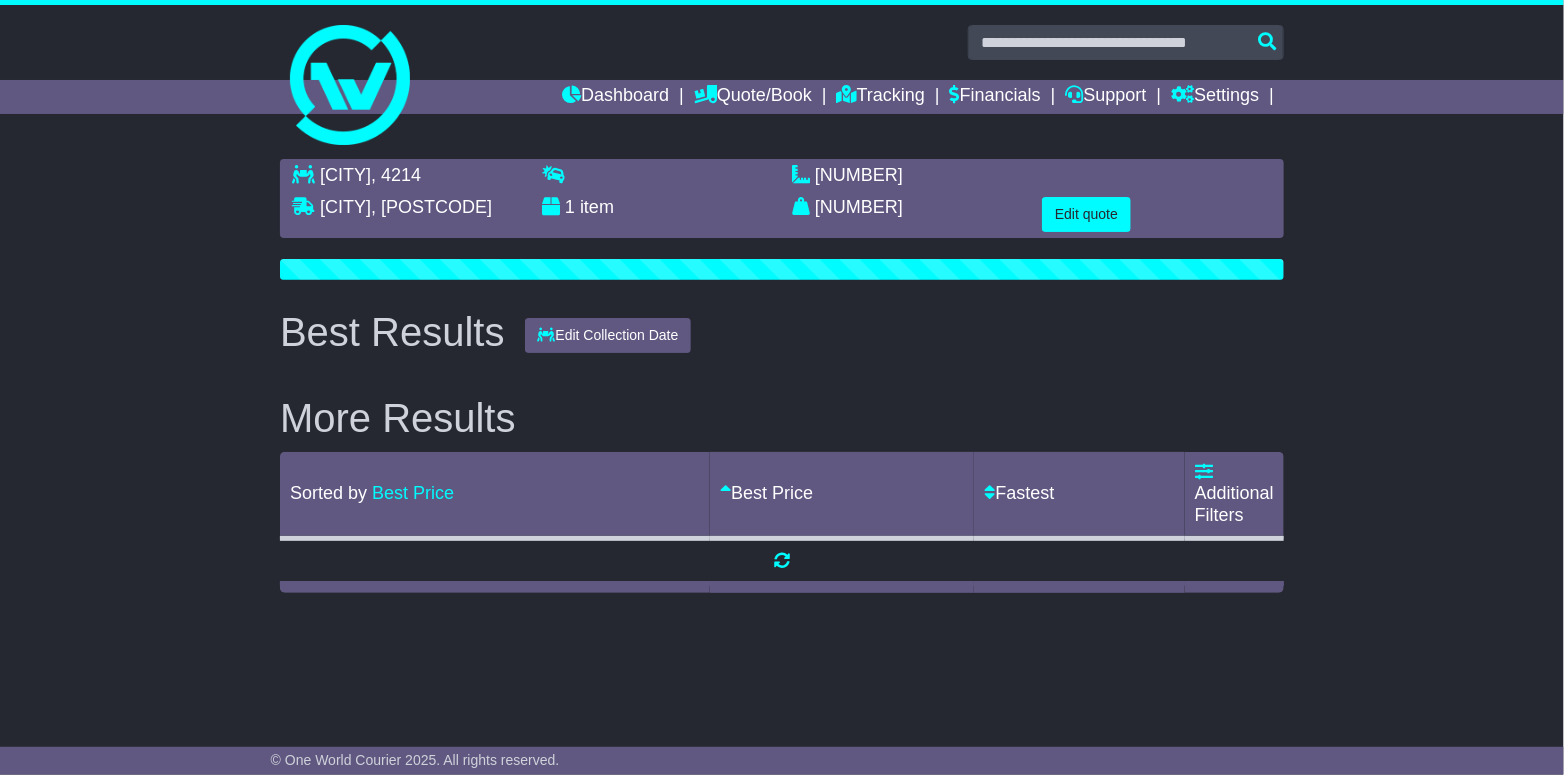 scroll, scrollTop: 0, scrollLeft: 0, axis: both 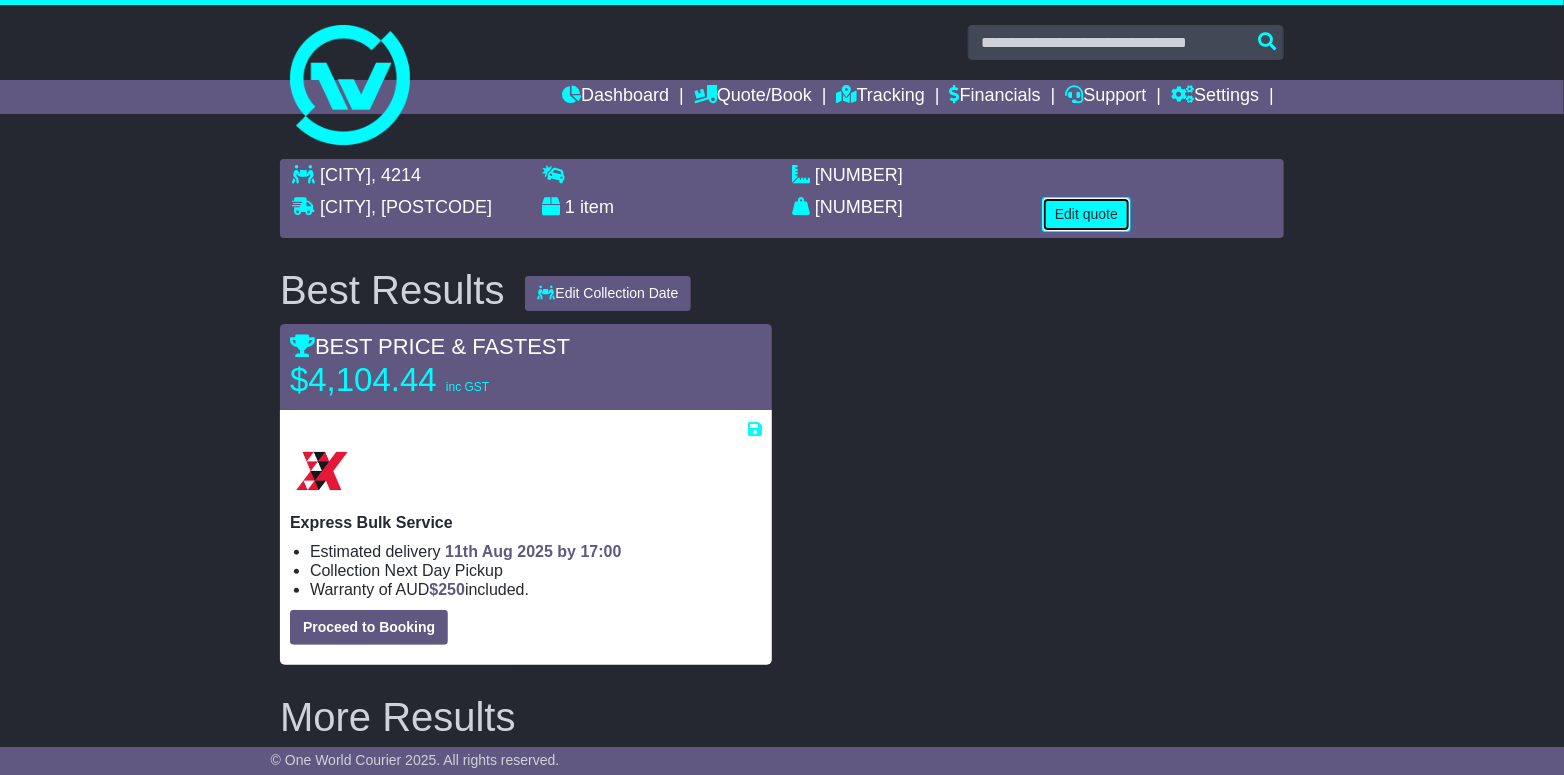 click on "Edit quote" at bounding box center [1086, 214] 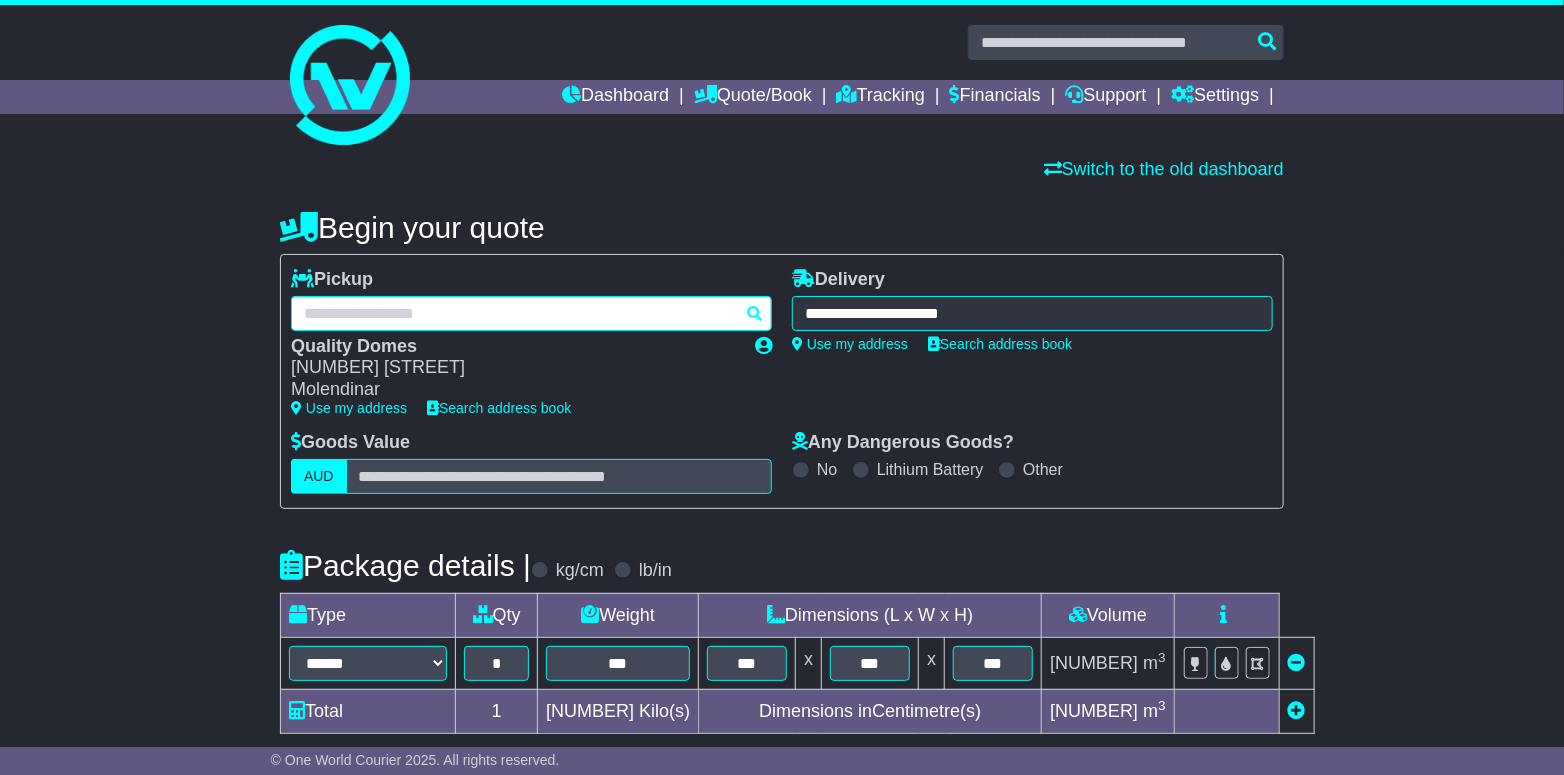 click on "**********" at bounding box center (531, 313) 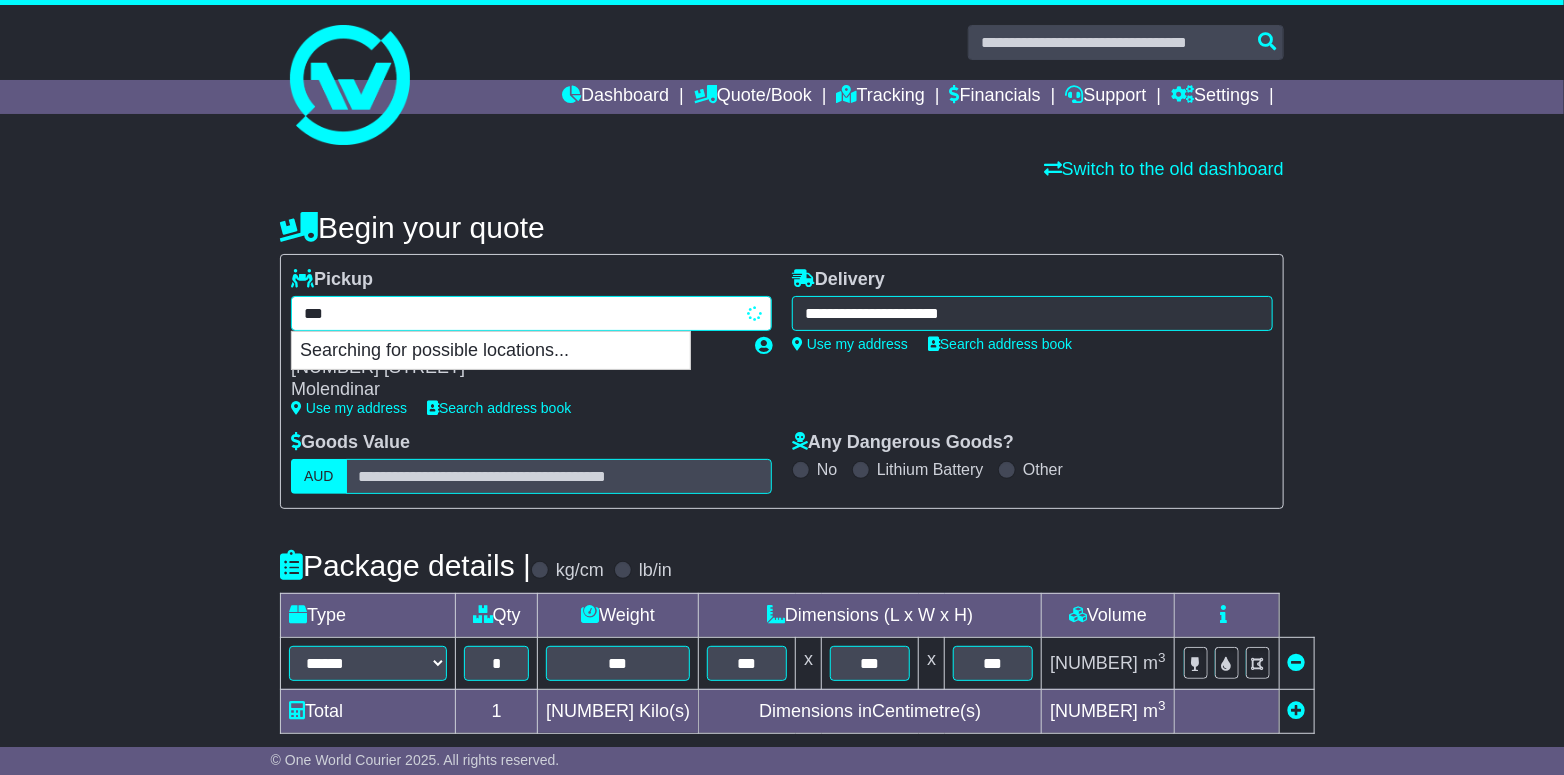 type on "****" 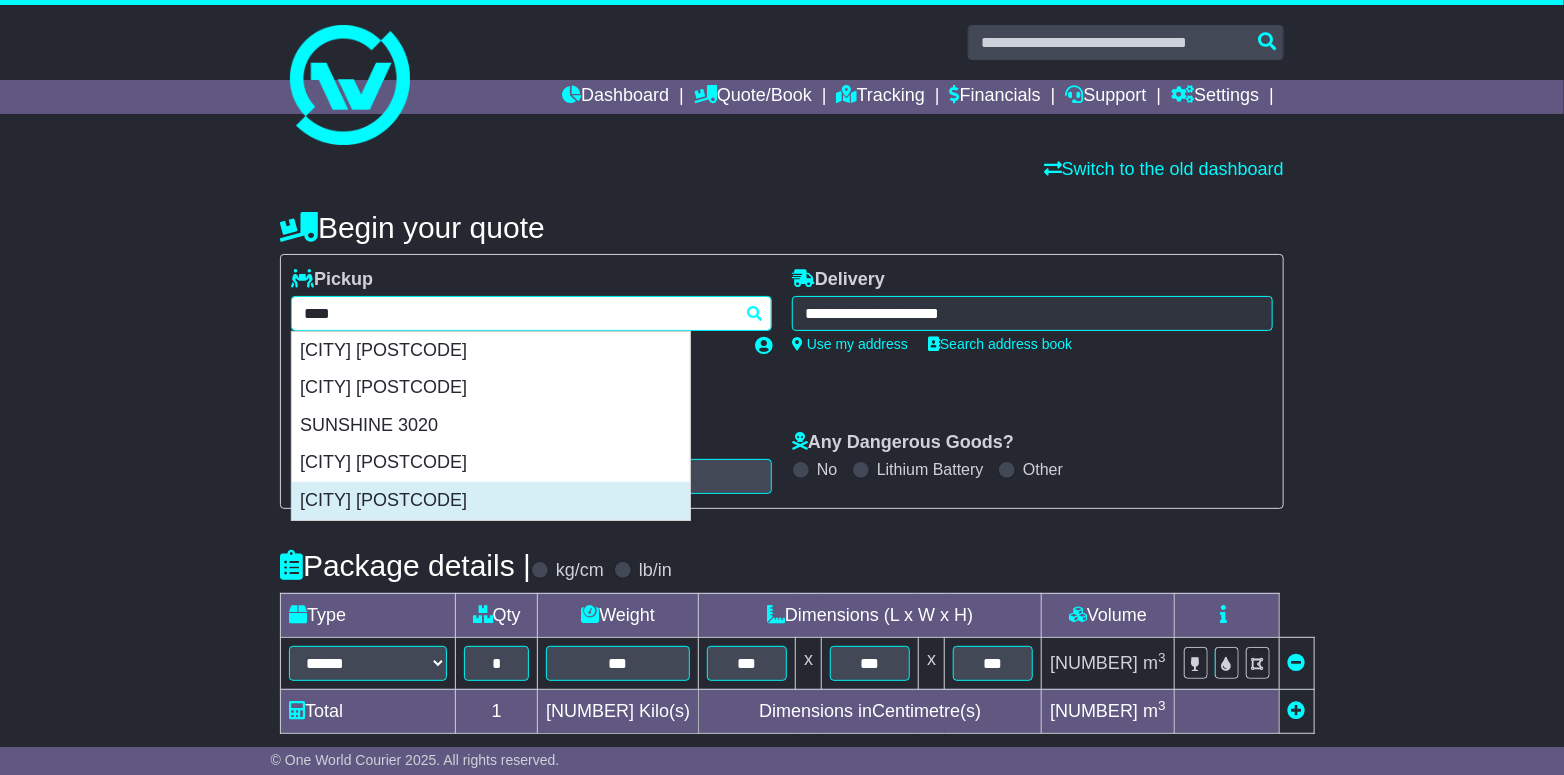 click on "[CITY] [POSTCODE]" at bounding box center (491, 501) 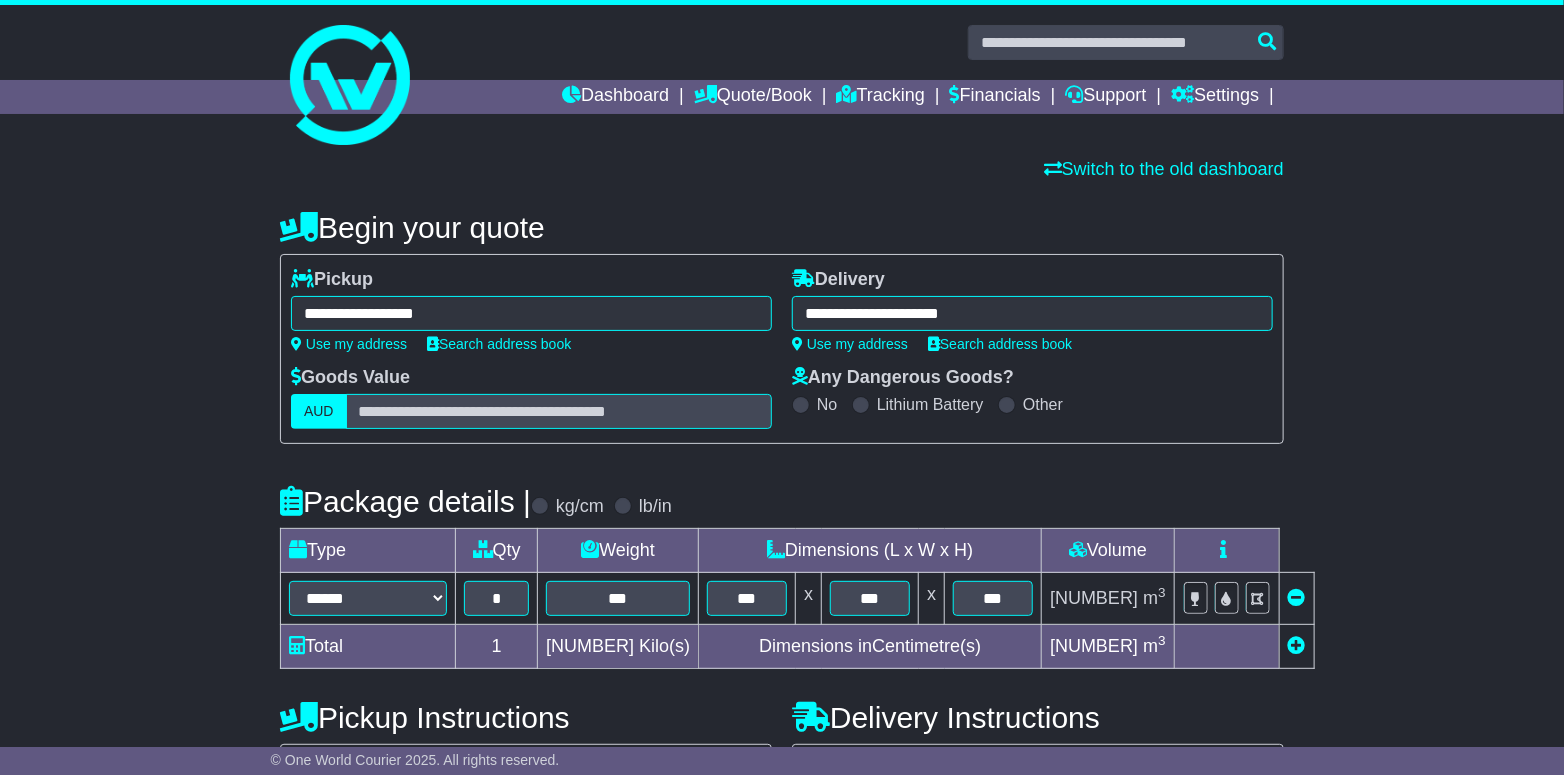 type on "**********" 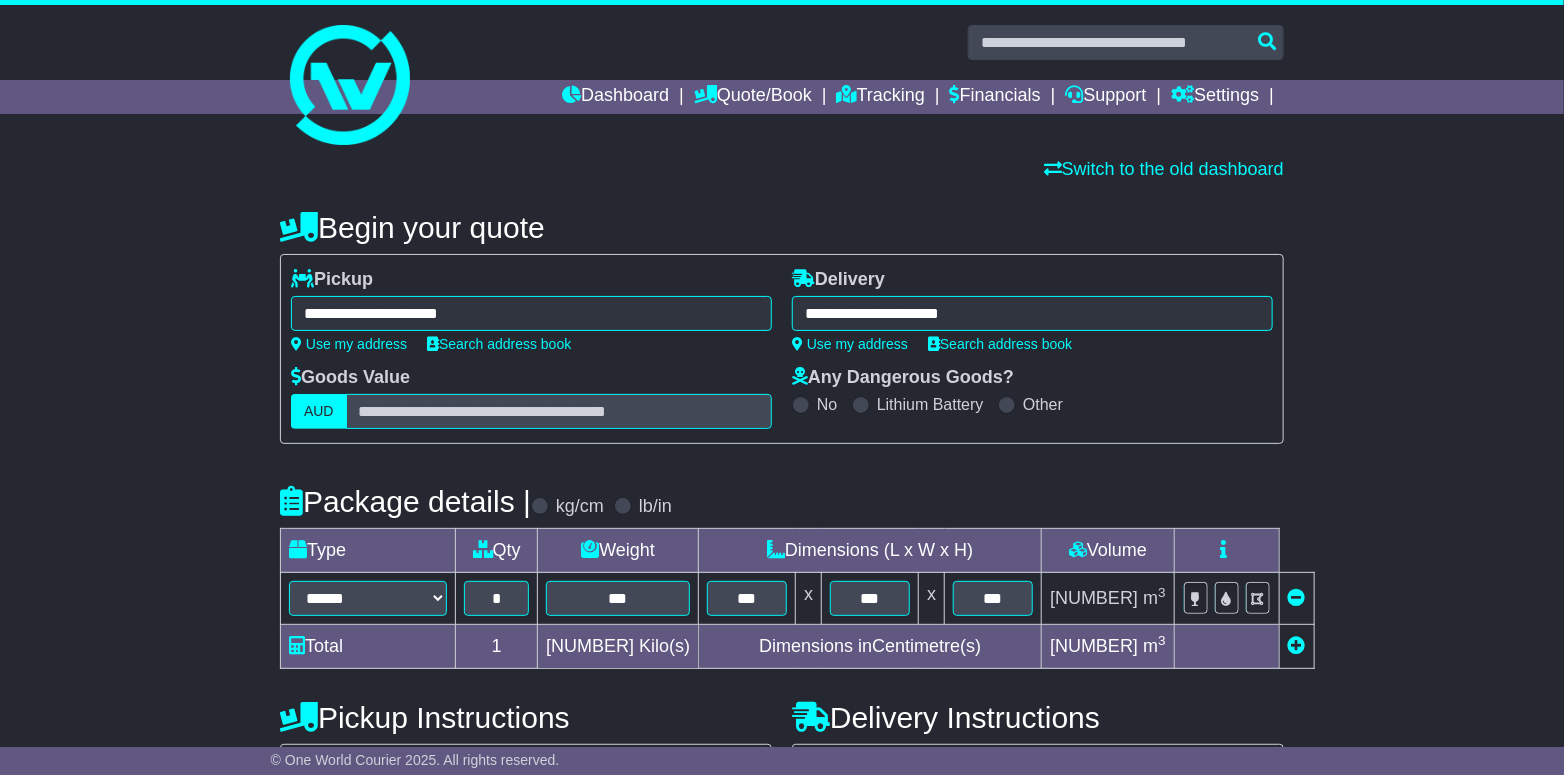 click on "**********" at bounding box center [1032, 313] 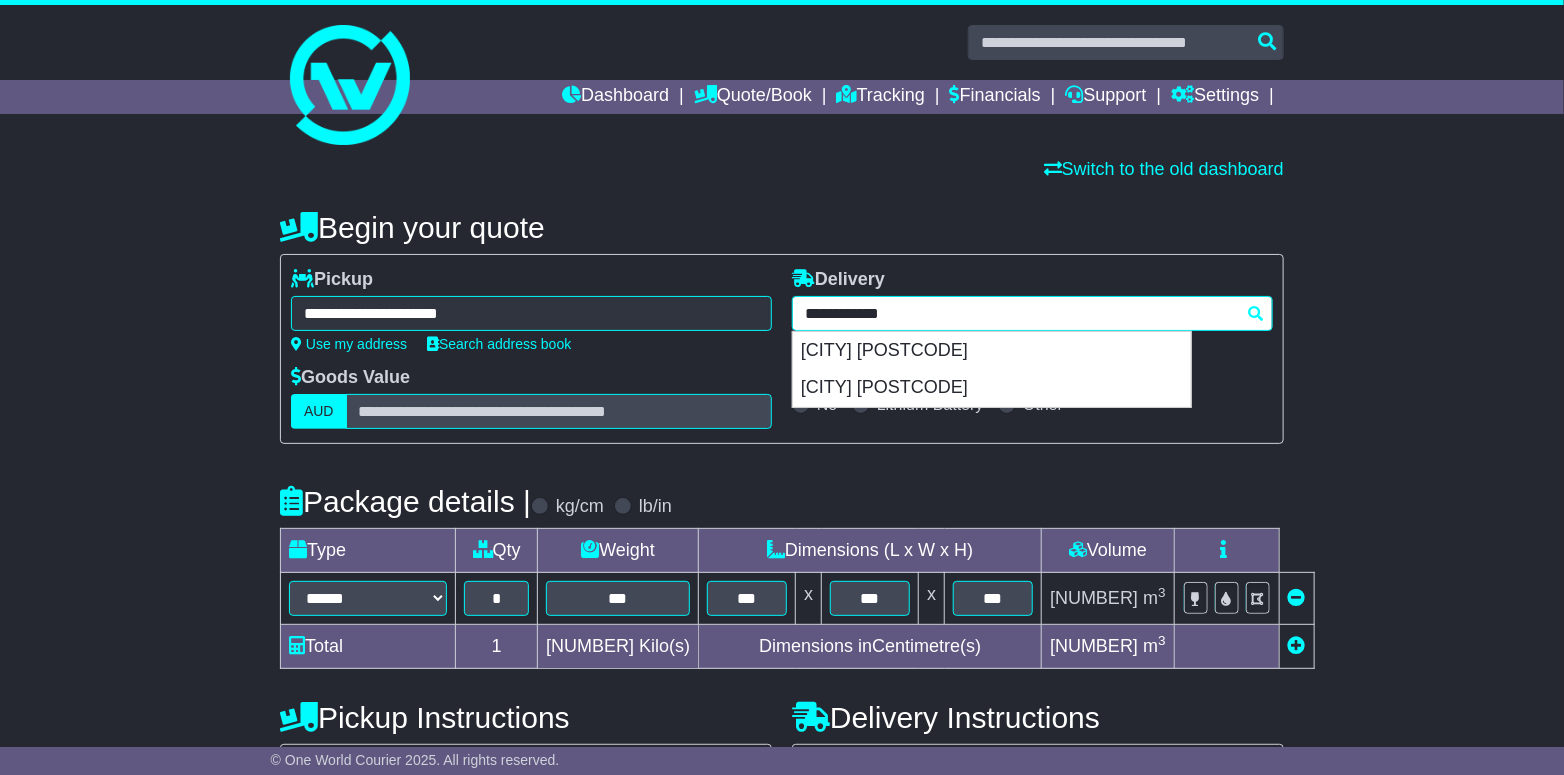 click on "**********" at bounding box center (1032, 313) 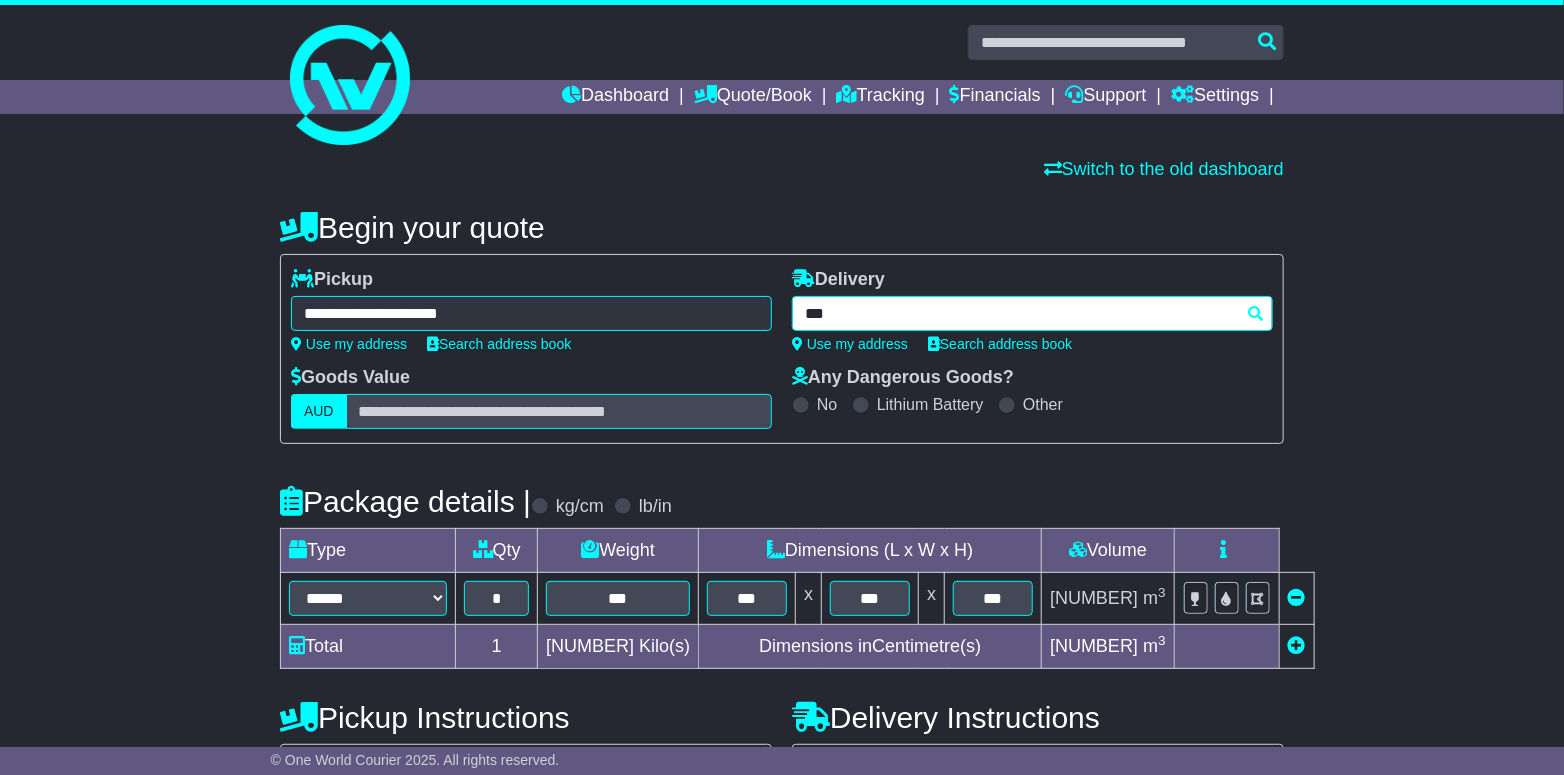 type on "****" 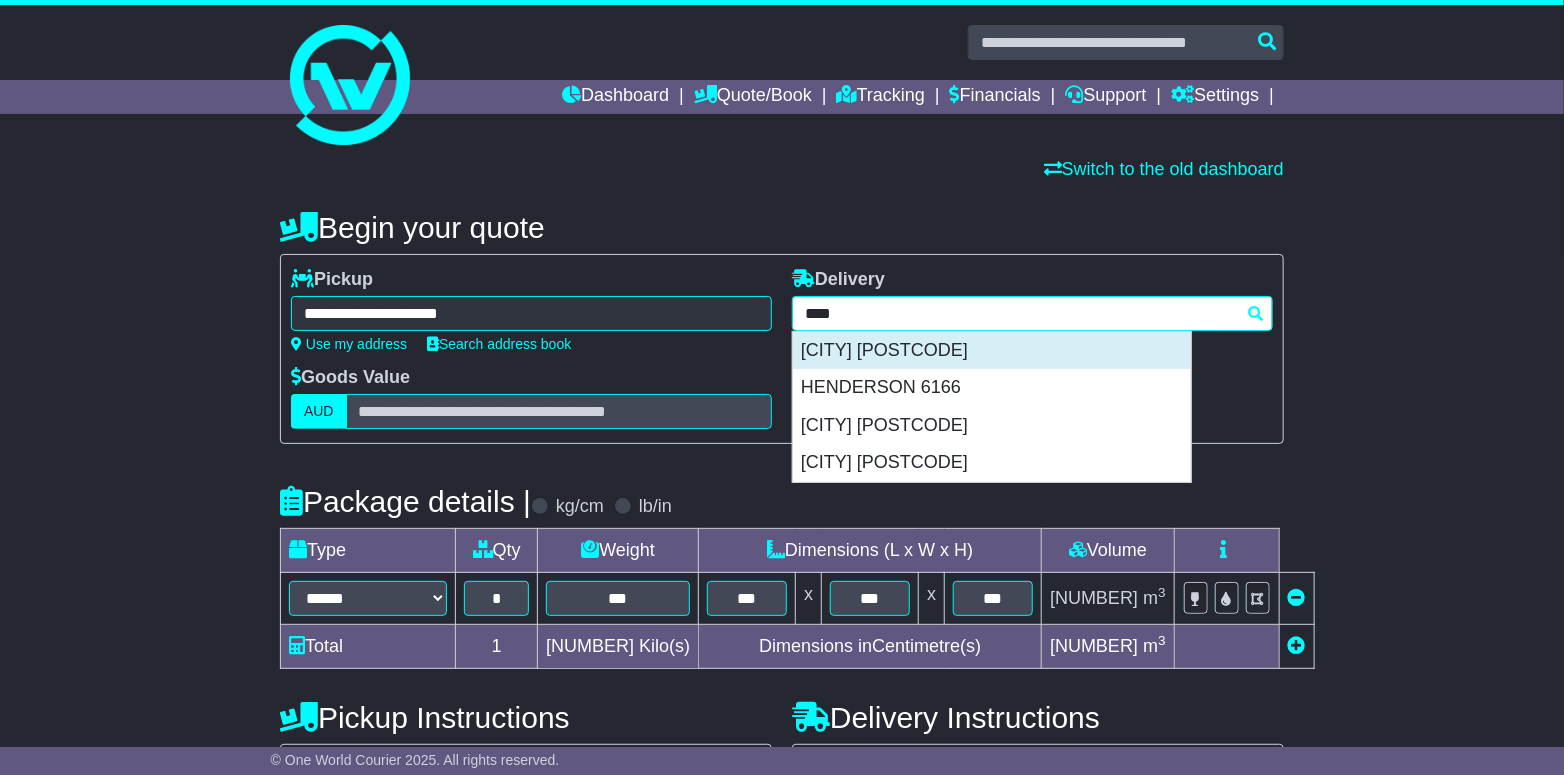 click on "[CITY] [POSTCODE]" at bounding box center (992, 351) 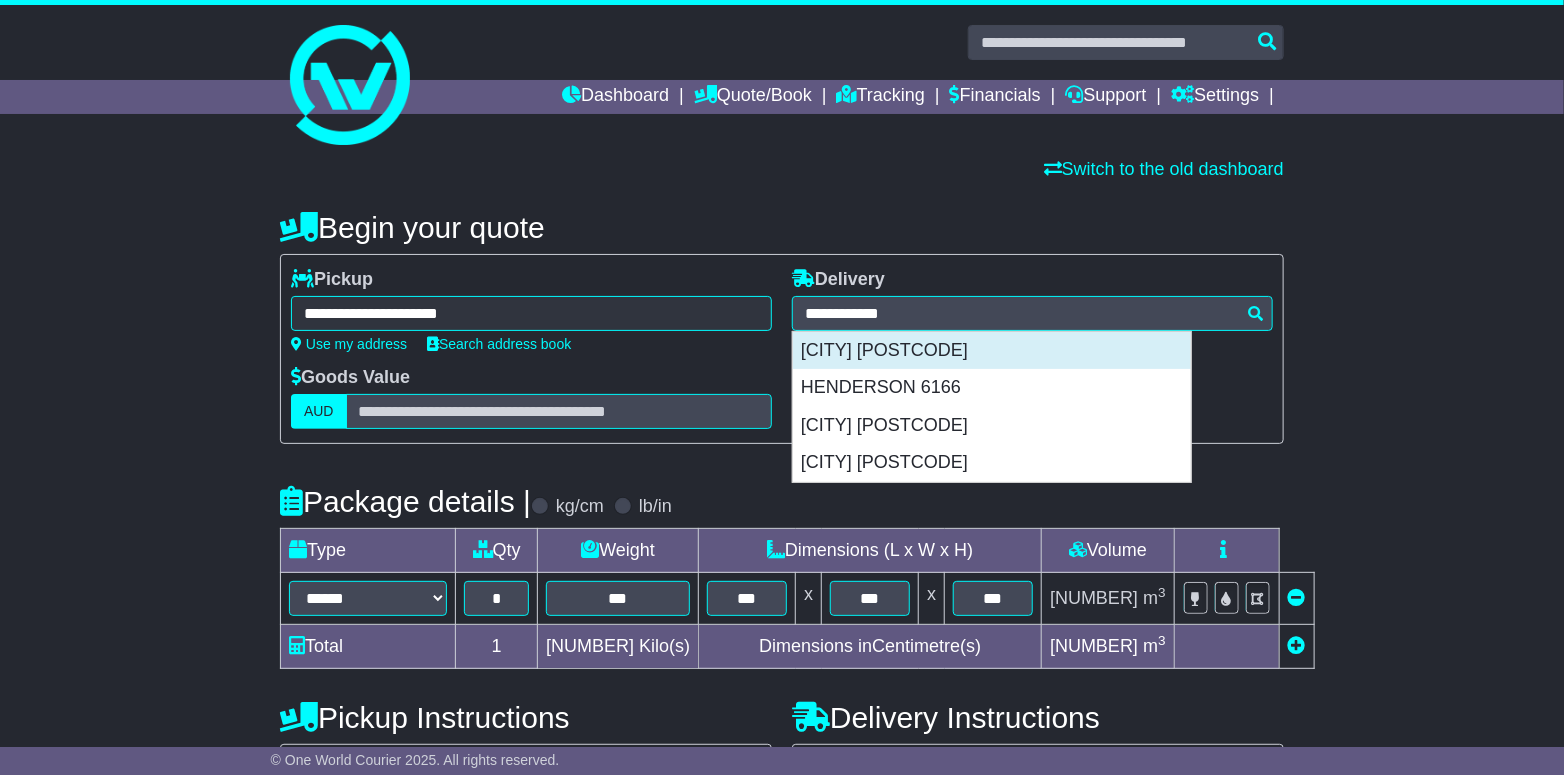 type on "**********" 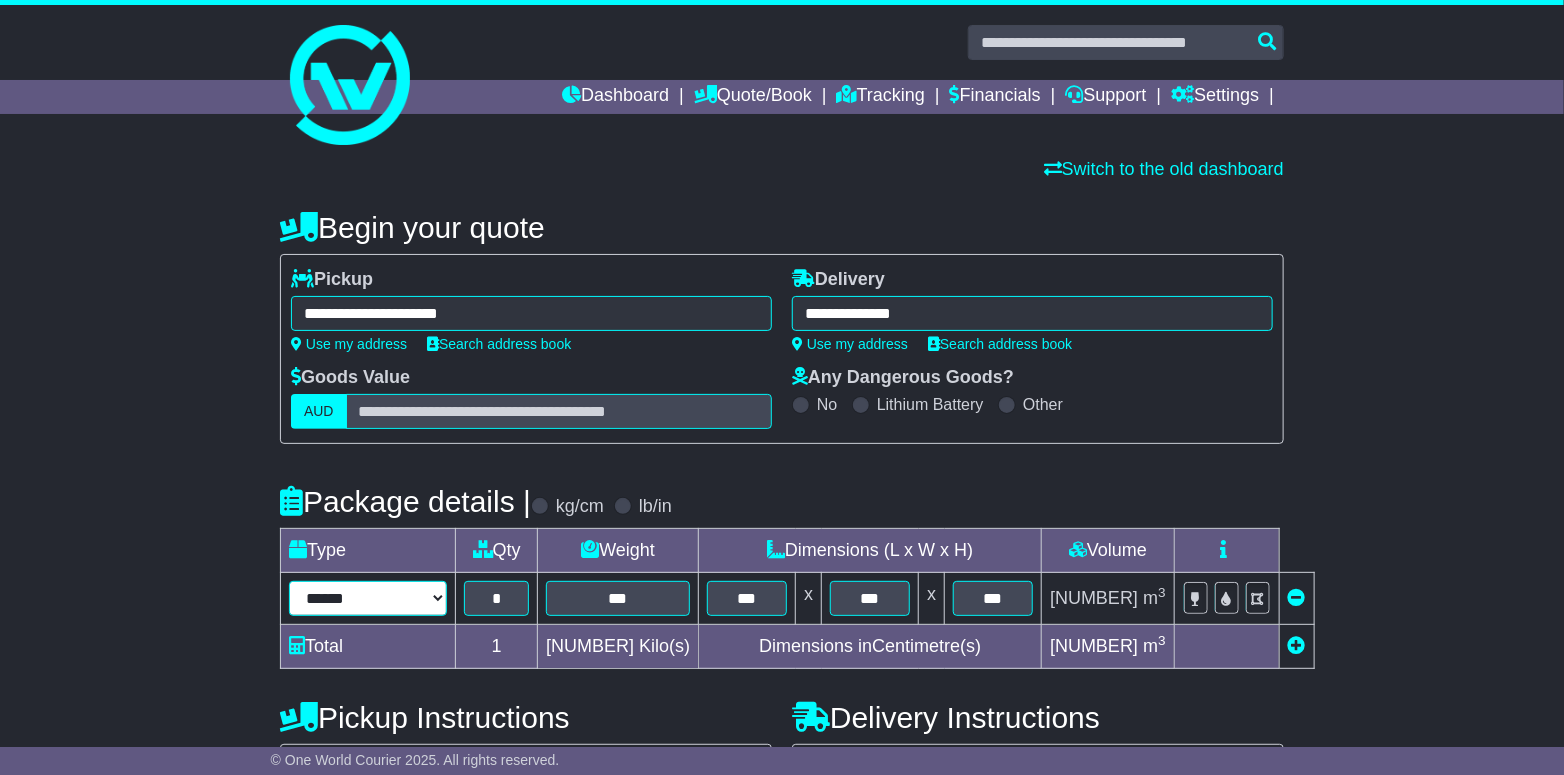 click on "**********" at bounding box center (368, 598) 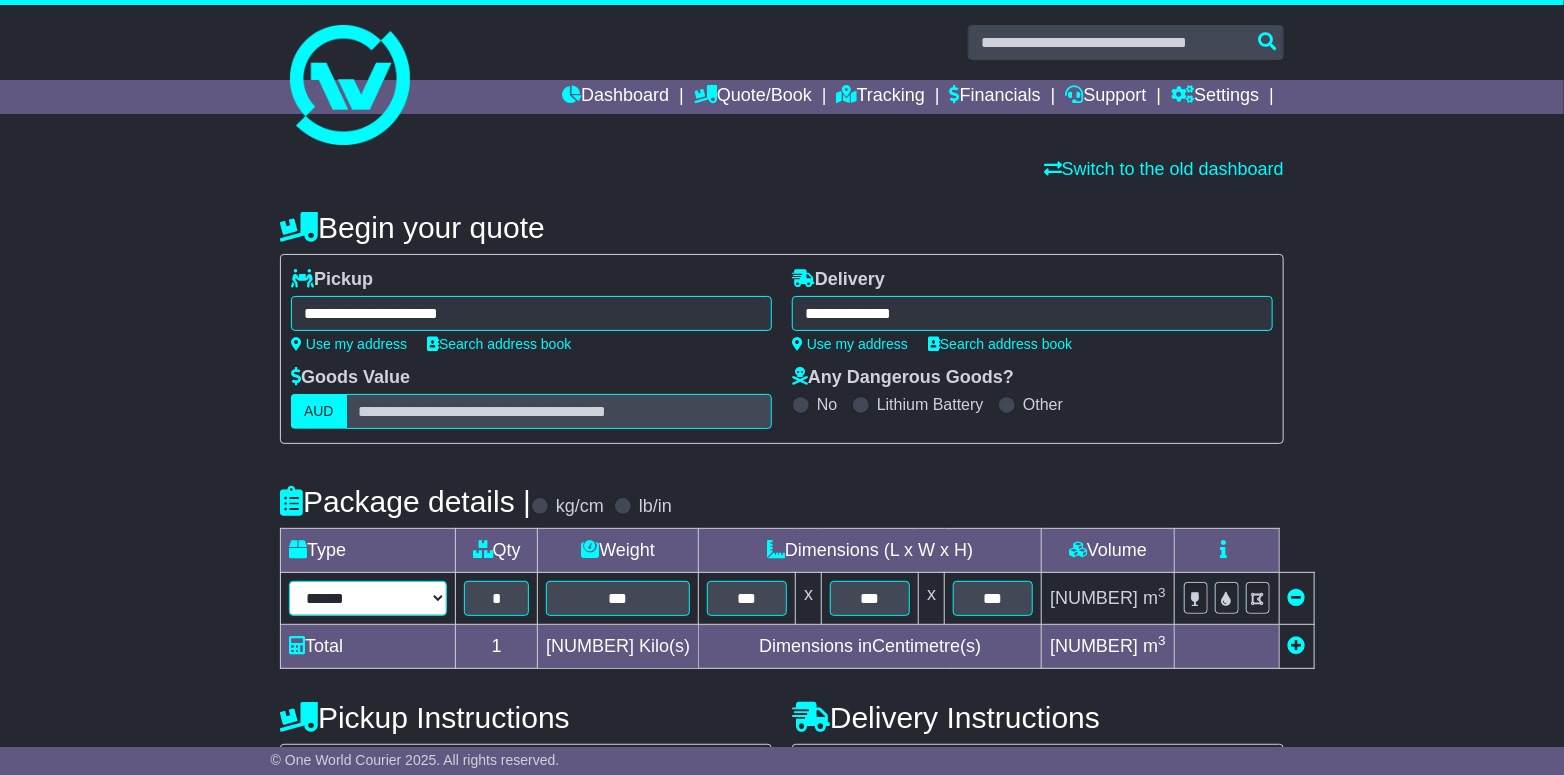 select on "*****" 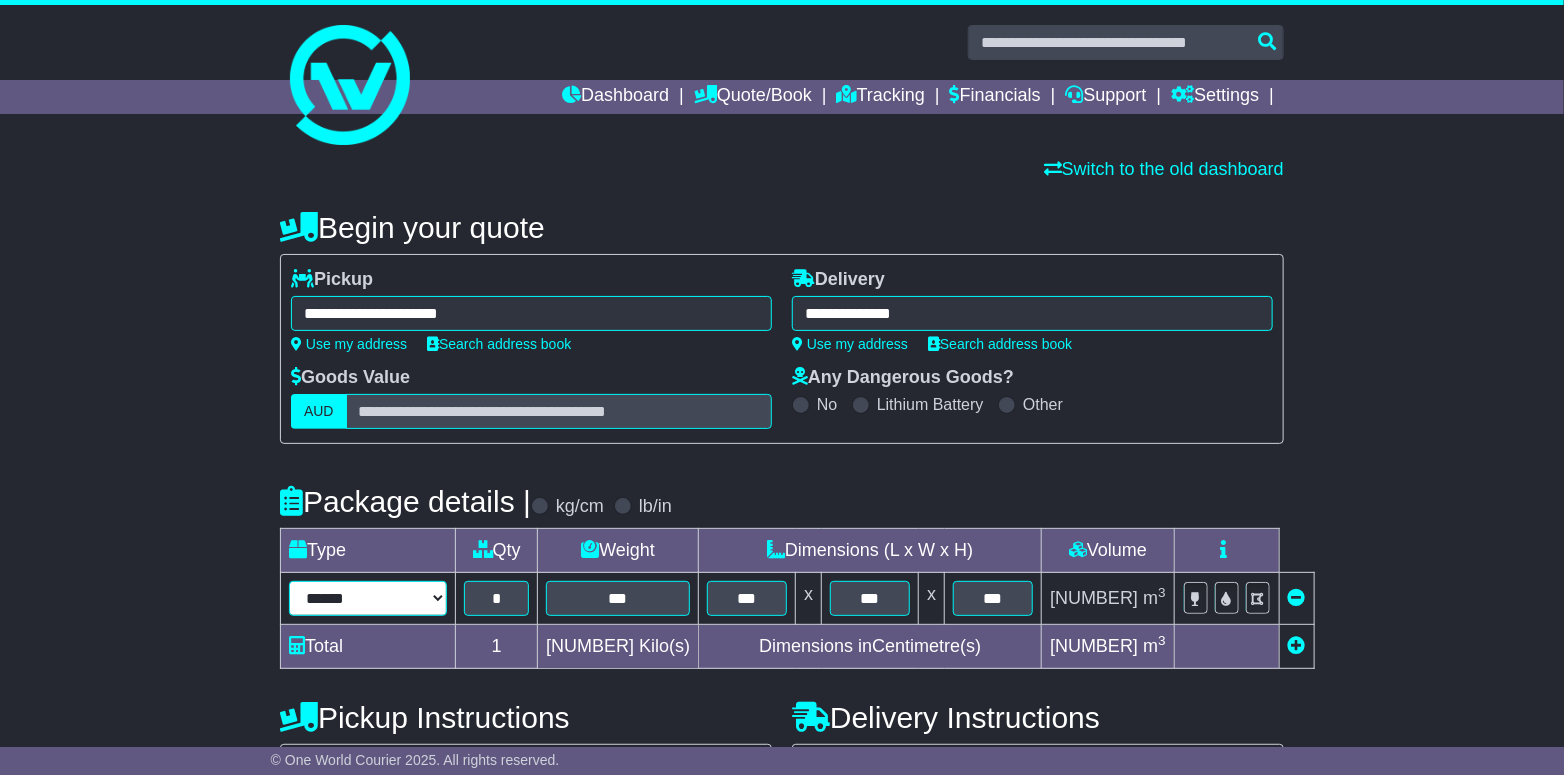 click on "**********" at bounding box center [368, 598] 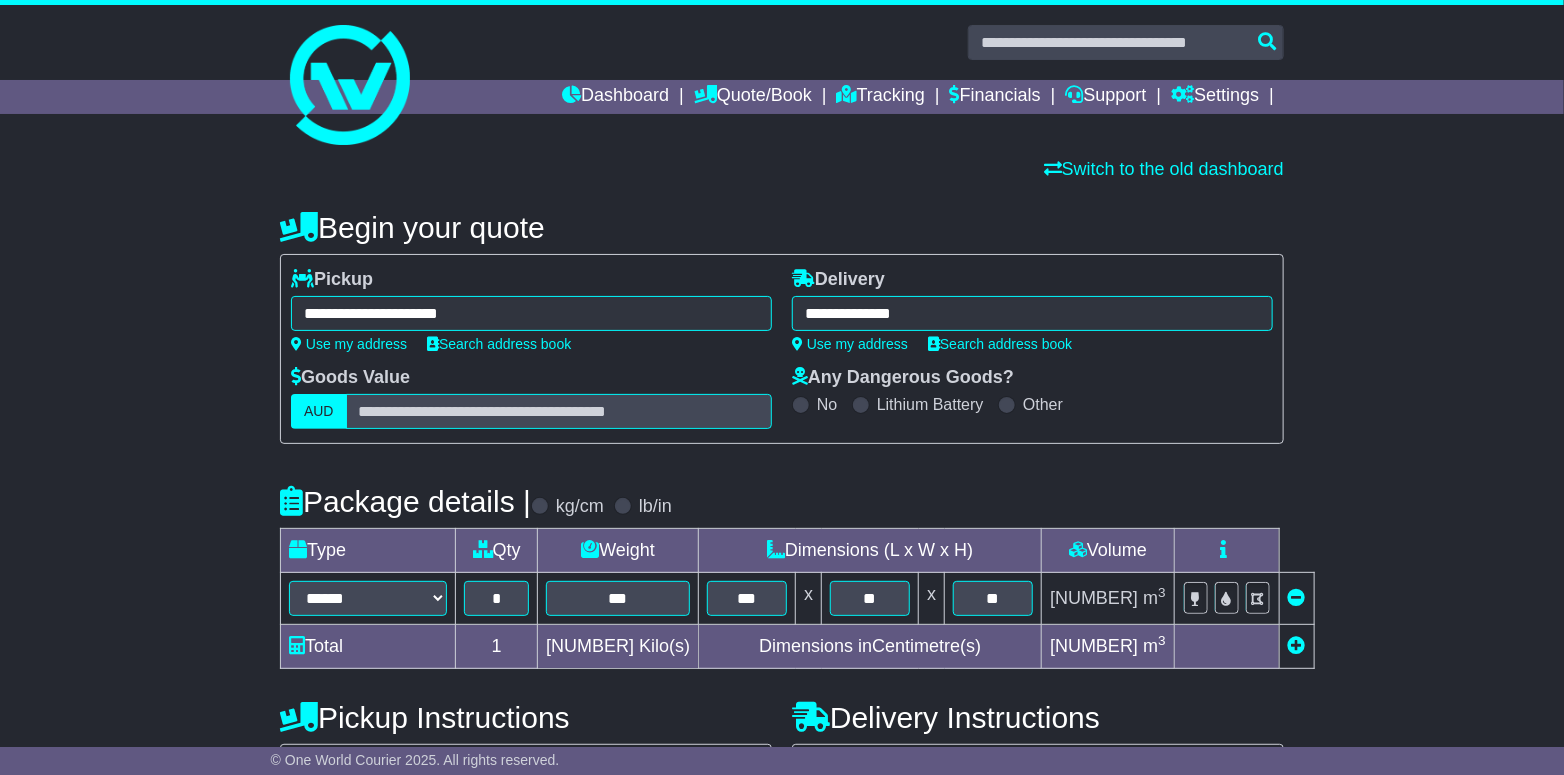 drag, startPoint x: 167, startPoint y: 589, endPoint x: 181, endPoint y: 588, distance: 14.035668 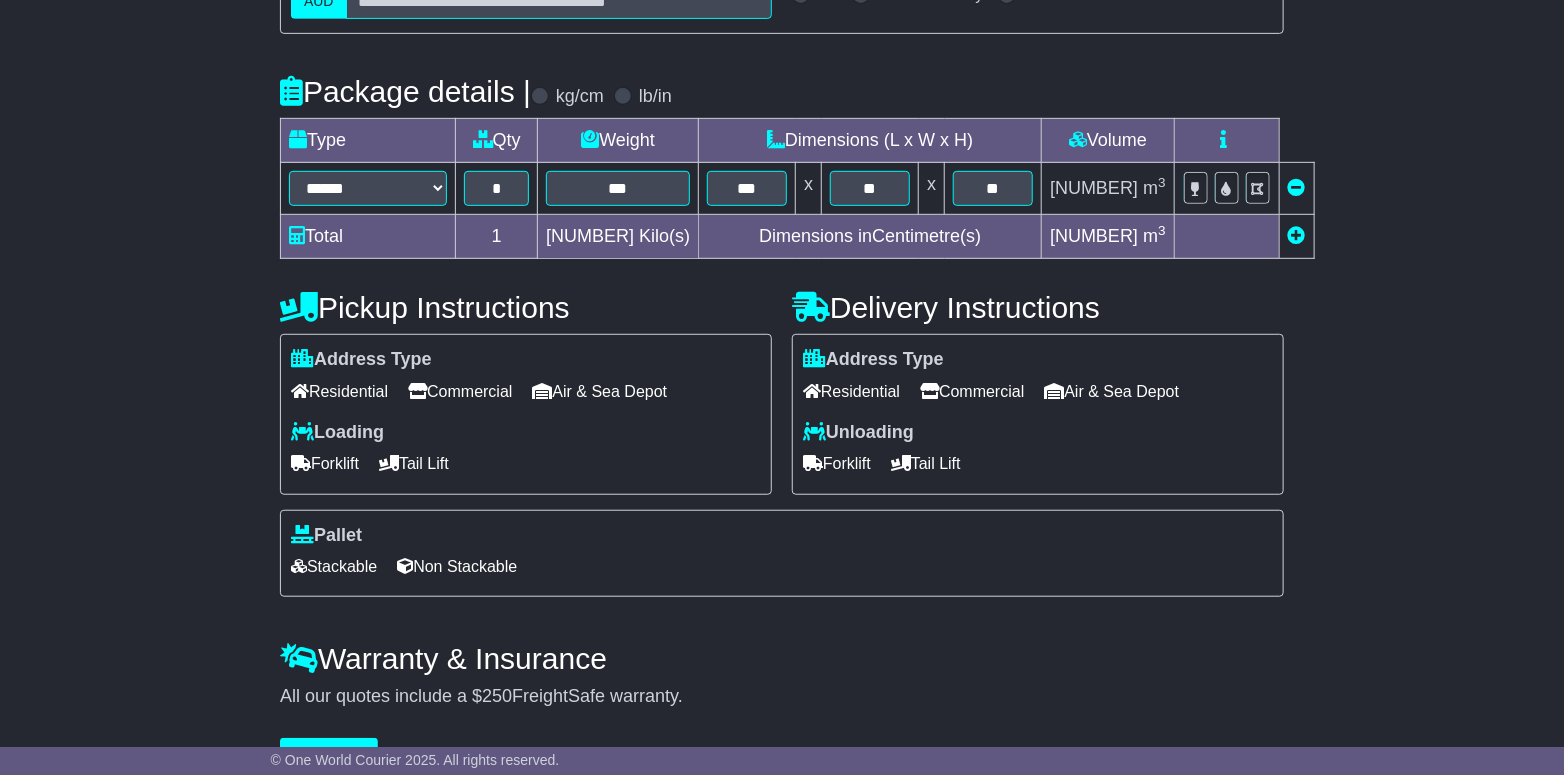 scroll, scrollTop: 459, scrollLeft: 0, axis: vertical 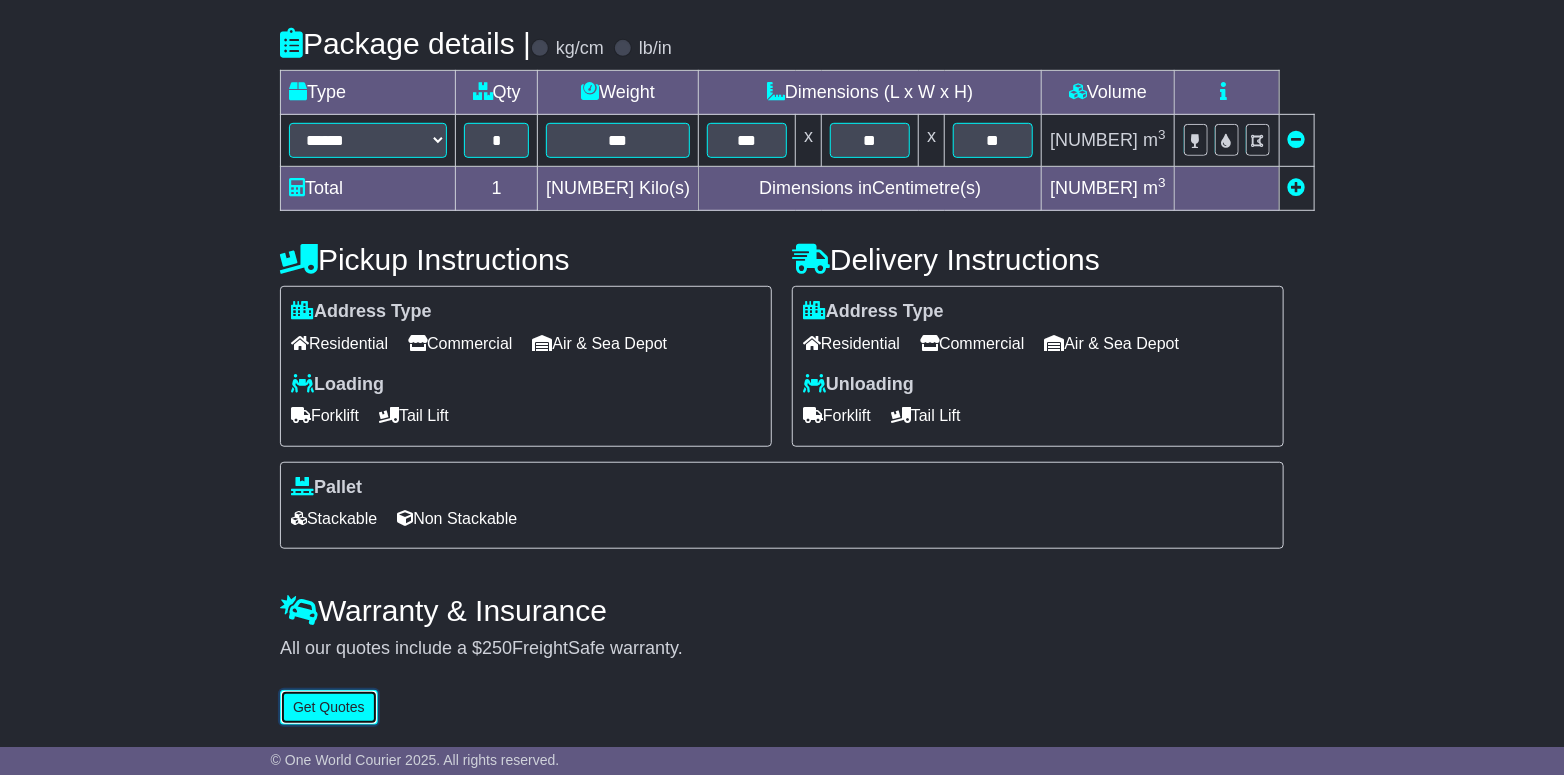 click on "Get Quotes" at bounding box center [329, 707] 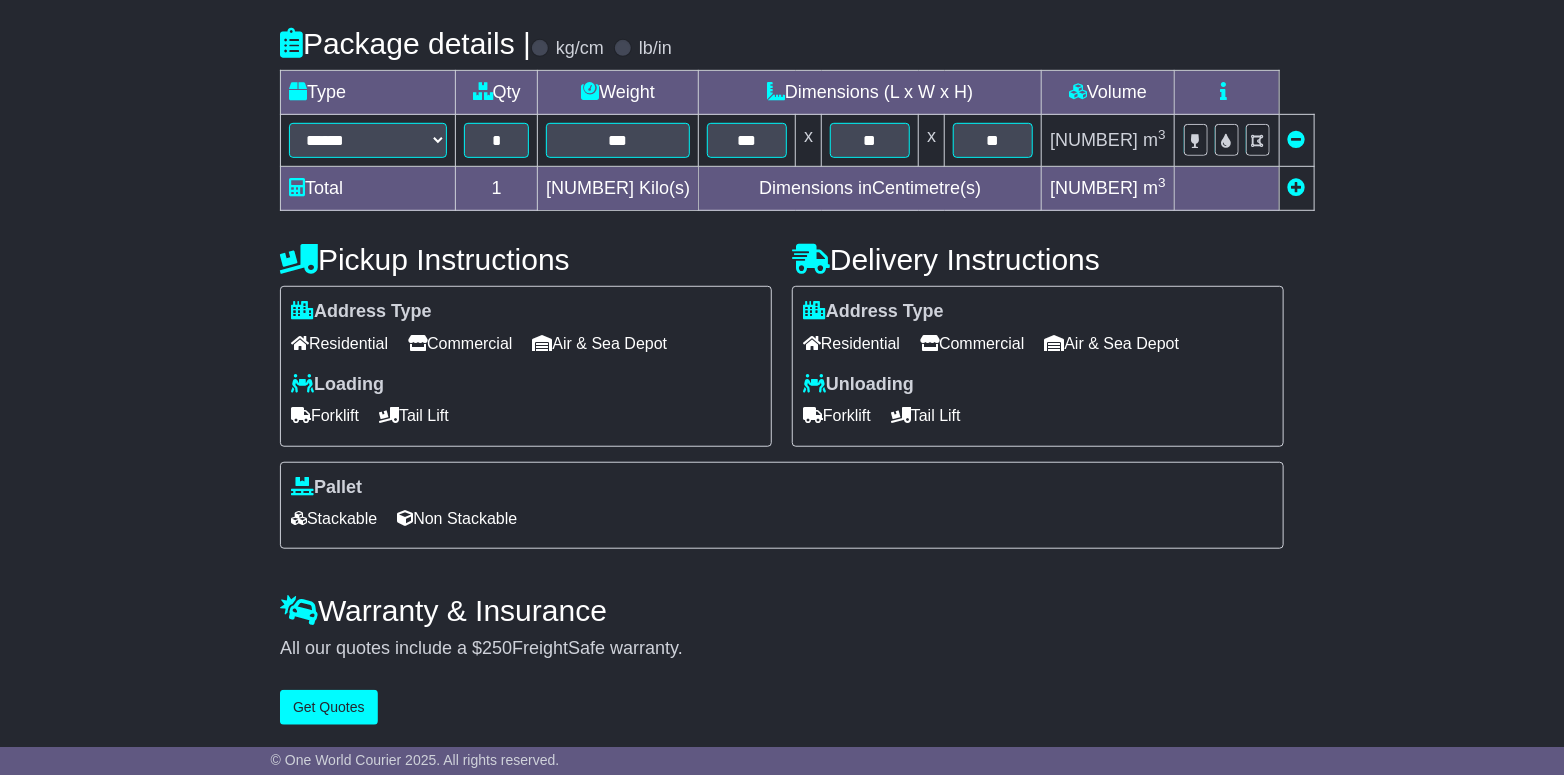 scroll, scrollTop: 0, scrollLeft: 0, axis: both 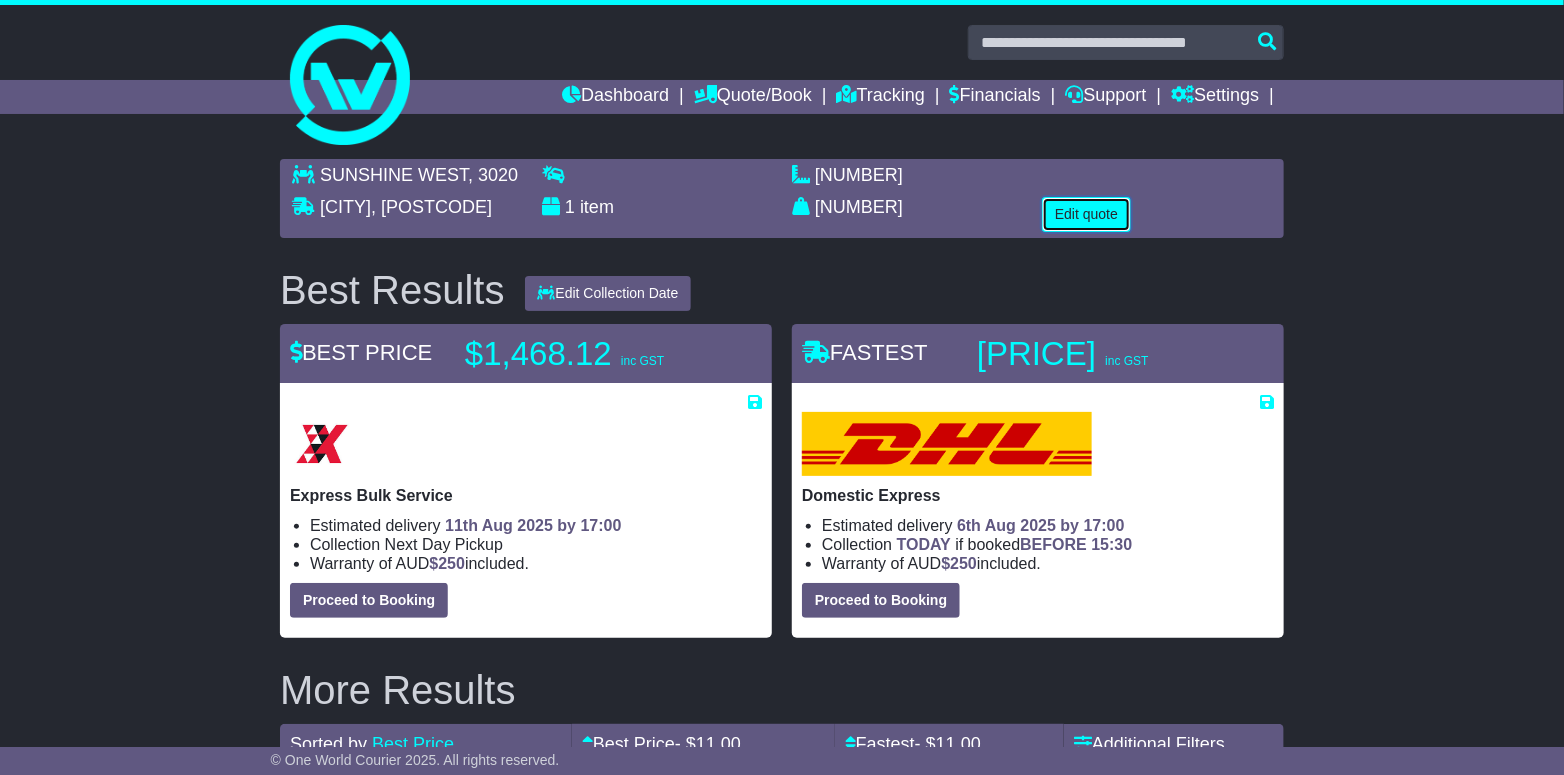 click on "Edit quote" at bounding box center [1086, 214] 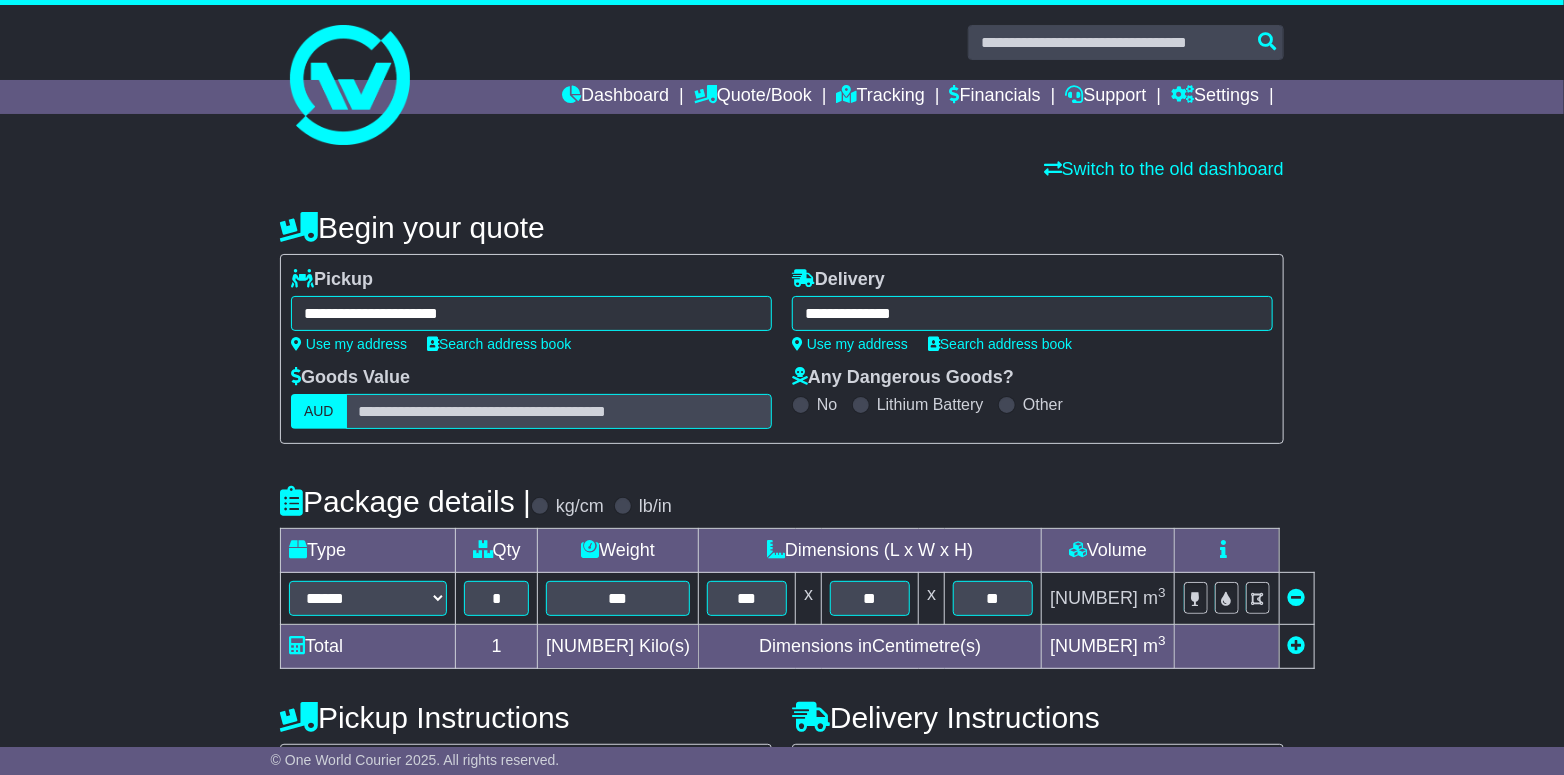 click on "**********" at bounding box center [1032, 313] 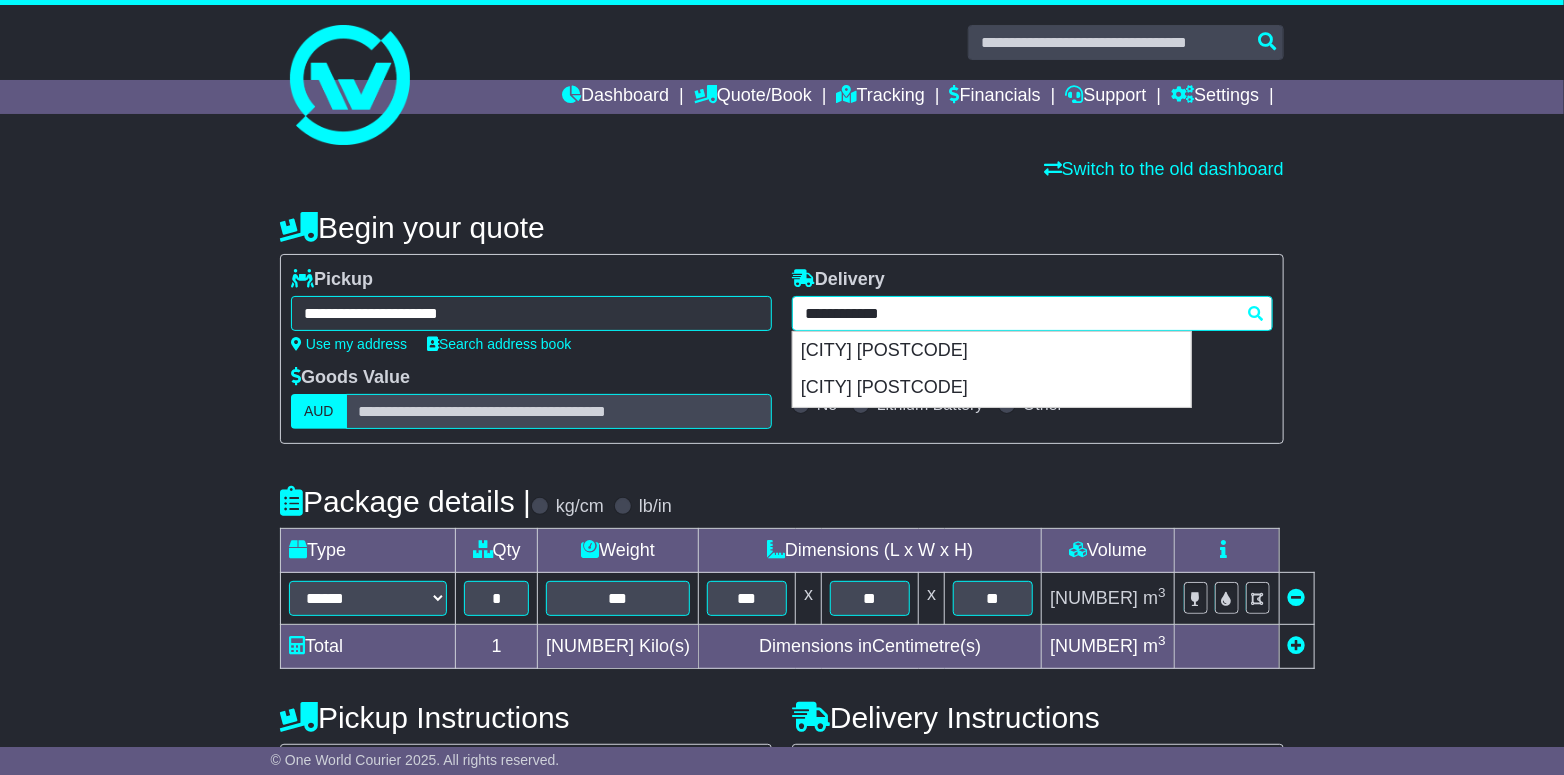 click on "**********" at bounding box center [1032, 313] 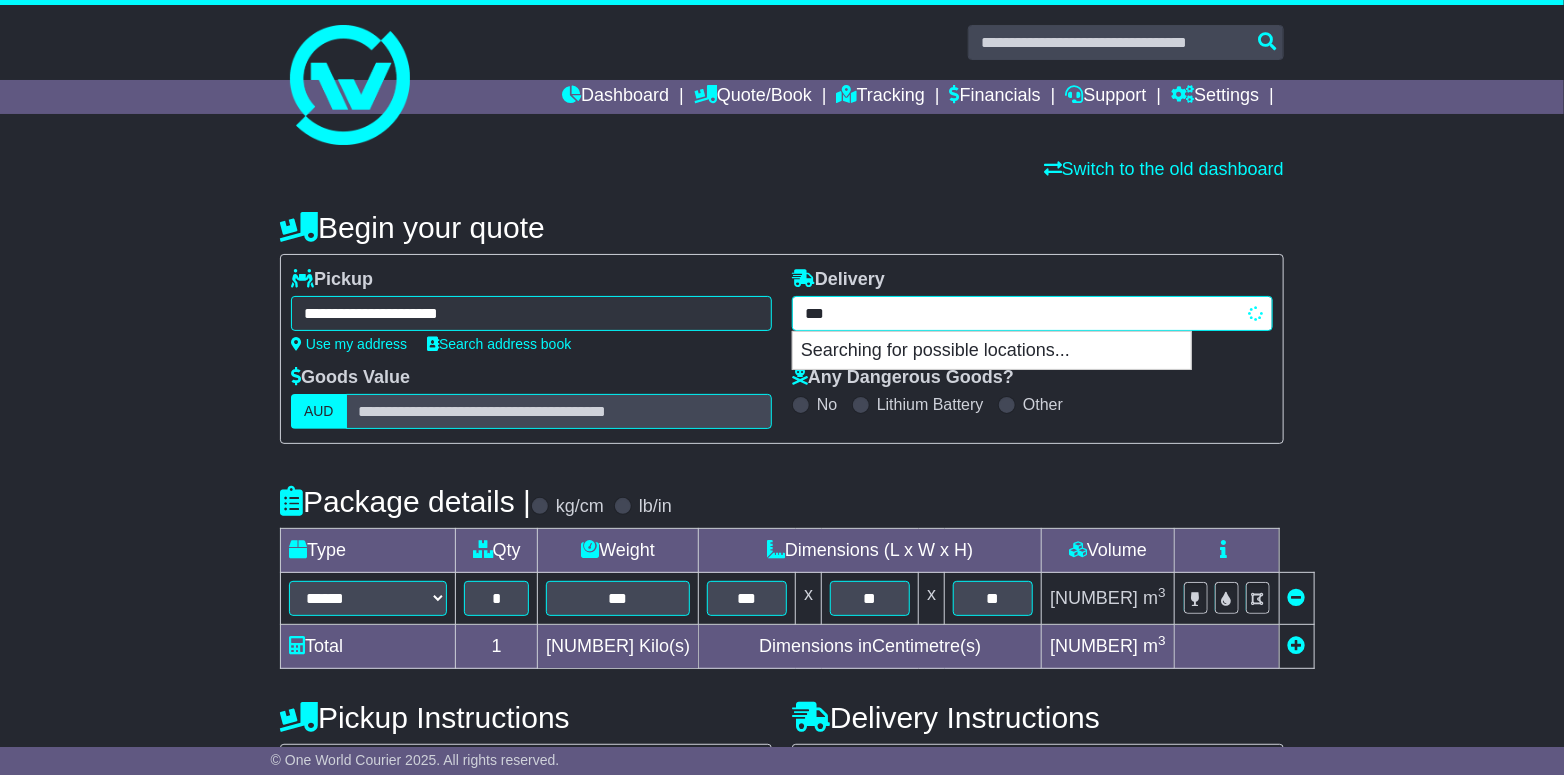 type on "****" 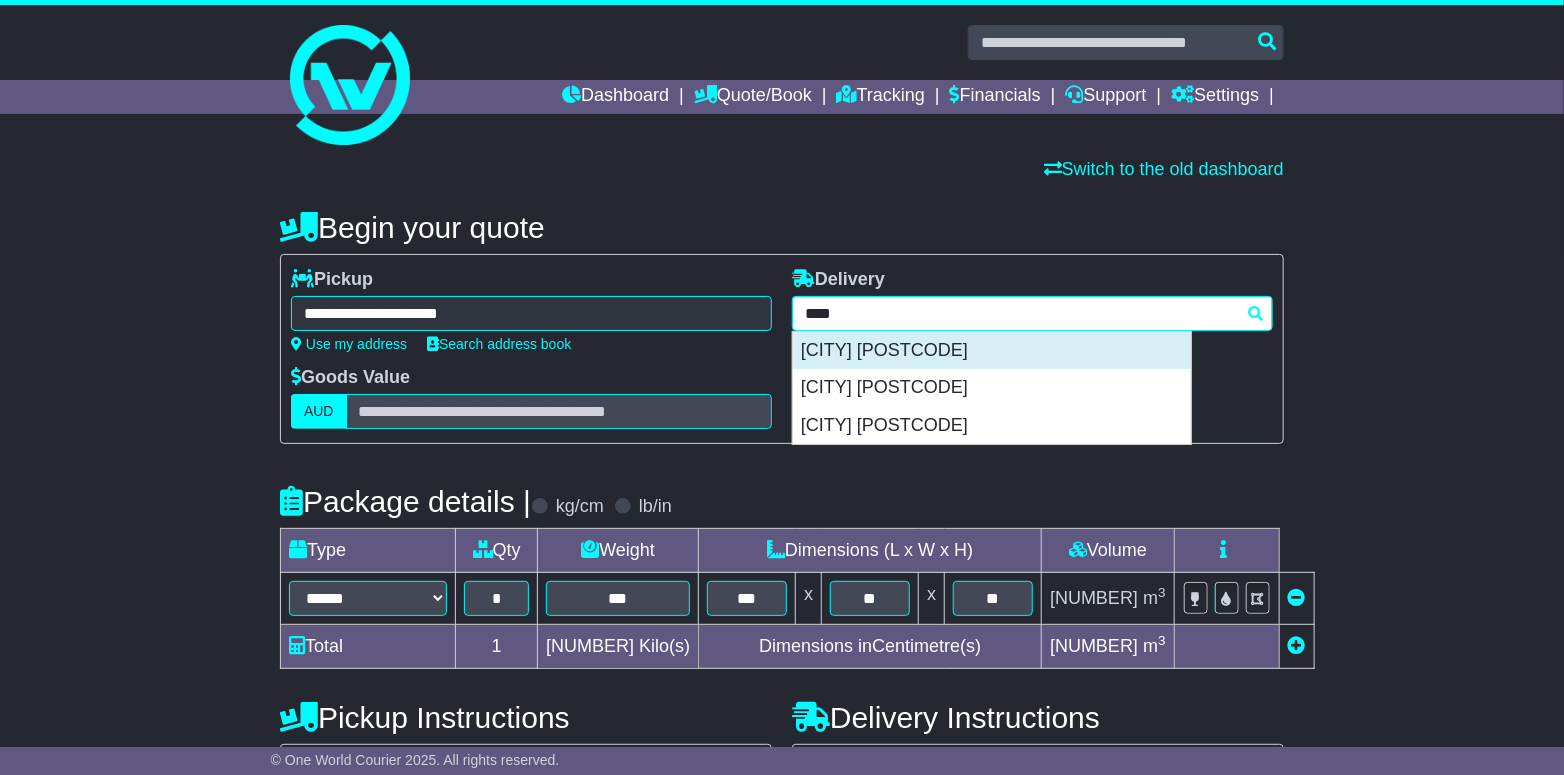 click on "[CITY] [POSTCODE]" at bounding box center [992, 351] 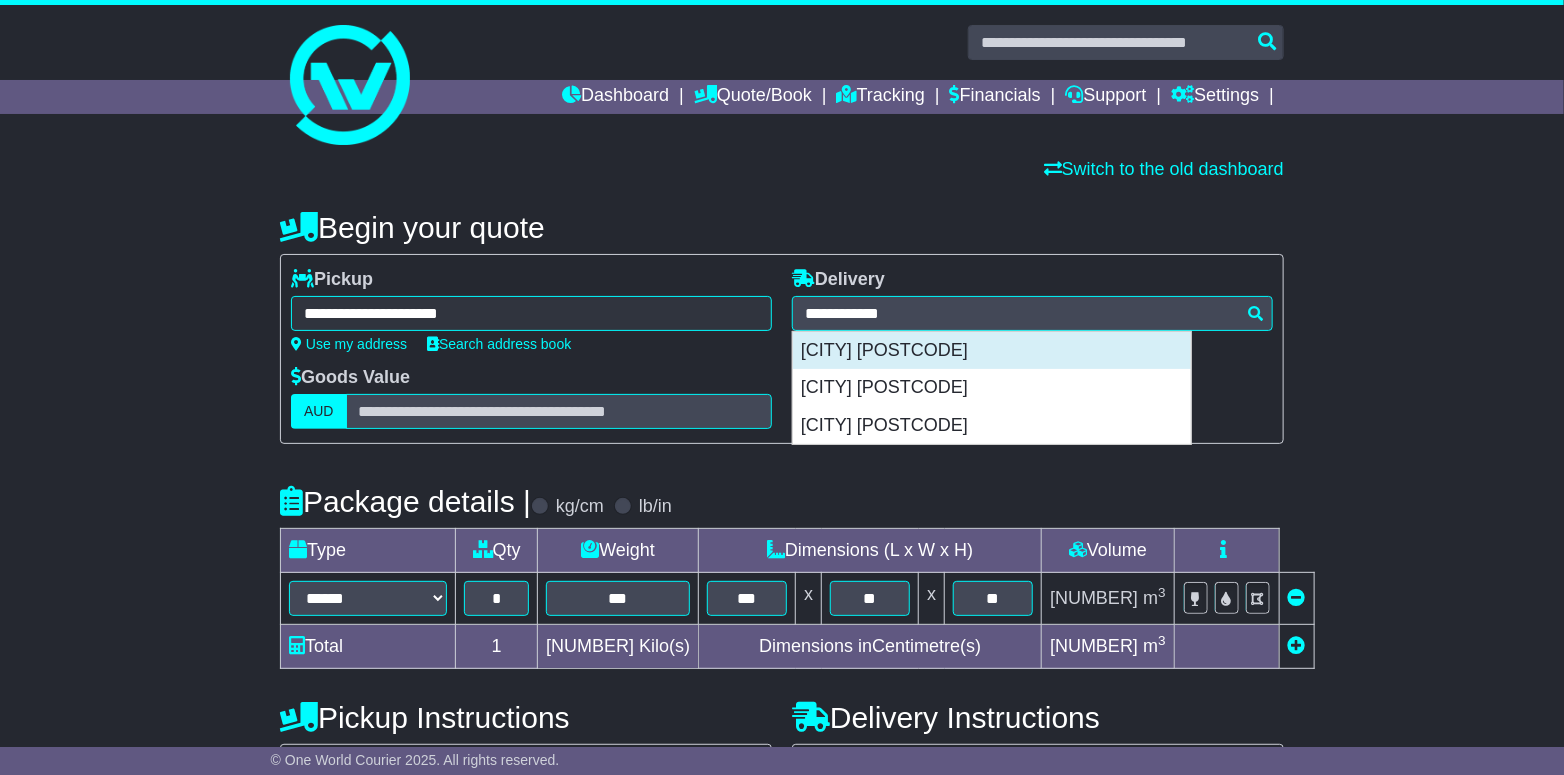 type on "**********" 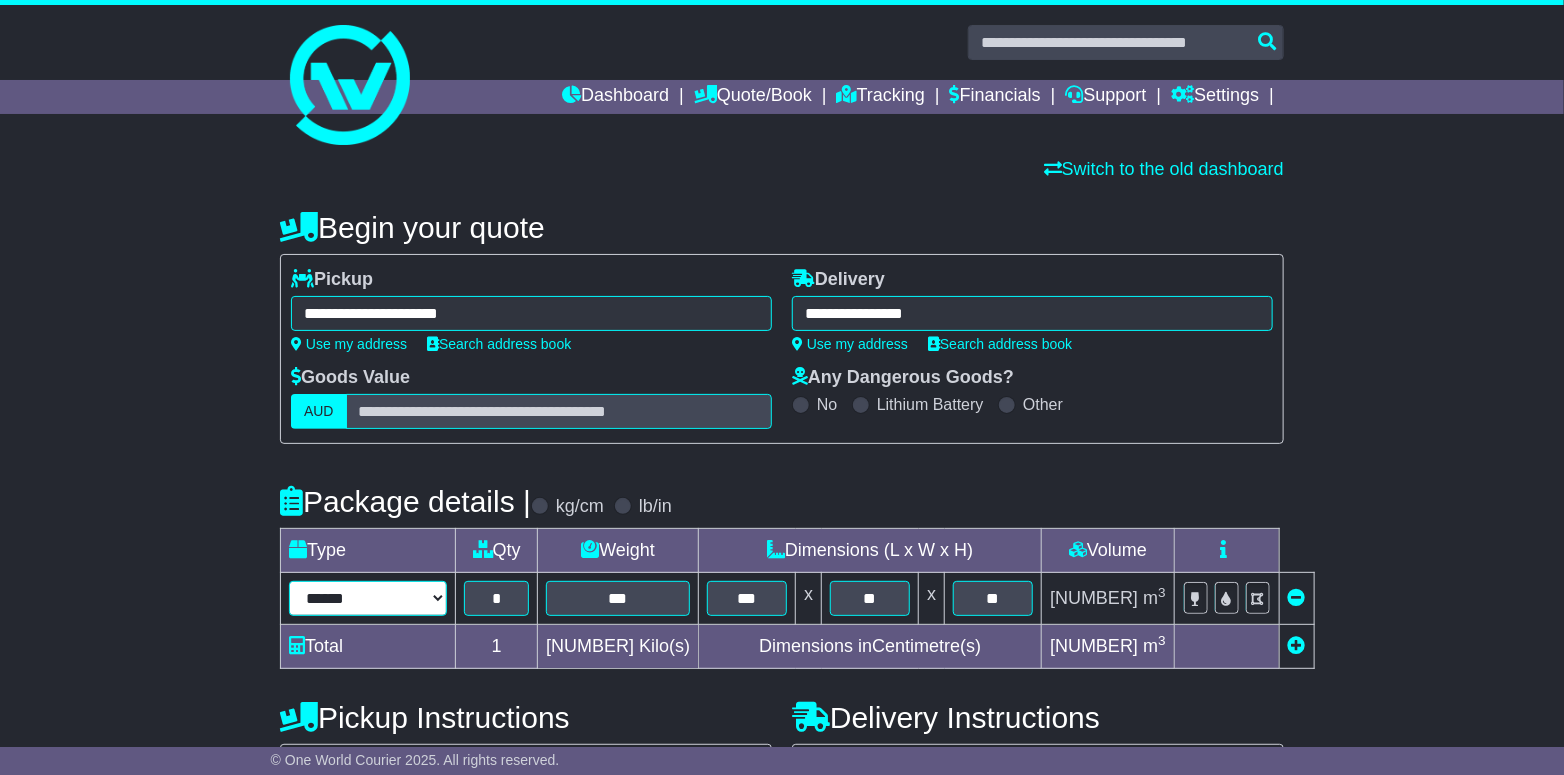 click on "**********" at bounding box center (368, 598) 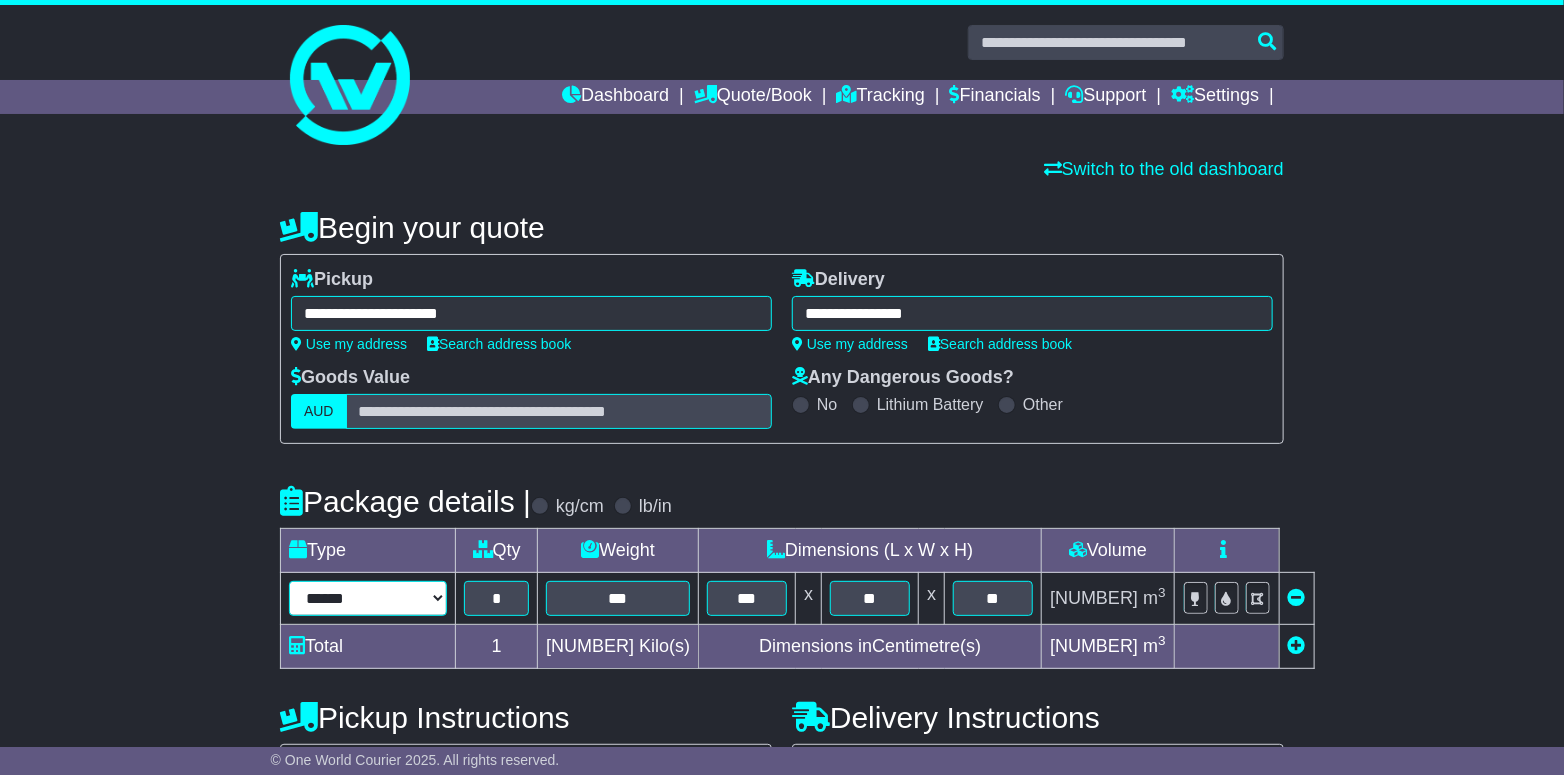 select on "*****" 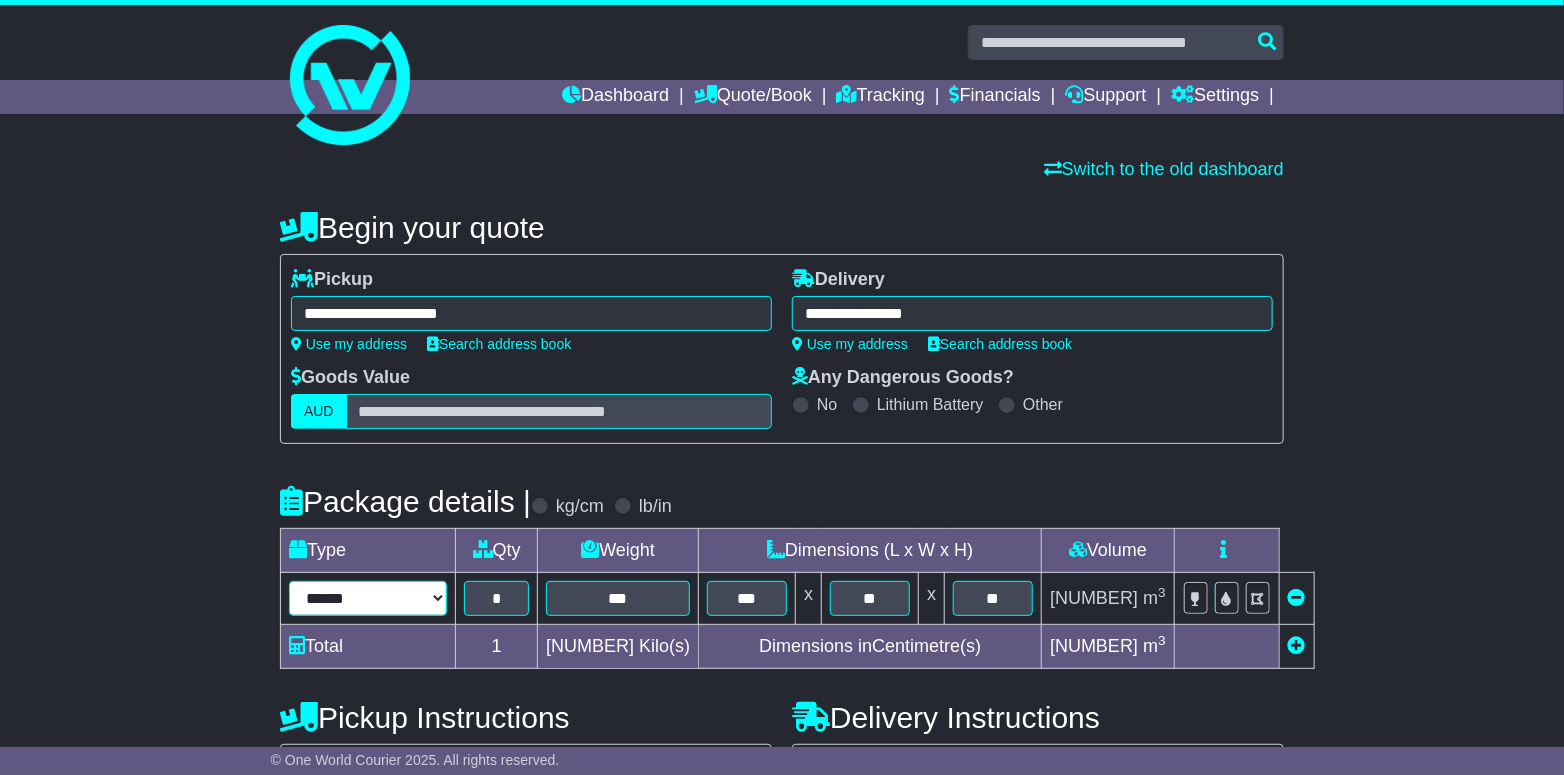 click on "**********" at bounding box center [368, 598] 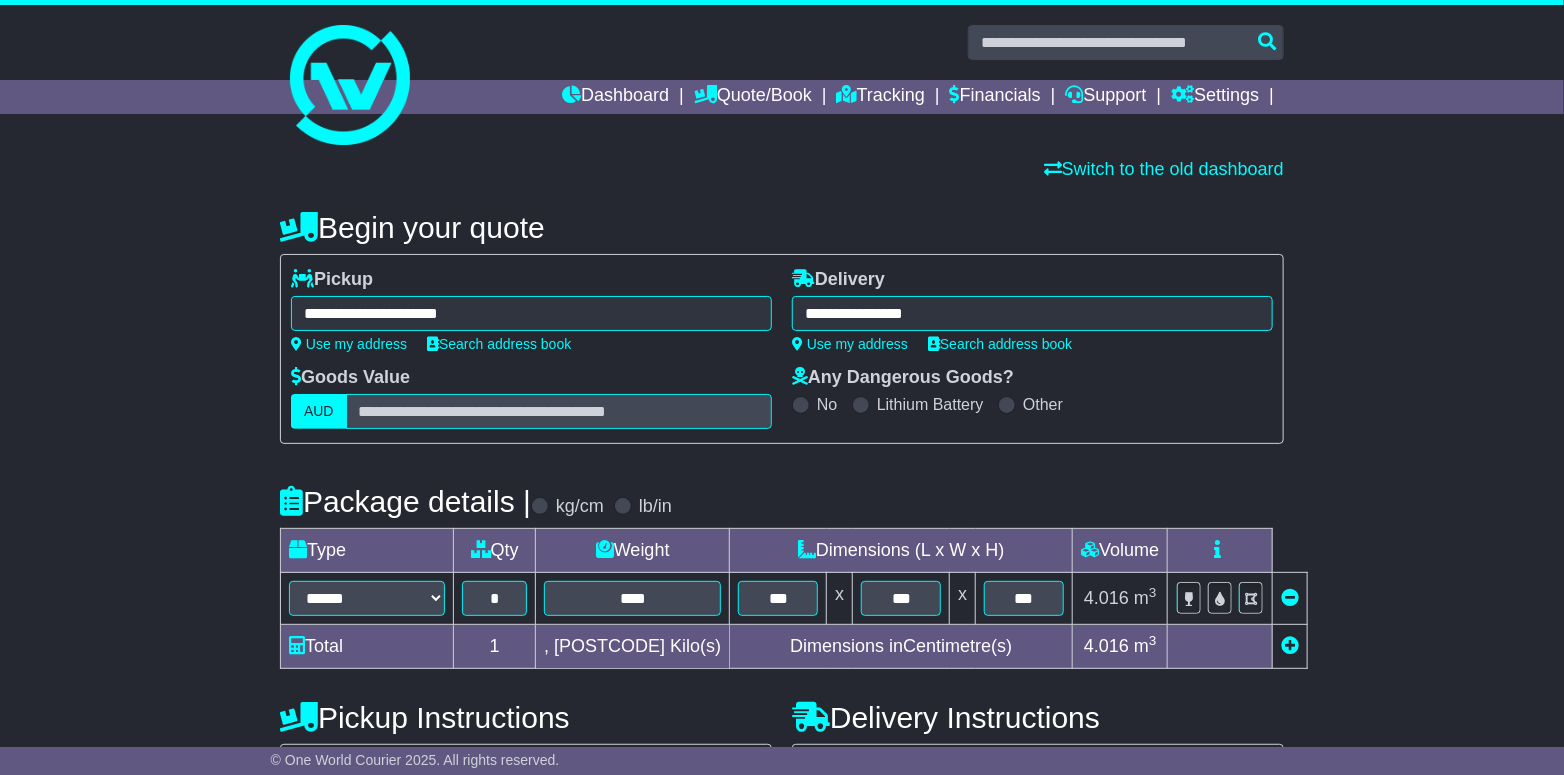 click on "**********" at bounding box center (782, 692) 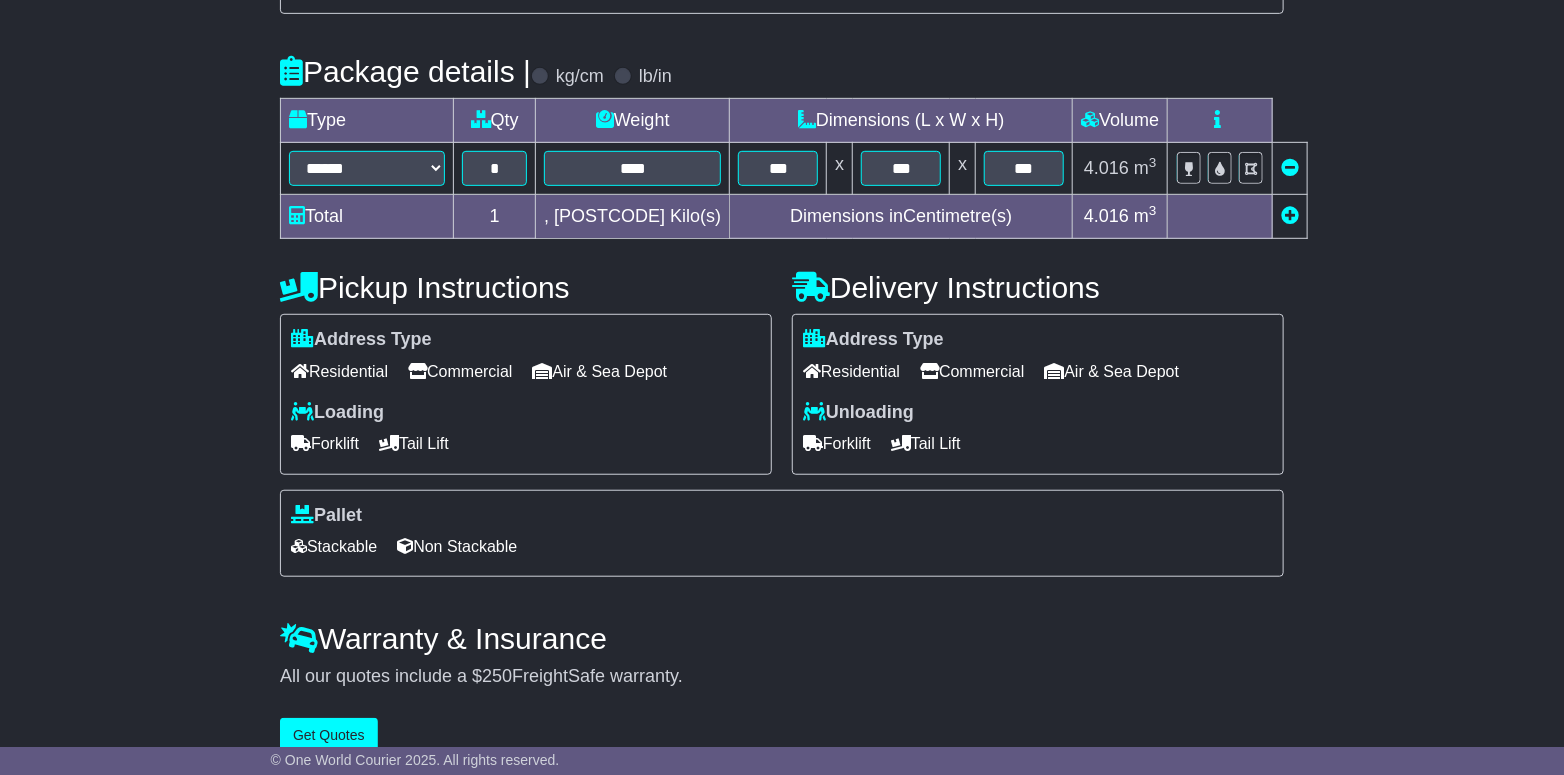 scroll, scrollTop: 459, scrollLeft: 0, axis: vertical 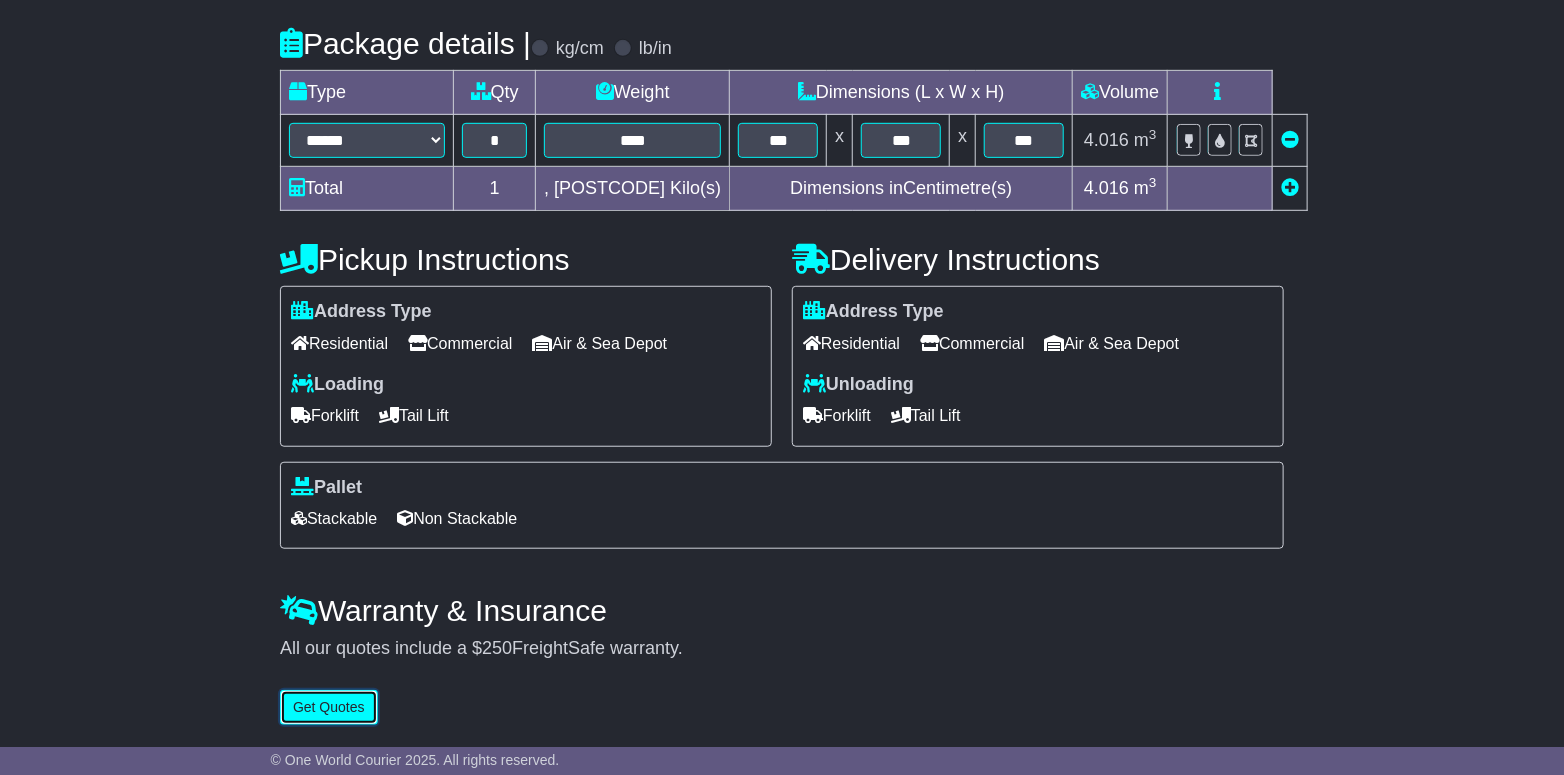 click on "Get Quotes" at bounding box center (329, 707) 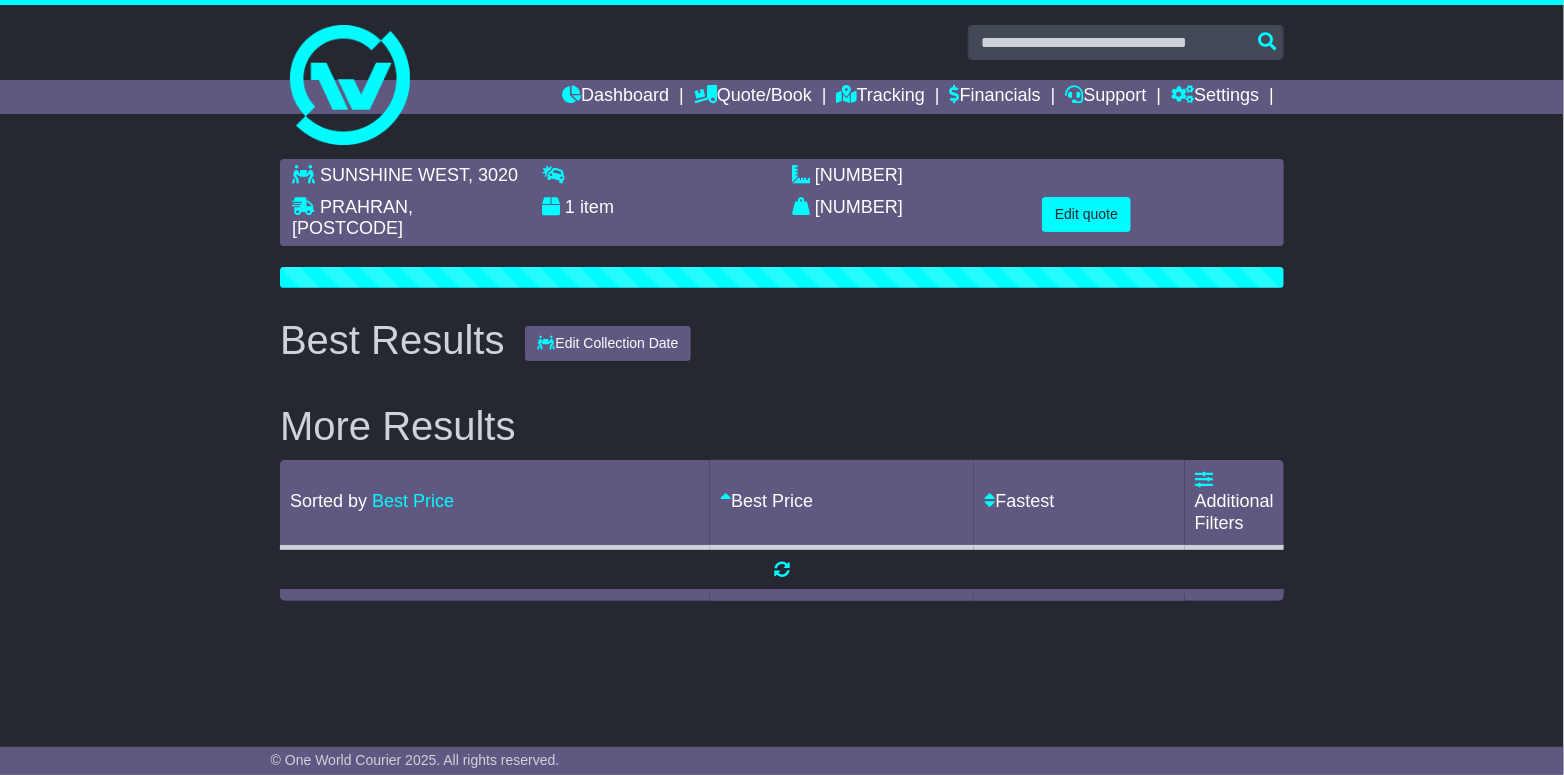 scroll, scrollTop: 0, scrollLeft: 0, axis: both 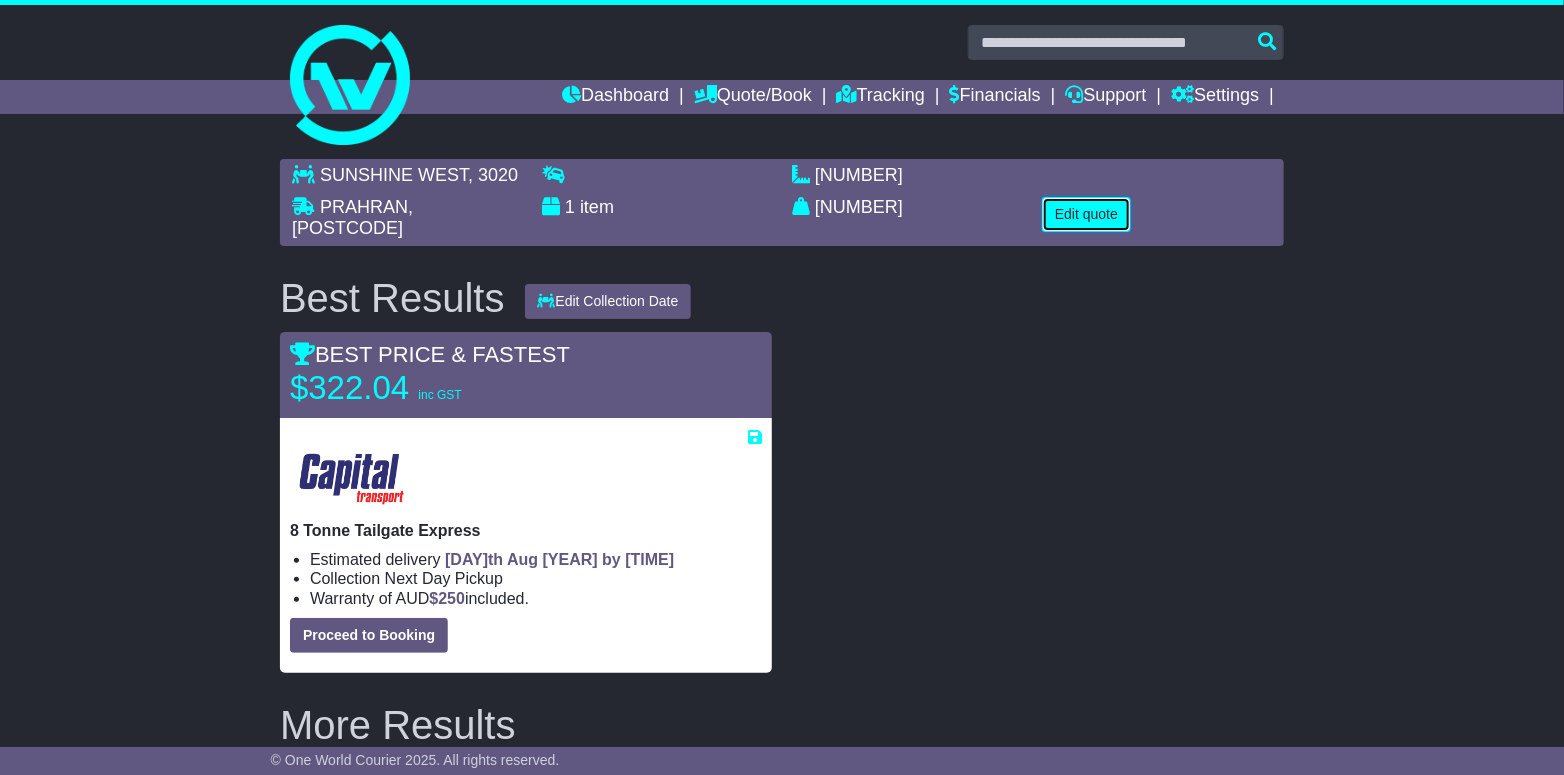 drag, startPoint x: 1084, startPoint y: 223, endPoint x: 1044, endPoint y: 227, distance: 40.1995 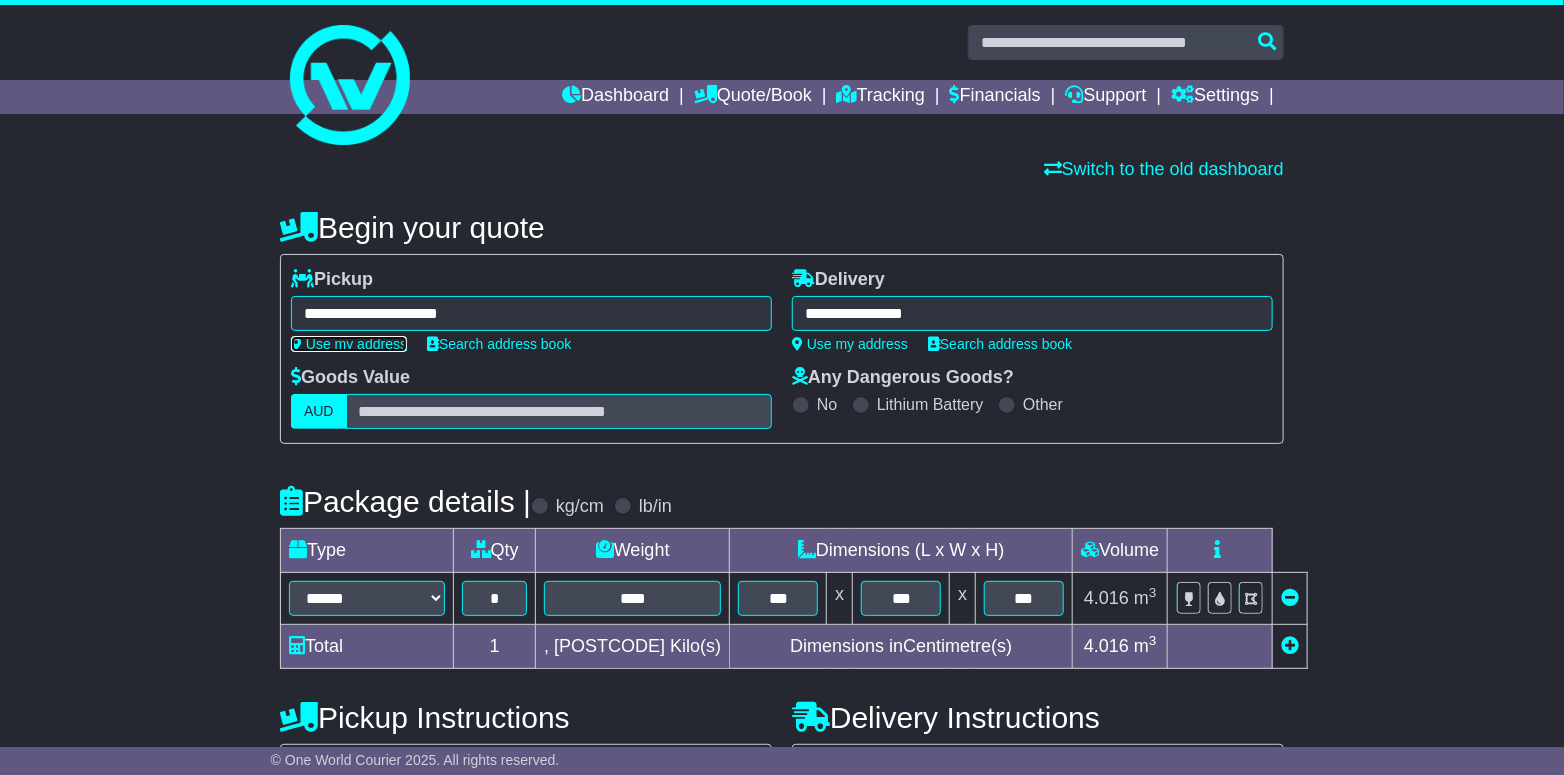 click on "Use my address" at bounding box center [349, 344] 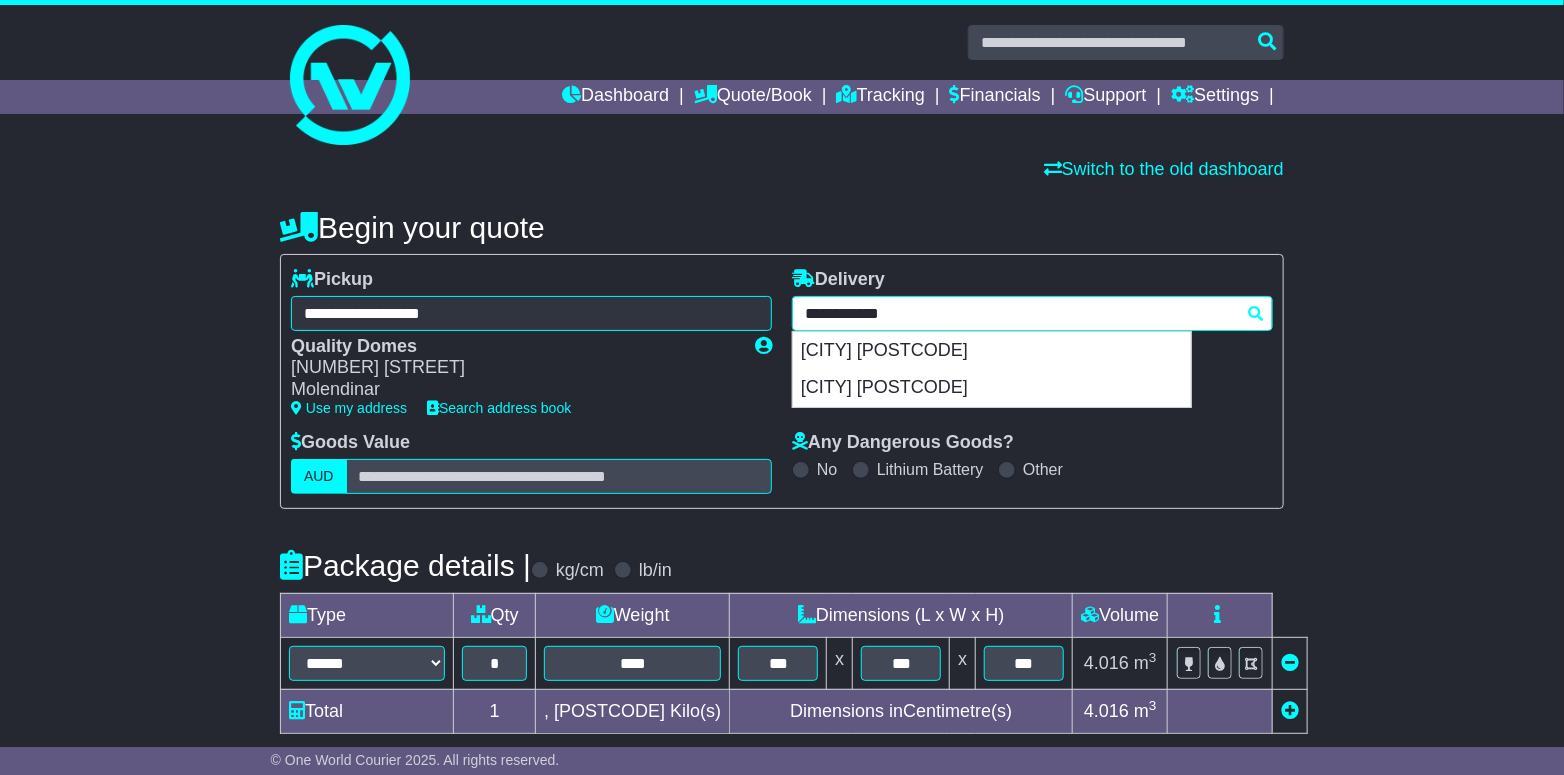 click on "**********" at bounding box center [1032, 313] 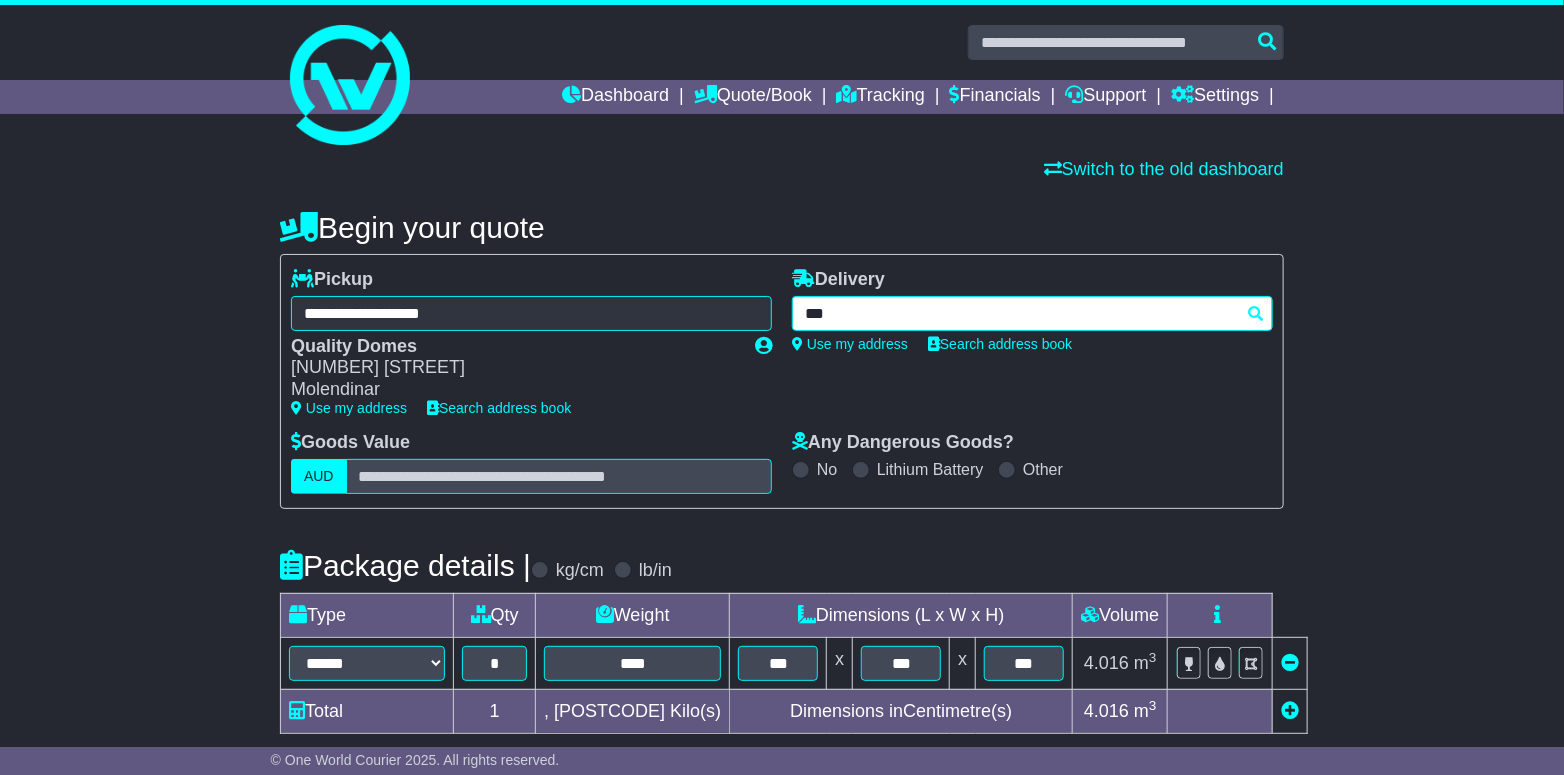 type on "****" 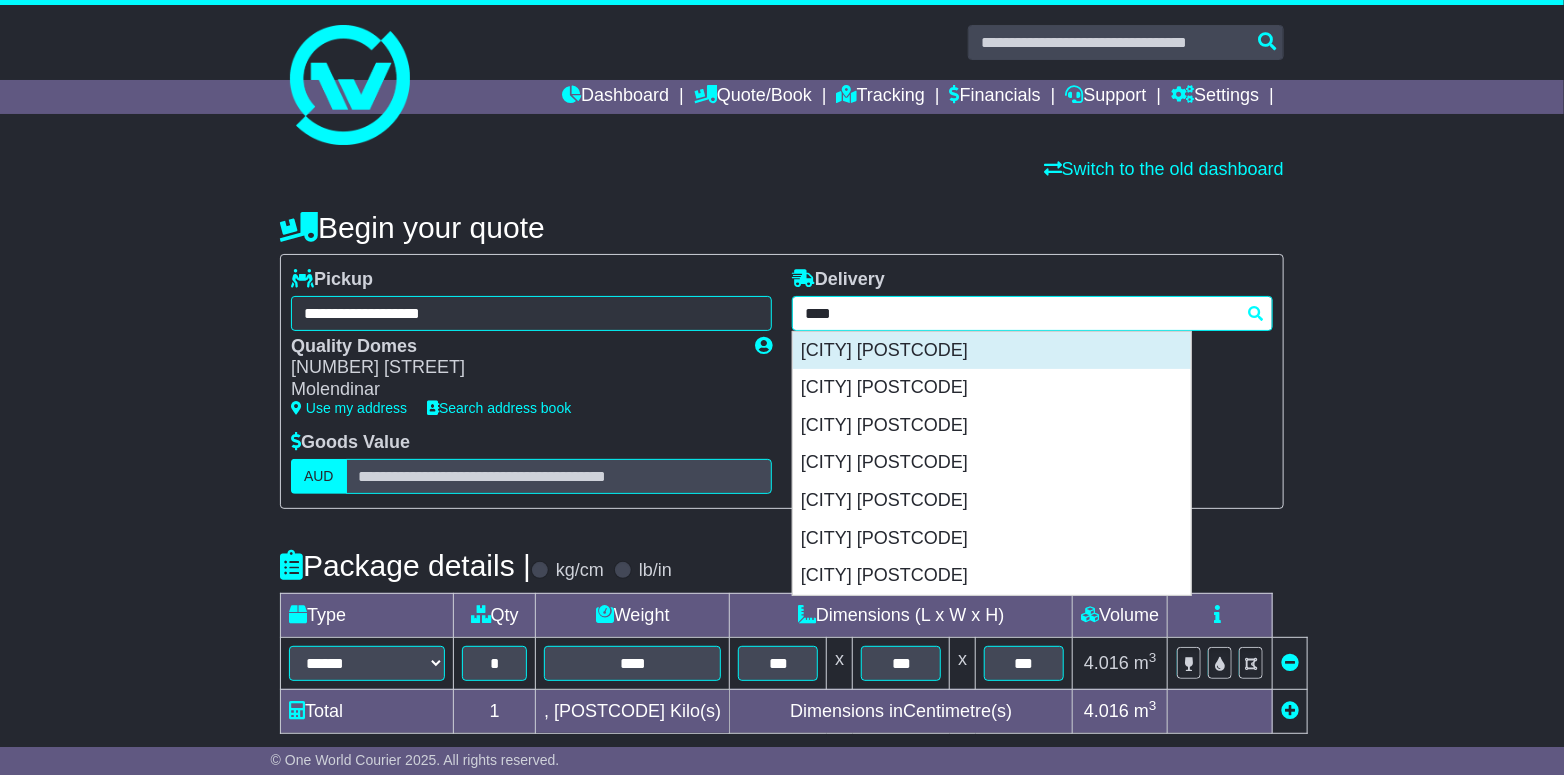 click on "[CITY] [POSTCODE]" at bounding box center [992, 351] 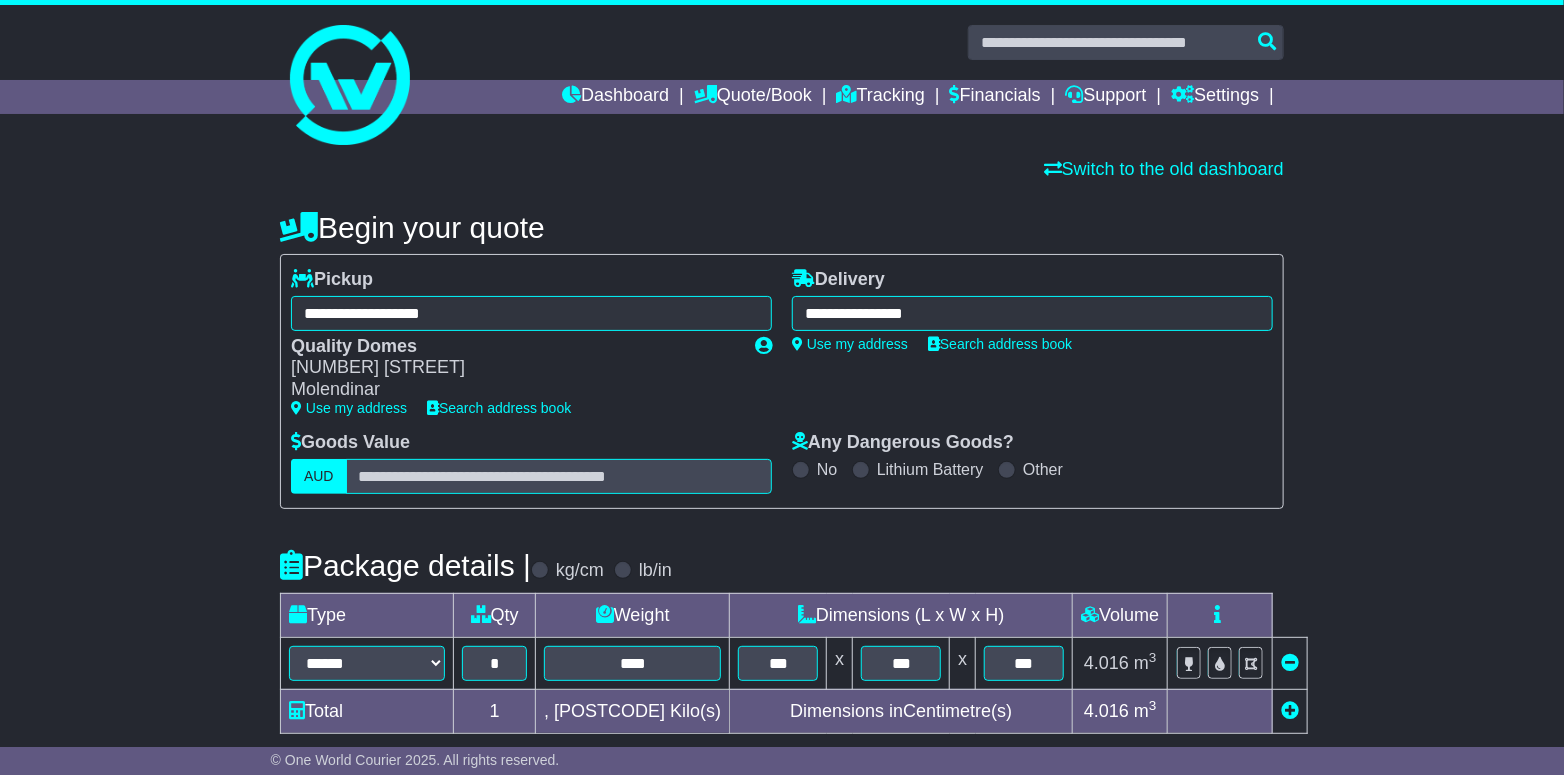 type on "**********" 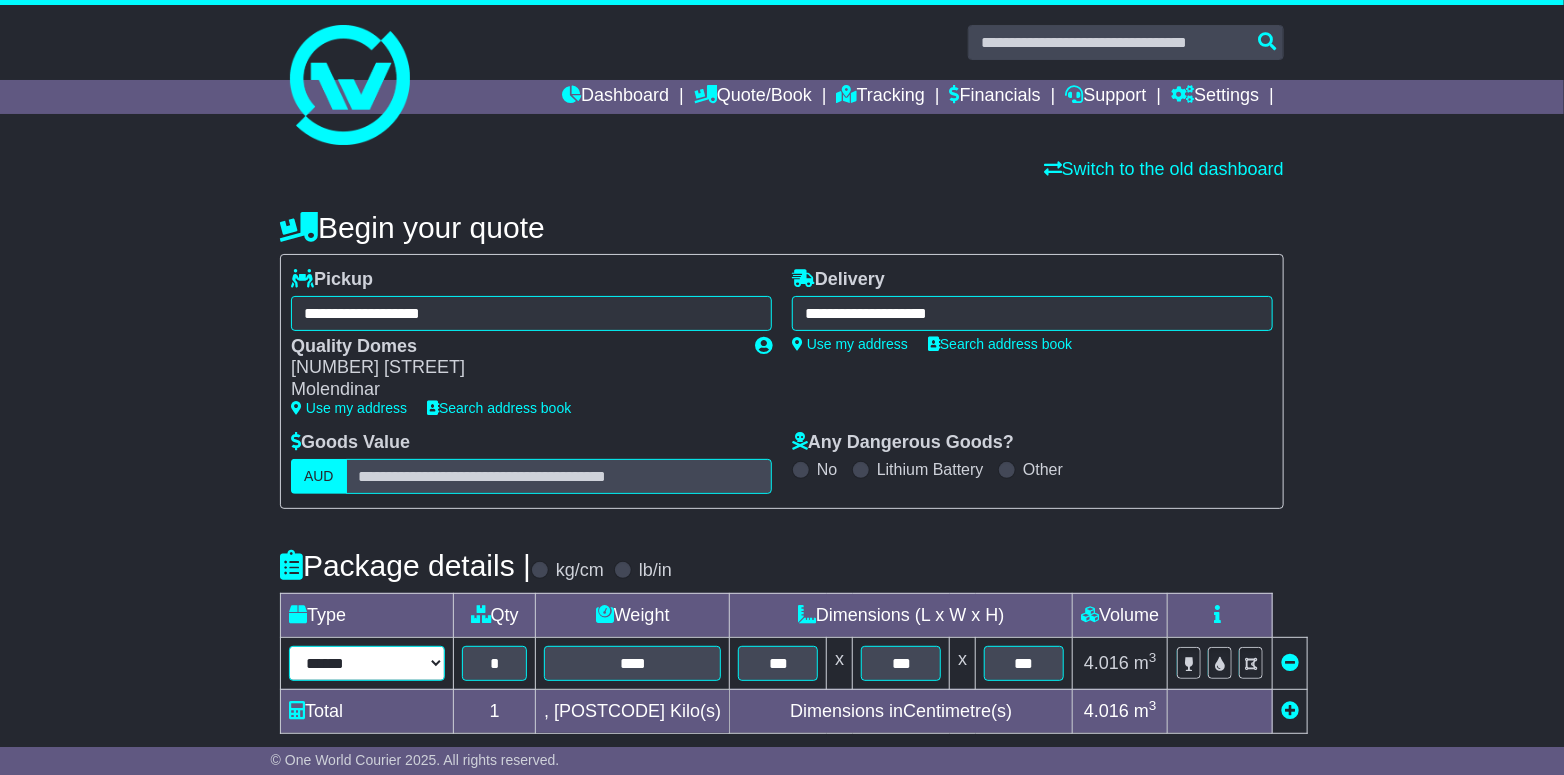 click on "**********" at bounding box center [367, 663] 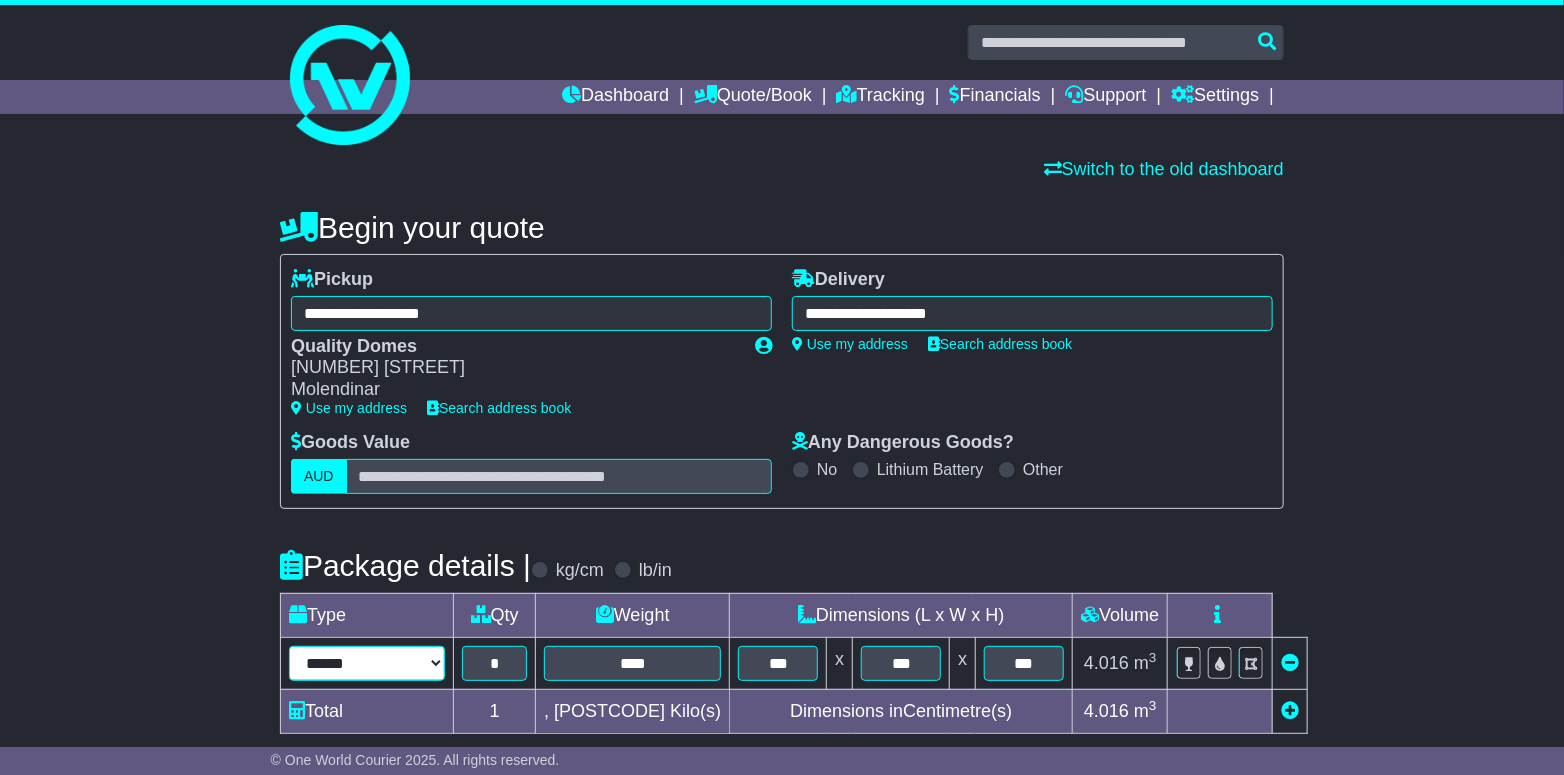 select on "*****" 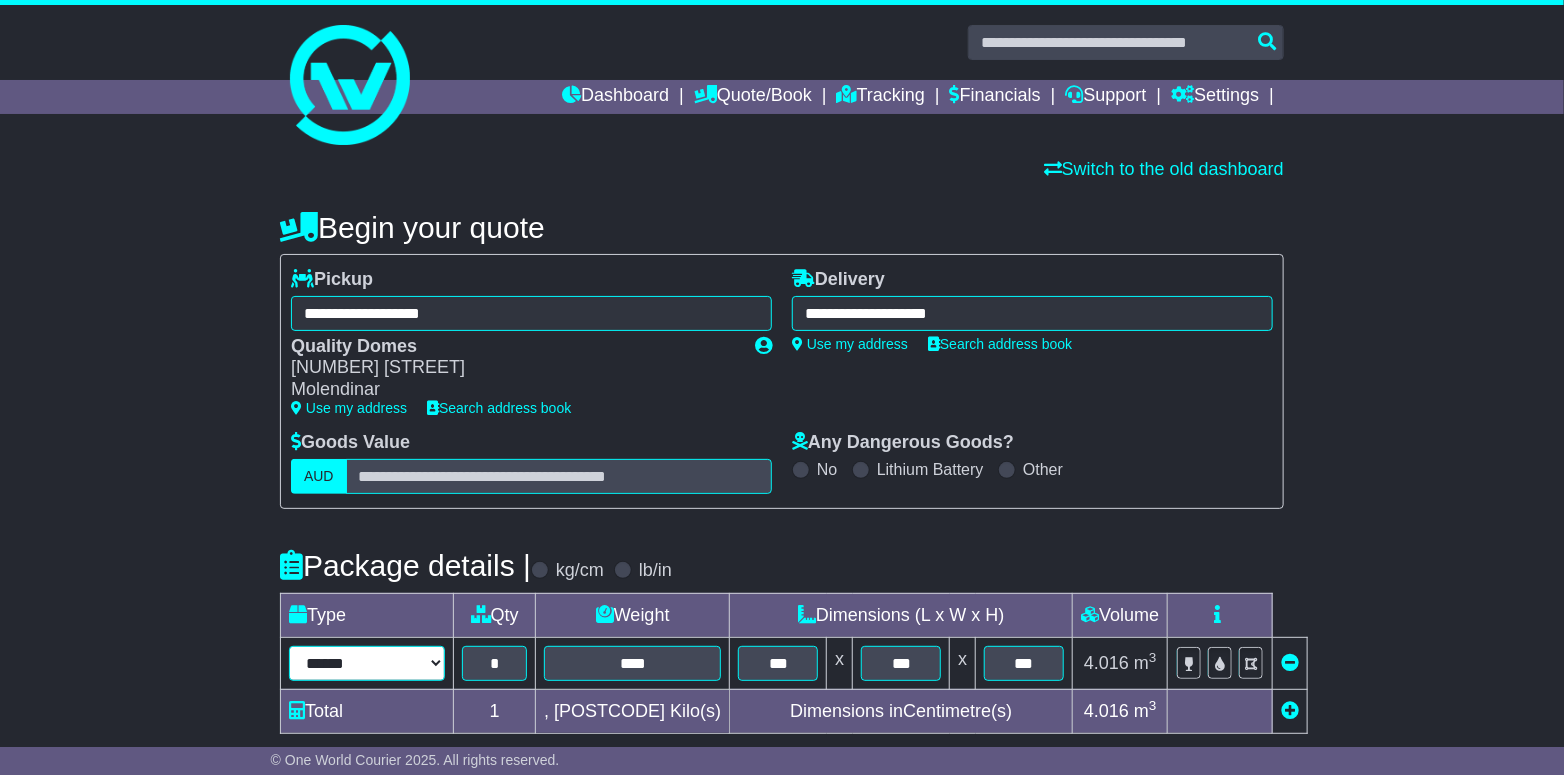 click on "**********" at bounding box center [367, 663] 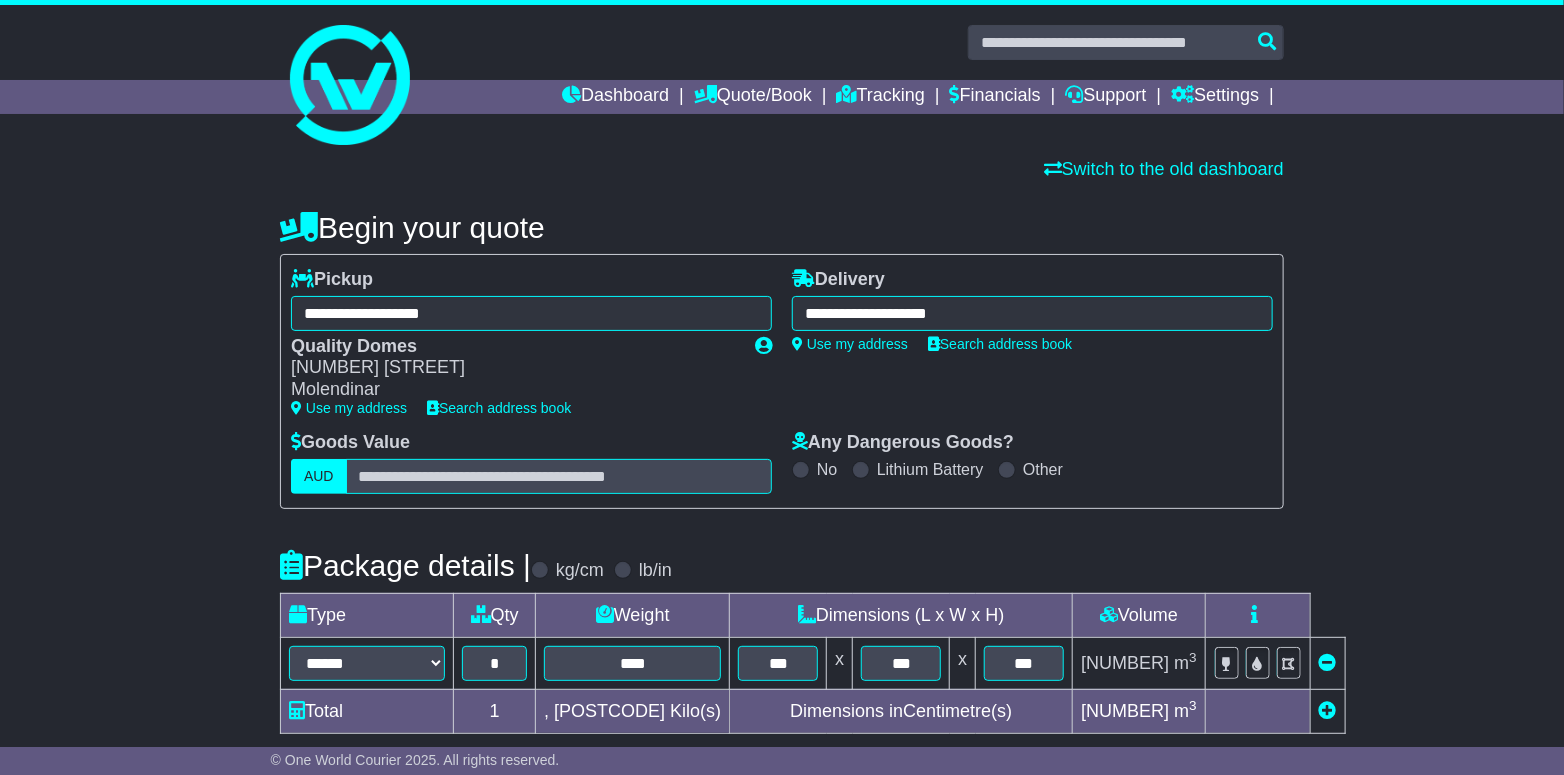 click at bounding box center (1328, 710) 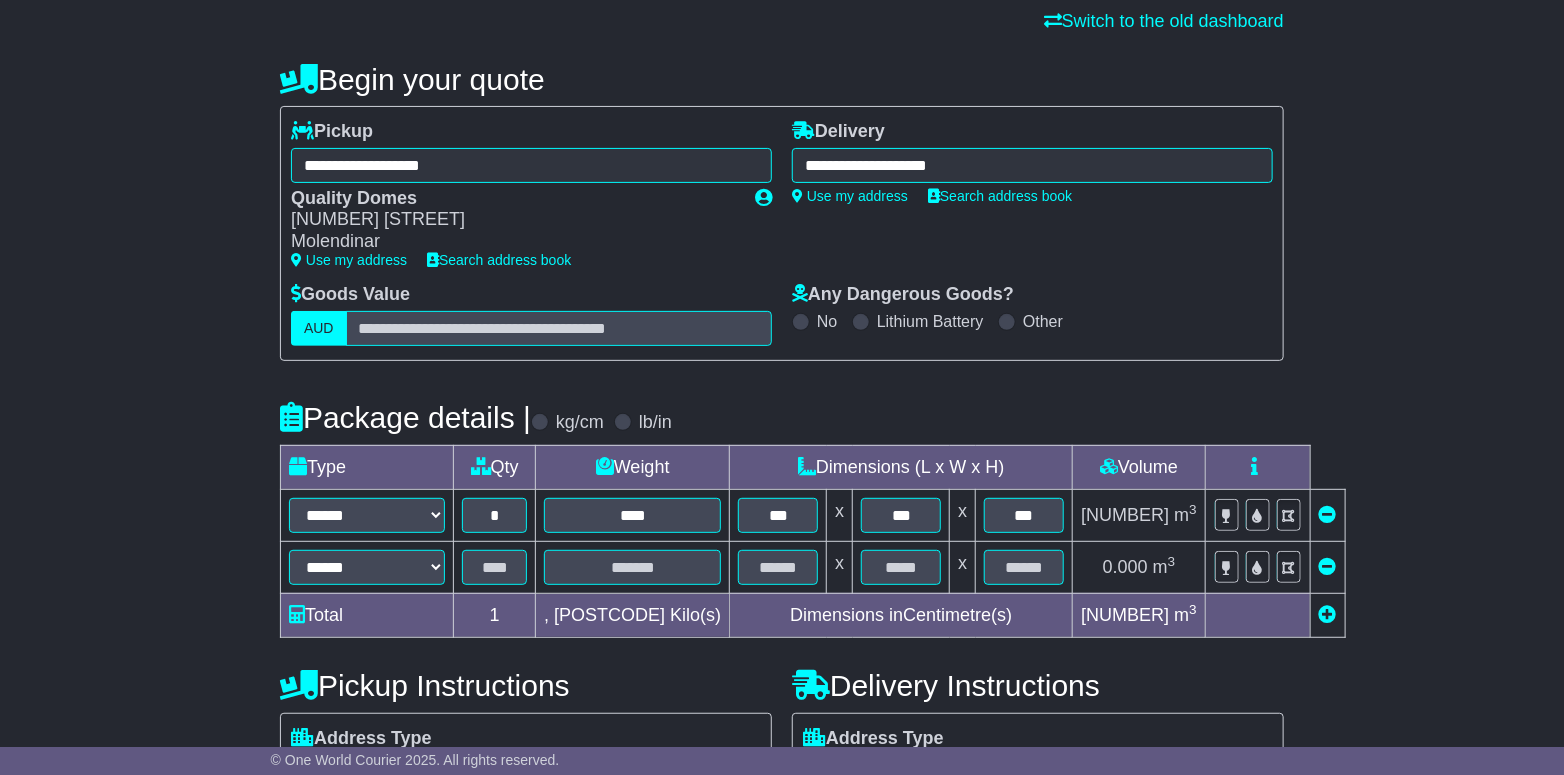 scroll, scrollTop: 300, scrollLeft: 0, axis: vertical 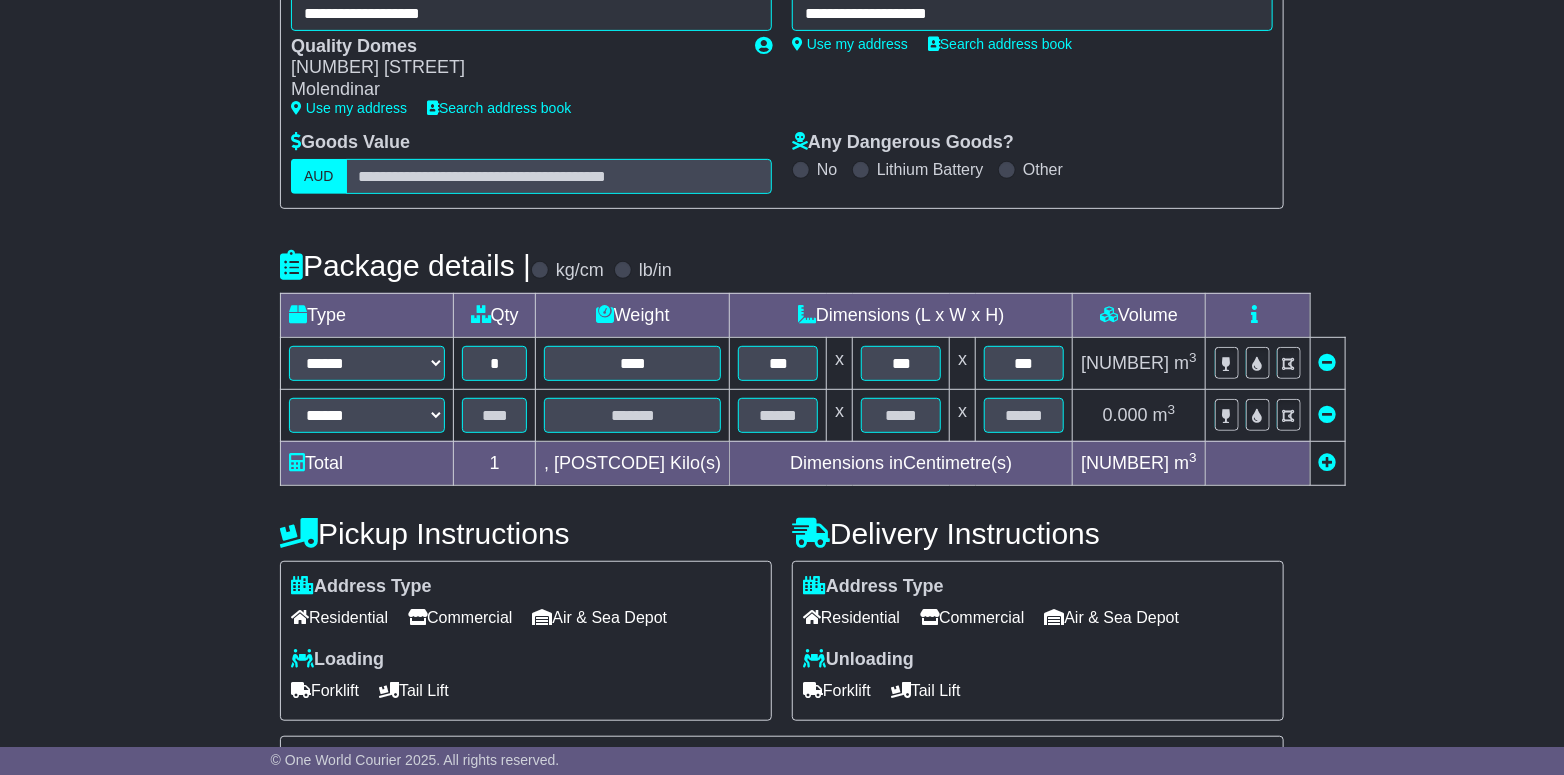 click at bounding box center [1328, 462] 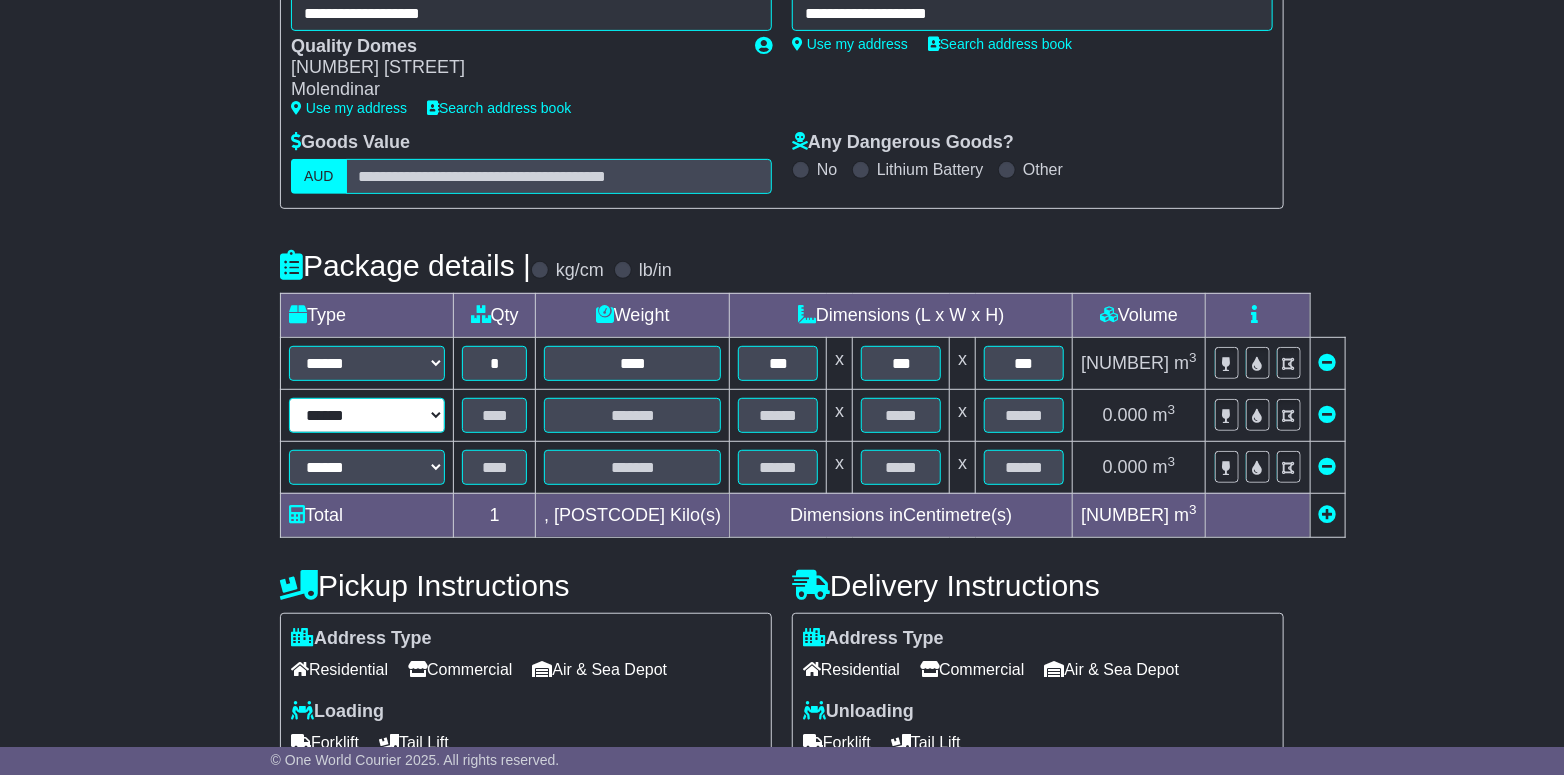 click on "**********" at bounding box center (367, 415) 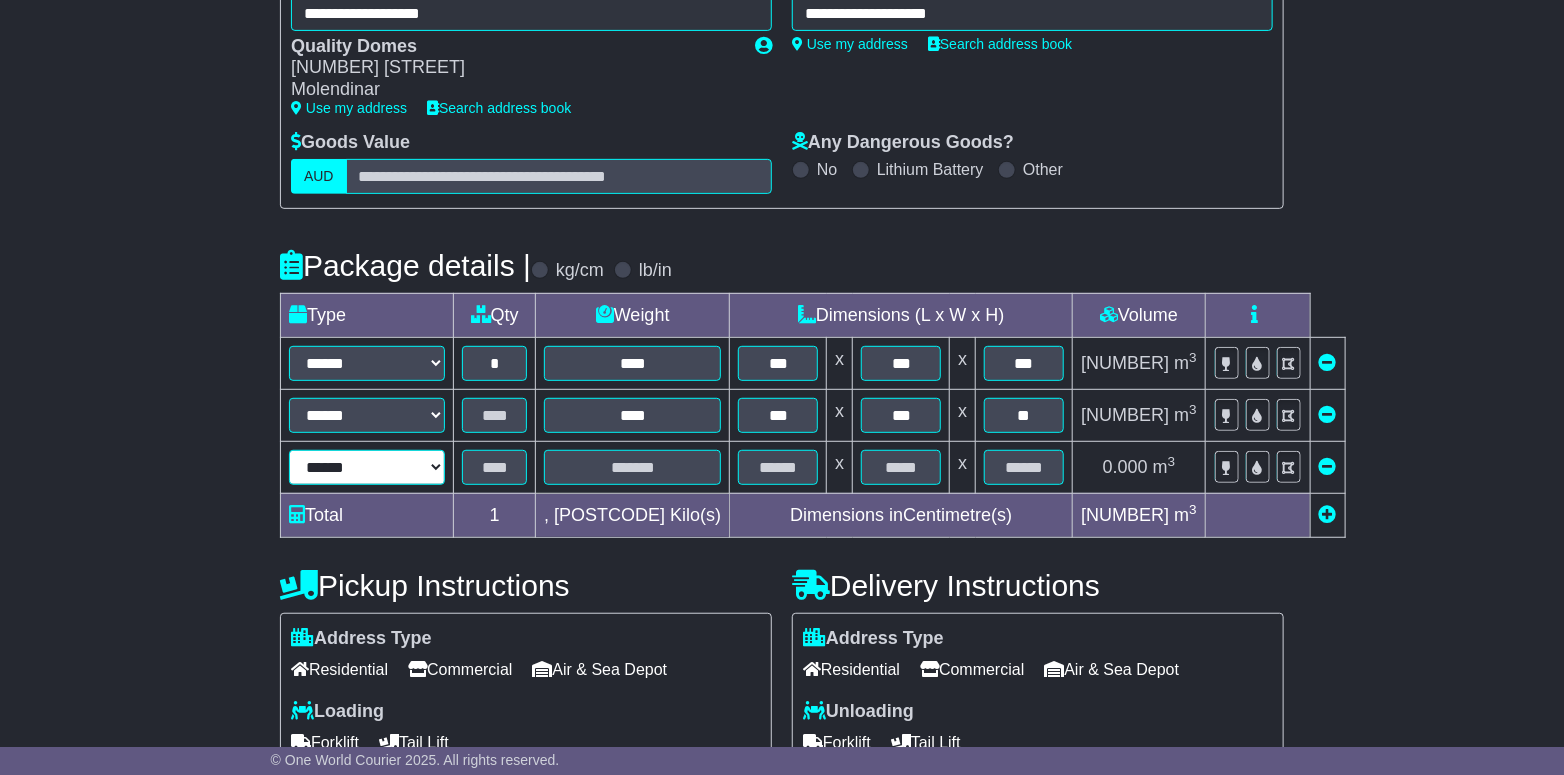 click on "**********" at bounding box center (367, 467) 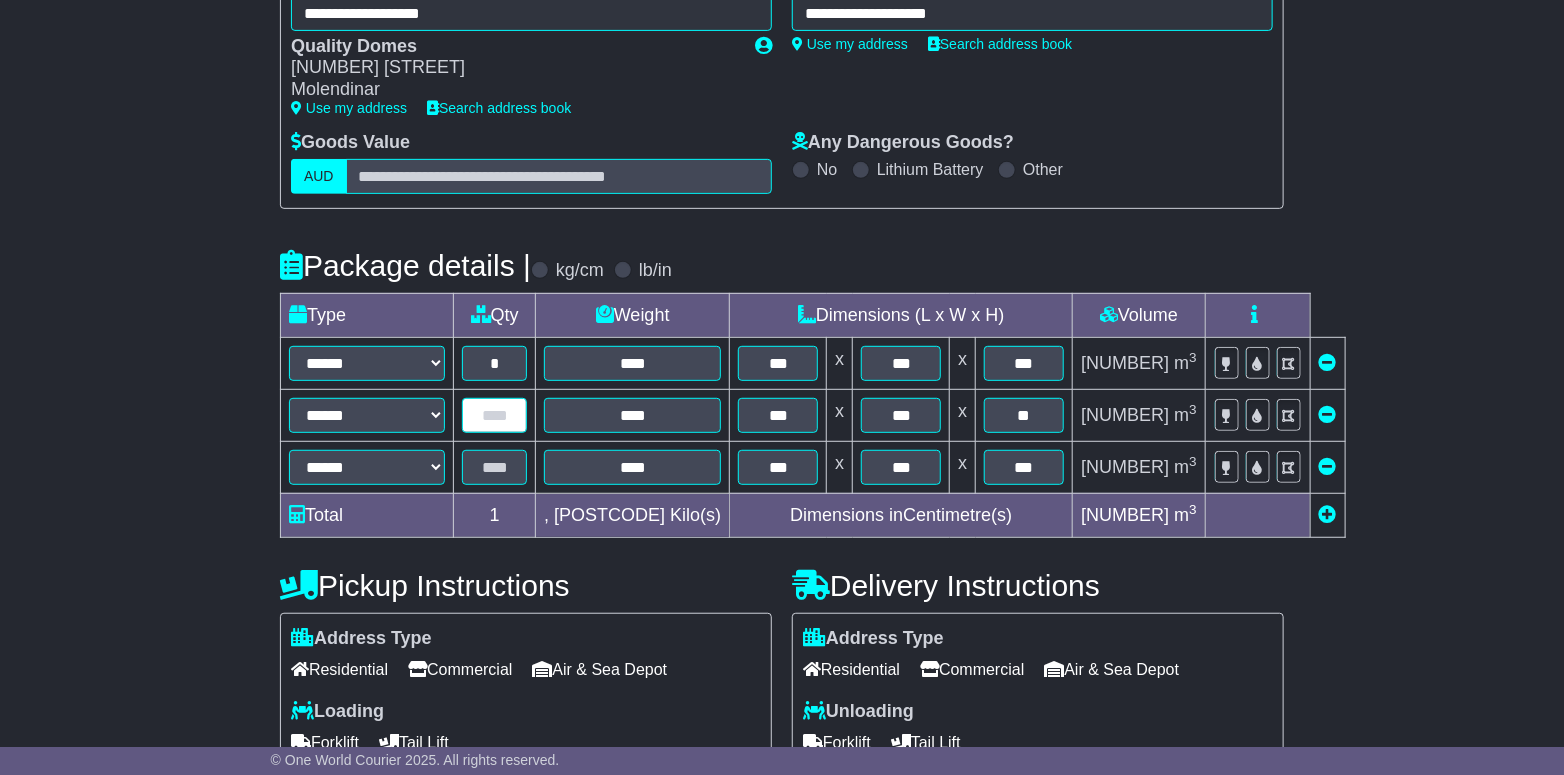 click at bounding box center (494, 415) 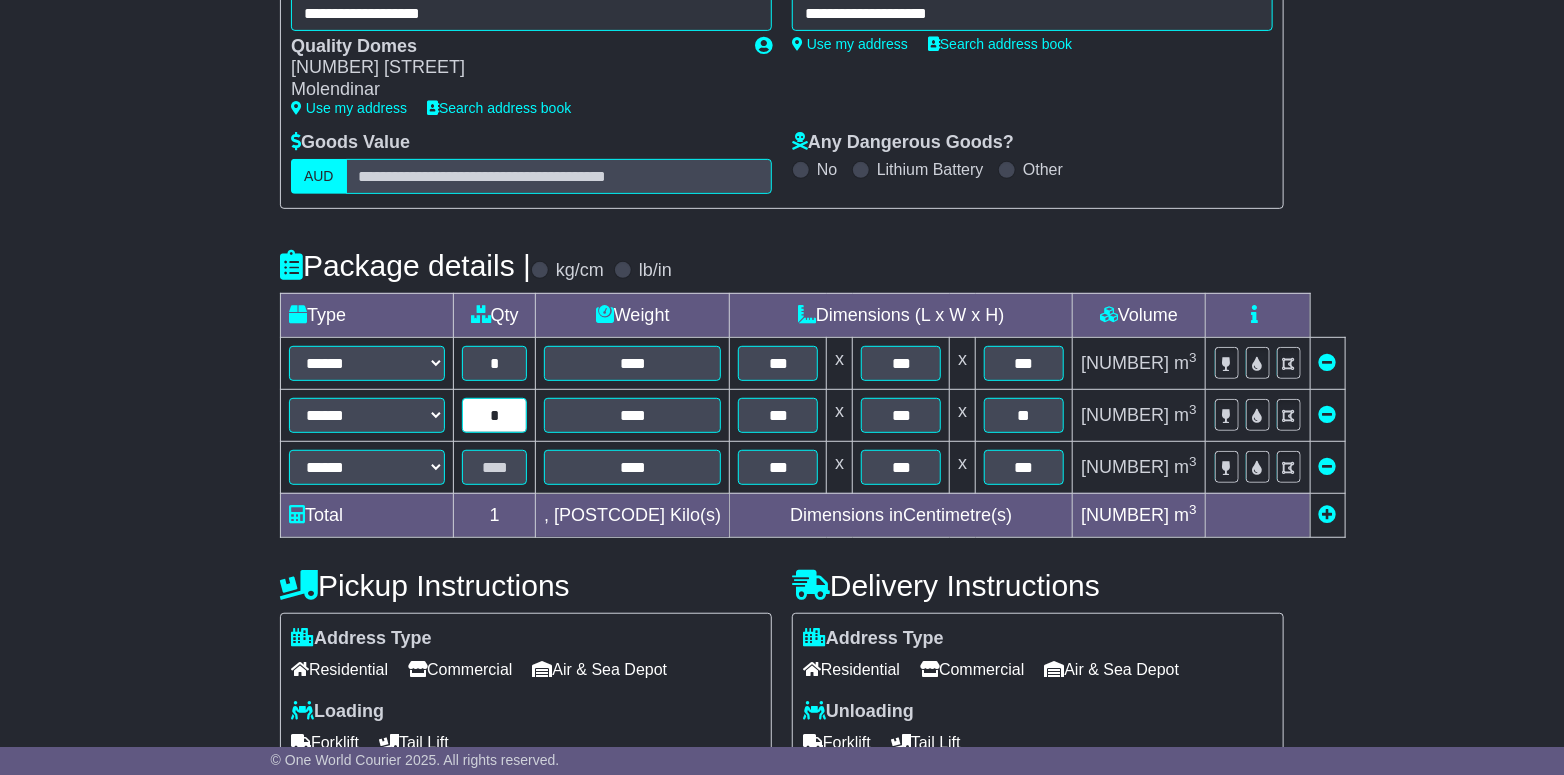 type on "*" 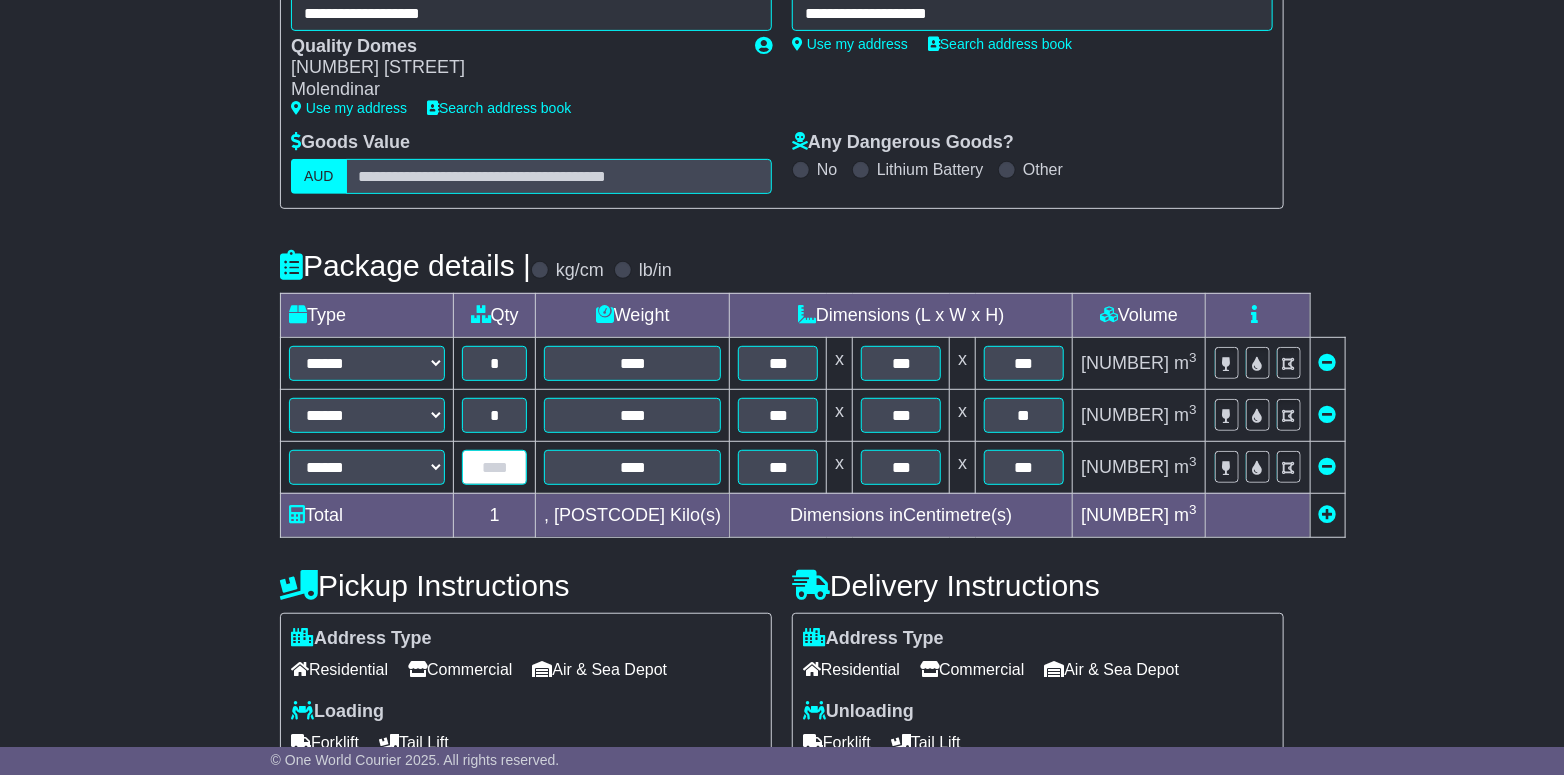 click at bounding box center (494, 467) 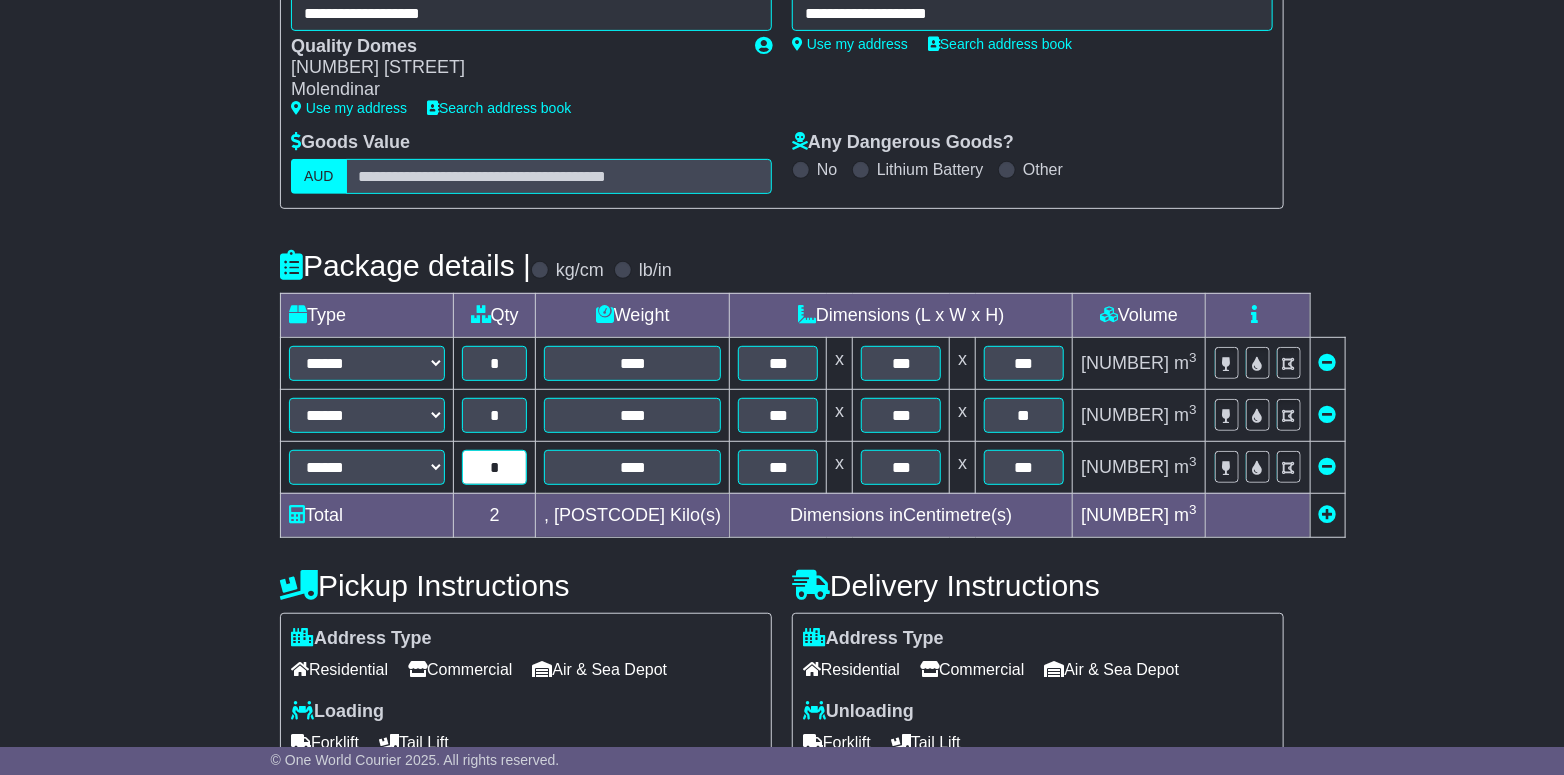 type on "*" 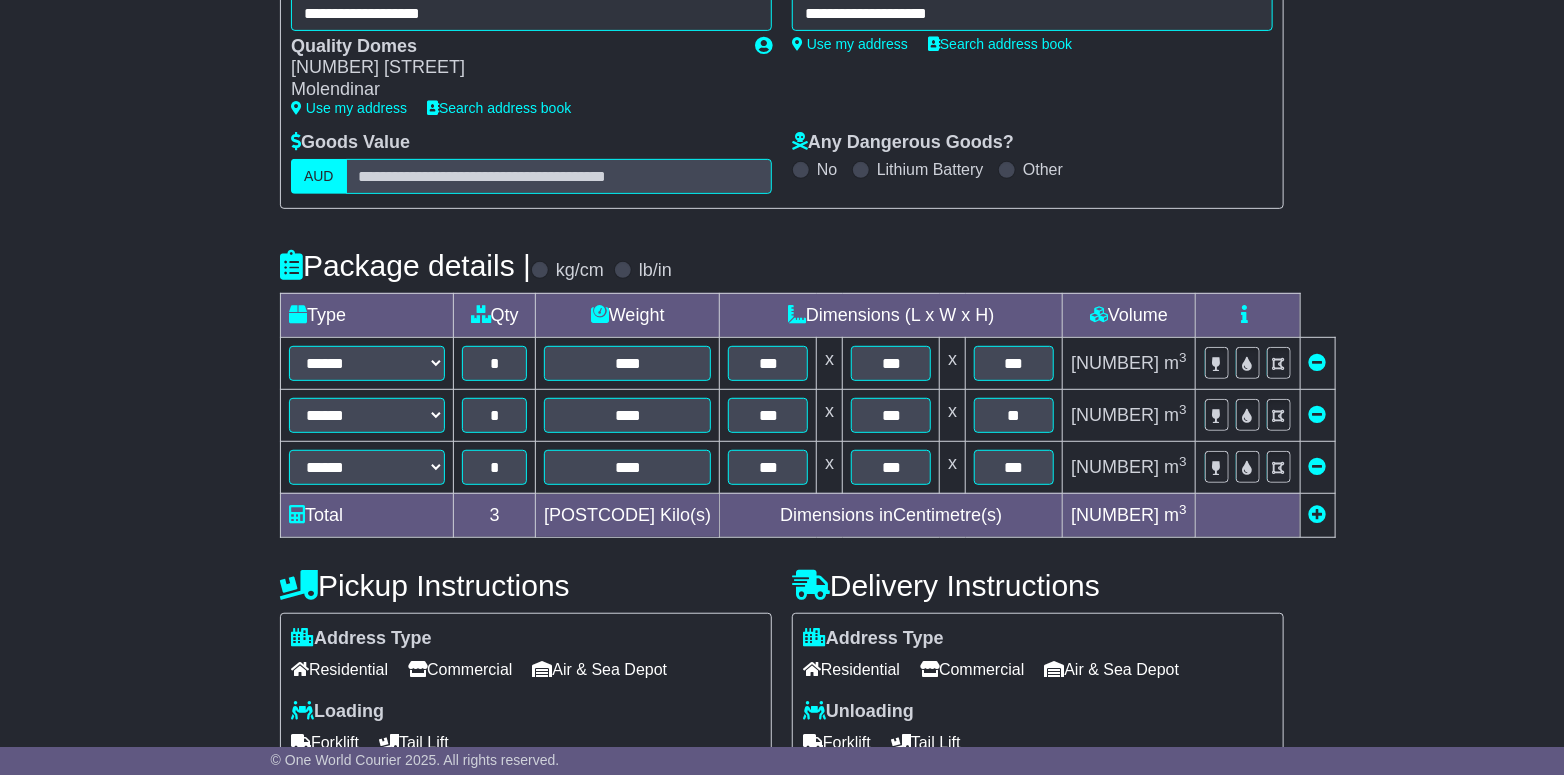 click on "**********" at bounding box center [782, 476] 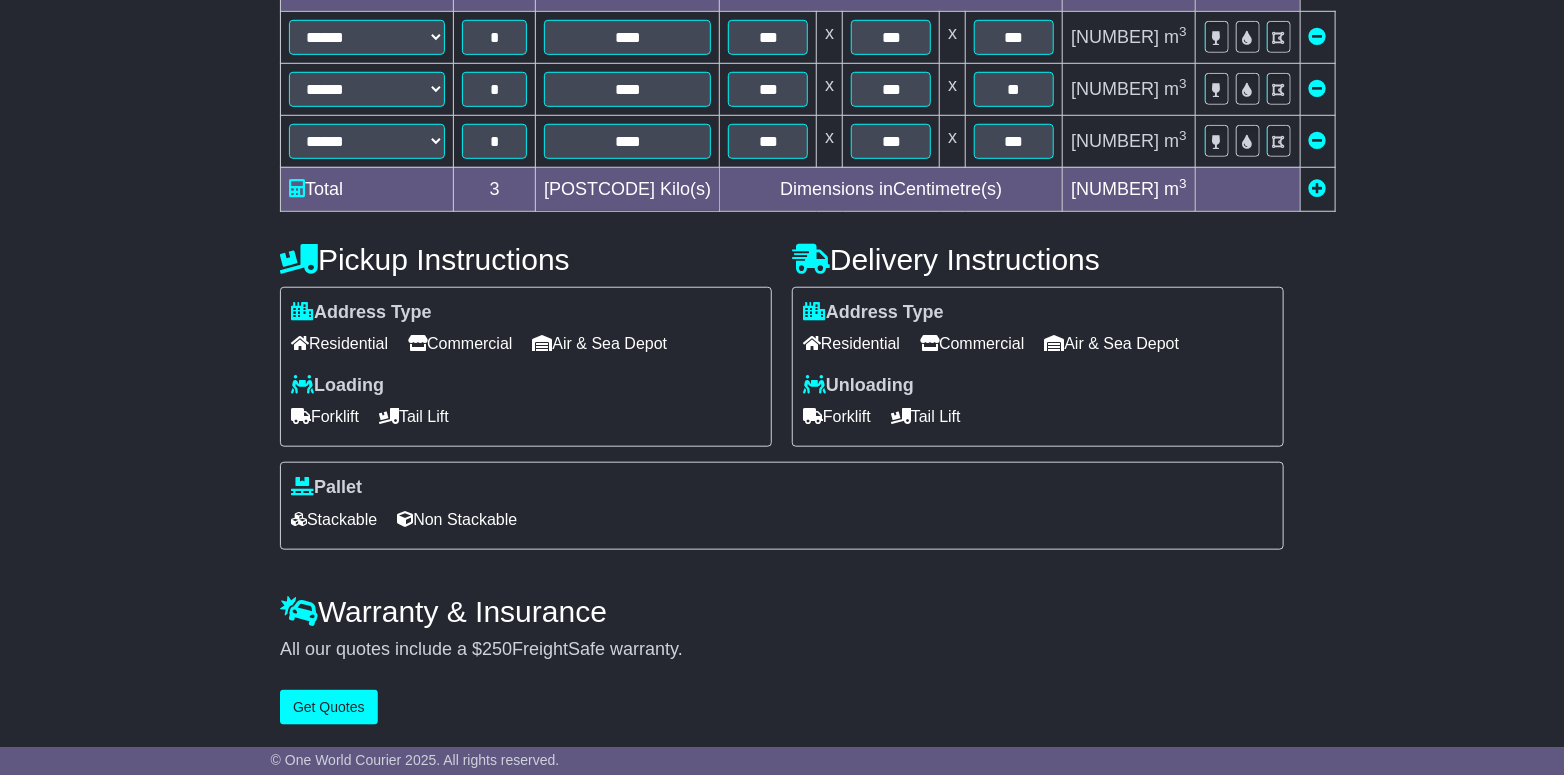 click on "**********" at bounding box center [782, 150] 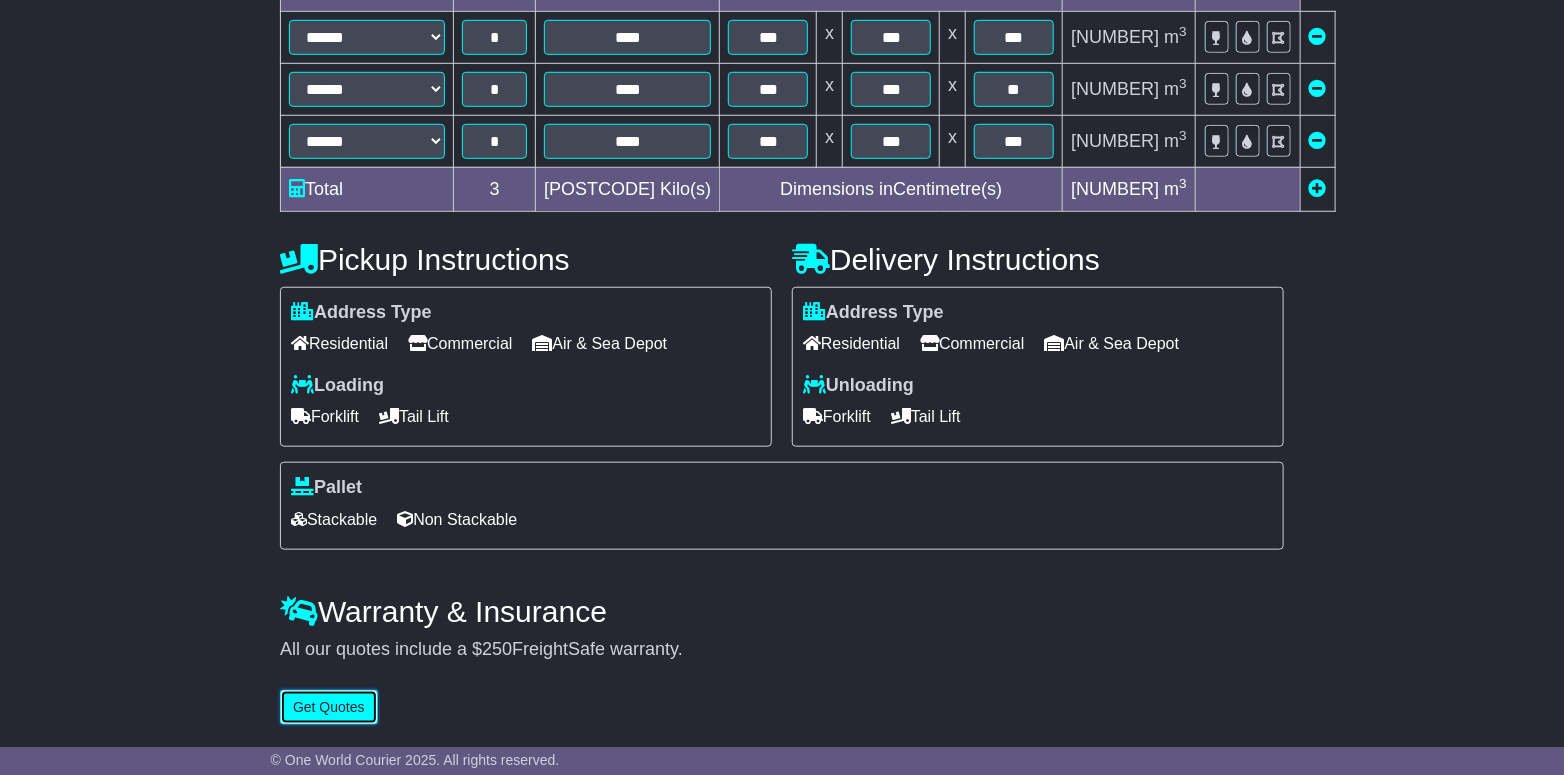 click on "Get Quotes" at bounding box center [329, 707] 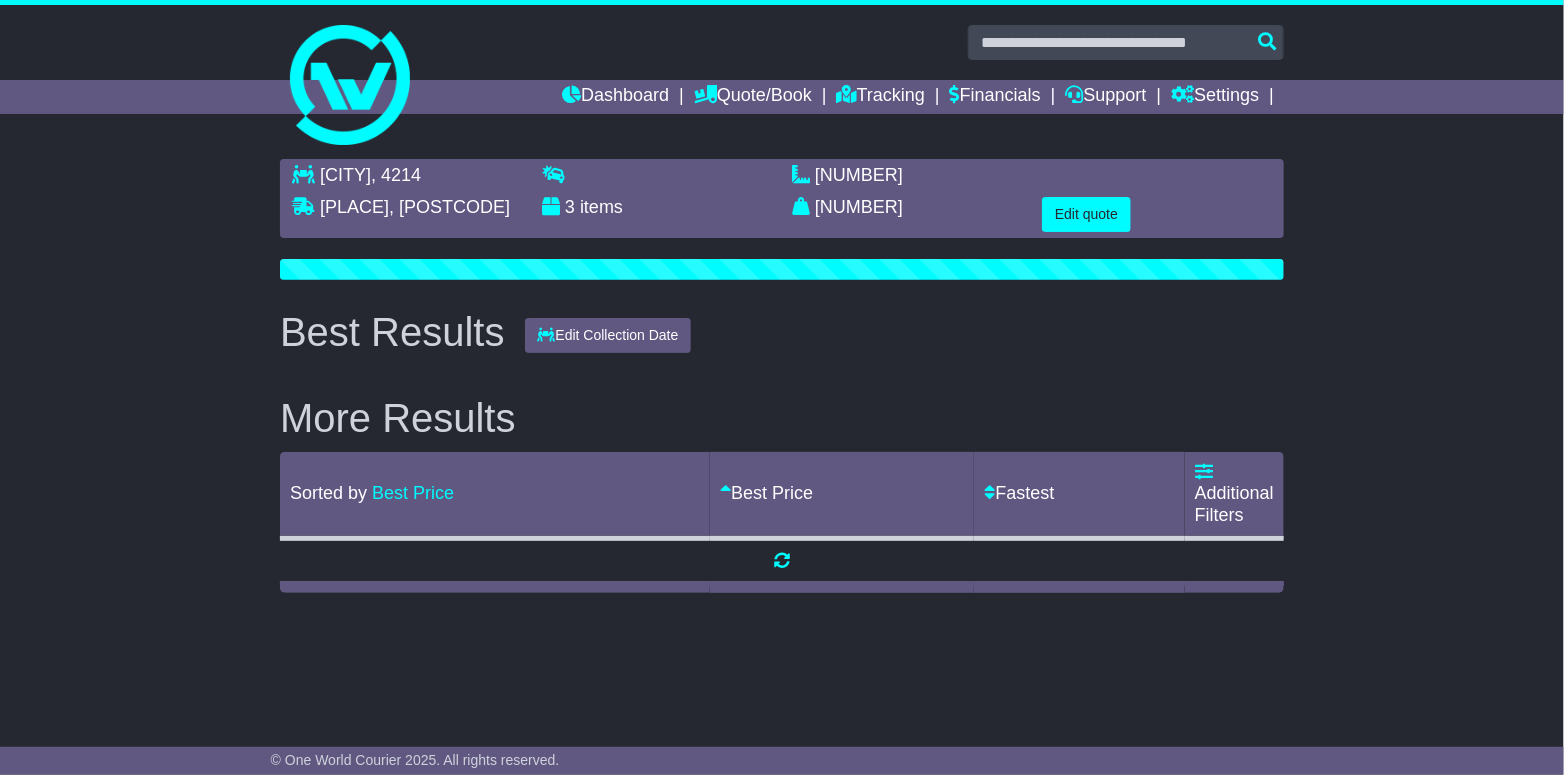 scroll, scrollTop: 0, scrollLeft: 0, axis: both 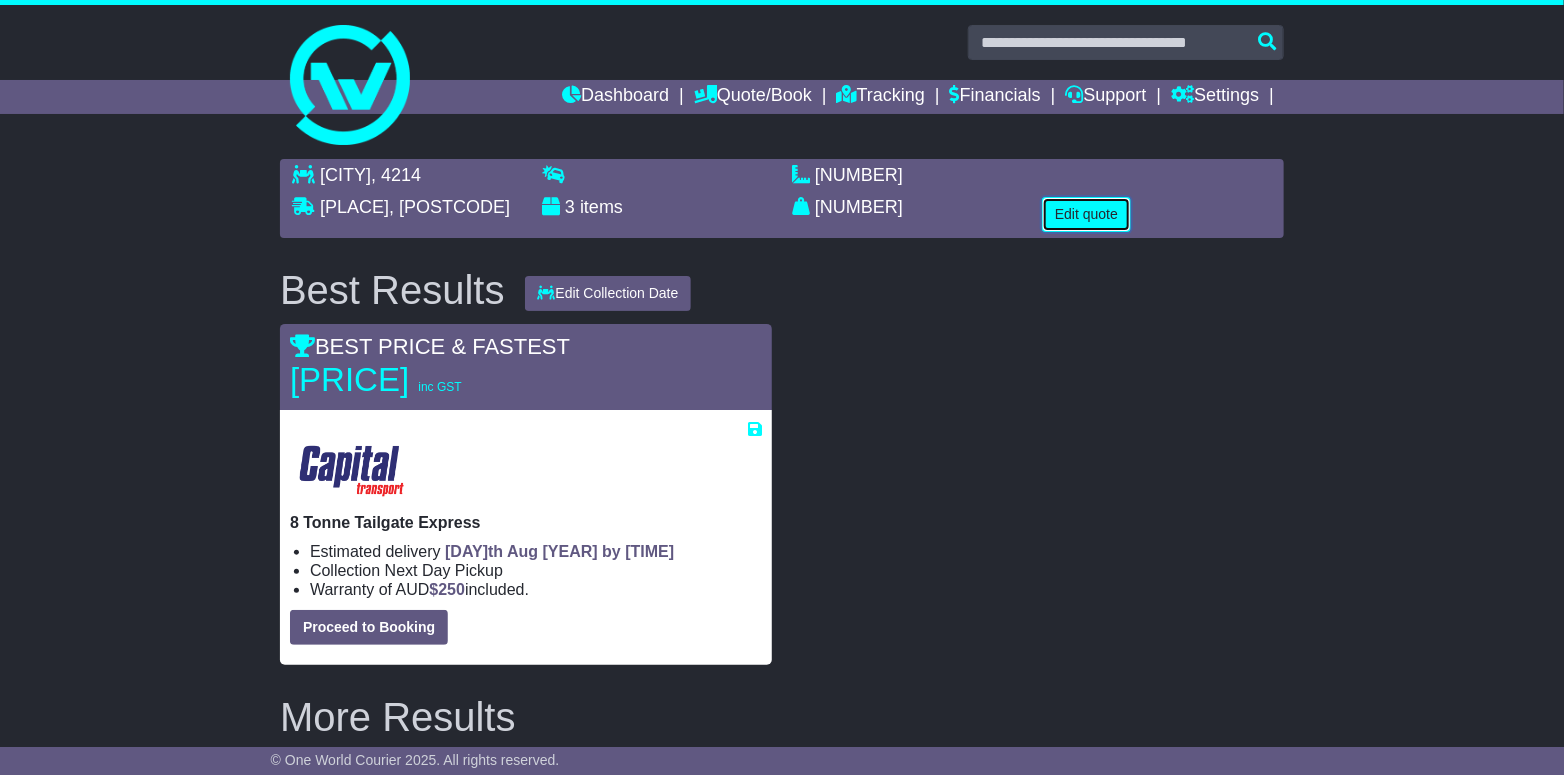 click on "Edit quote" at bounding box center (1086, 214) 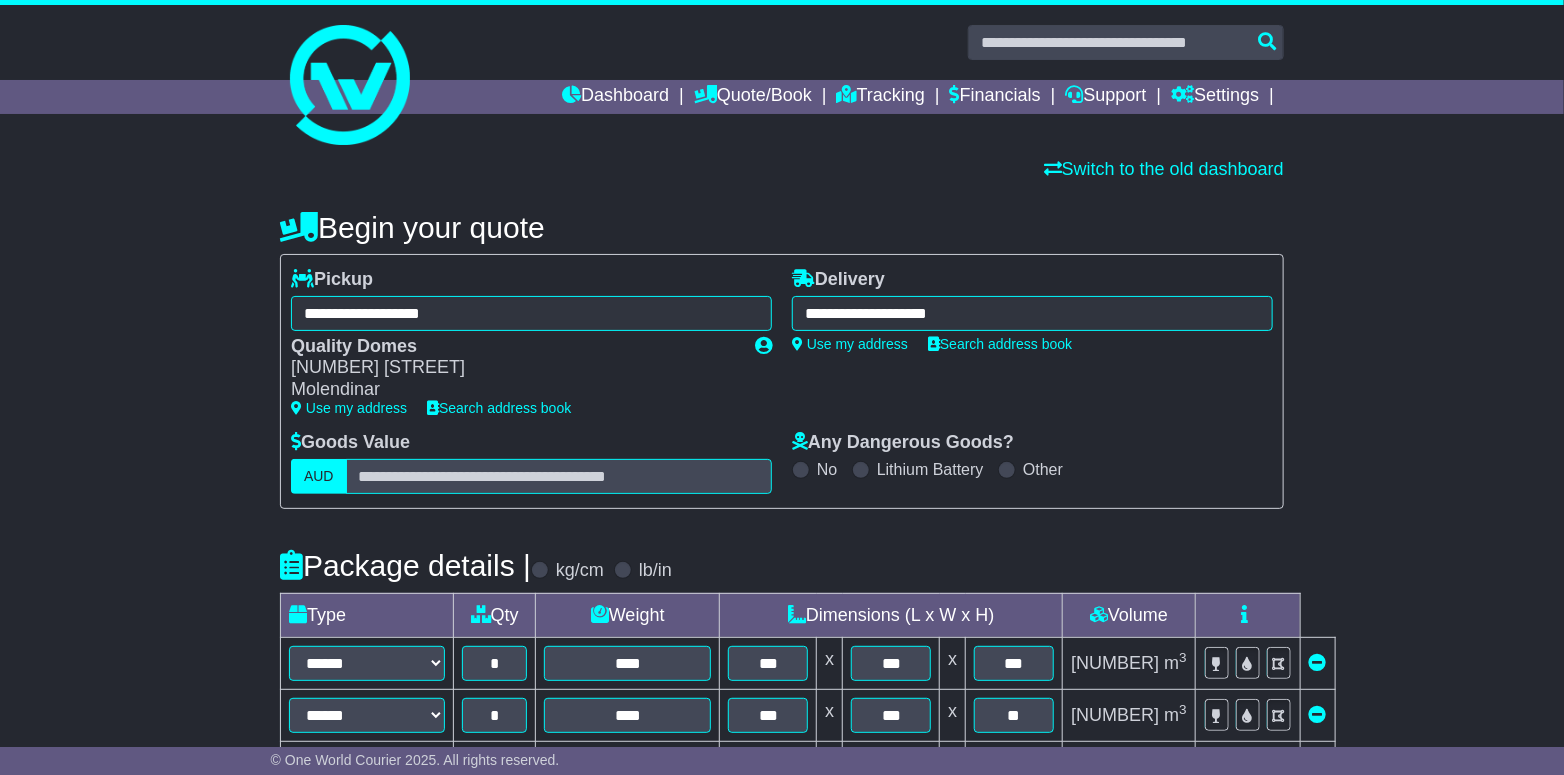 click on "**********" at bounding box center [531, 313] 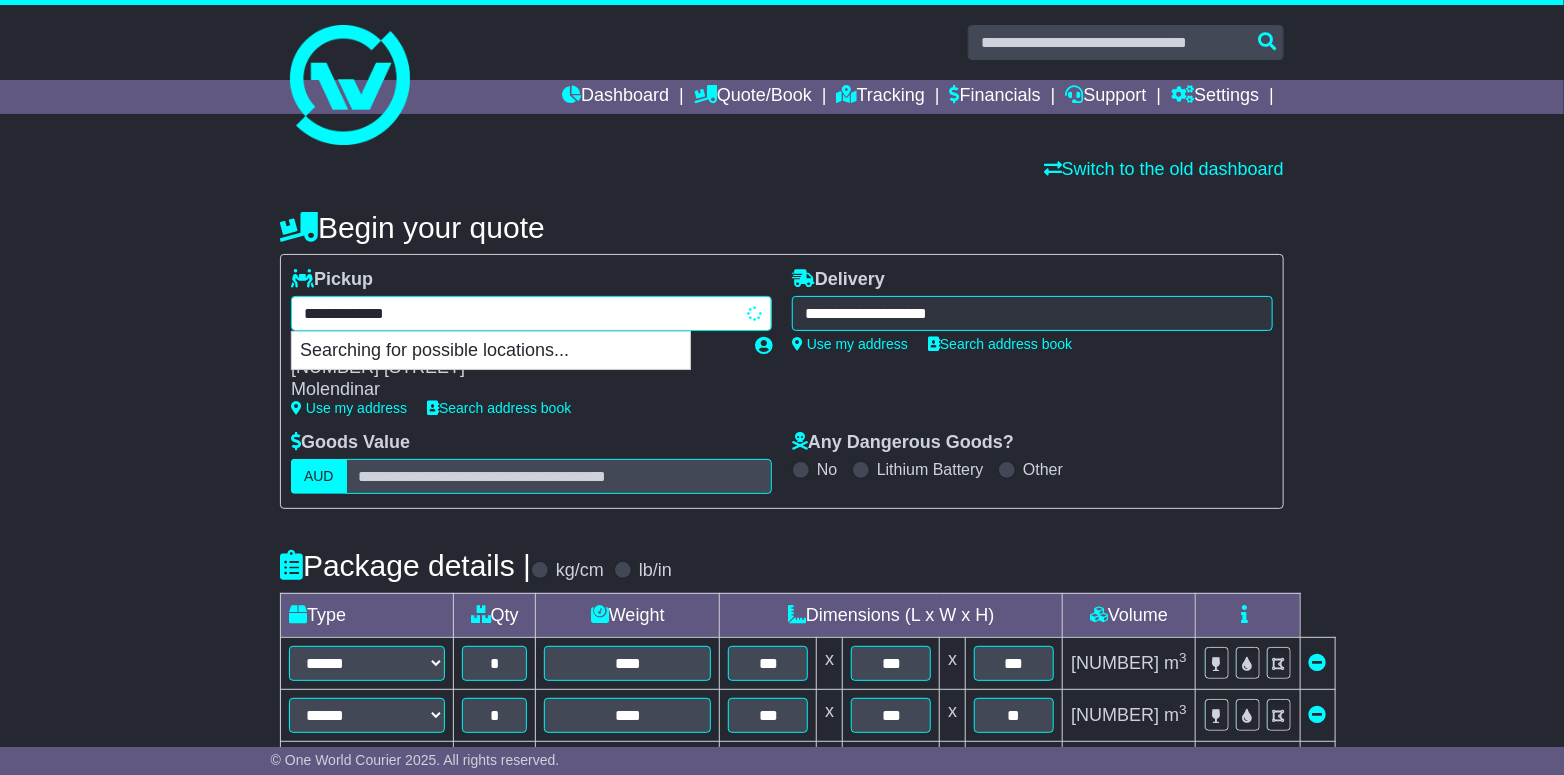 click on "**********" at bounding box center [531, 313] 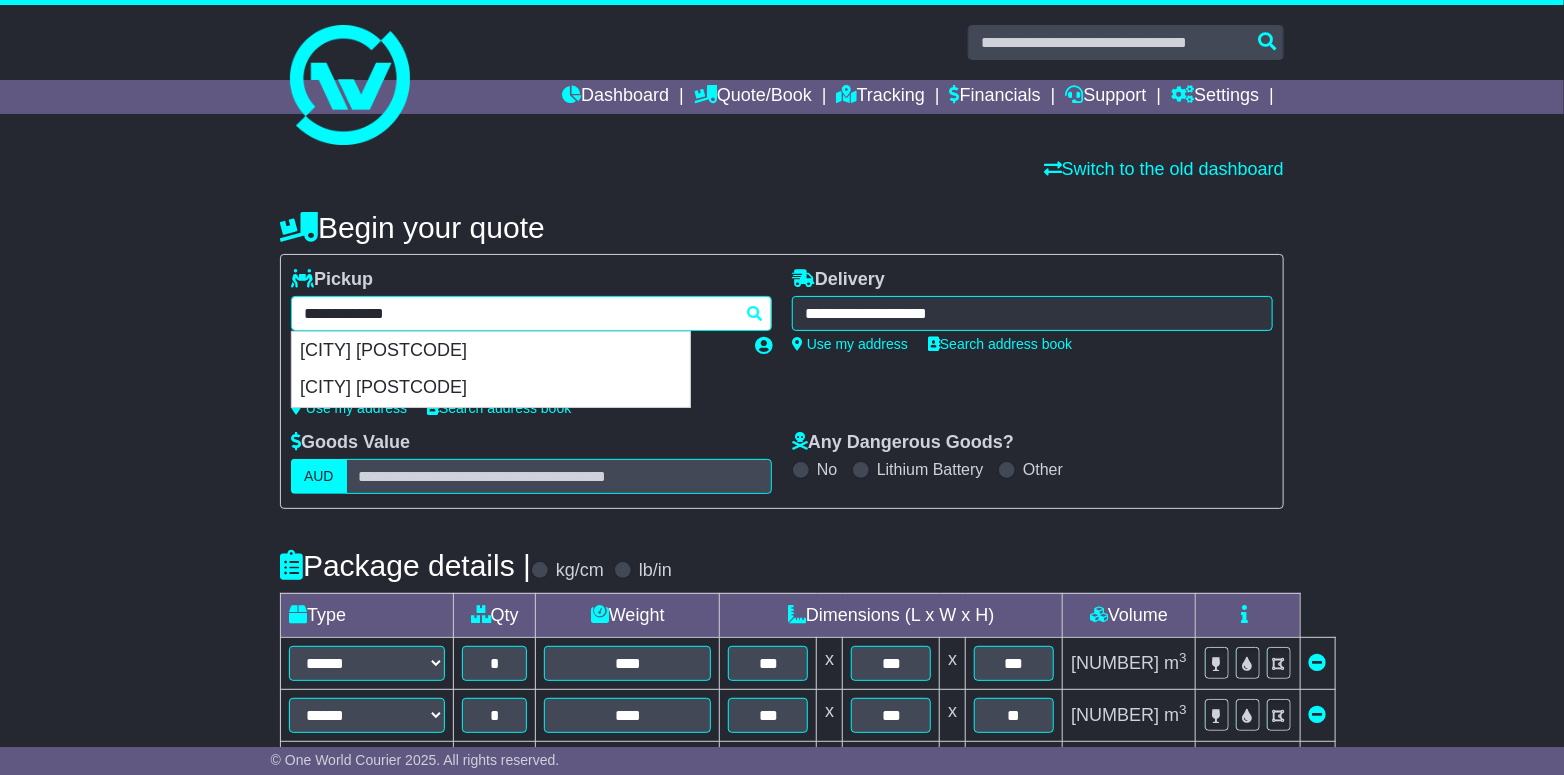 click on "**********" at bounding box center (531, 313) 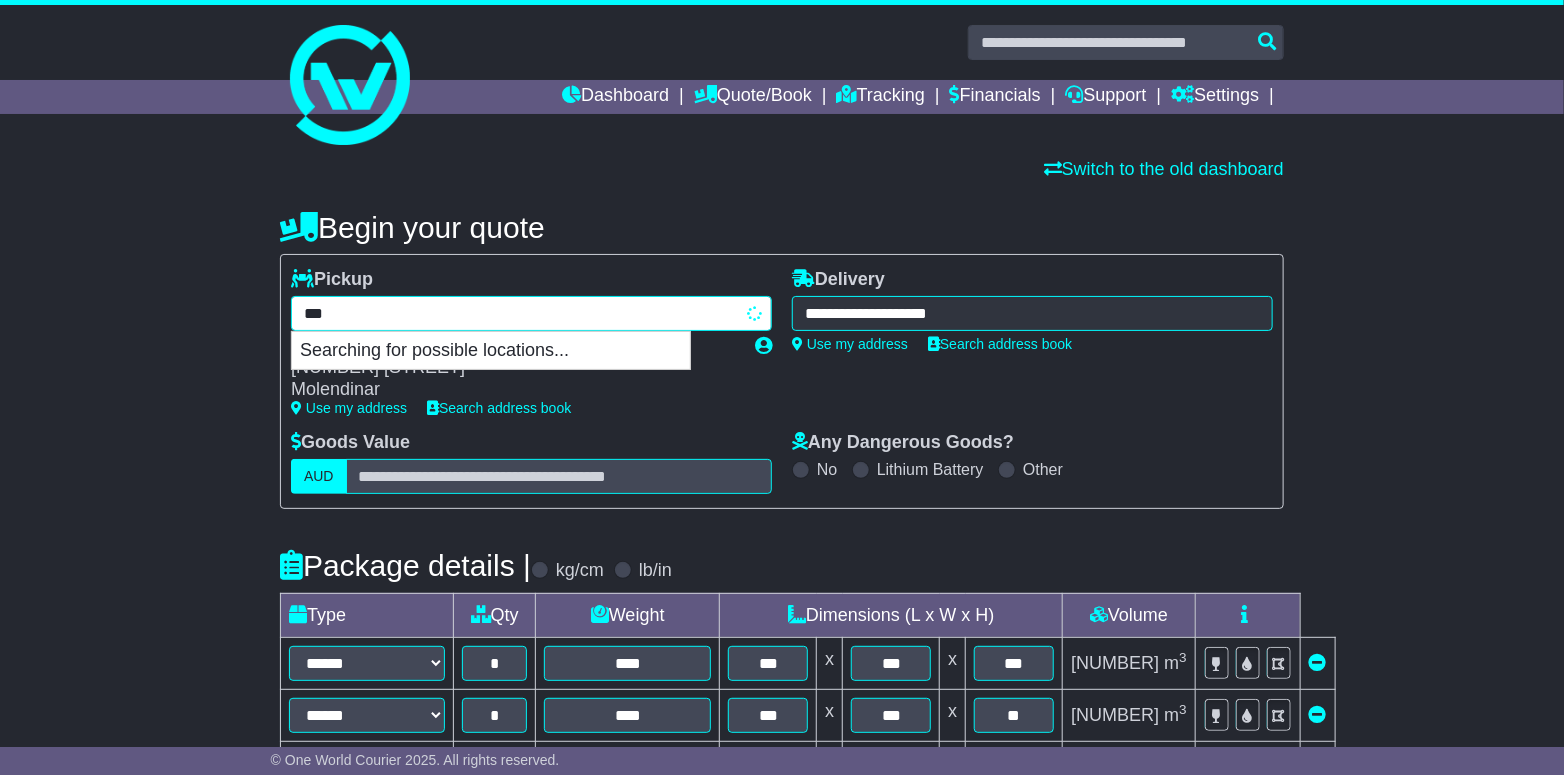 type on "****" 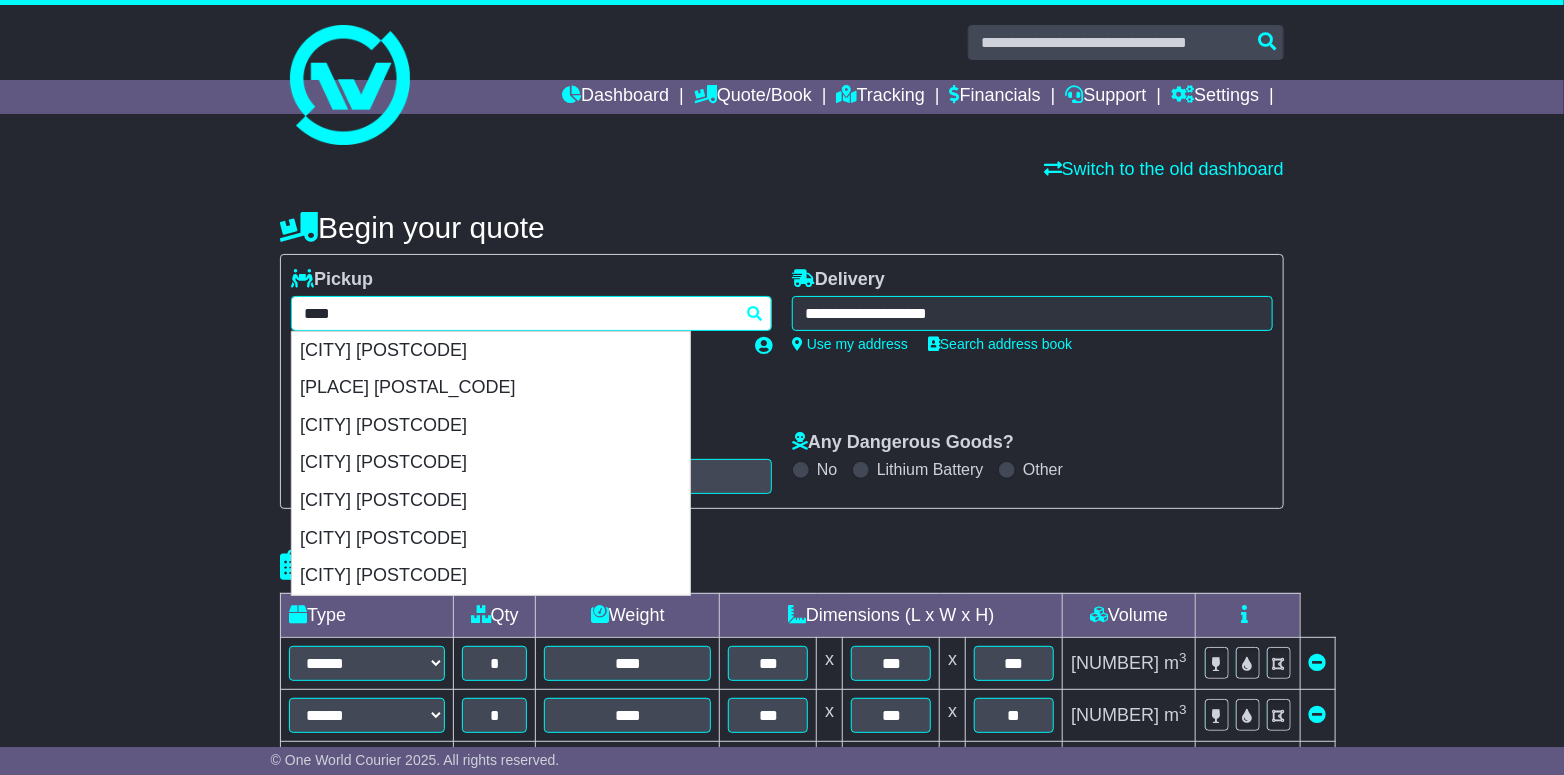 drag, startPoint x: 515, startPoint y: 473, endPoint x: 582, endPoint y: 444, distance: 73.00685 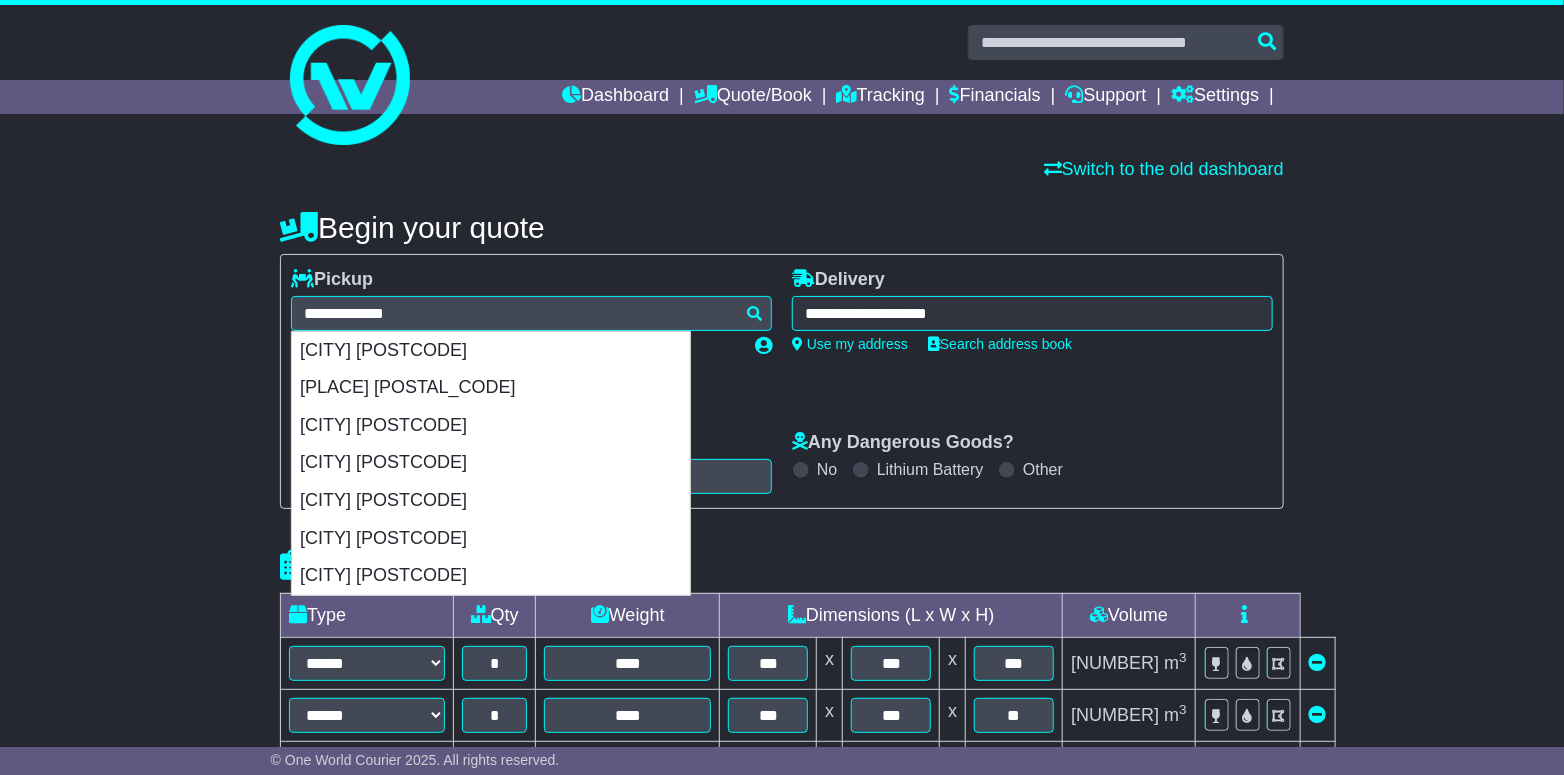 type on "**********" 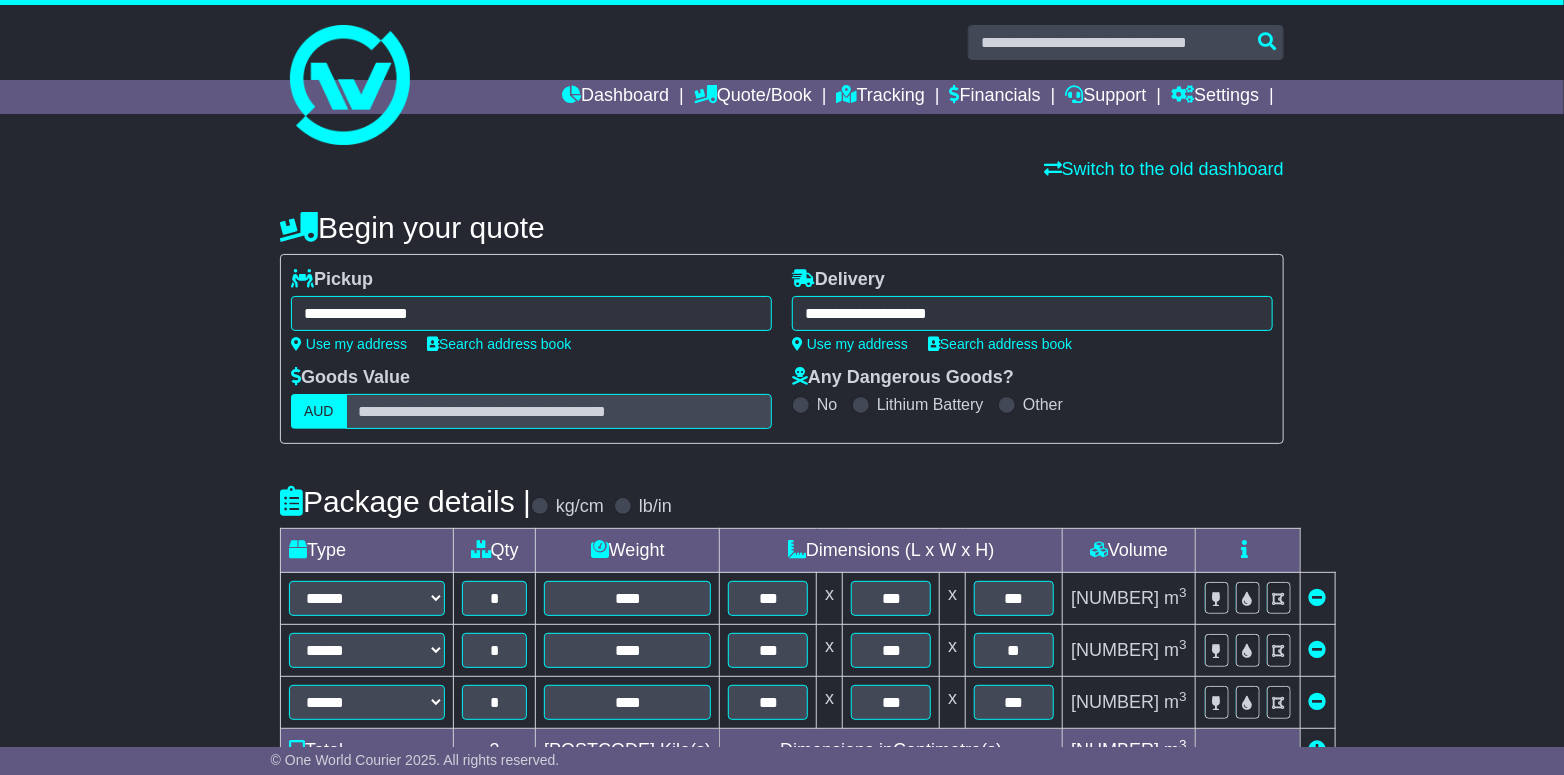 click on "**********" at bounding box center [782, 744] 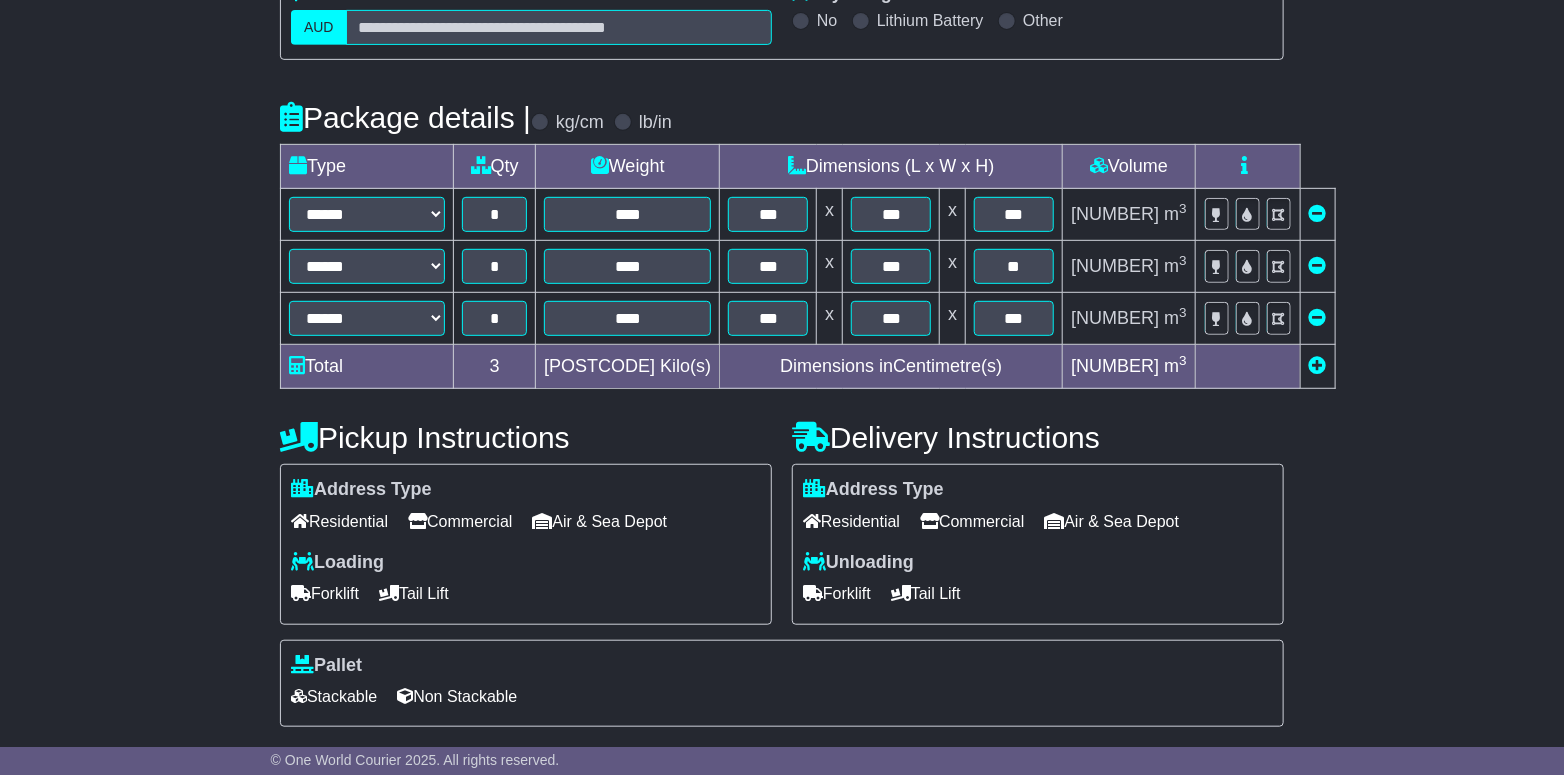 scroll, scrollTop: 563, scrollLeft: 0, axis: vertical 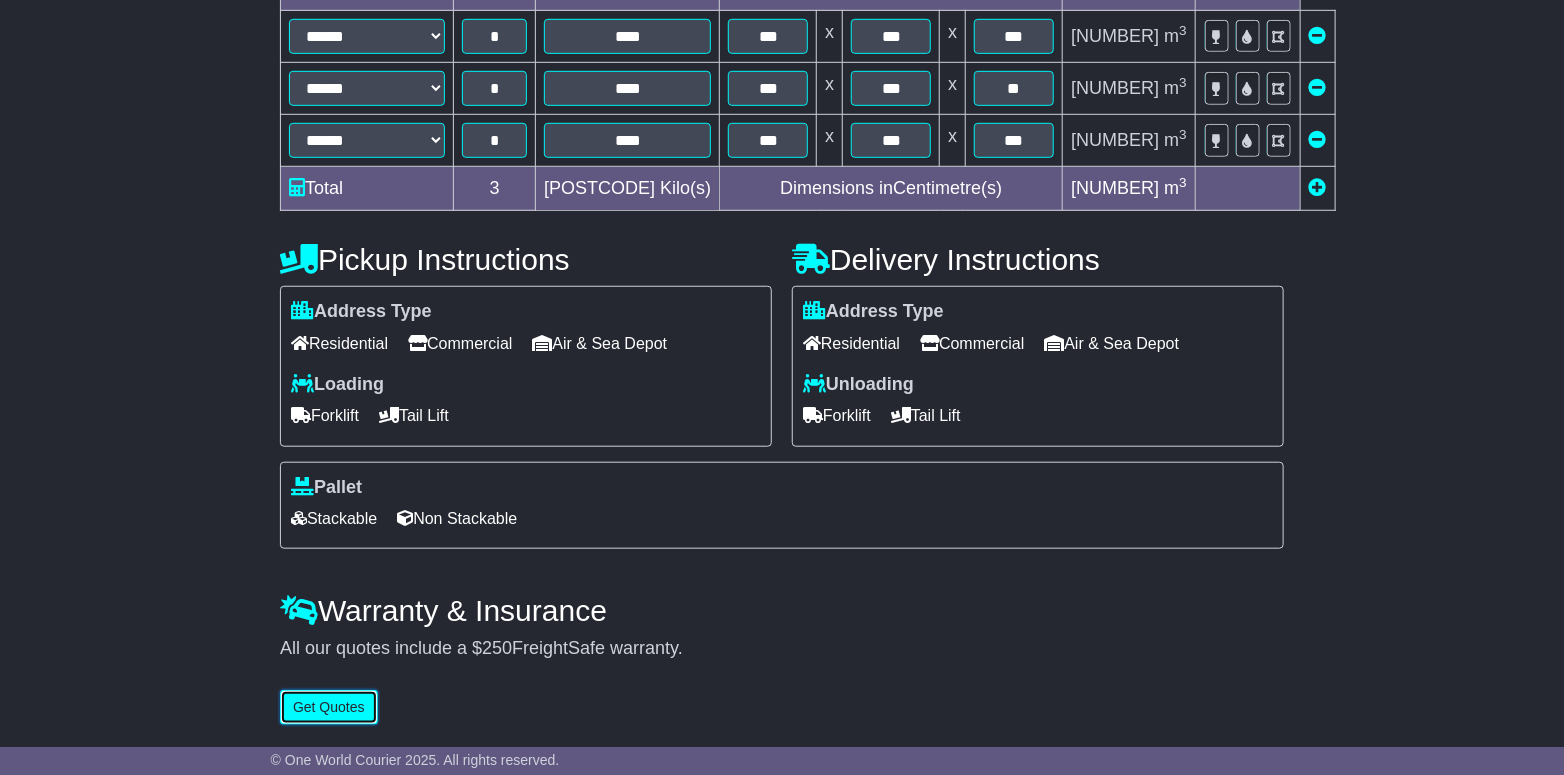 click on "Get Quotes" at bounding box center (329, 707) 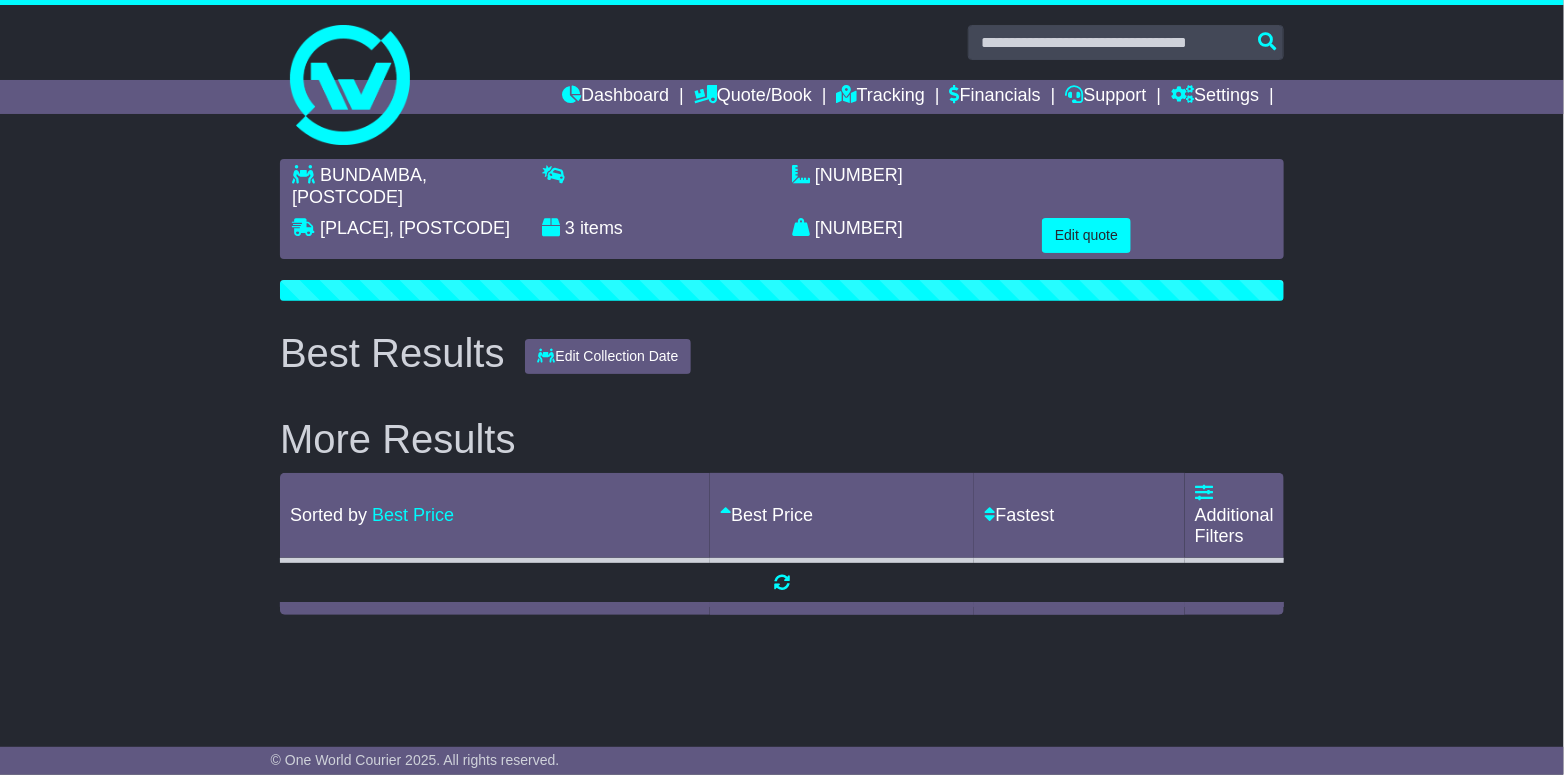 scroll, scrollTop: 0, scrollLeft: 0, axis: both 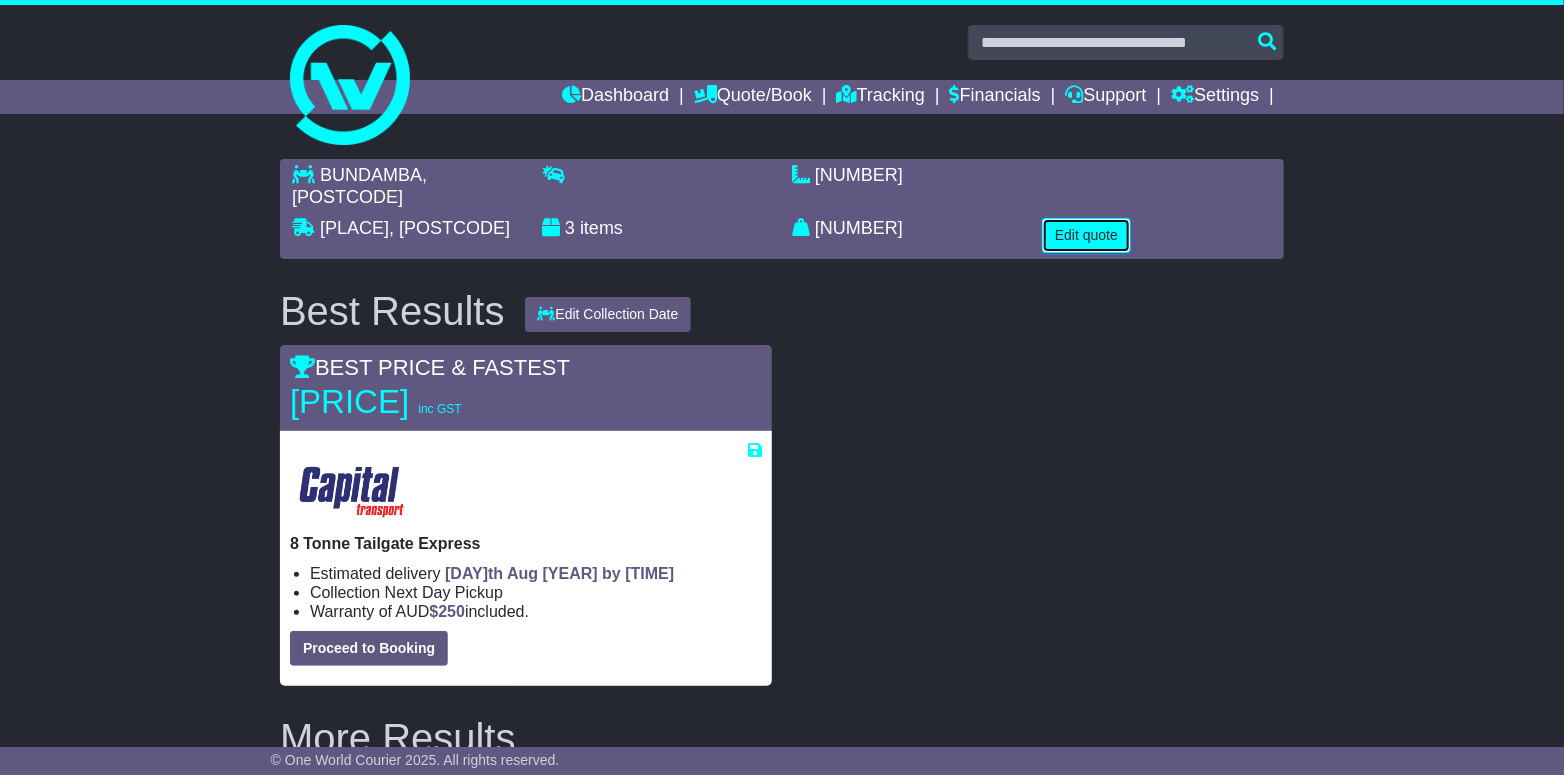 click on "Edit quote" at bounding box center (1086, 235) 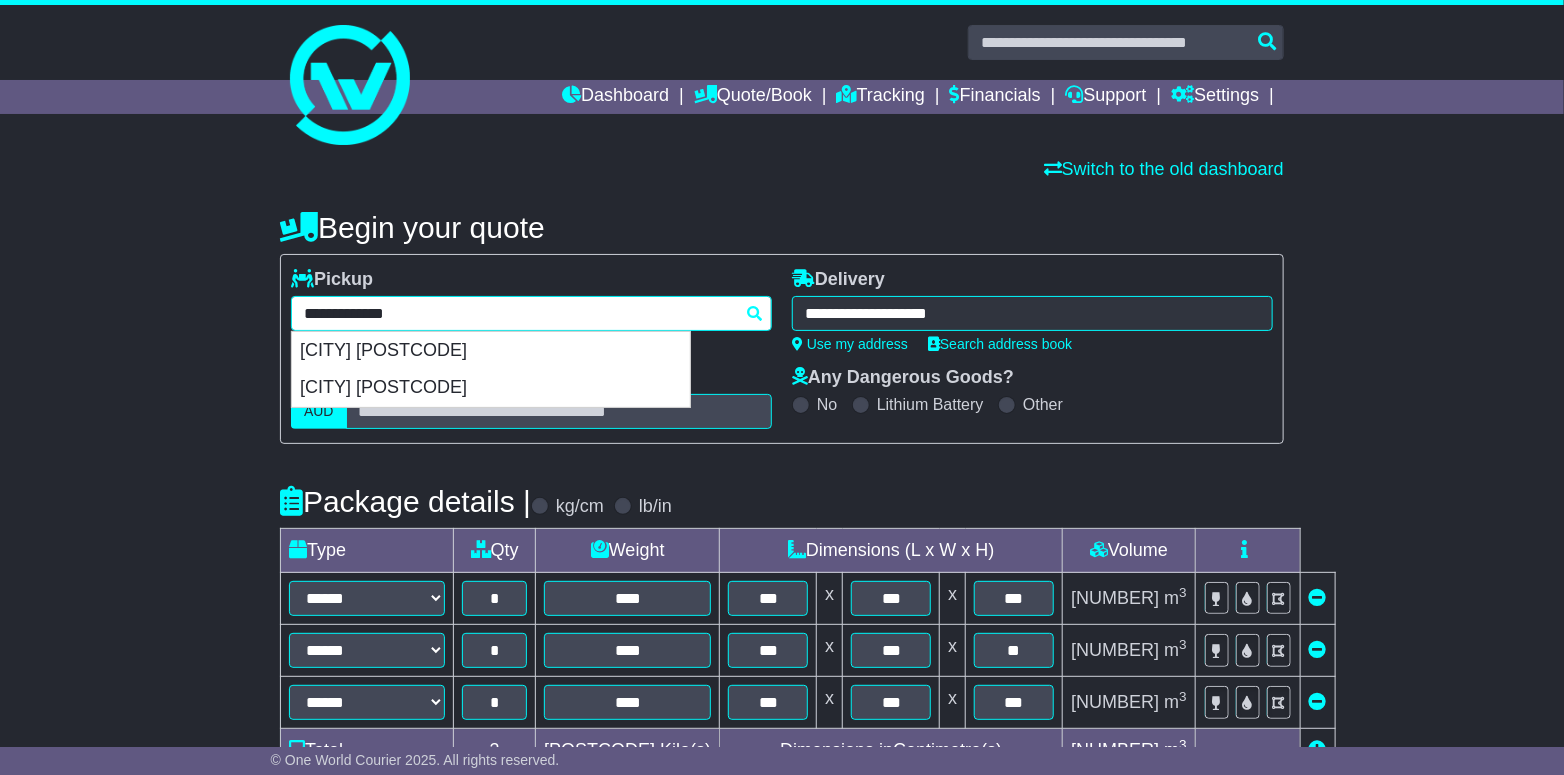 click on "**********" at bounding box center [531, 313] 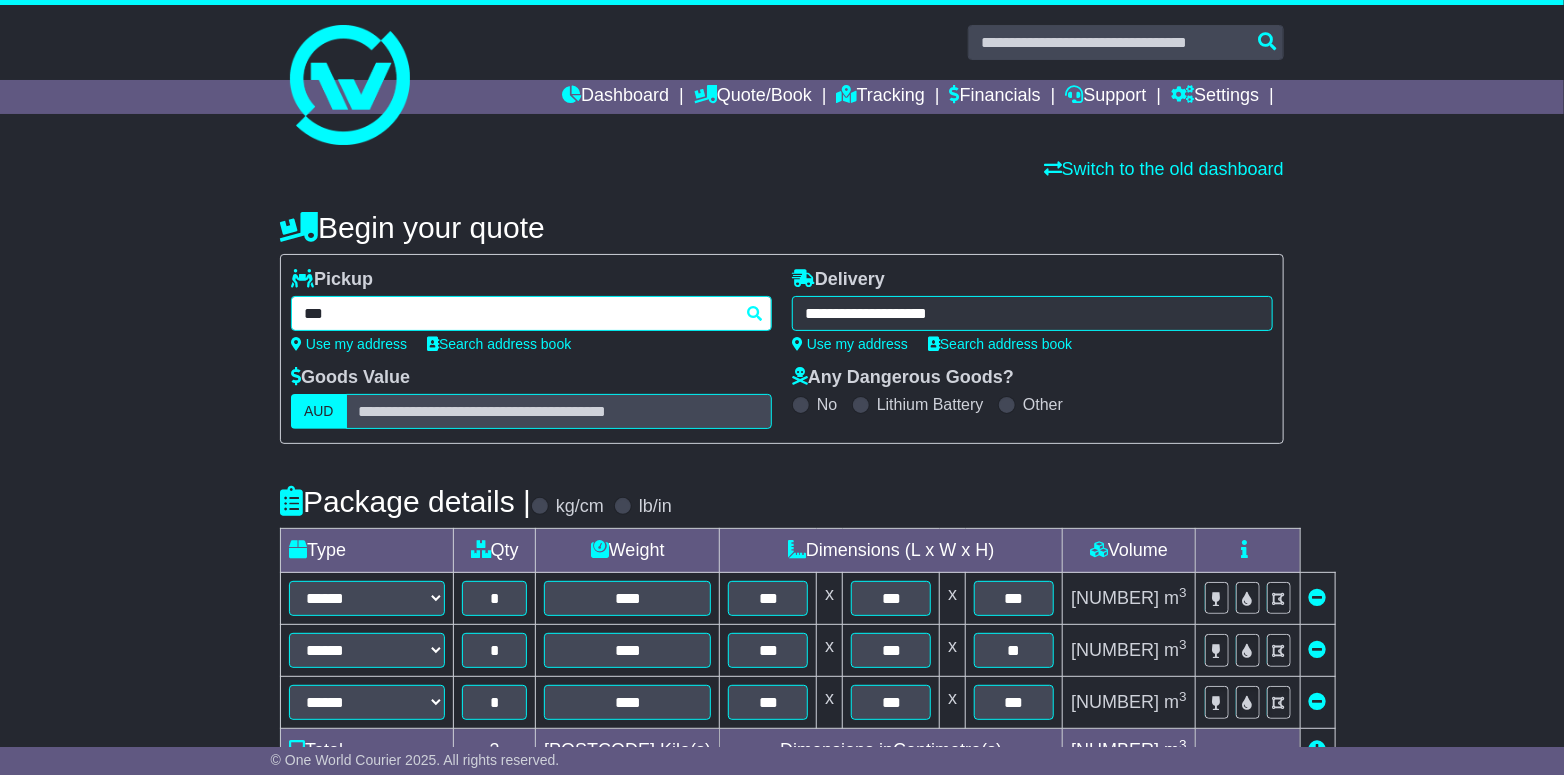 type on "****" 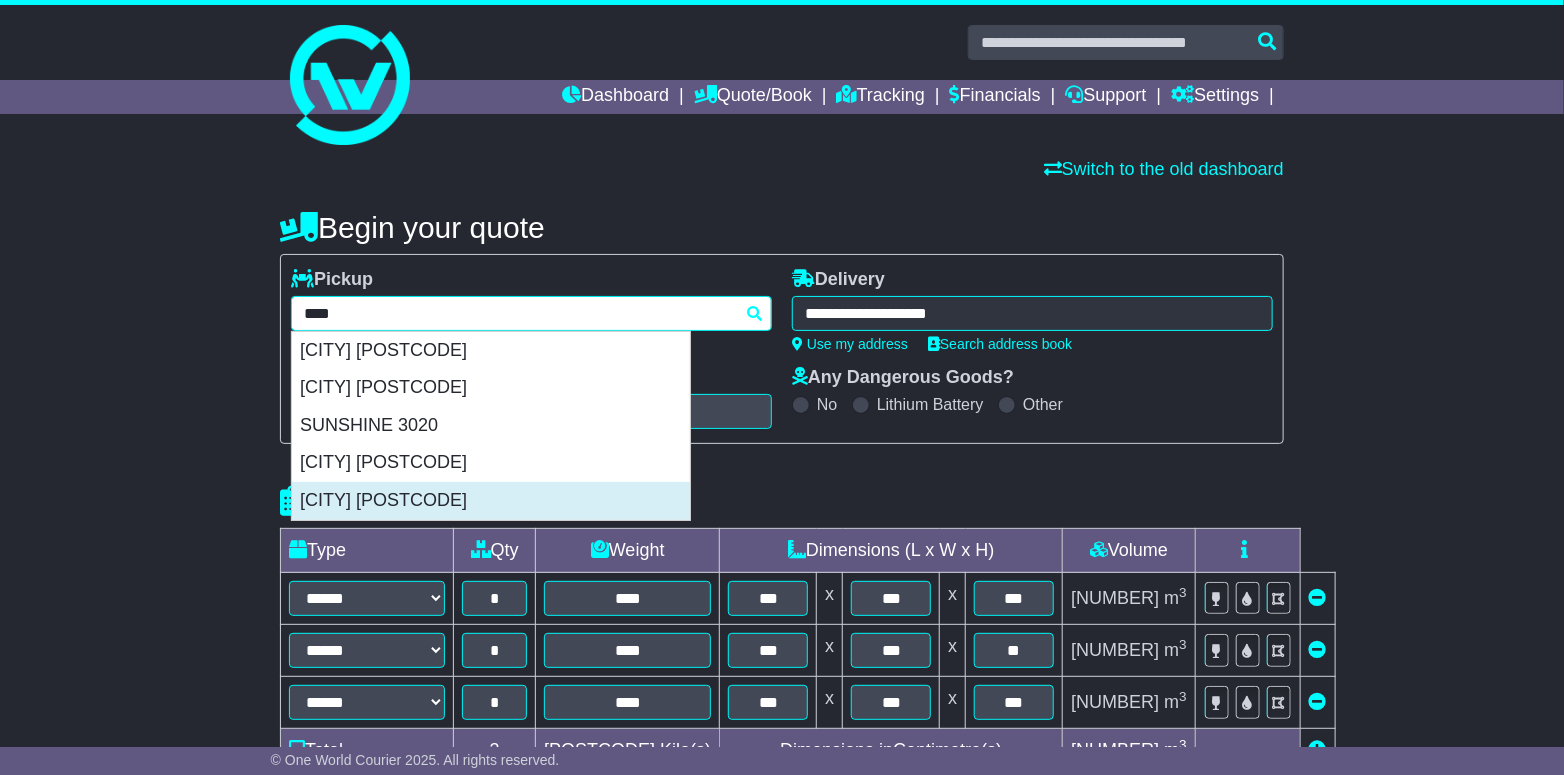 click on "[CITY] [POSTCODE]" at bounding box center (491, 501) 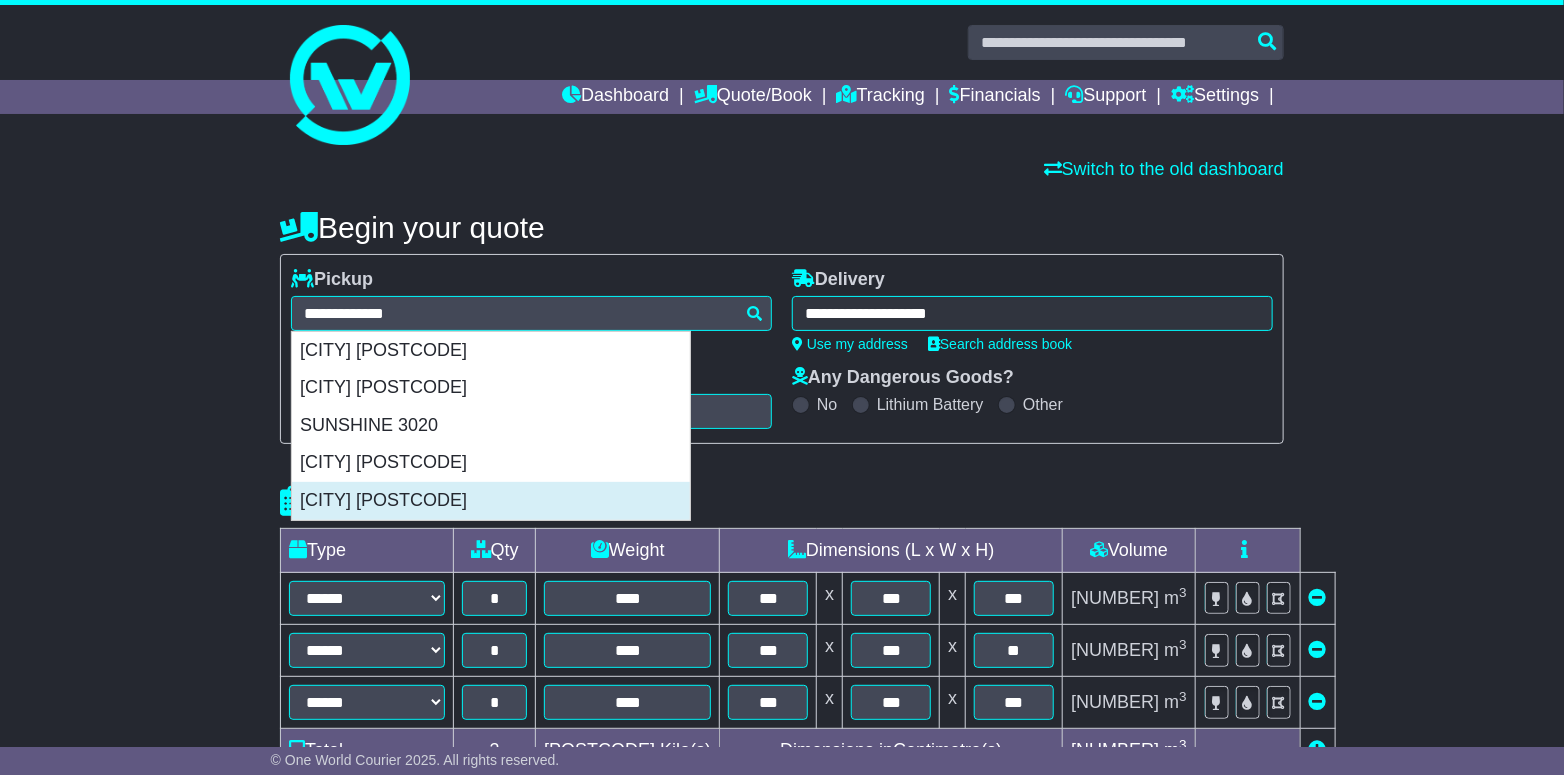 type on "**********" 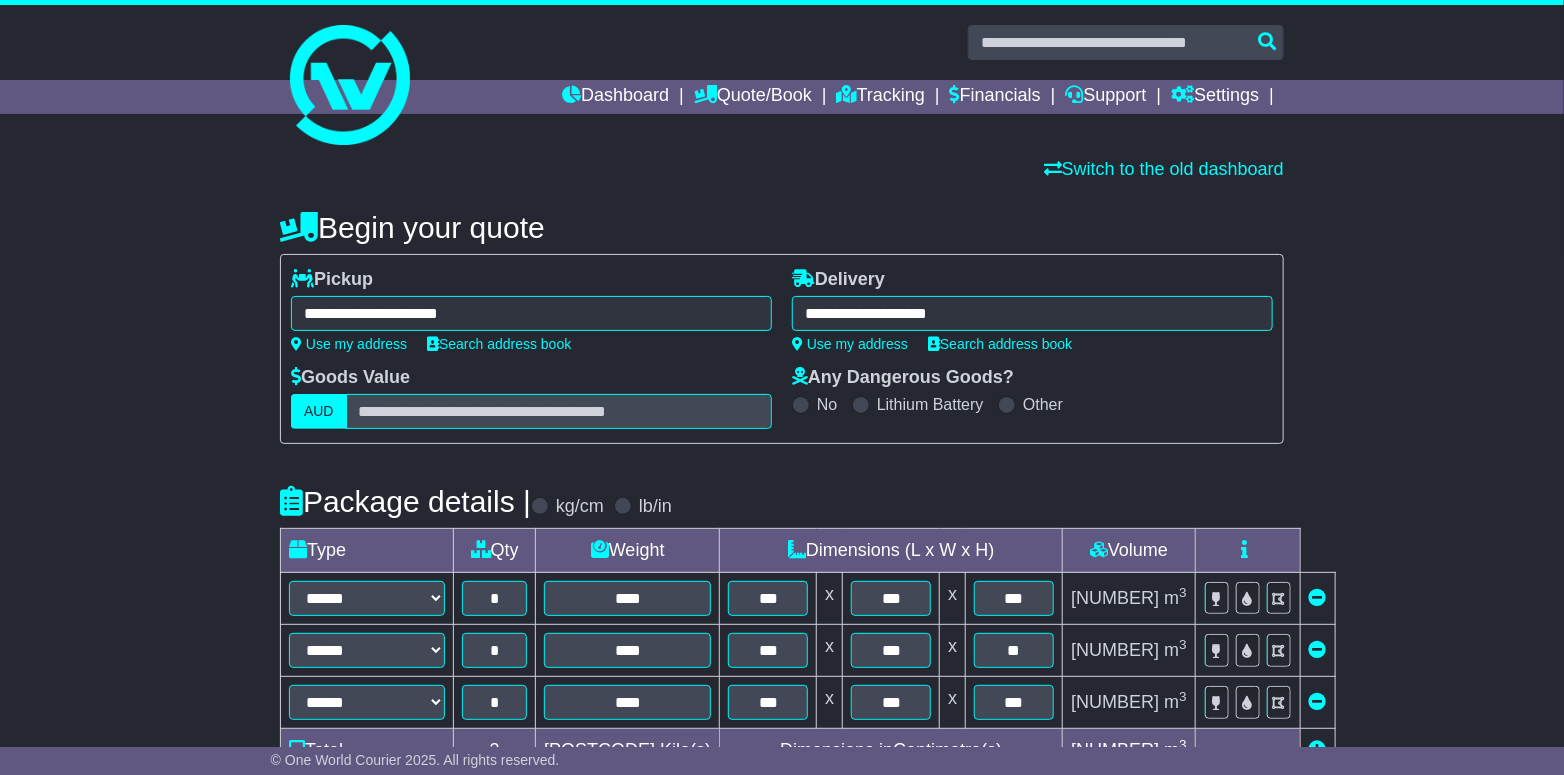 click on "**********" at bounding box center (1032, 313) 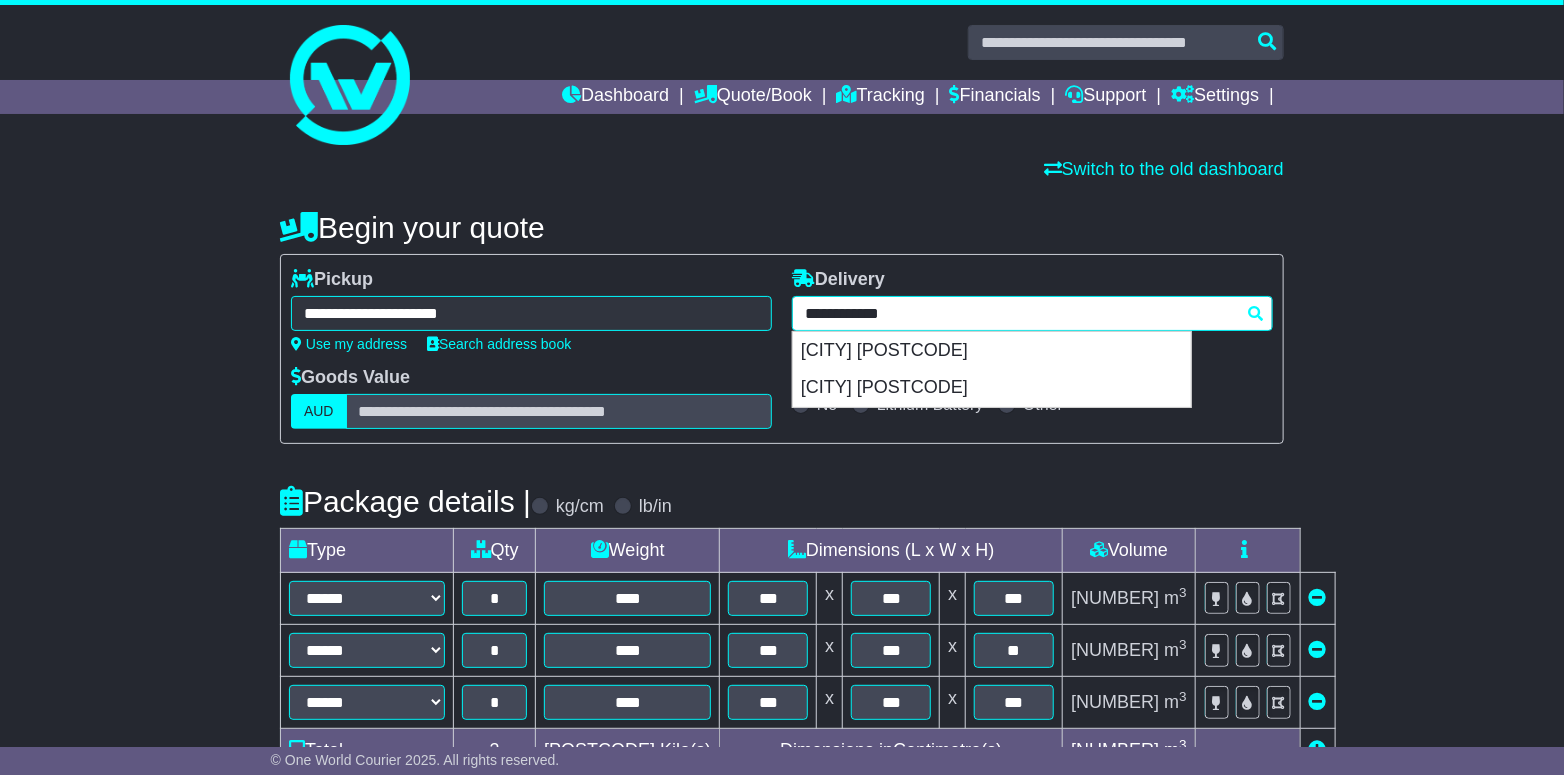 click on "**********" at bounding box center (1032, 313) 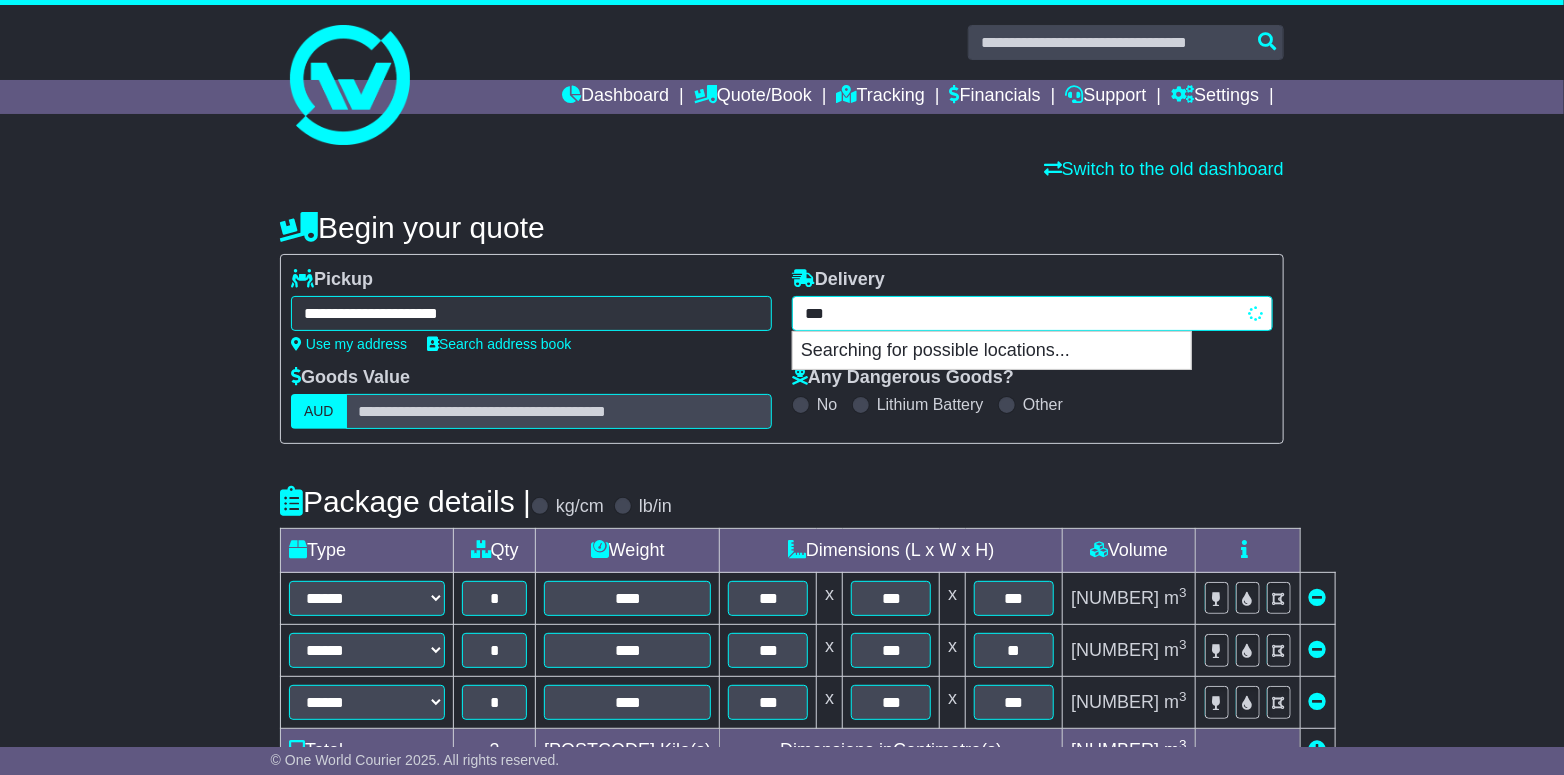 type on "****" 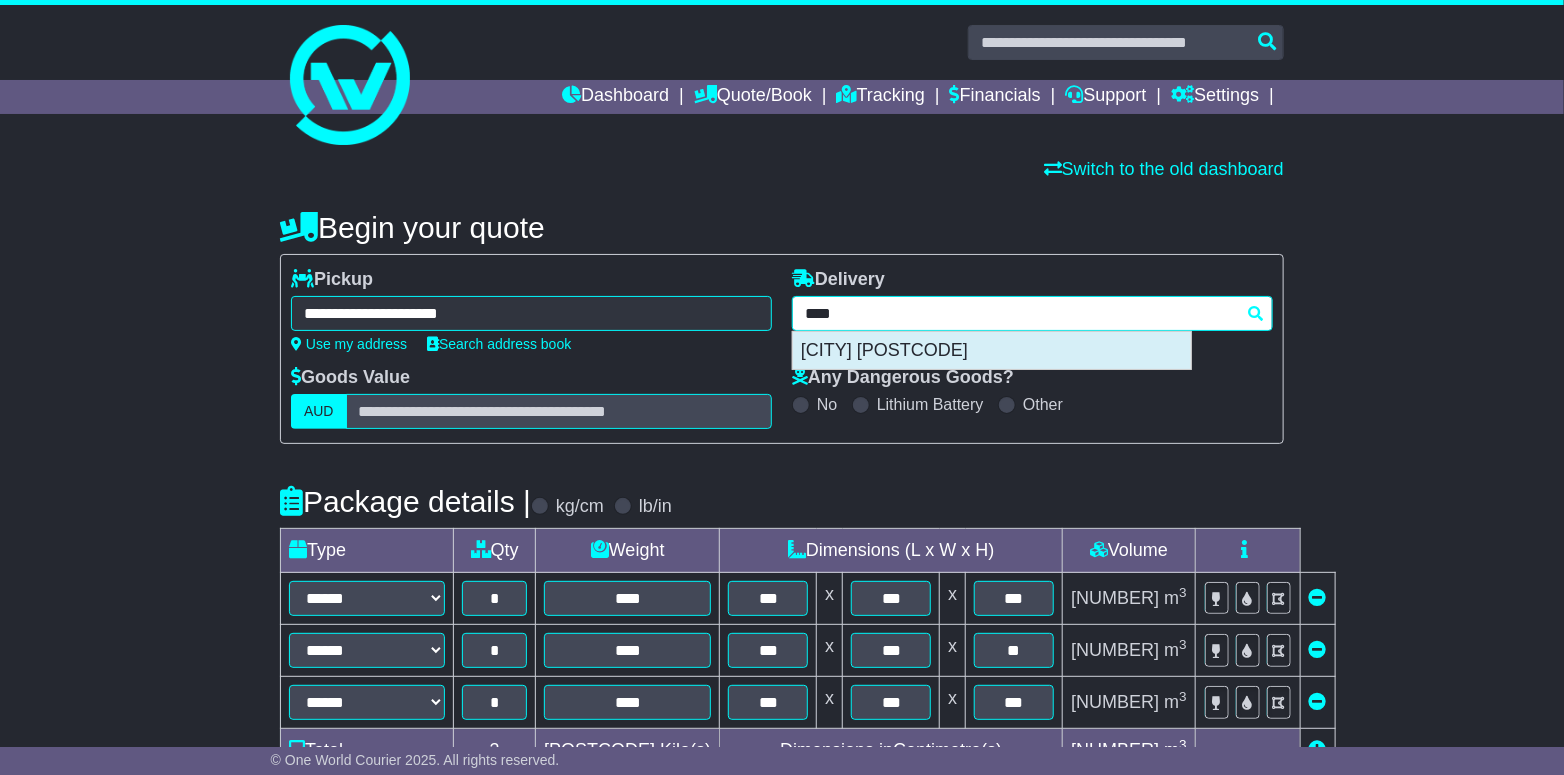 click on "[CITY] [POSTCODE]" at bounding box center [992, 351] 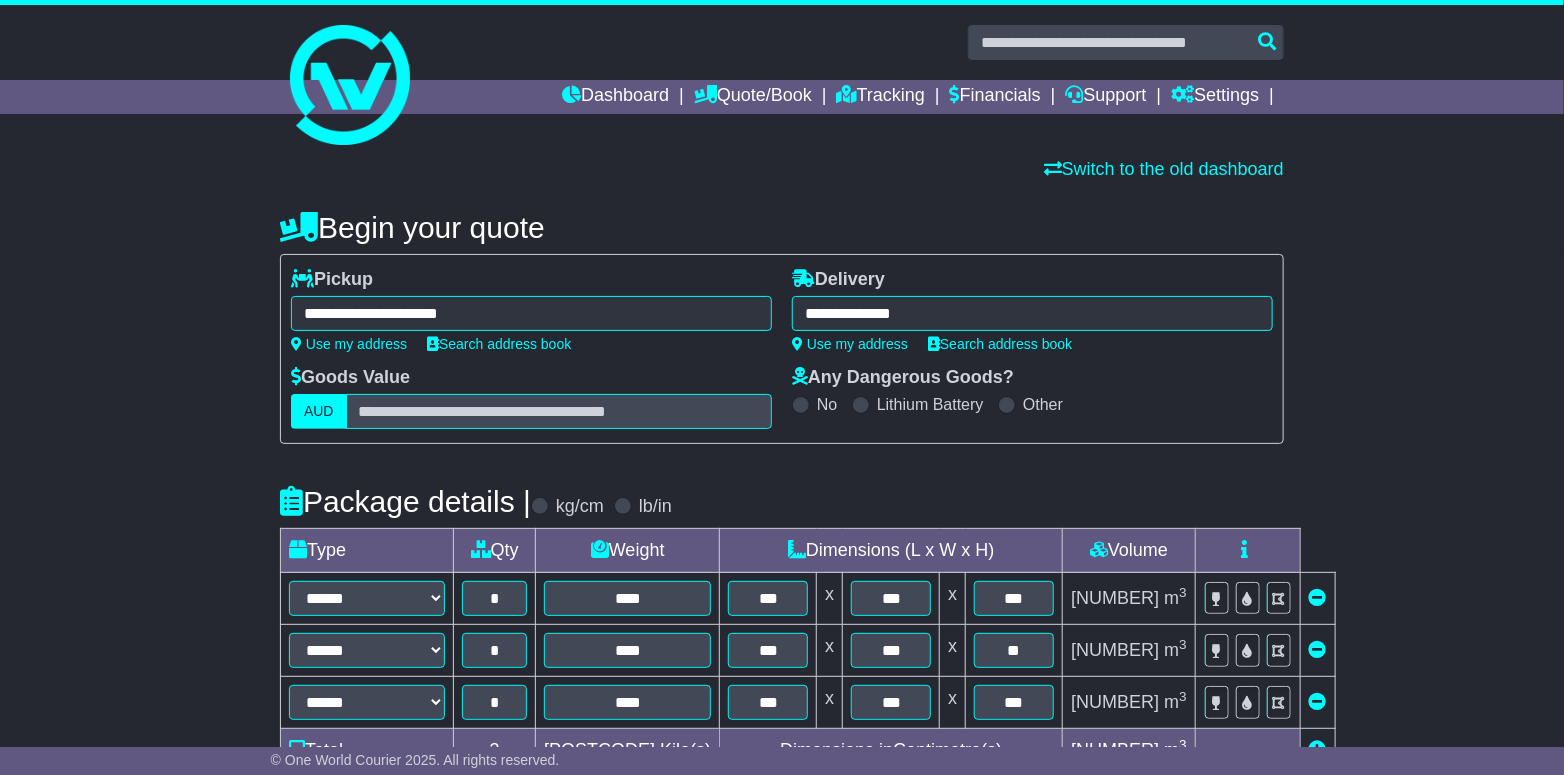 type on "**********" 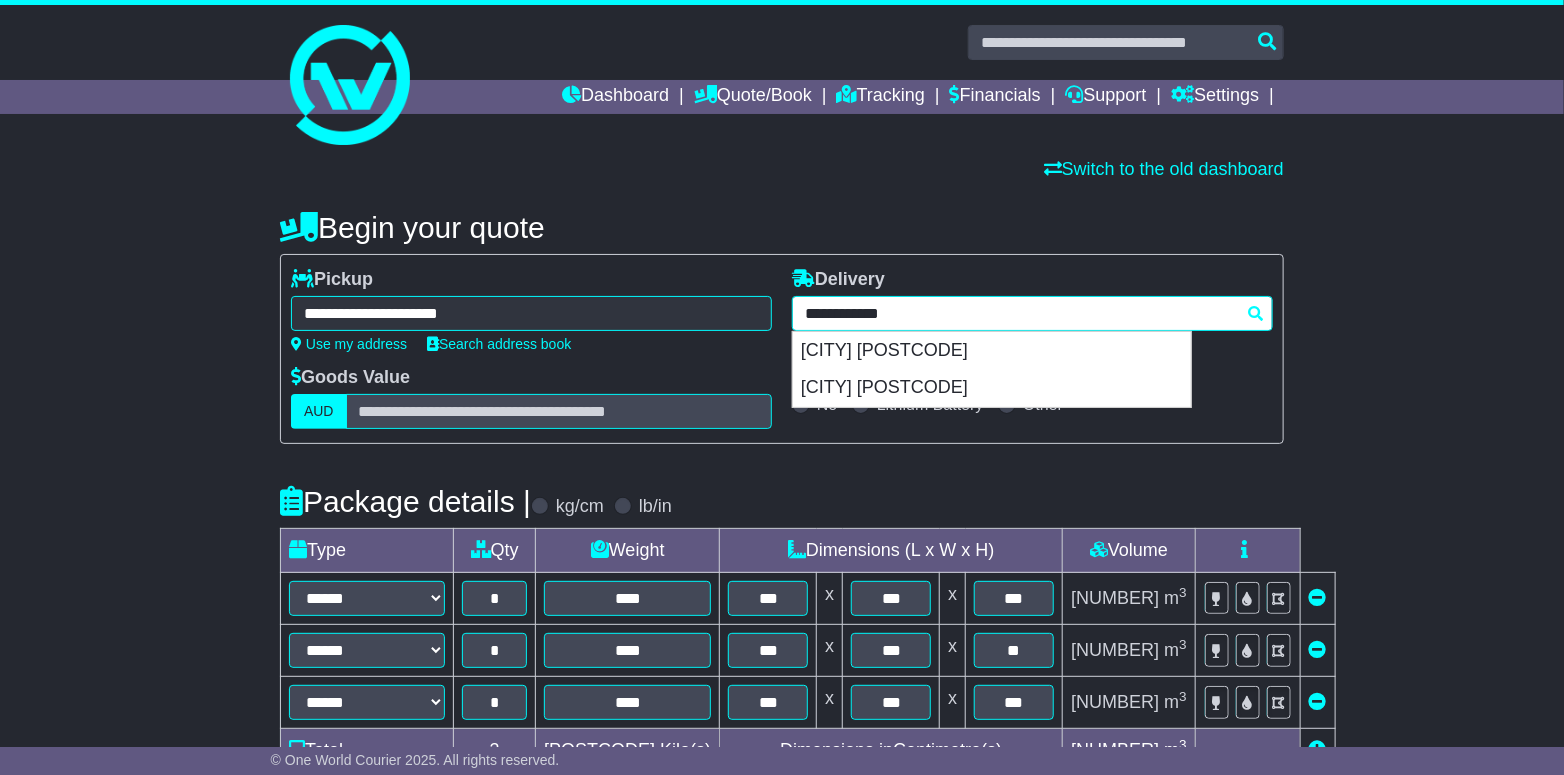 click on "**********" at bounding box center (1032, 313) 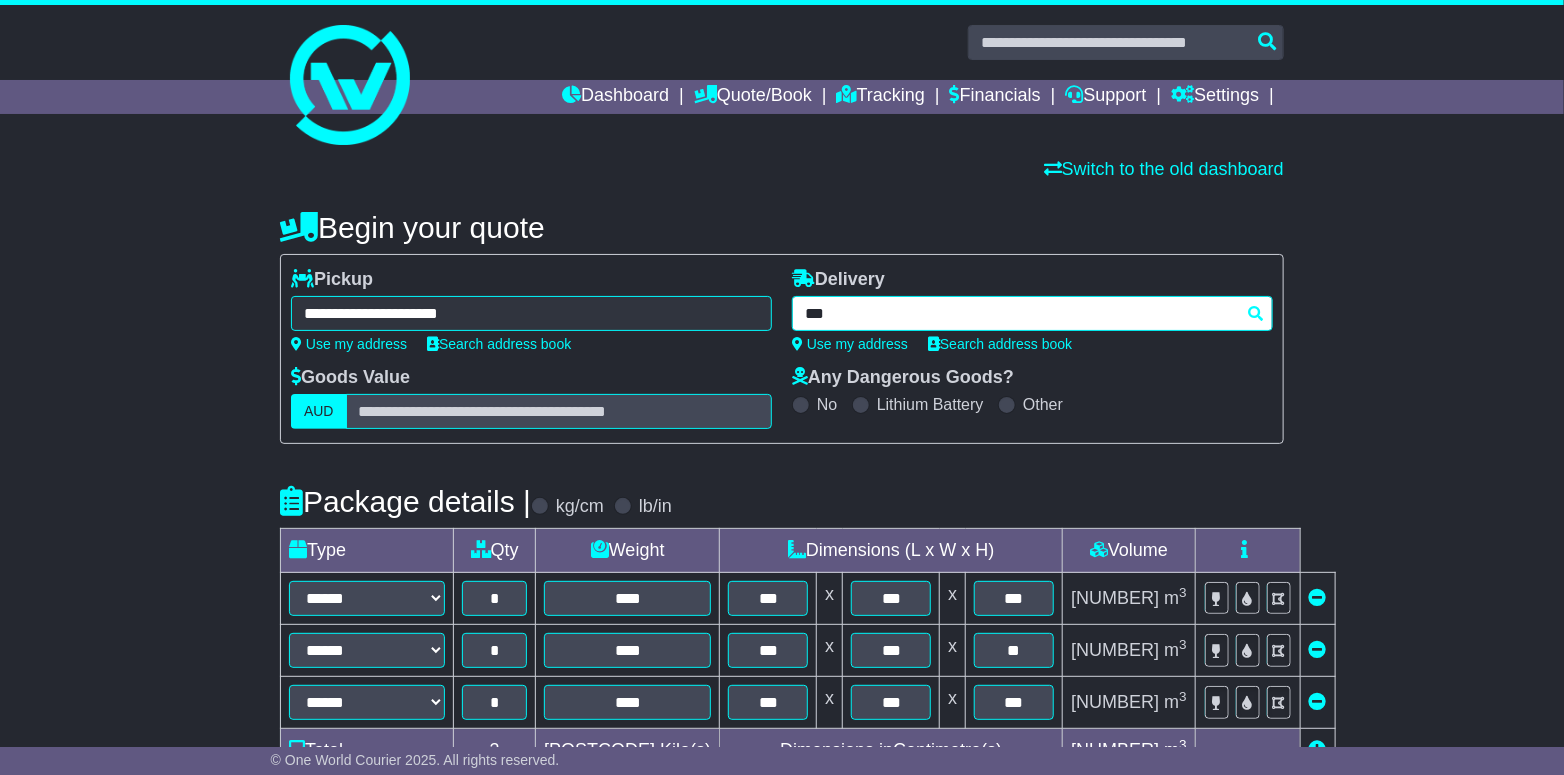 type on "****" 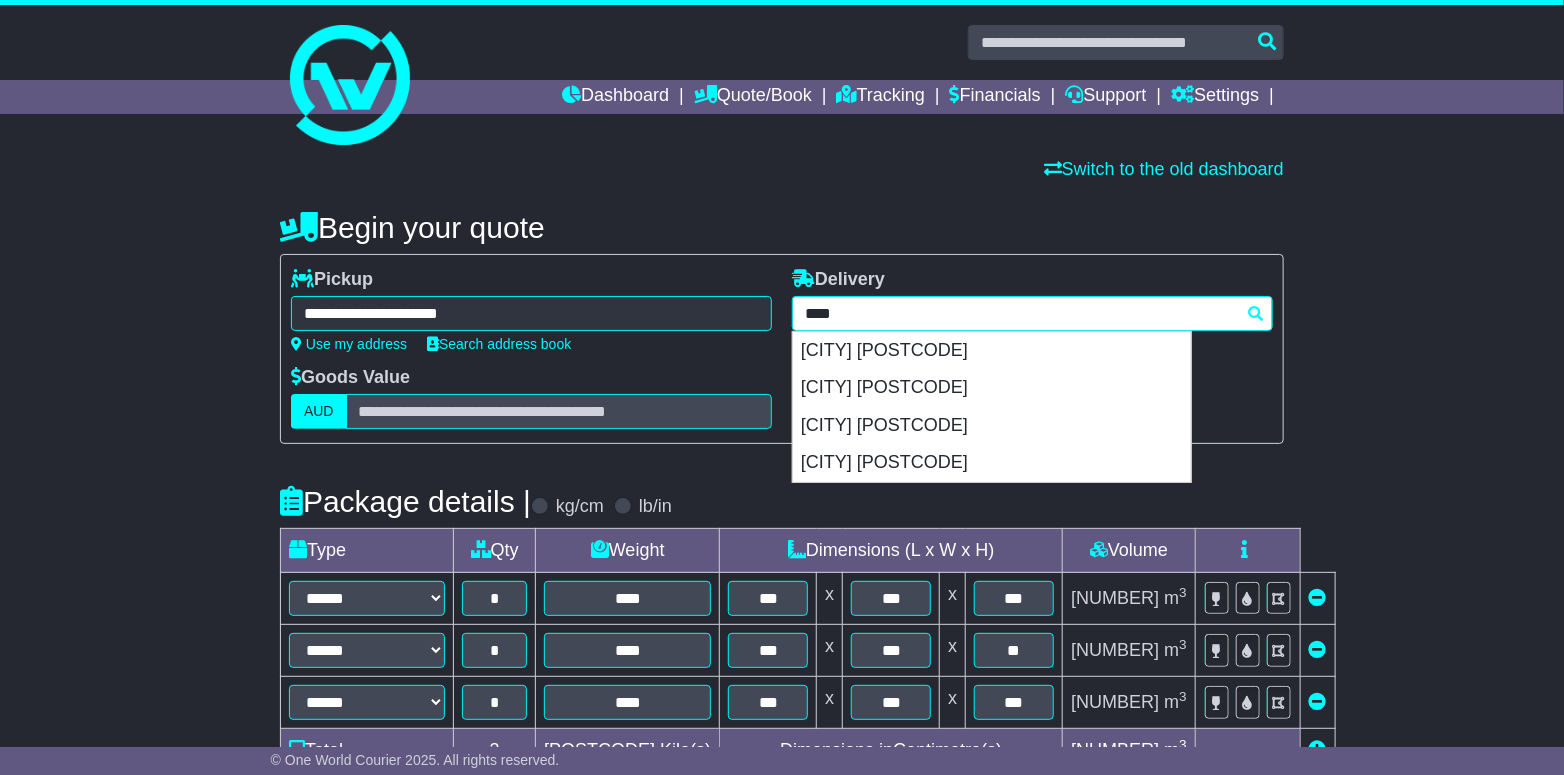 drag, startPoint x: 914, startPoint y: 469, endPoint x: 899, endPoint y: 473, distance: 15.524175 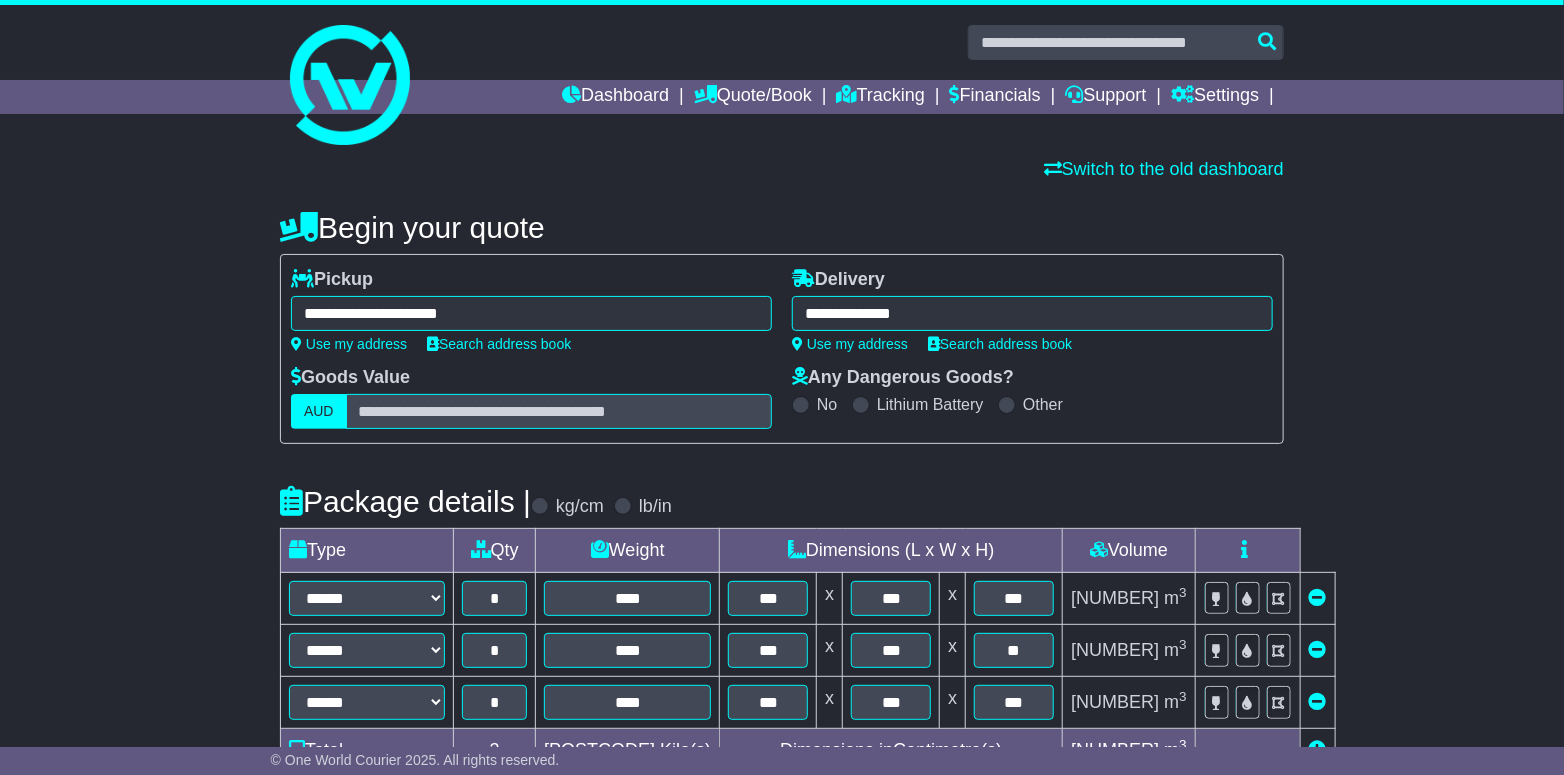 type on "**********" 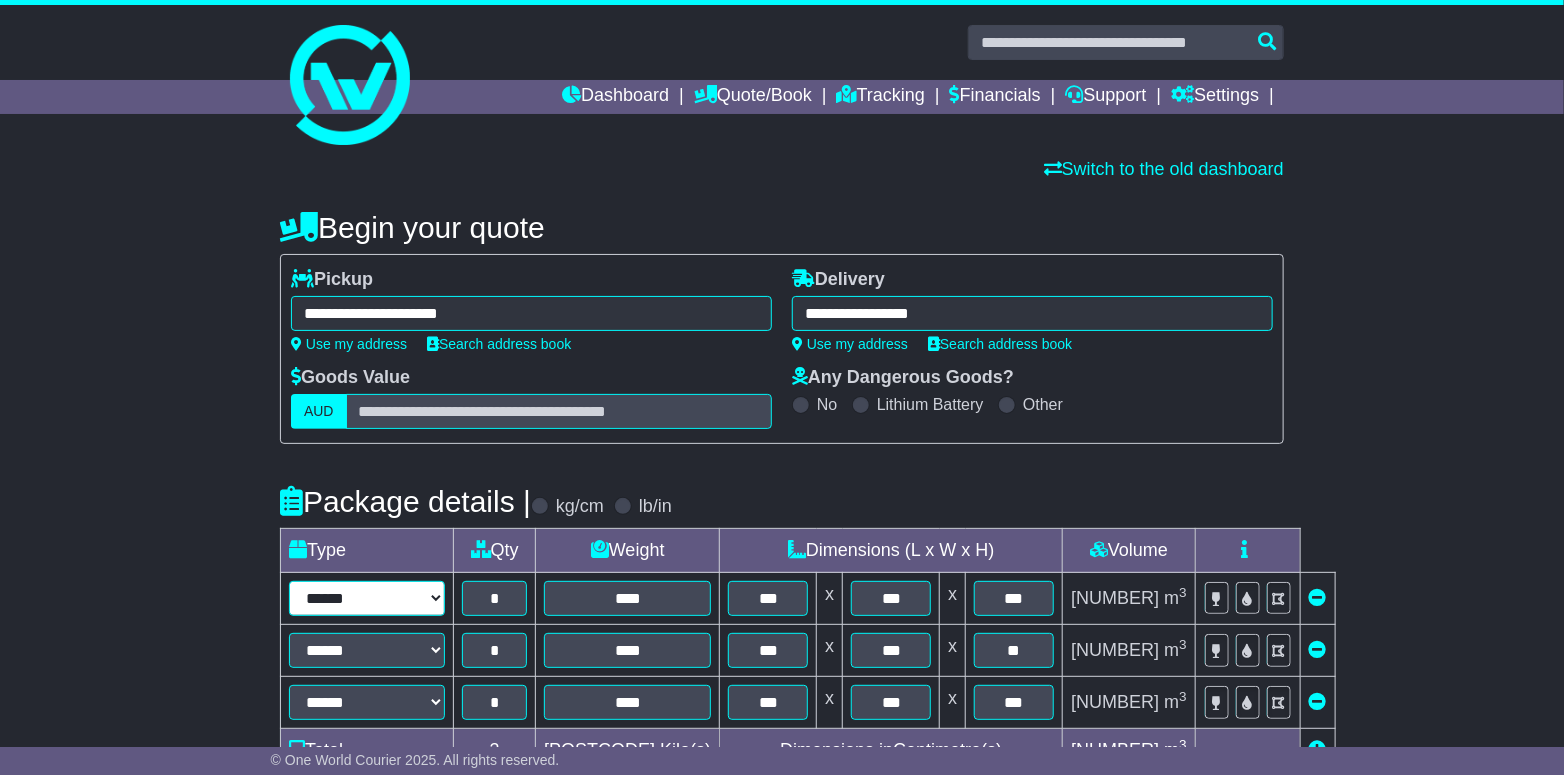 click on "**********" at bounding box center [367, 598] 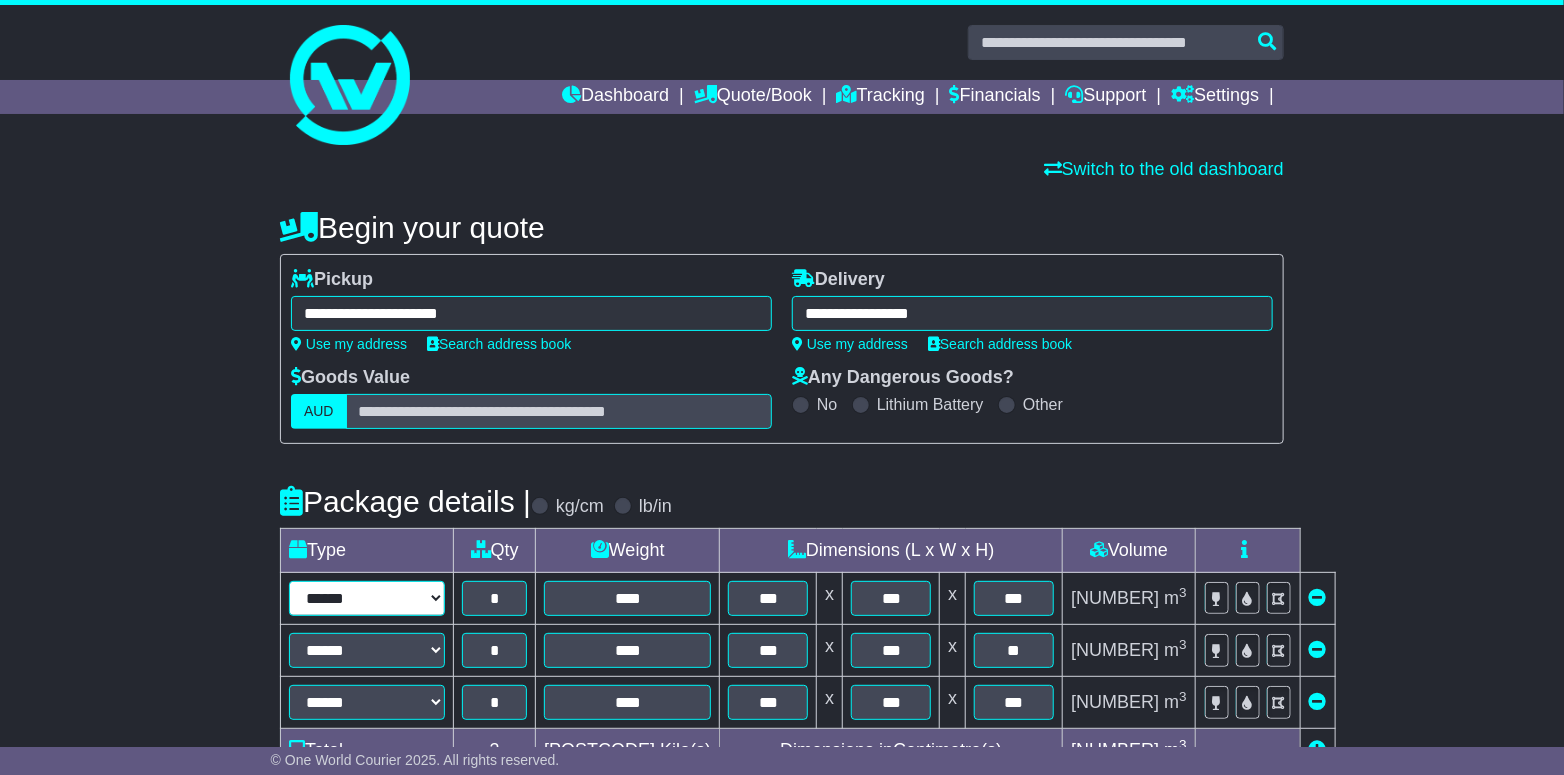 select on "*****" 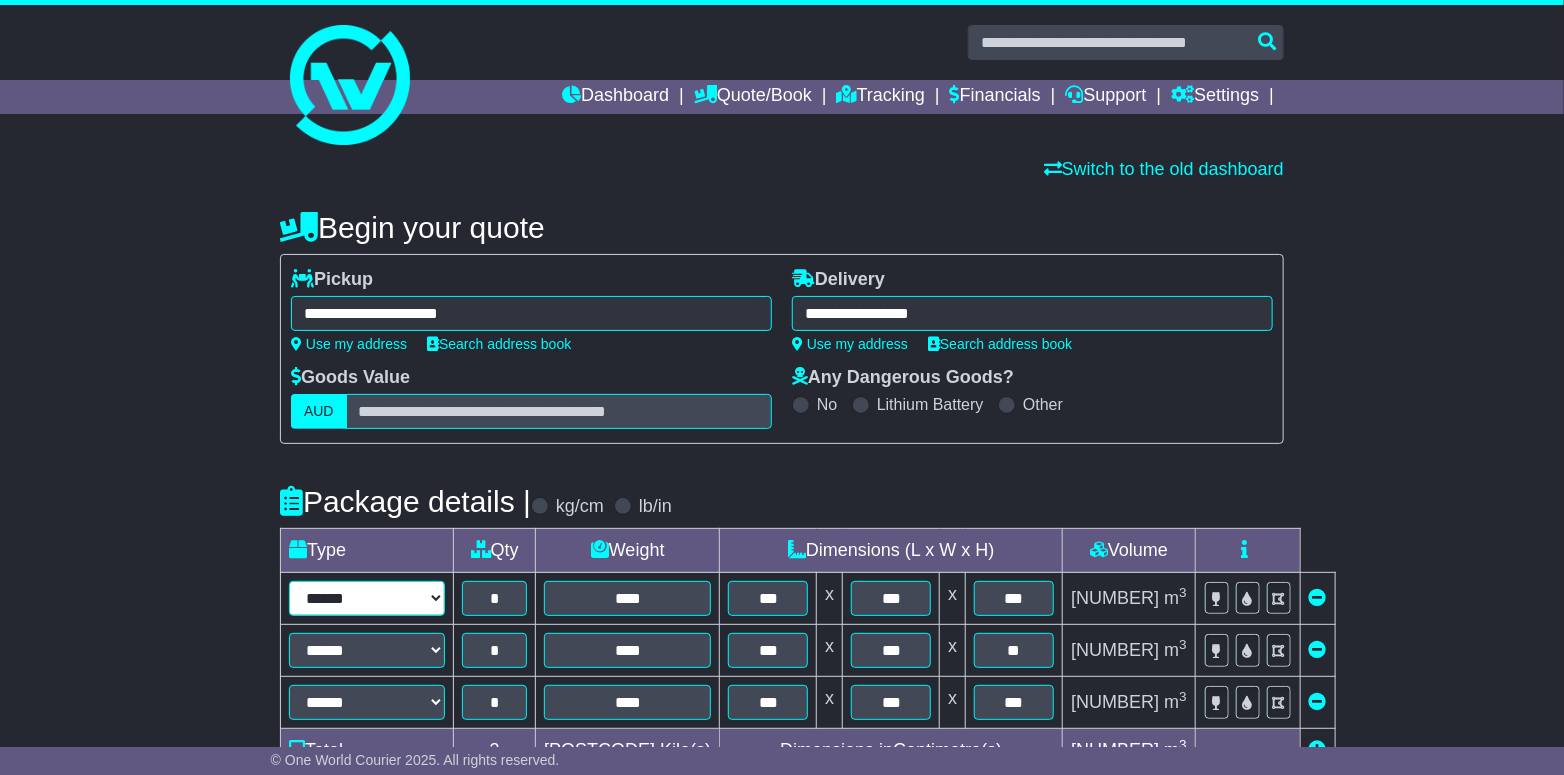 click on "**********" at bounding box center (367, 598) 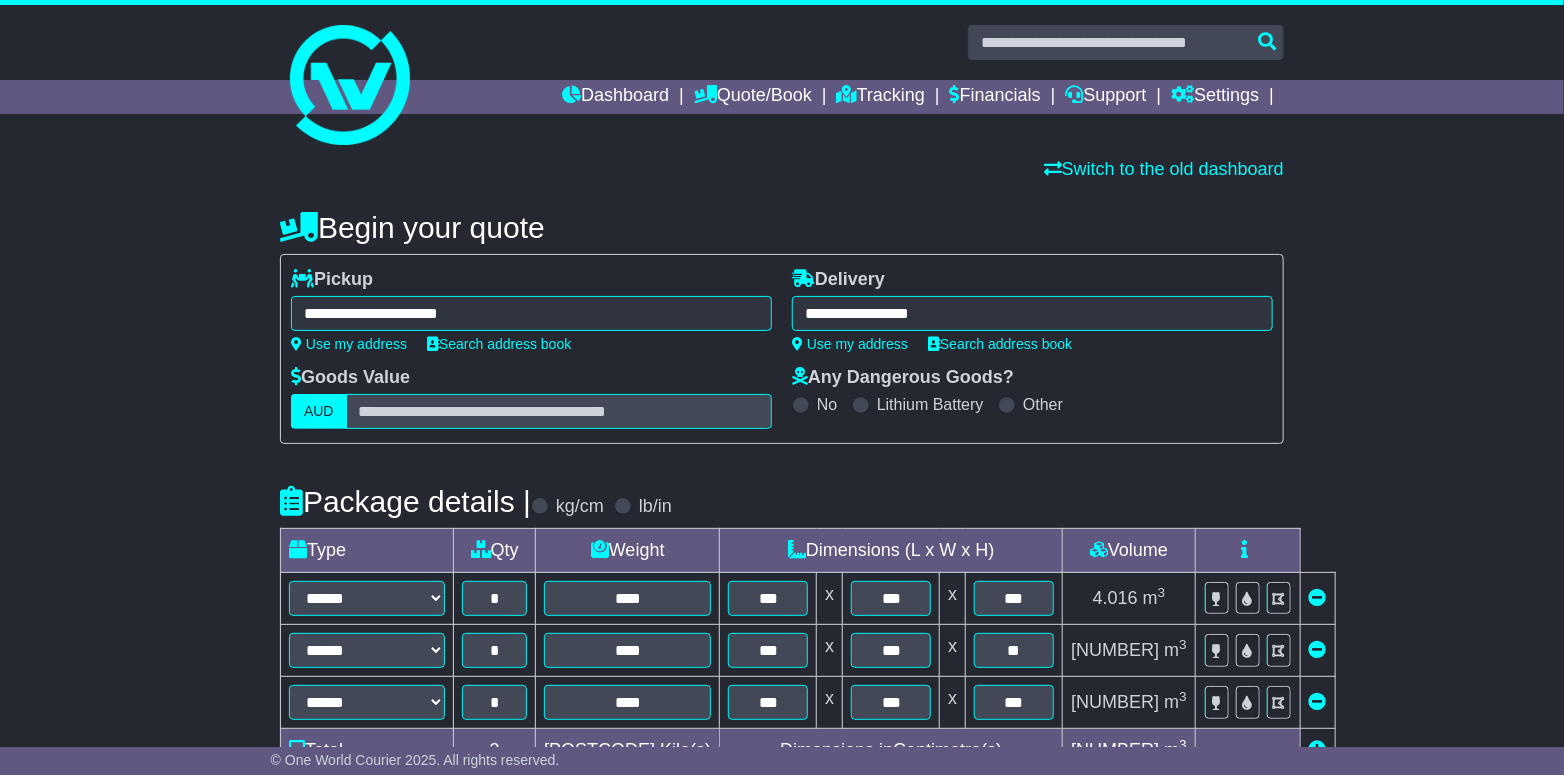 click at bounding box center [1318, 649] 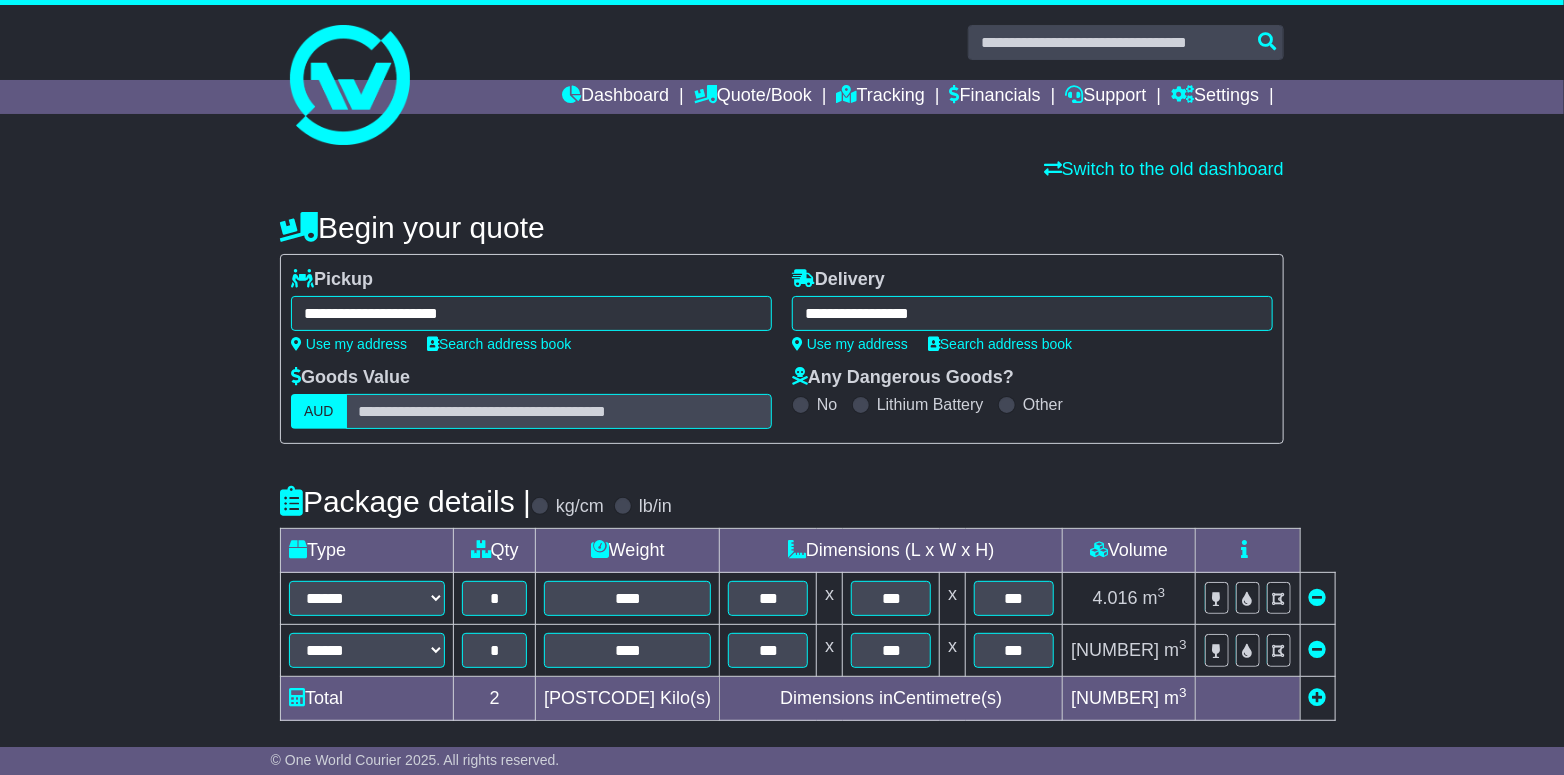 click at bounding box center (1318, 649) 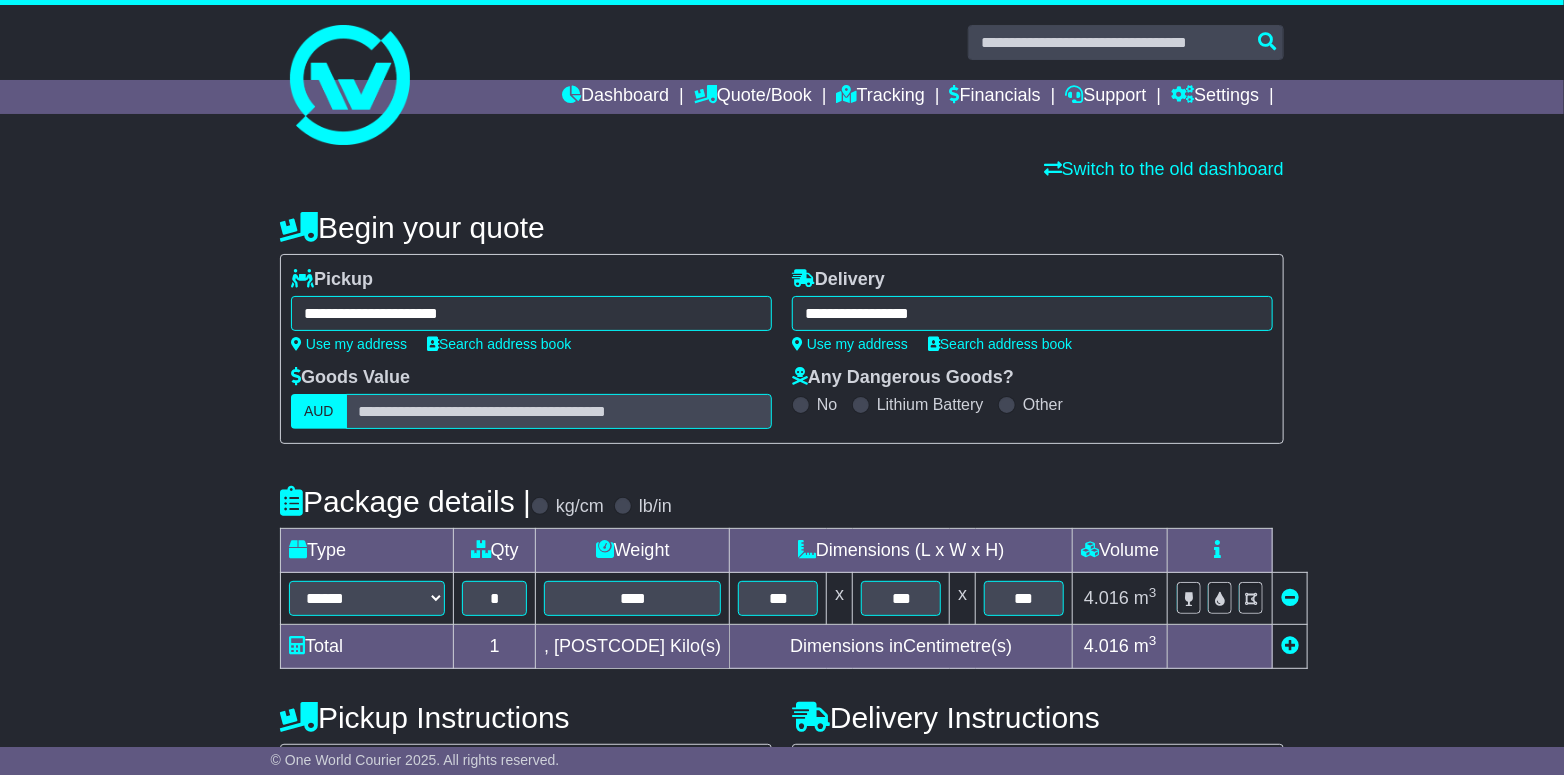 drag, startPoint x: 1313, startPoint y: 610, endPoint x: 1322, endPoint y: 601, distance: 12.727922 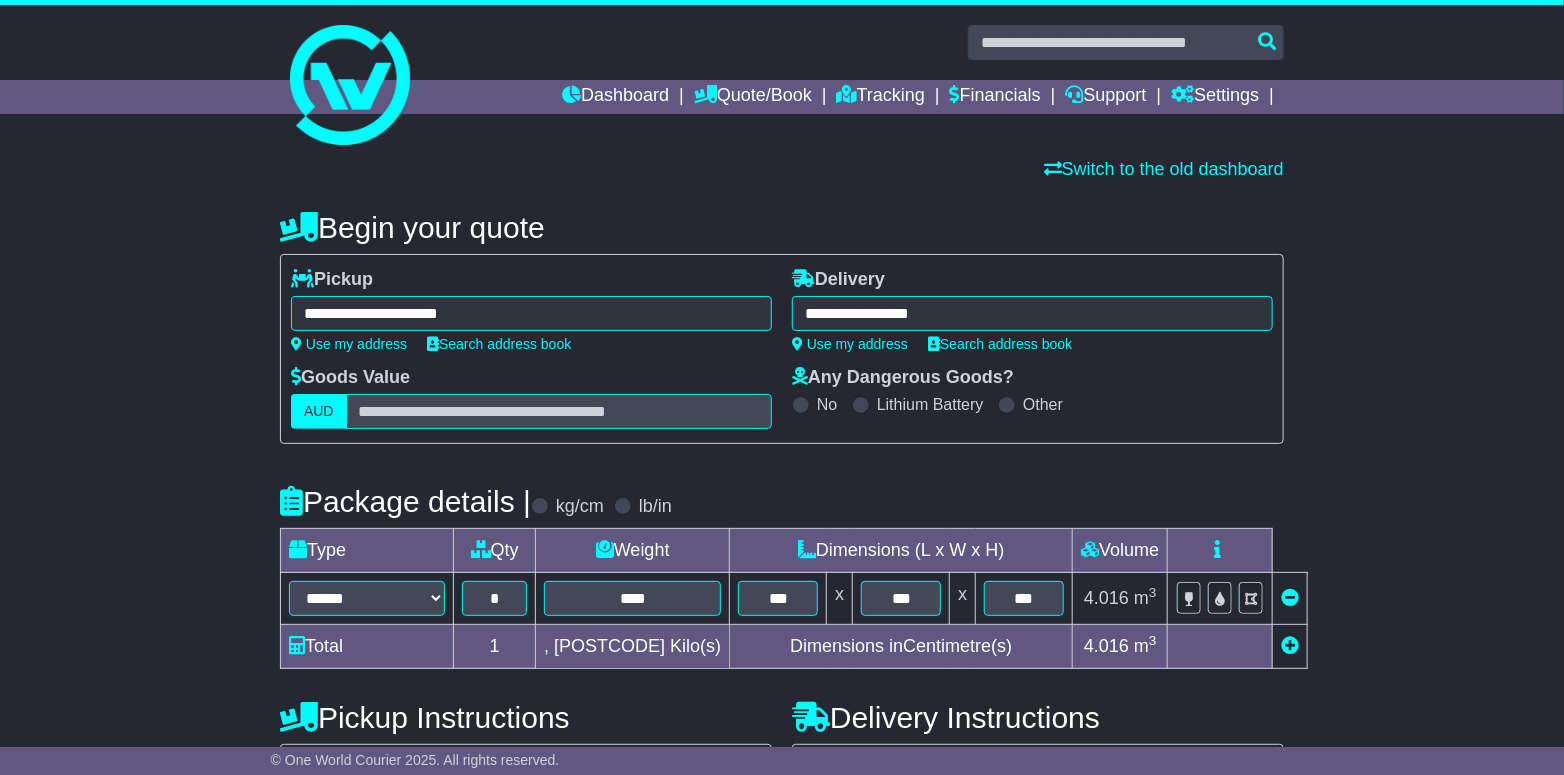 click on "**********" at bounding box center [782, 692] 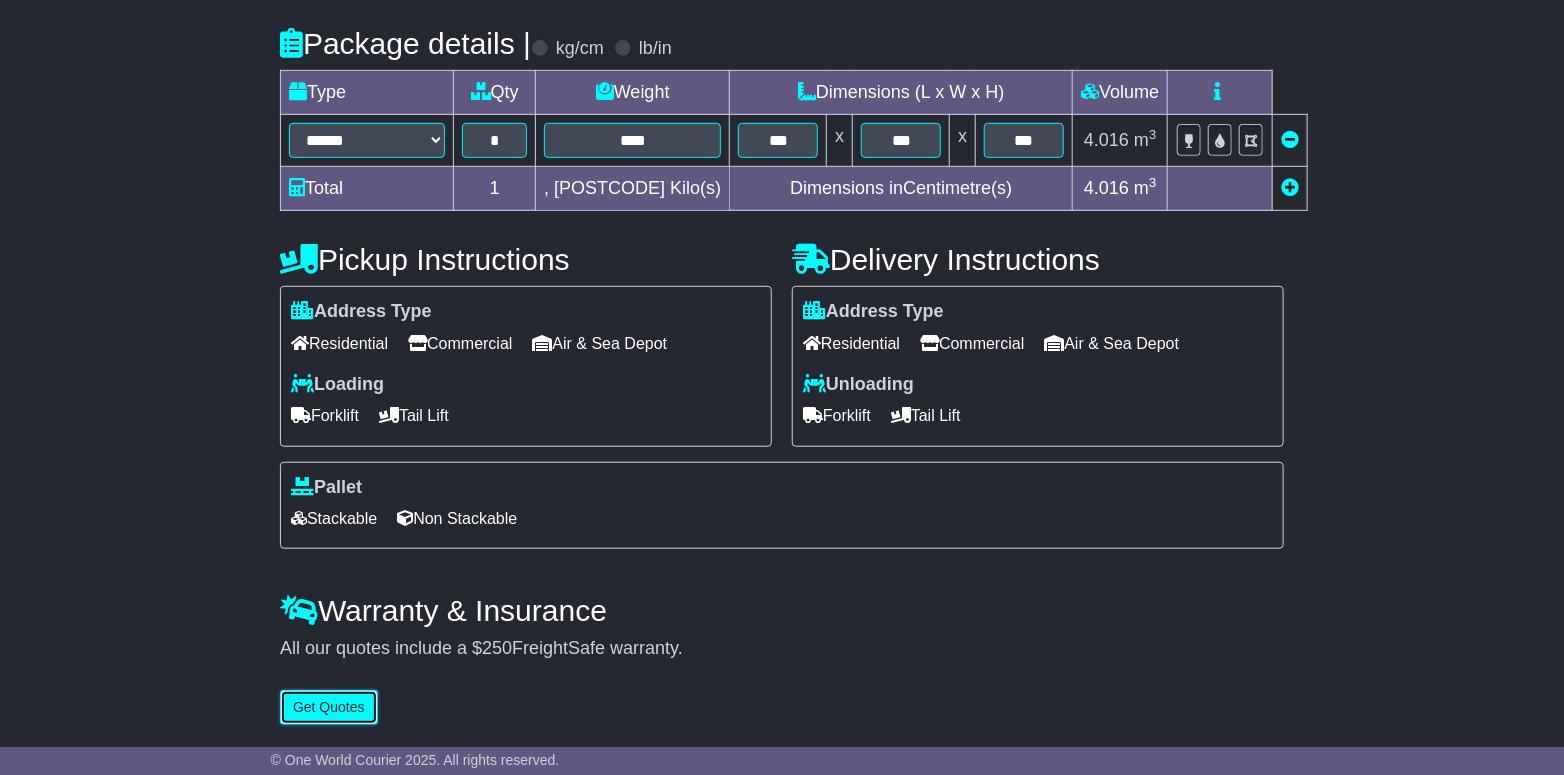click on "Get Quotes" at bounding box center (329, 707) 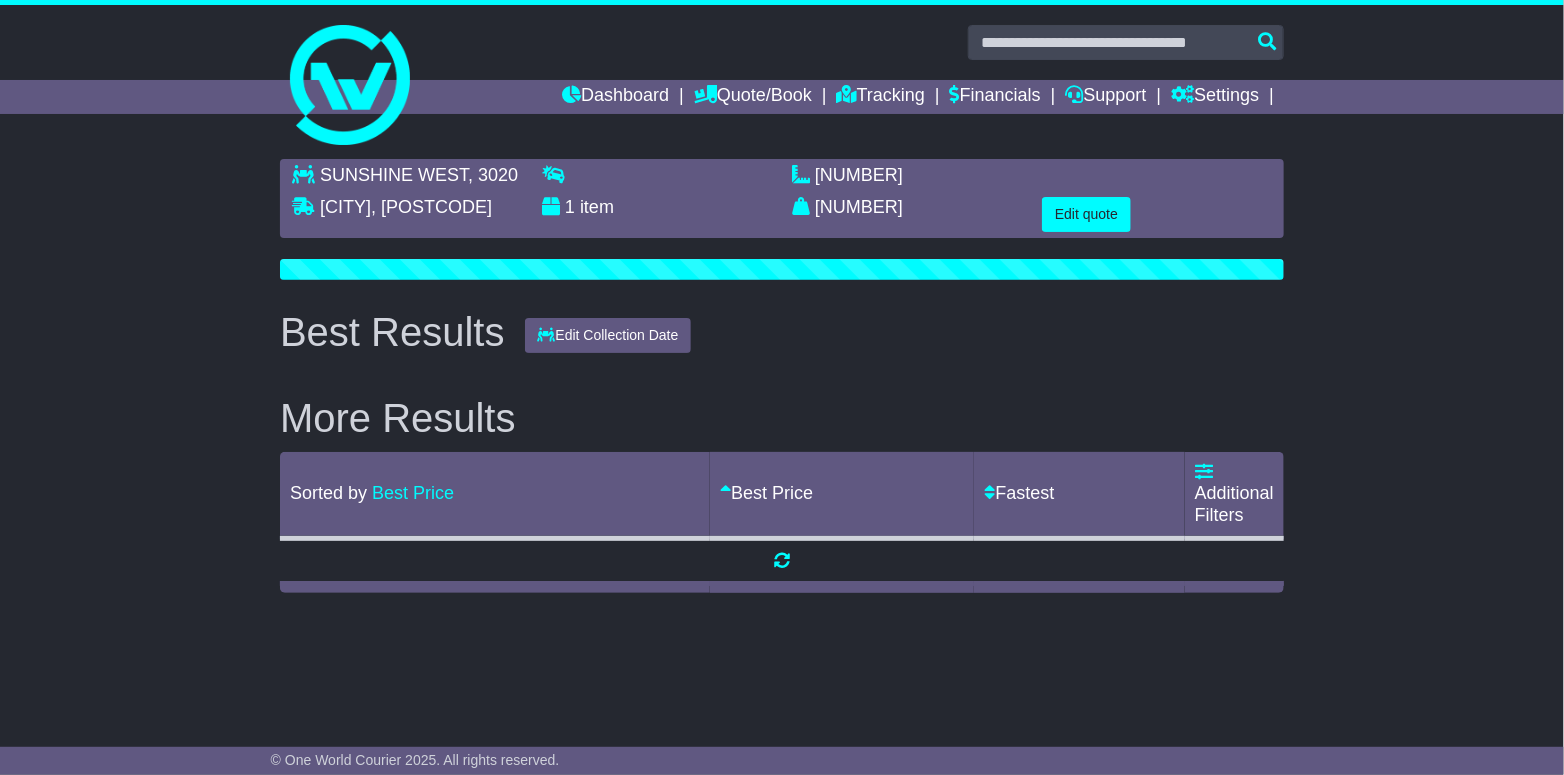 scroll, scrollTop: 0, scrollLeft: 0, axis: both 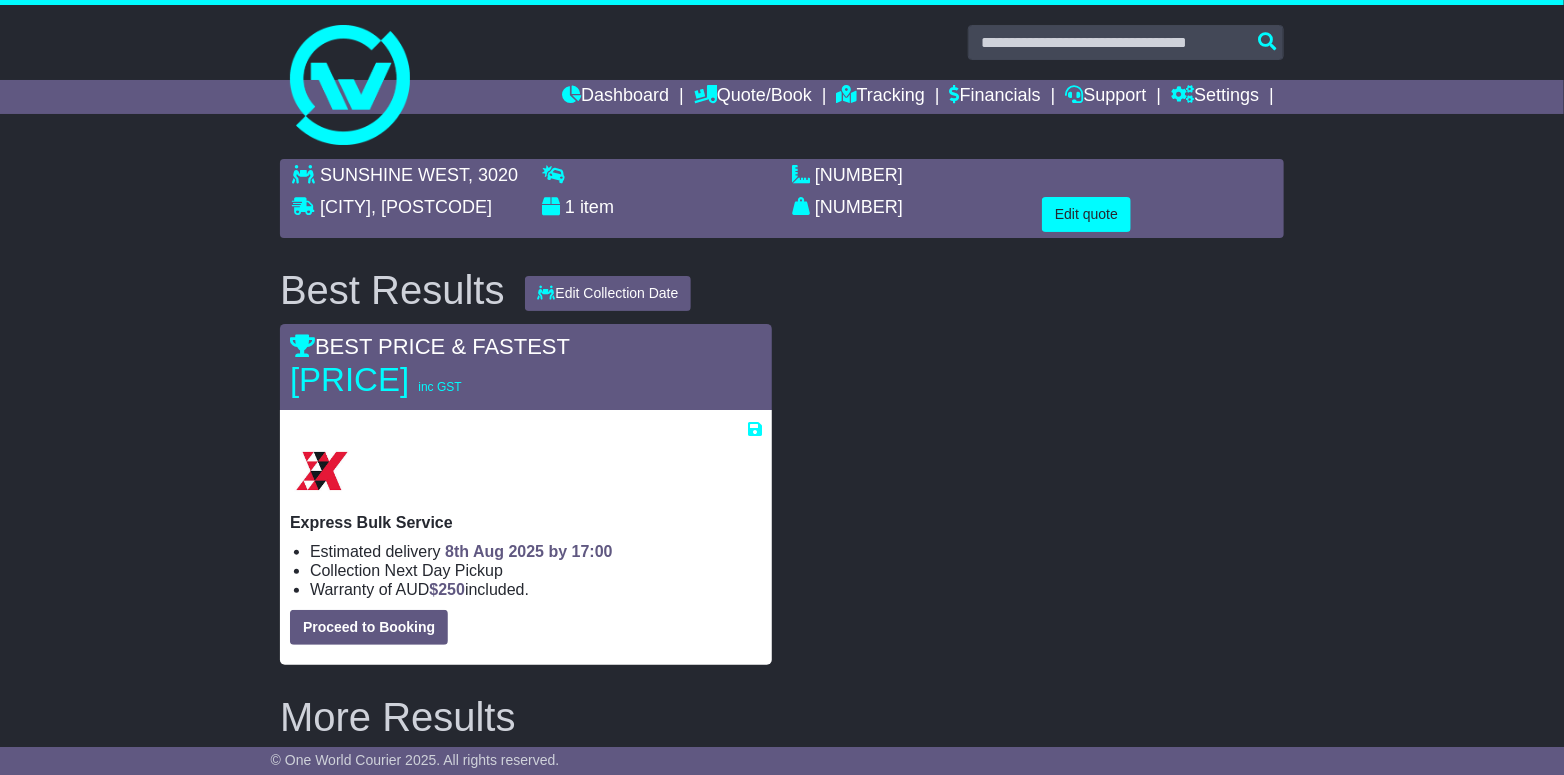 click on "Edit quote" at bounding box center (1157, 214) 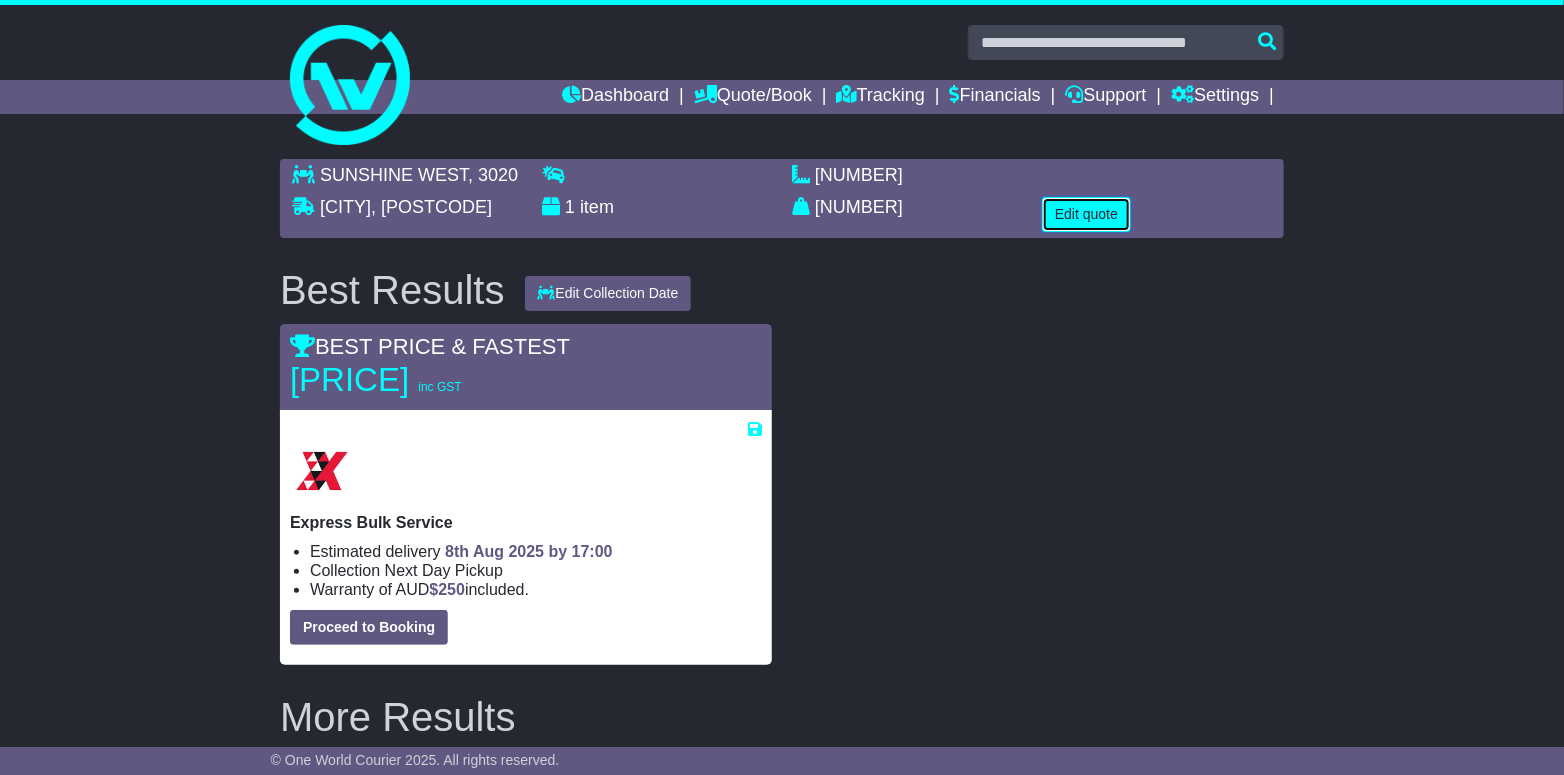 click on "Edit quote" at bounding box center [1086, 214] 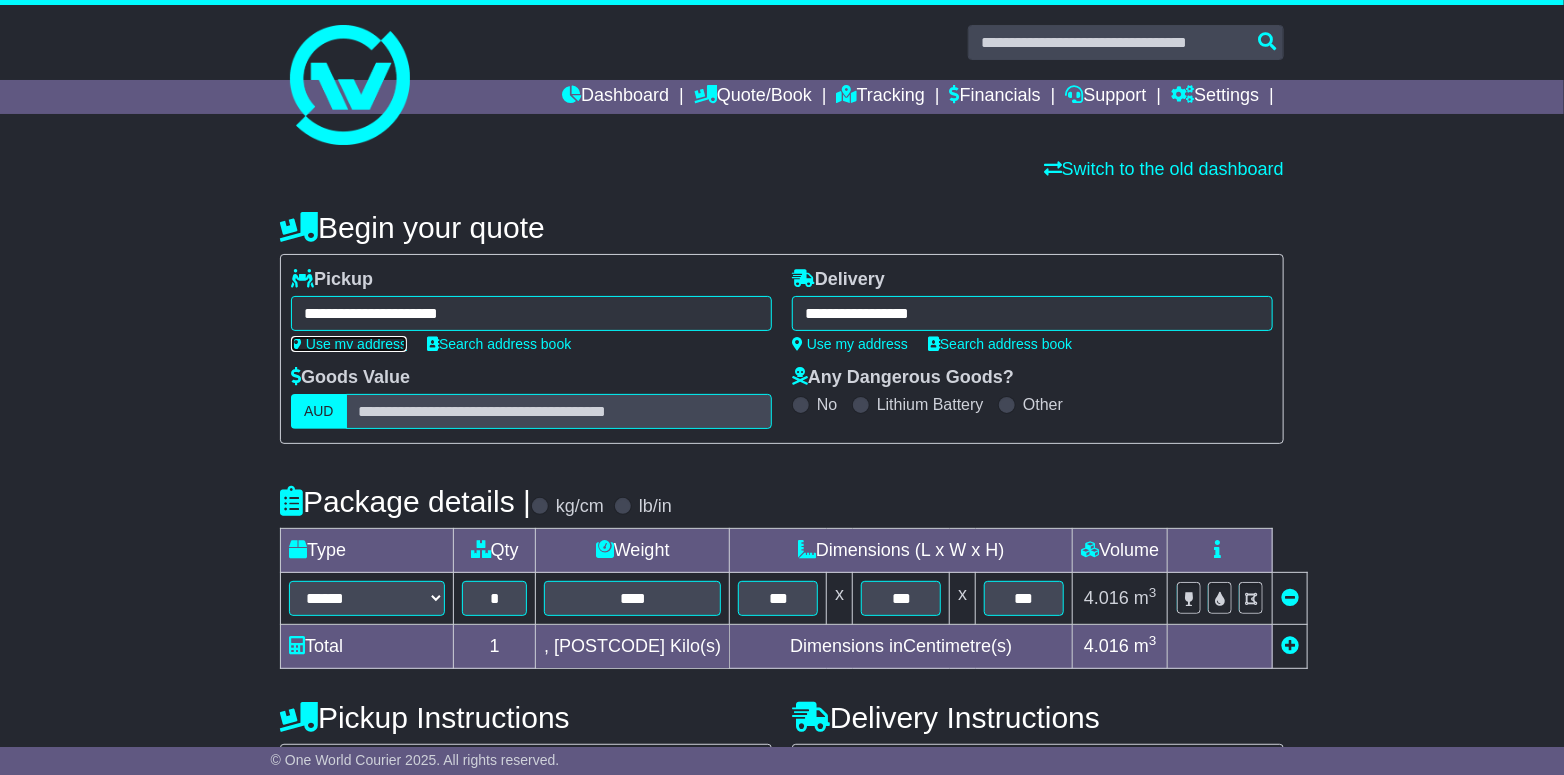 click on "Use my address" at bounding box center (349, 344) 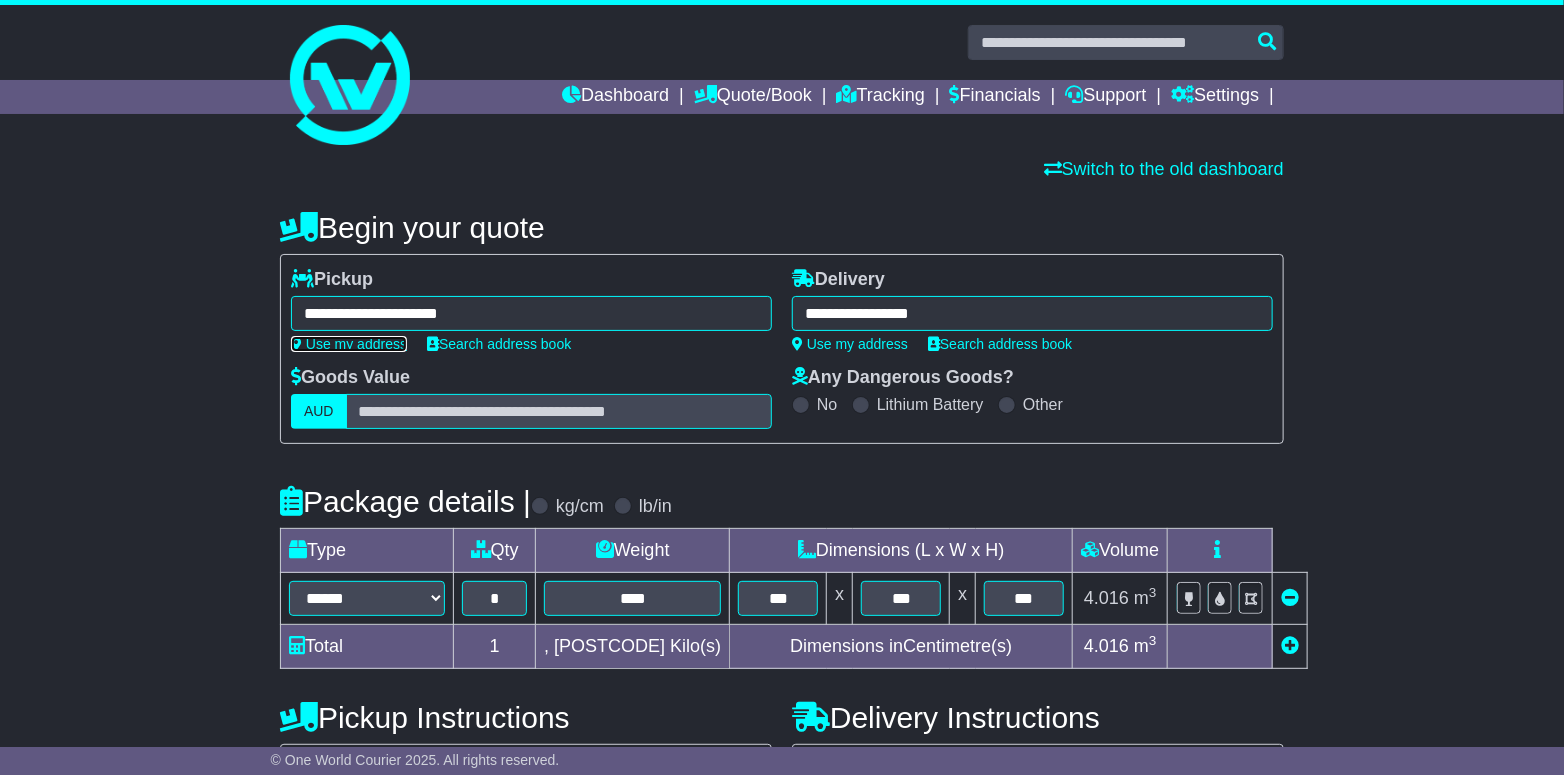 type on "**********" 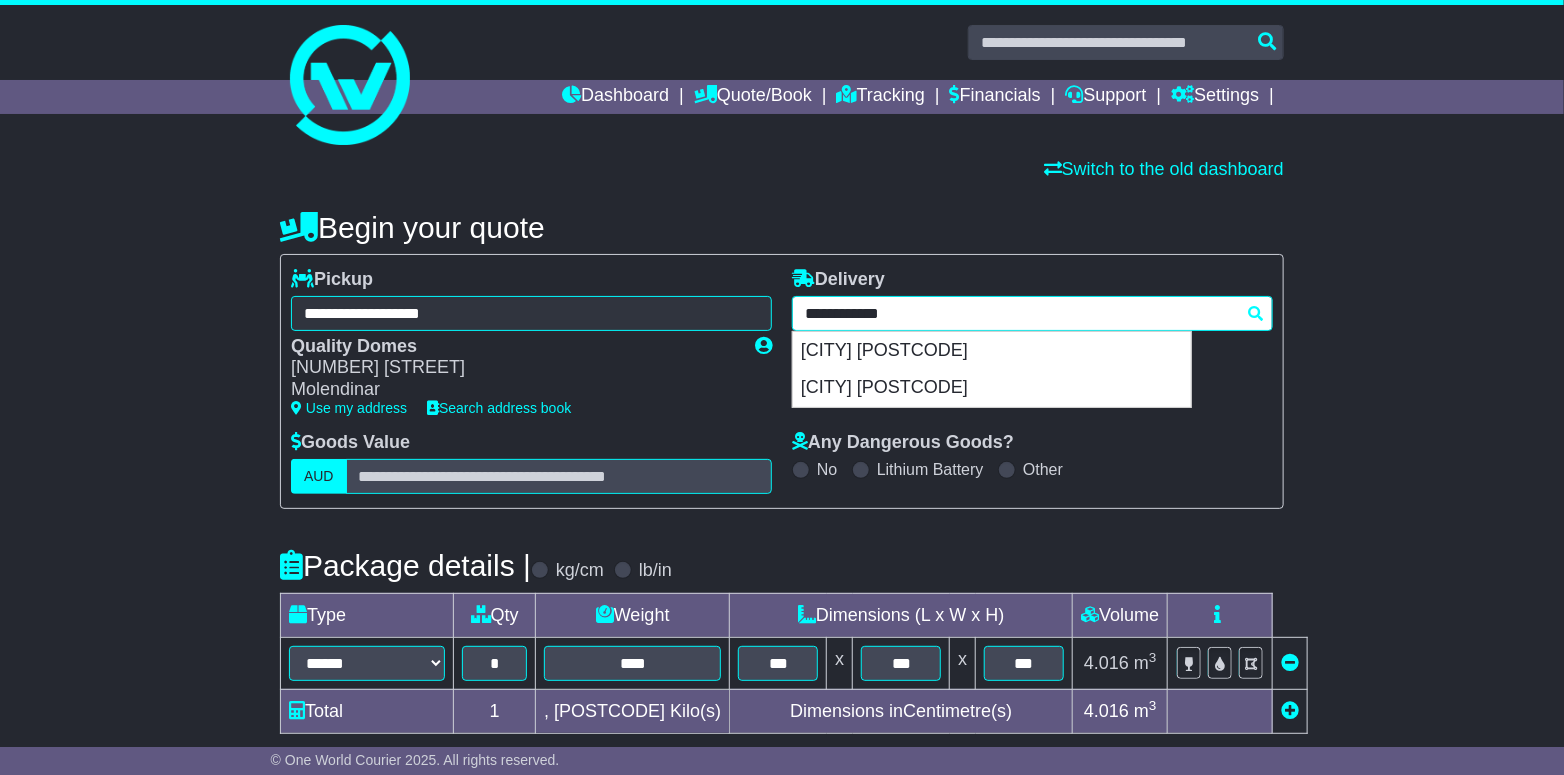 click on "**********" at bounding box center (1032, 313) 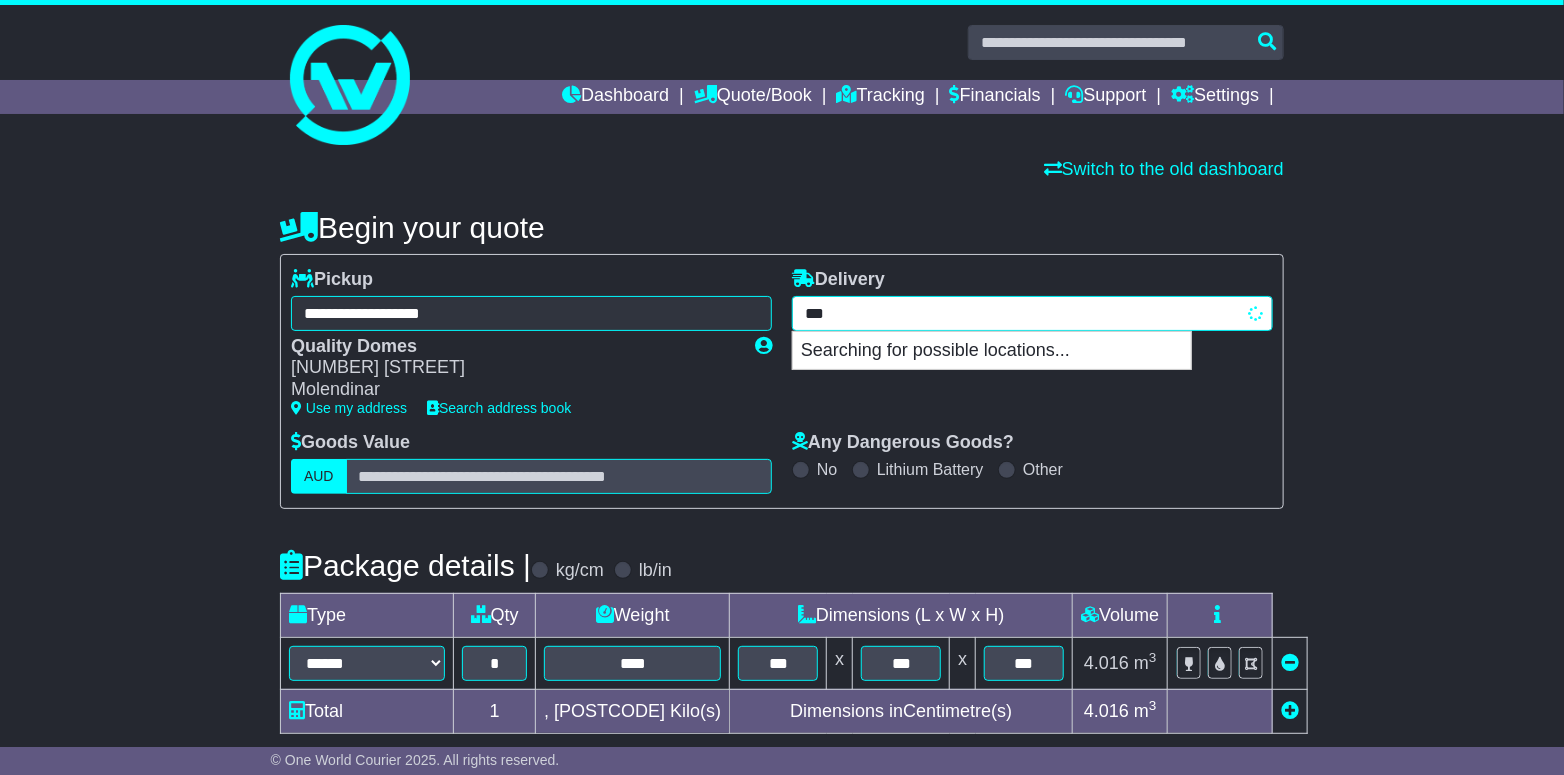 type on "****" 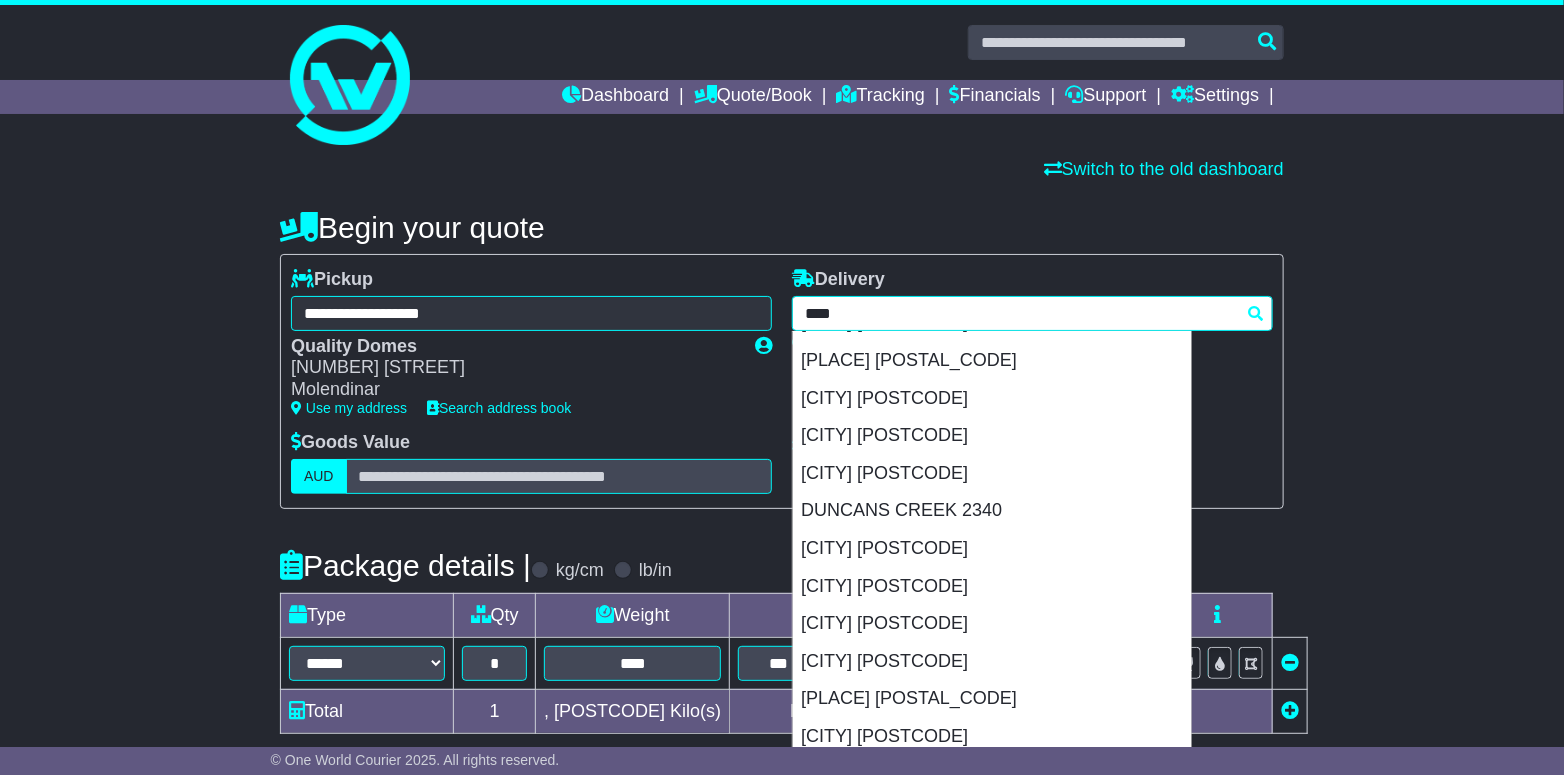 click on "[CITY] [POSTCODE]" at bounding box center [992, 211] 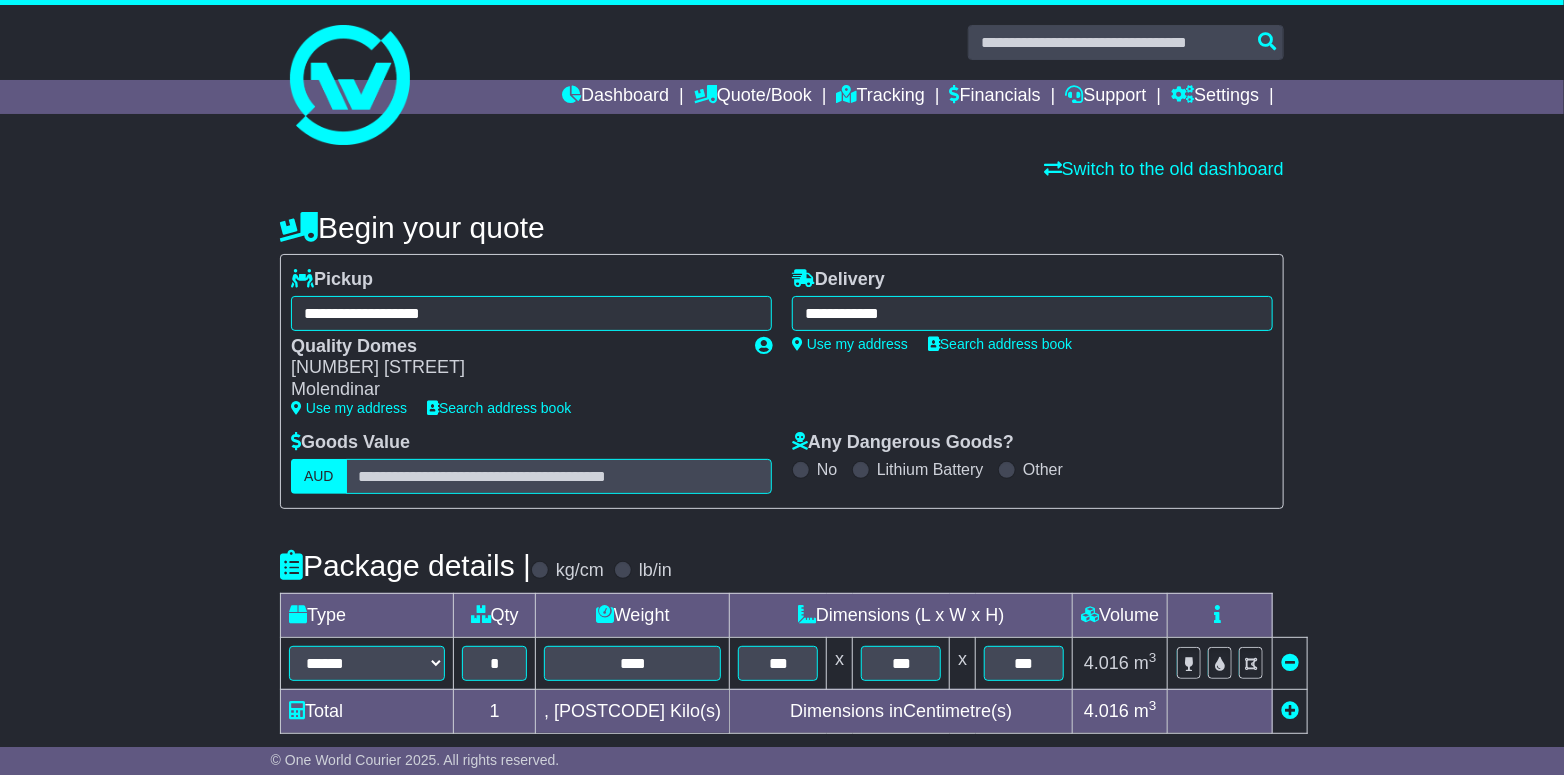 type on "**********" 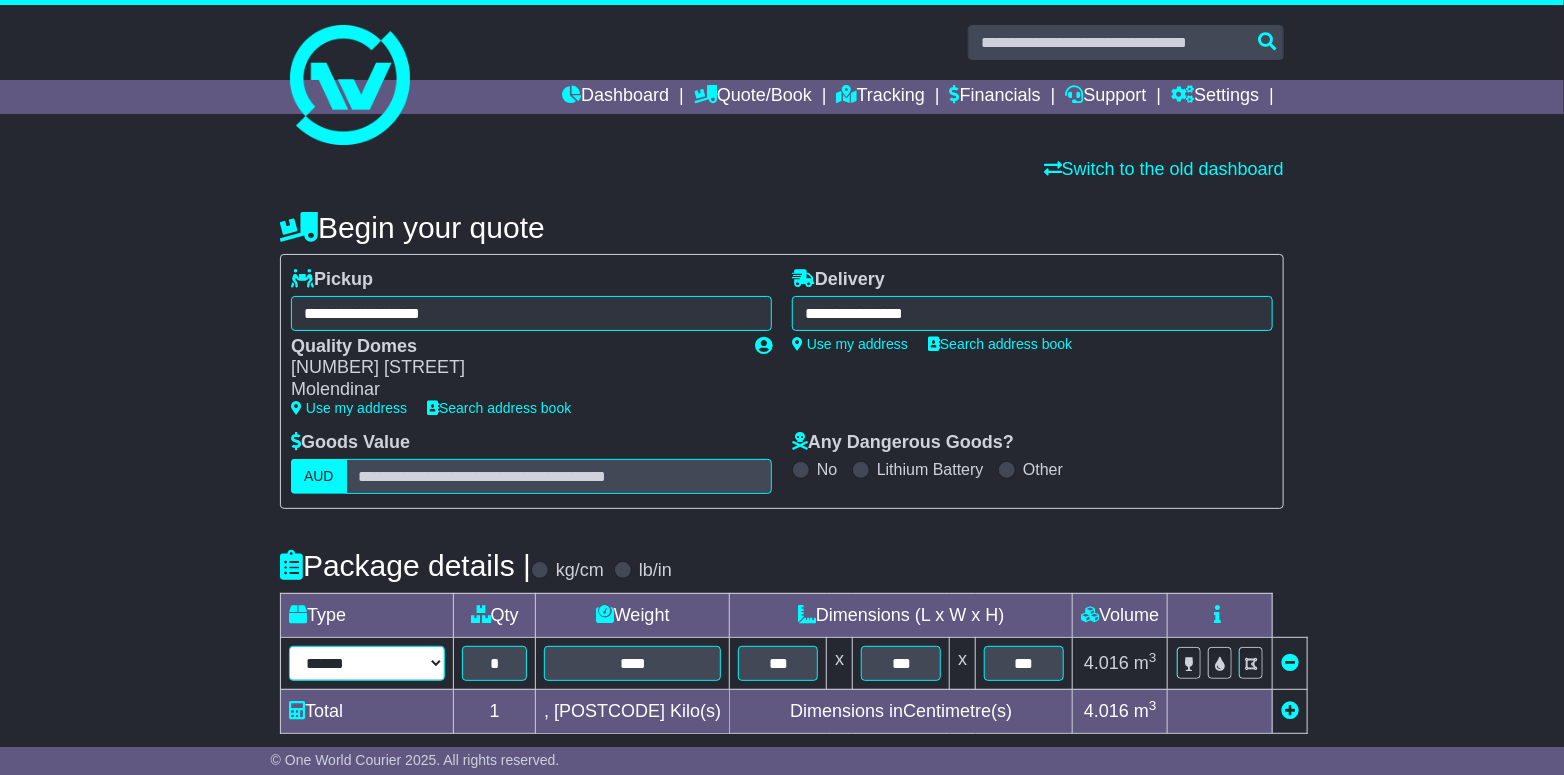 click on "**********" at bounding box center [367, 663] 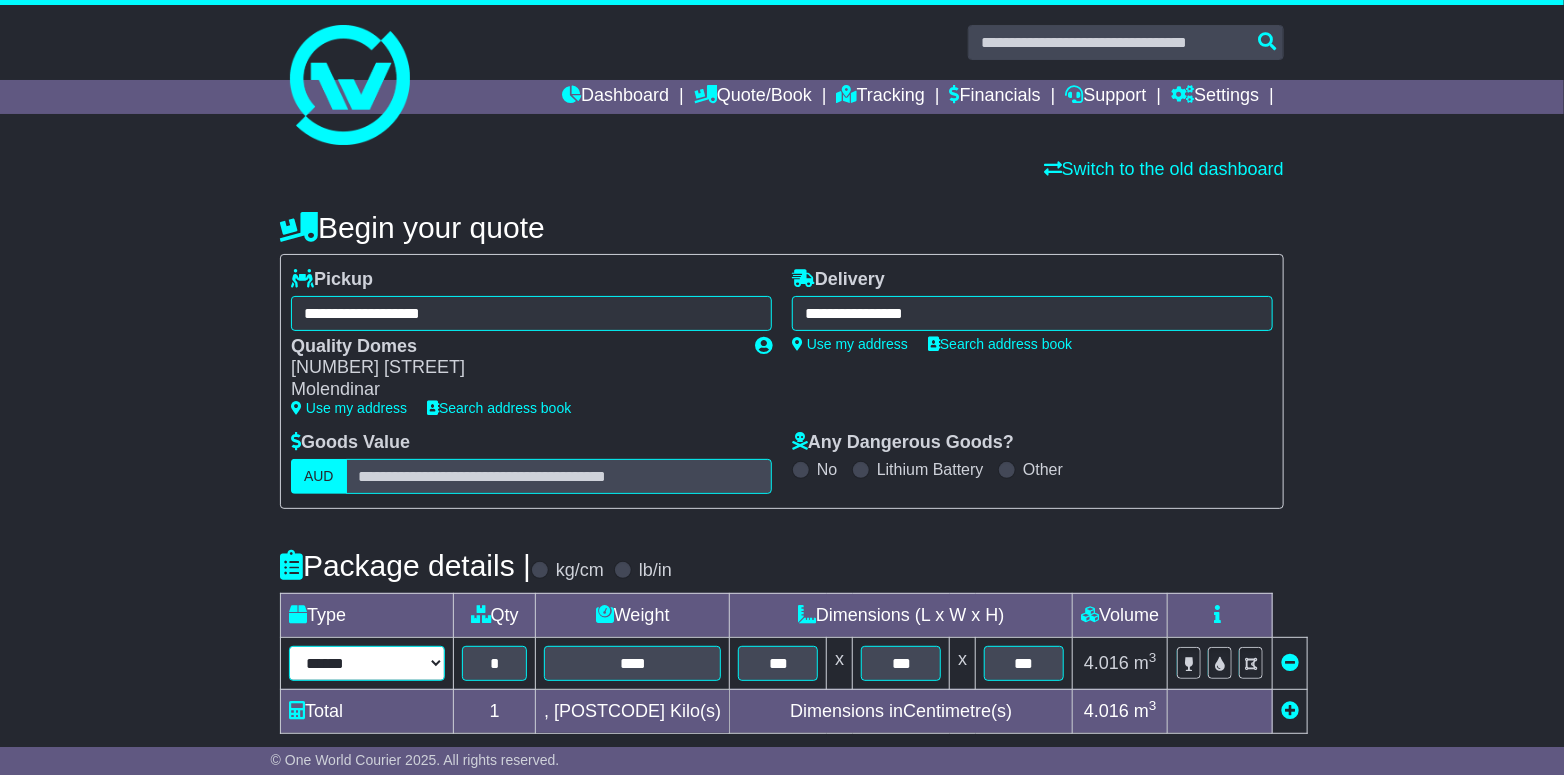 select on "*****" 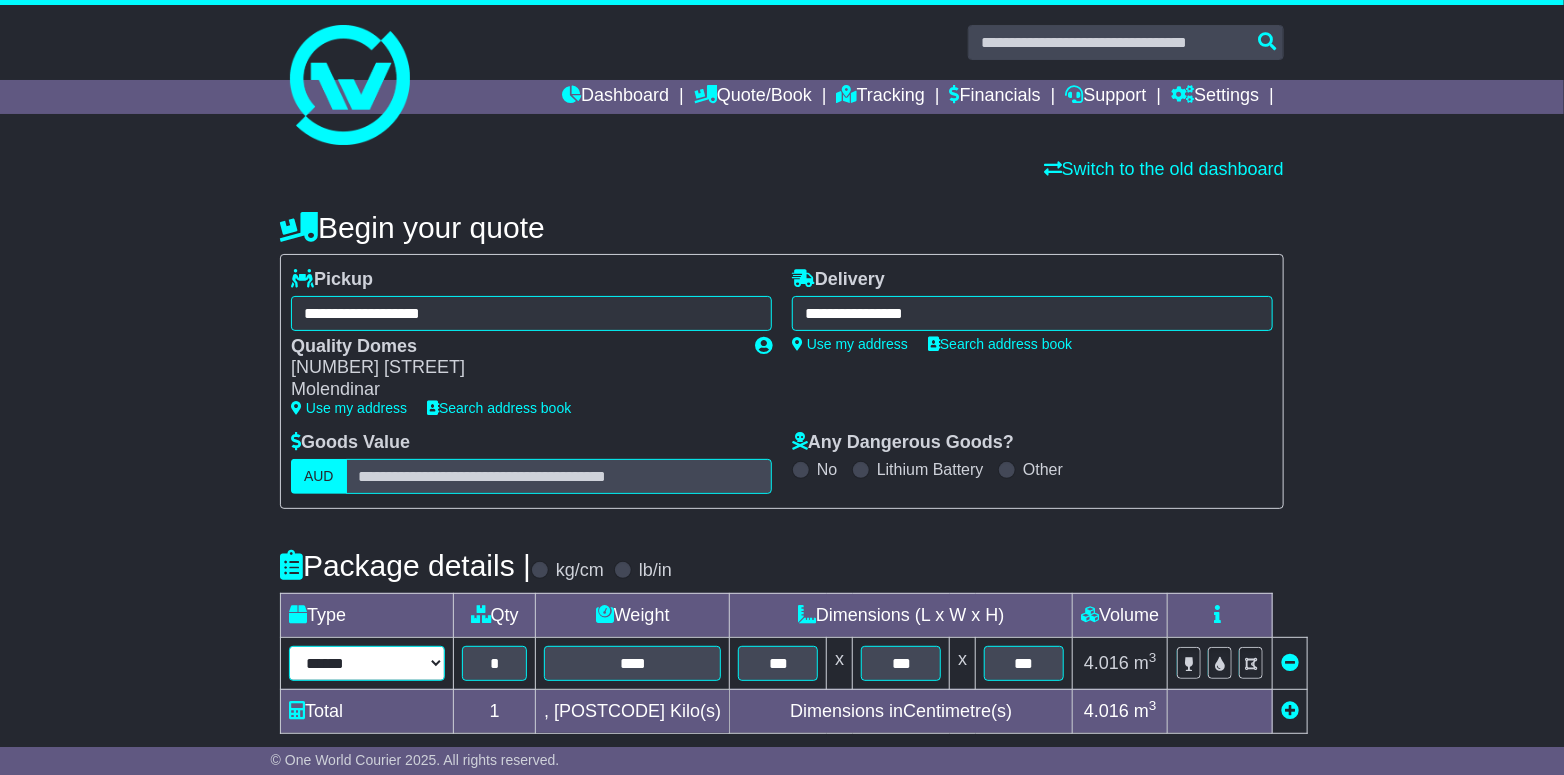 click on "**********" at bounding box center [367, 663] 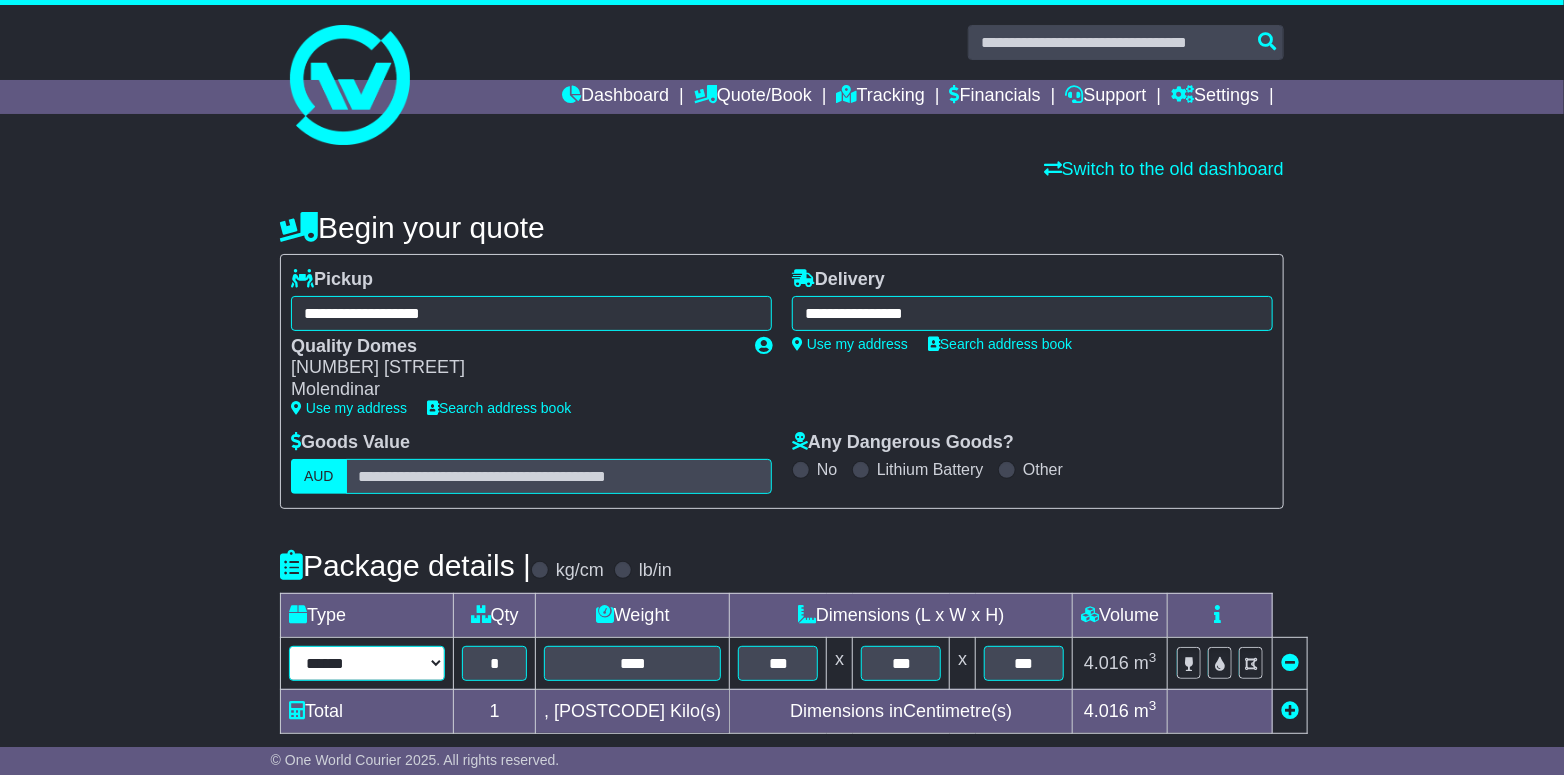 type on "***" 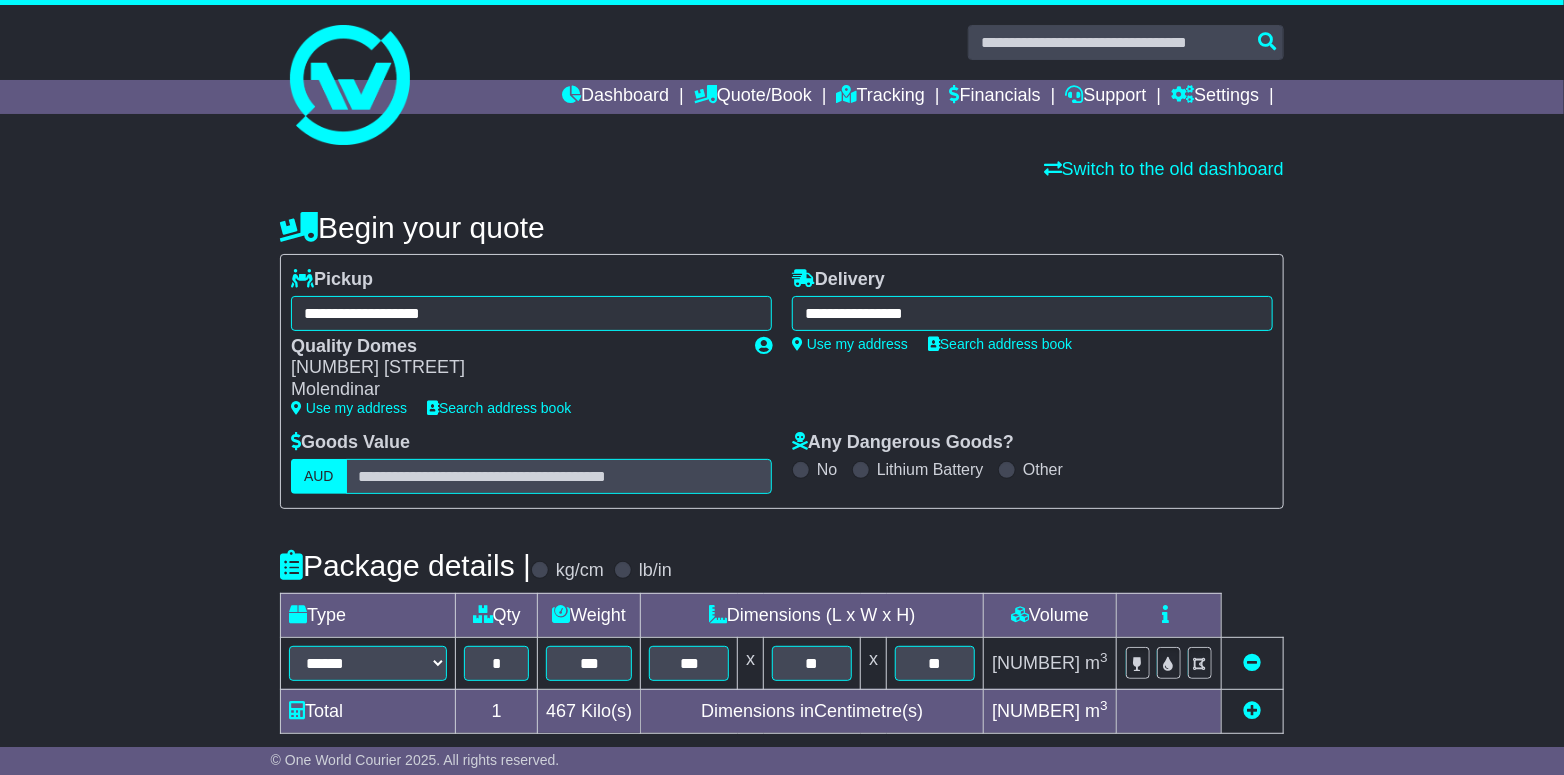 click on "**********" at bounding box center [782, 724] 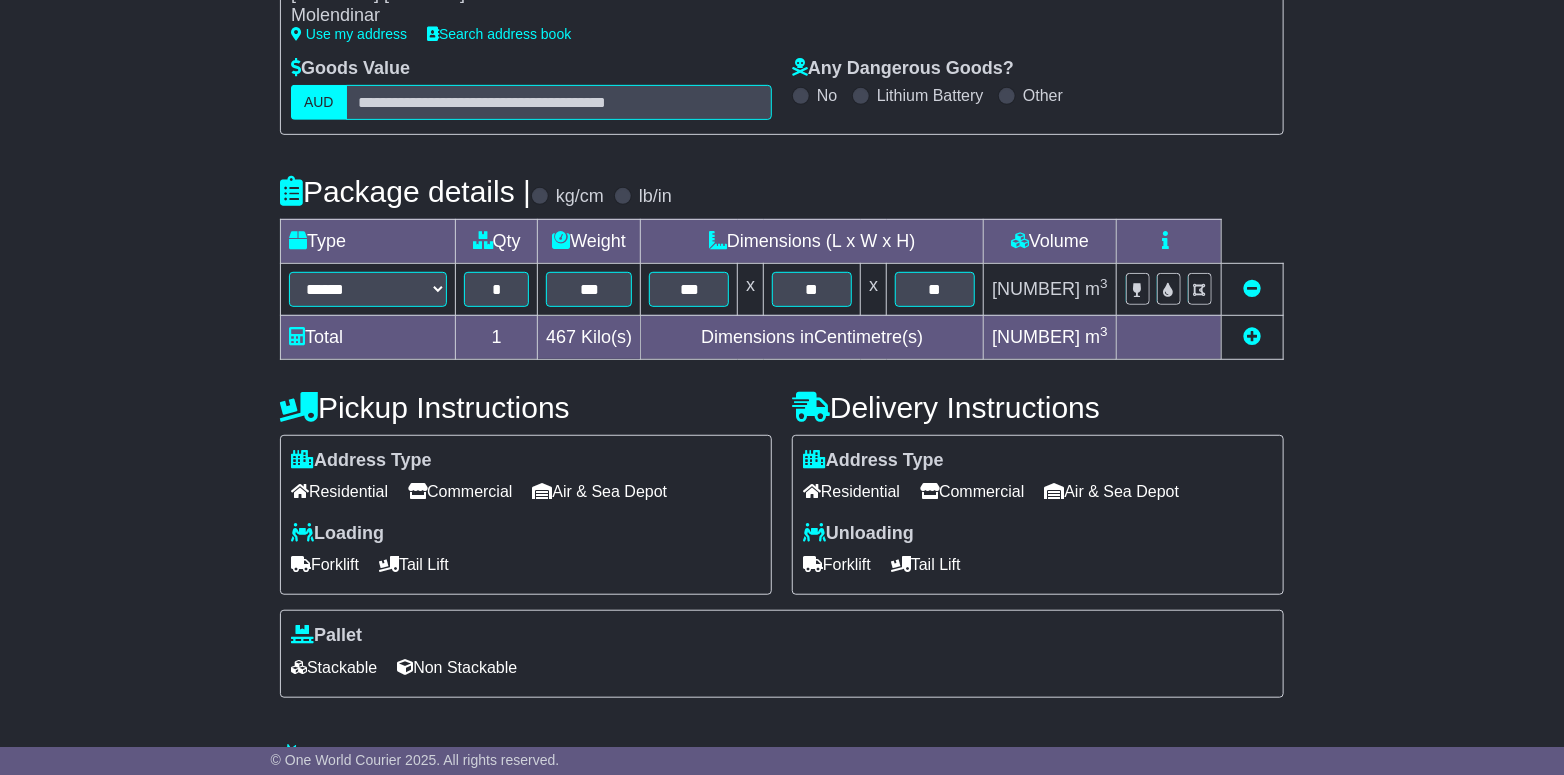 scroll, scrollTop: 499, scrollLeft: 0, axis: vertical 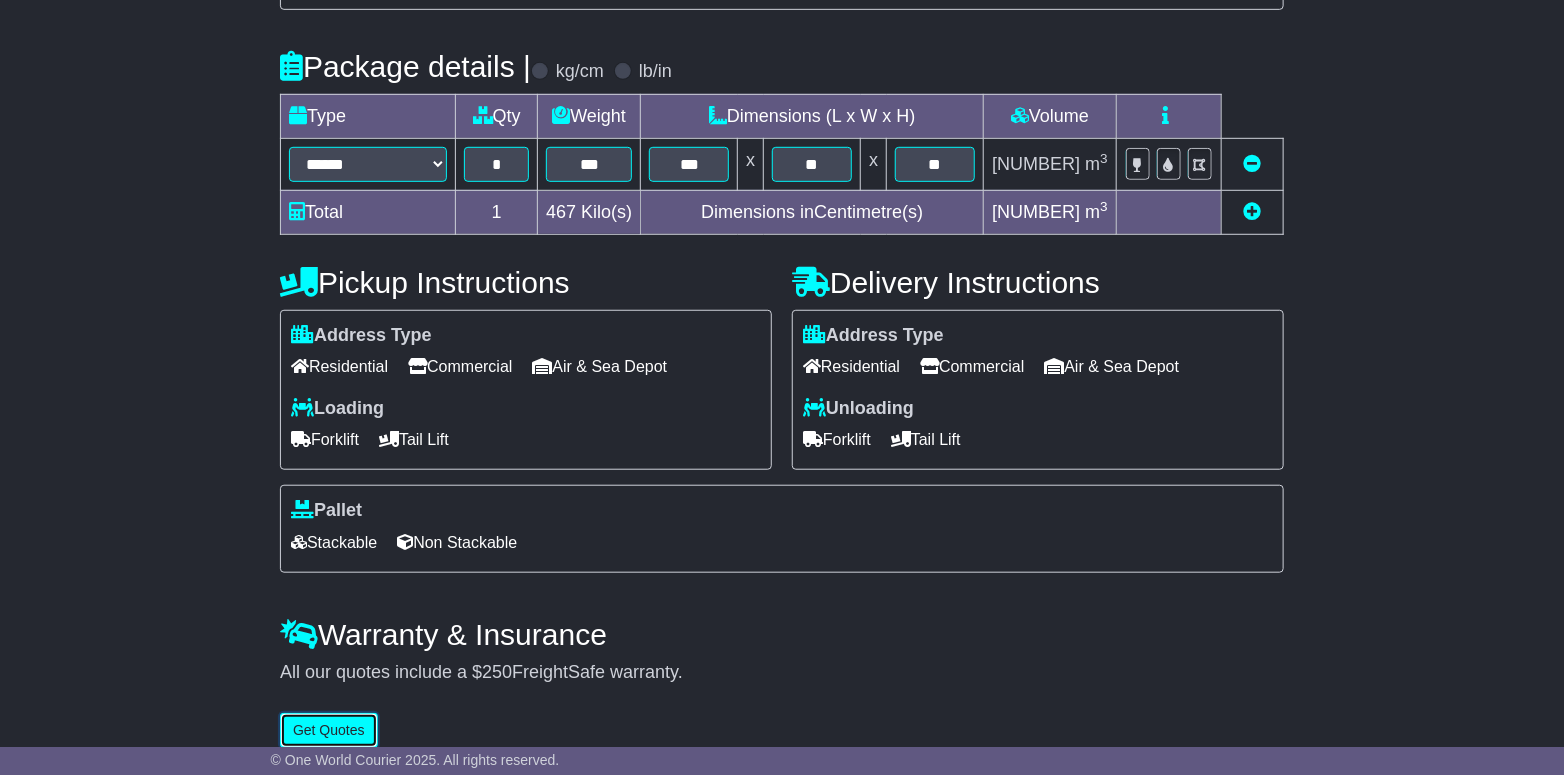 click on "Get Quotes" at bounding box center (329, 730) 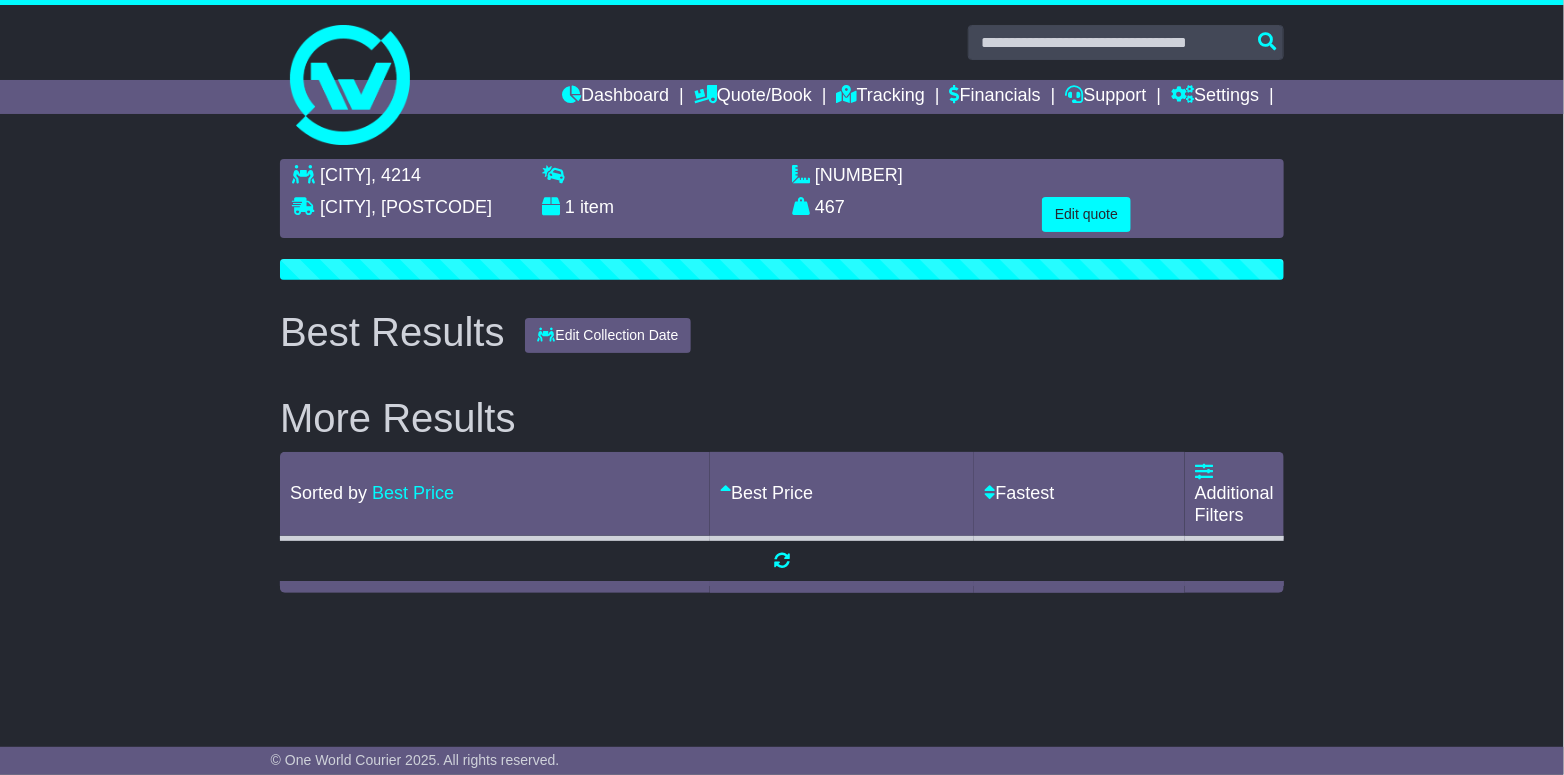 scroll, scrollTop: 0, scrollLeft: 0, axis: both 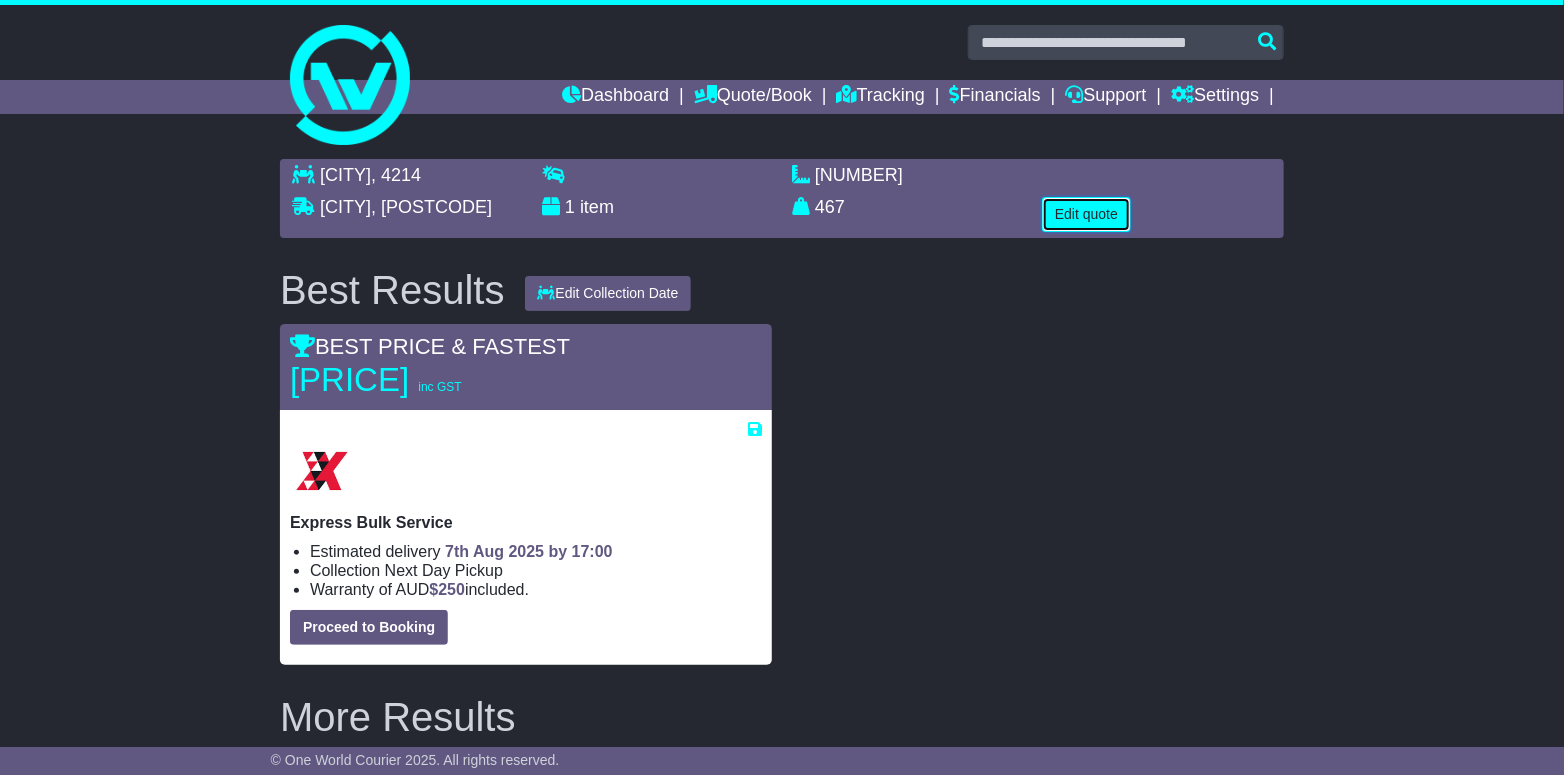 click on "Edit quote" at bounding box center [1086, 214] 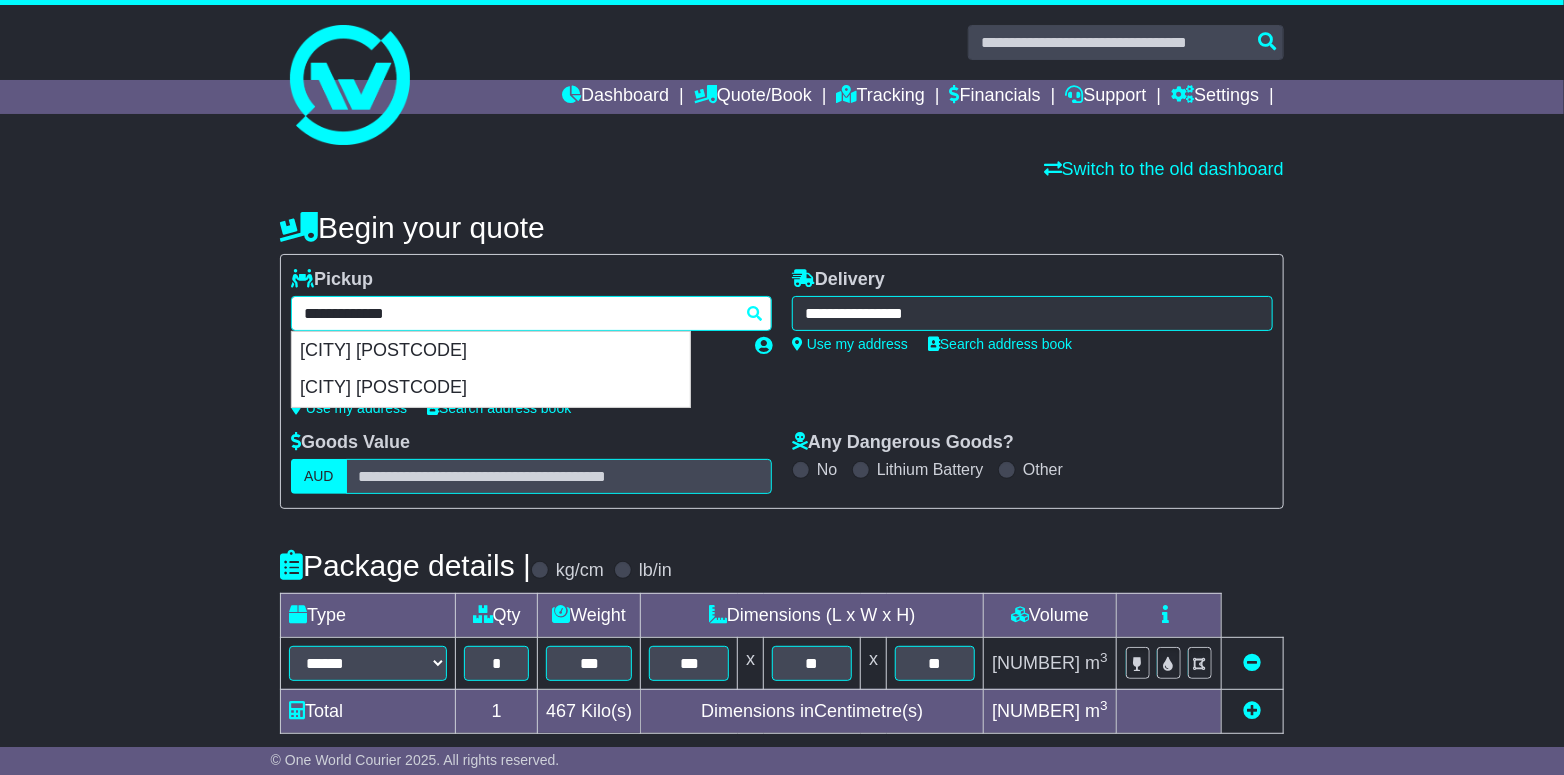 click on "**********" at bounding box center (531, 313) 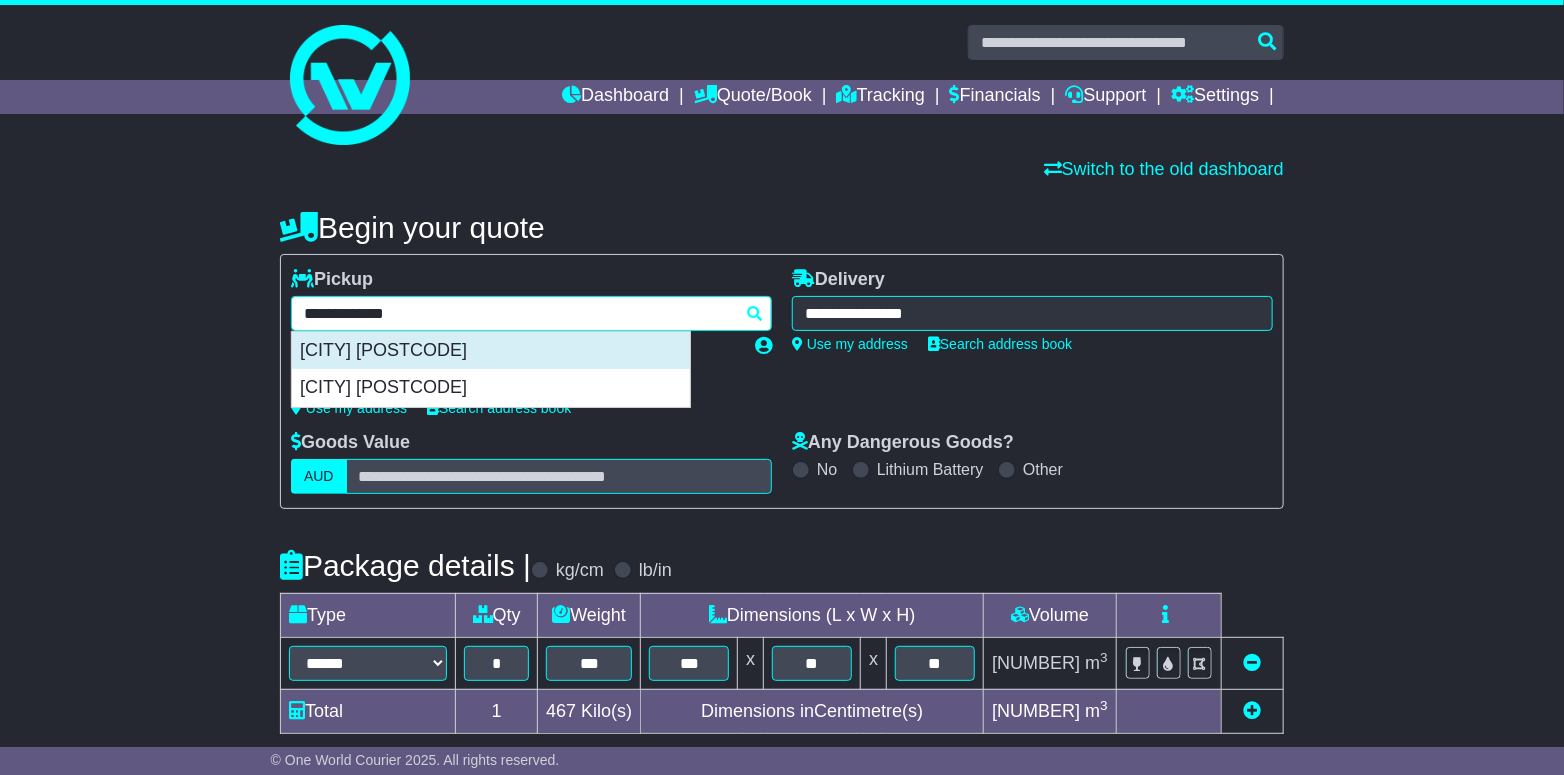 click on "[CITY] [POSTCODE]" at bounding box center [491, 351] 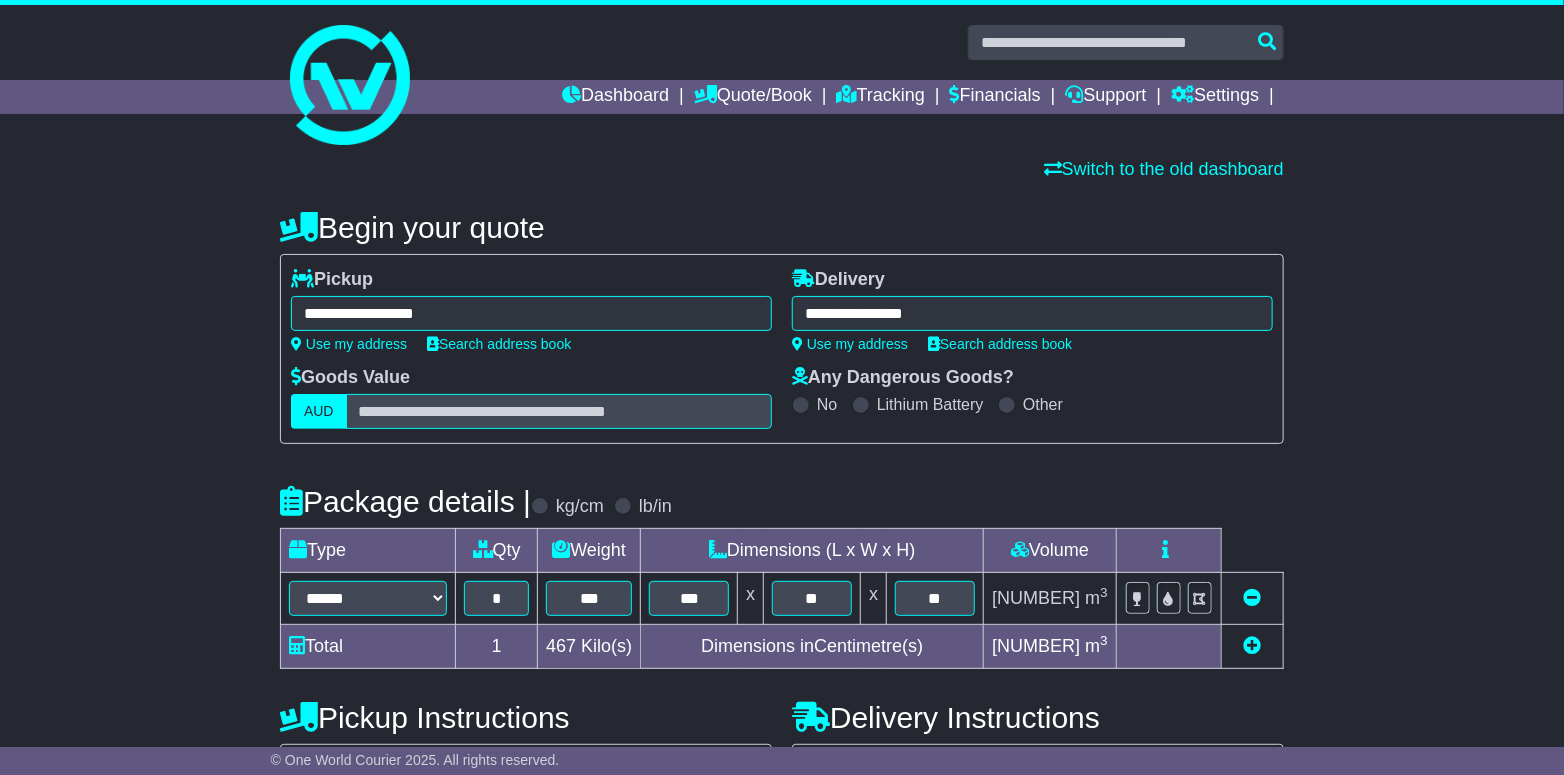 type on "**********" 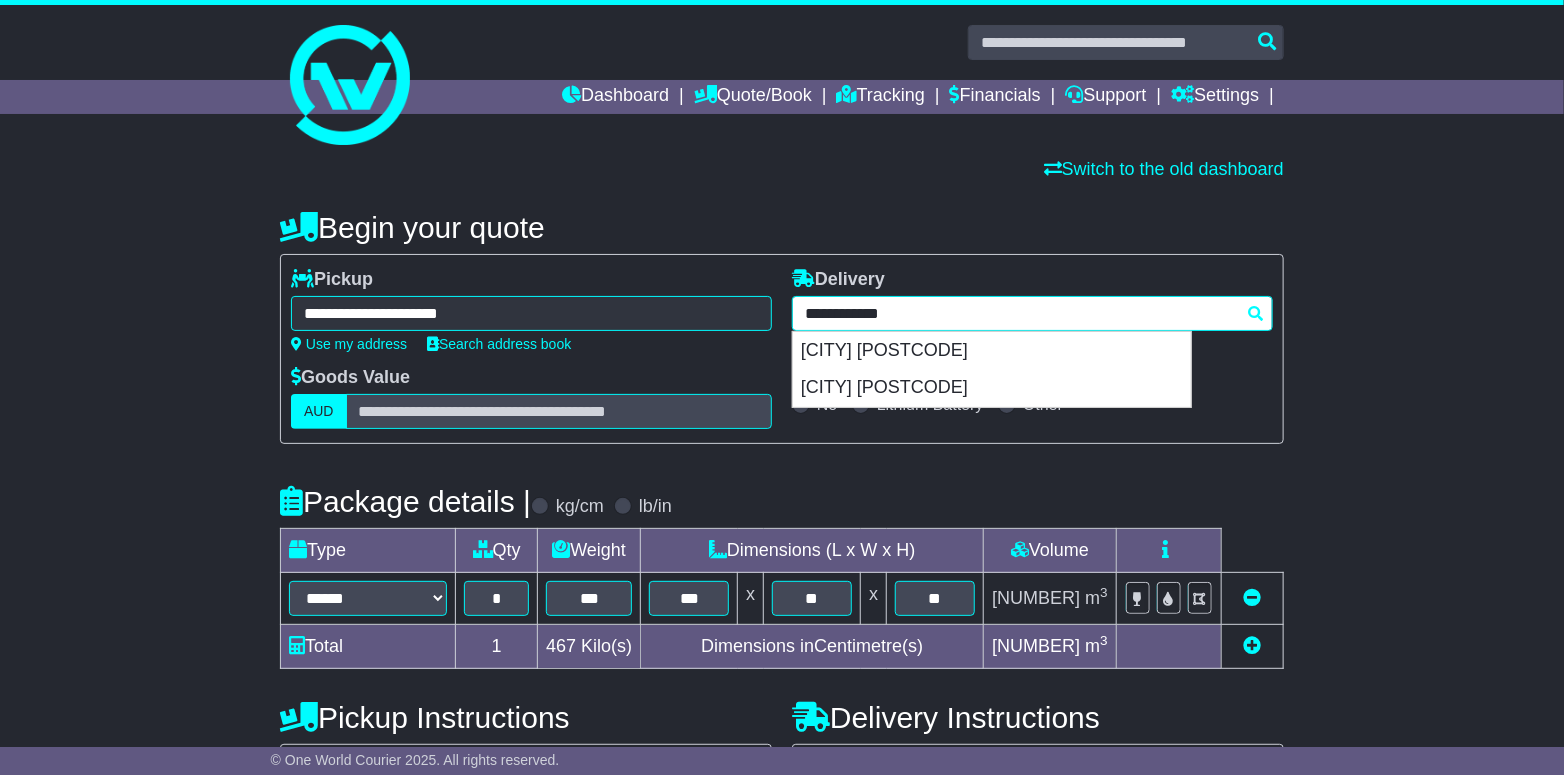 click on "**********" at bounding box center [1032, 313] 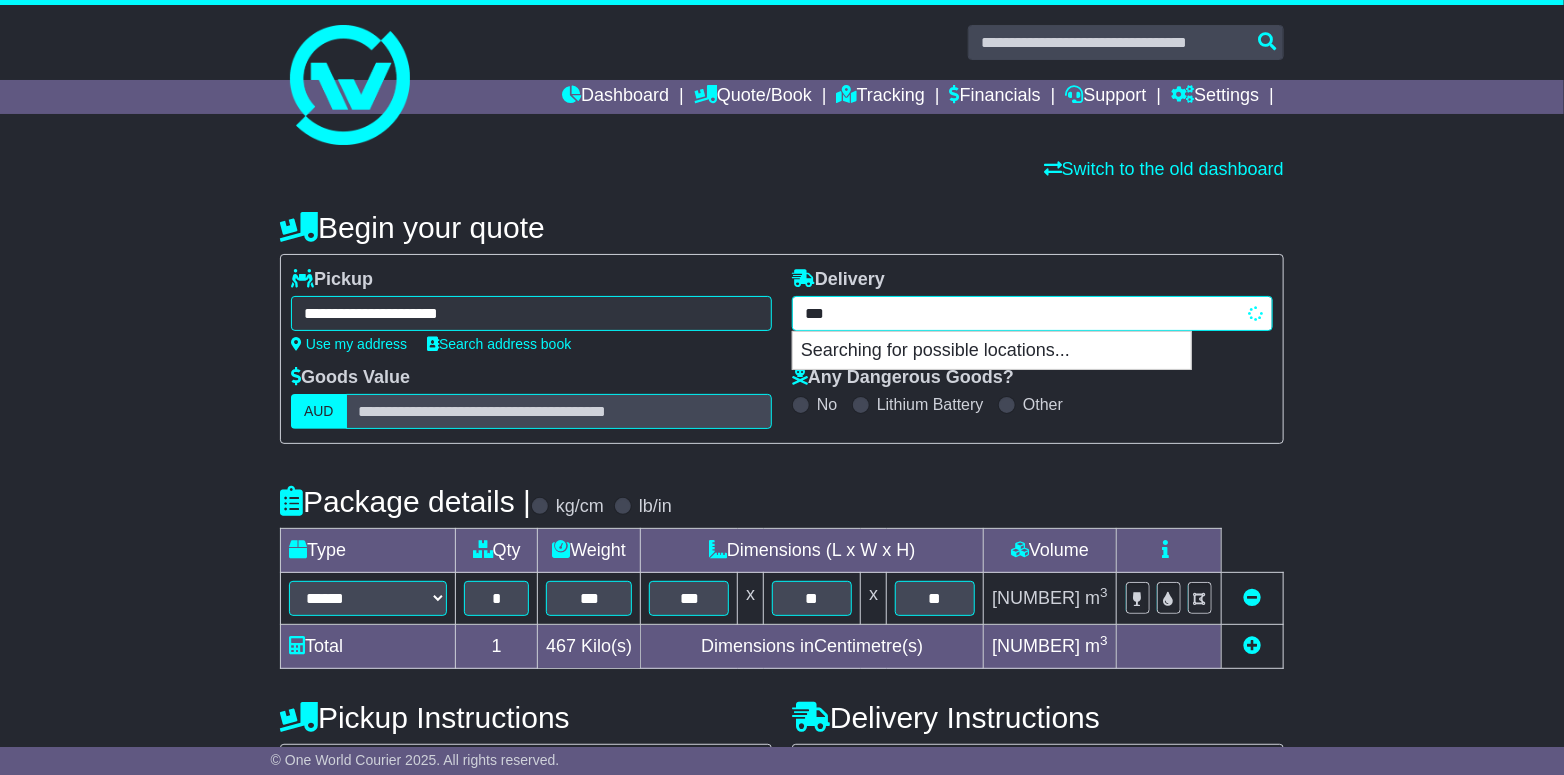 type on "****" 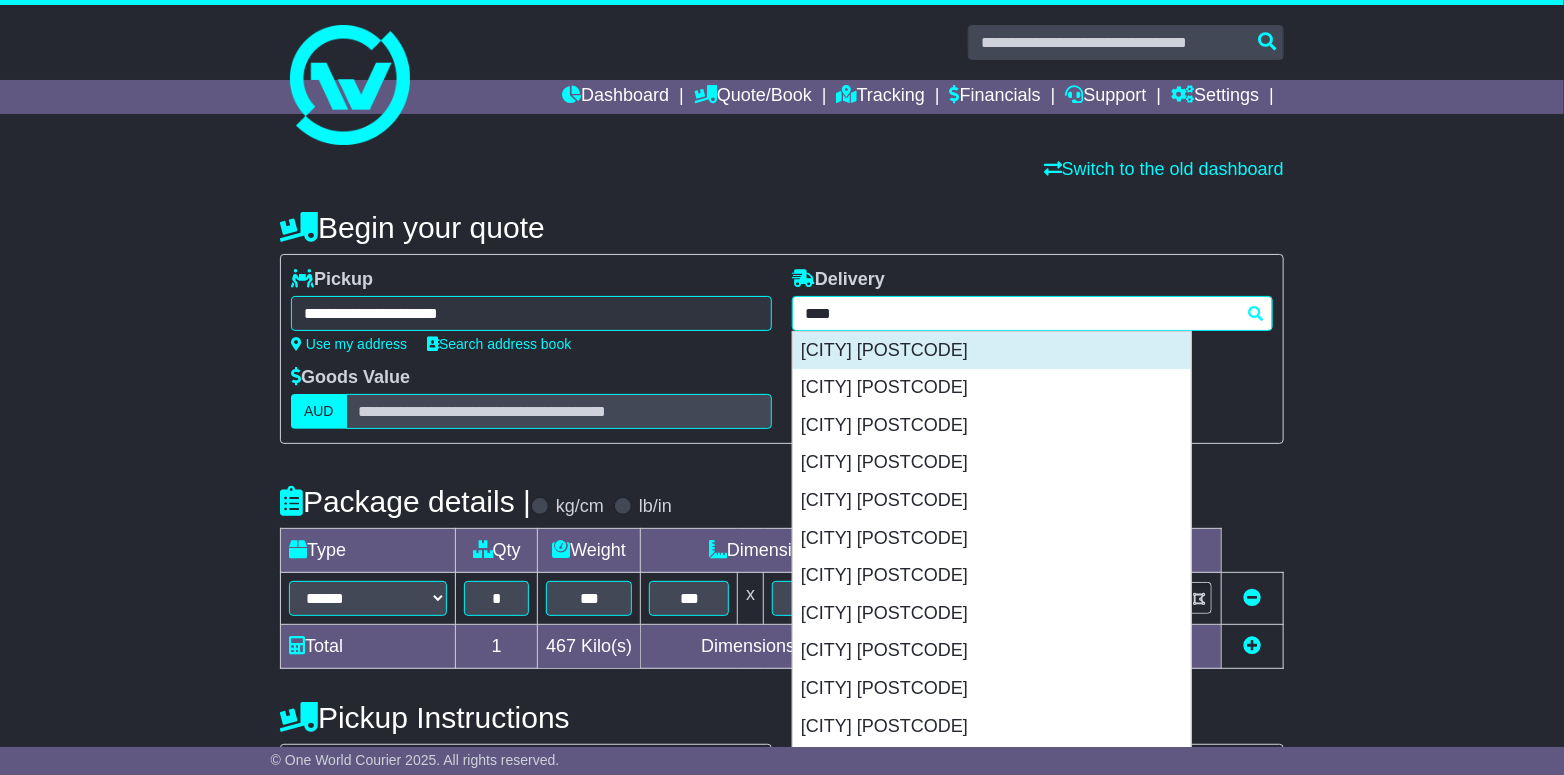 click on "[CITY] [POSTCODE]" at bounding box center [992, 351] 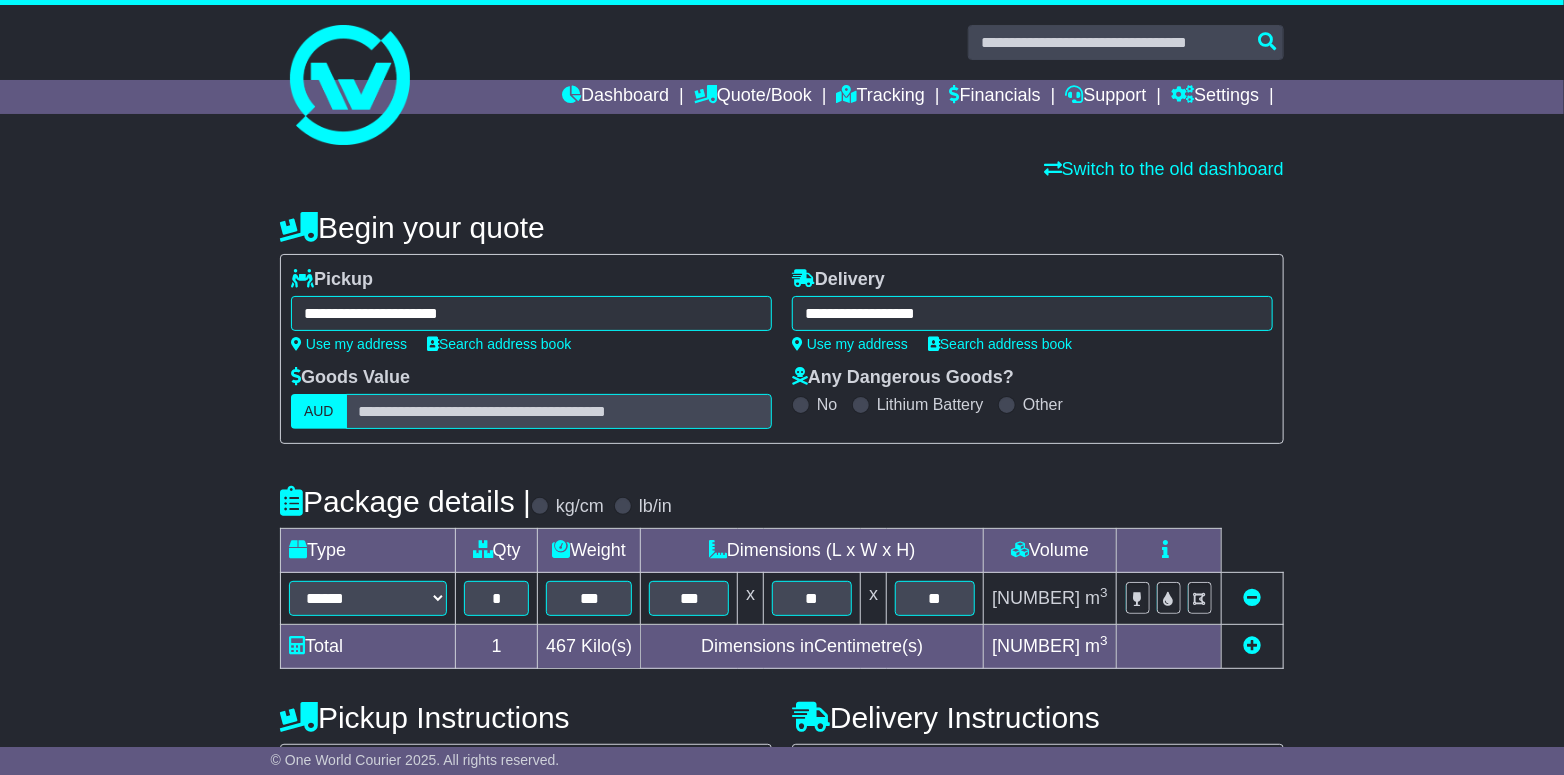 type on "**********" 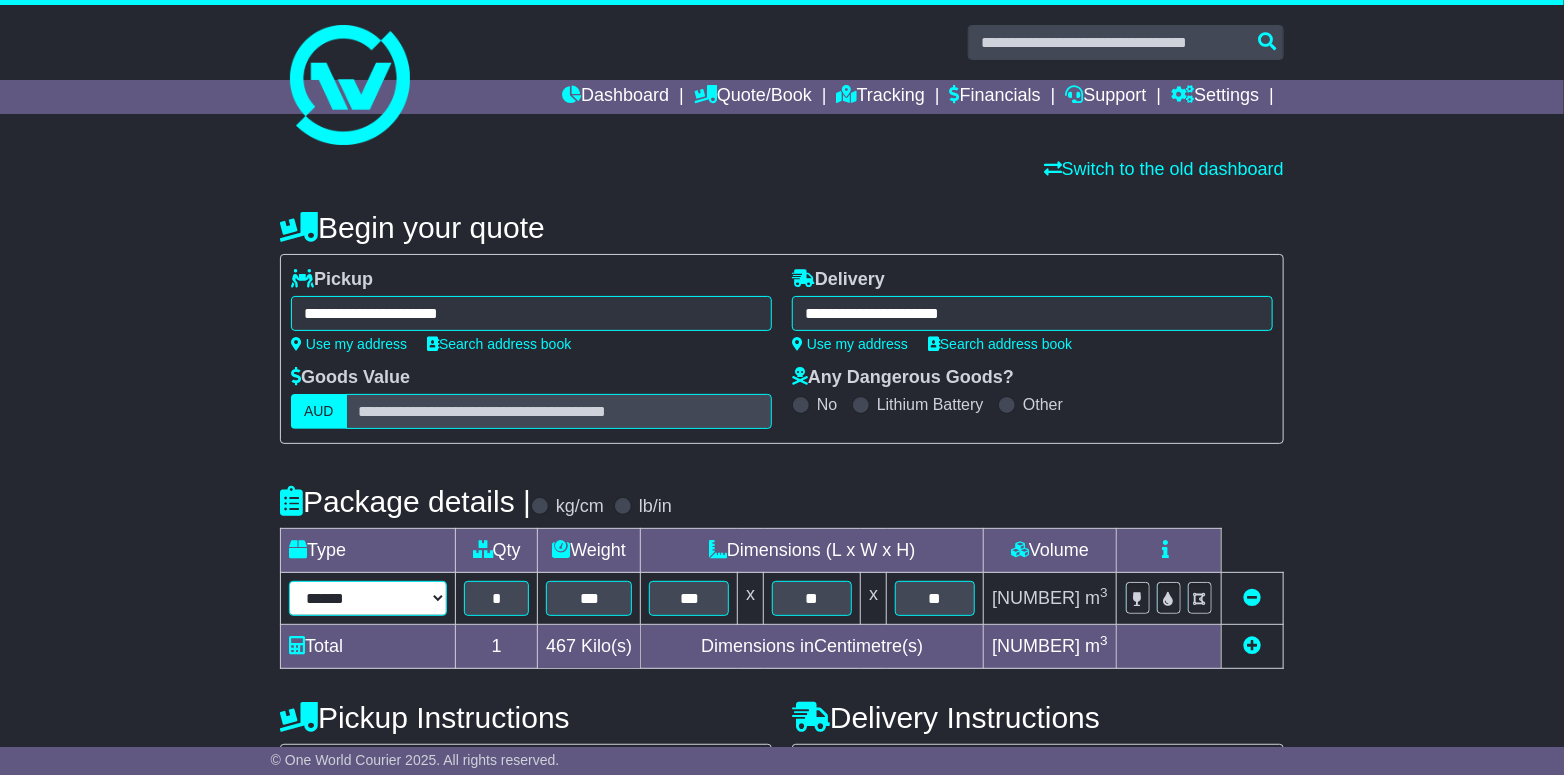 click on "**********" at bounding box center (368, 598) 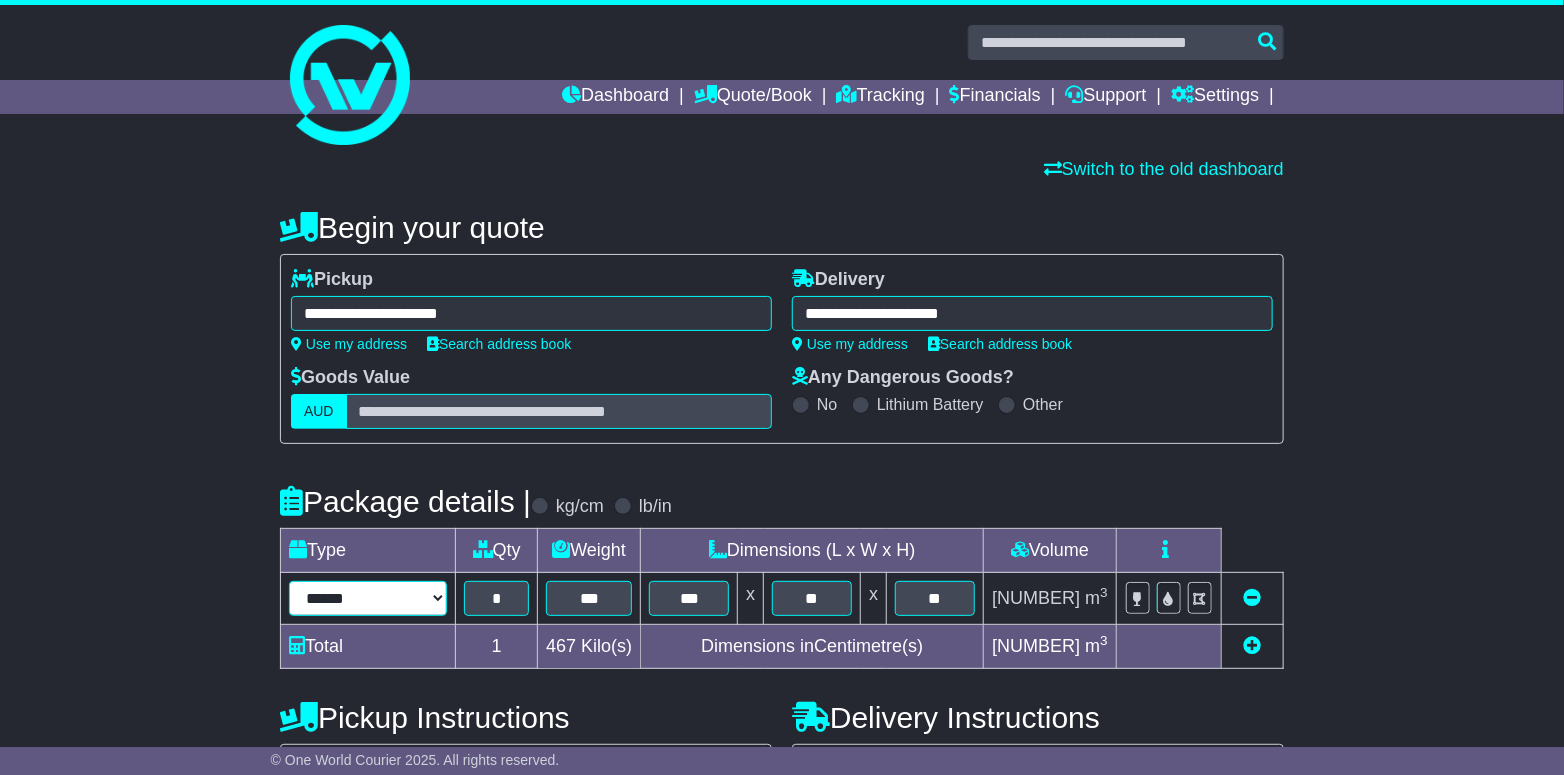 select on "*****" 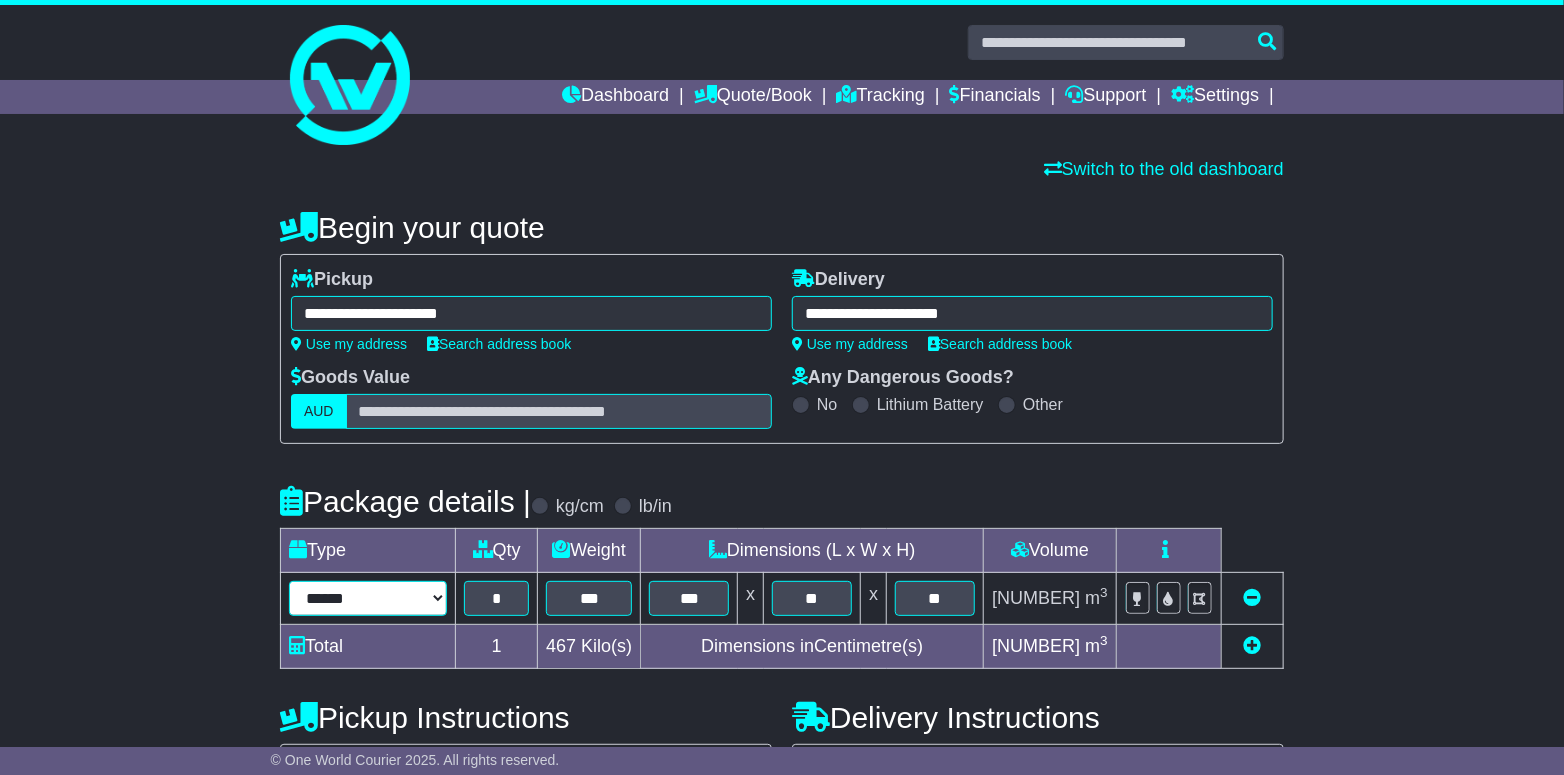 click on "**********" at bounding box center [368, 598] 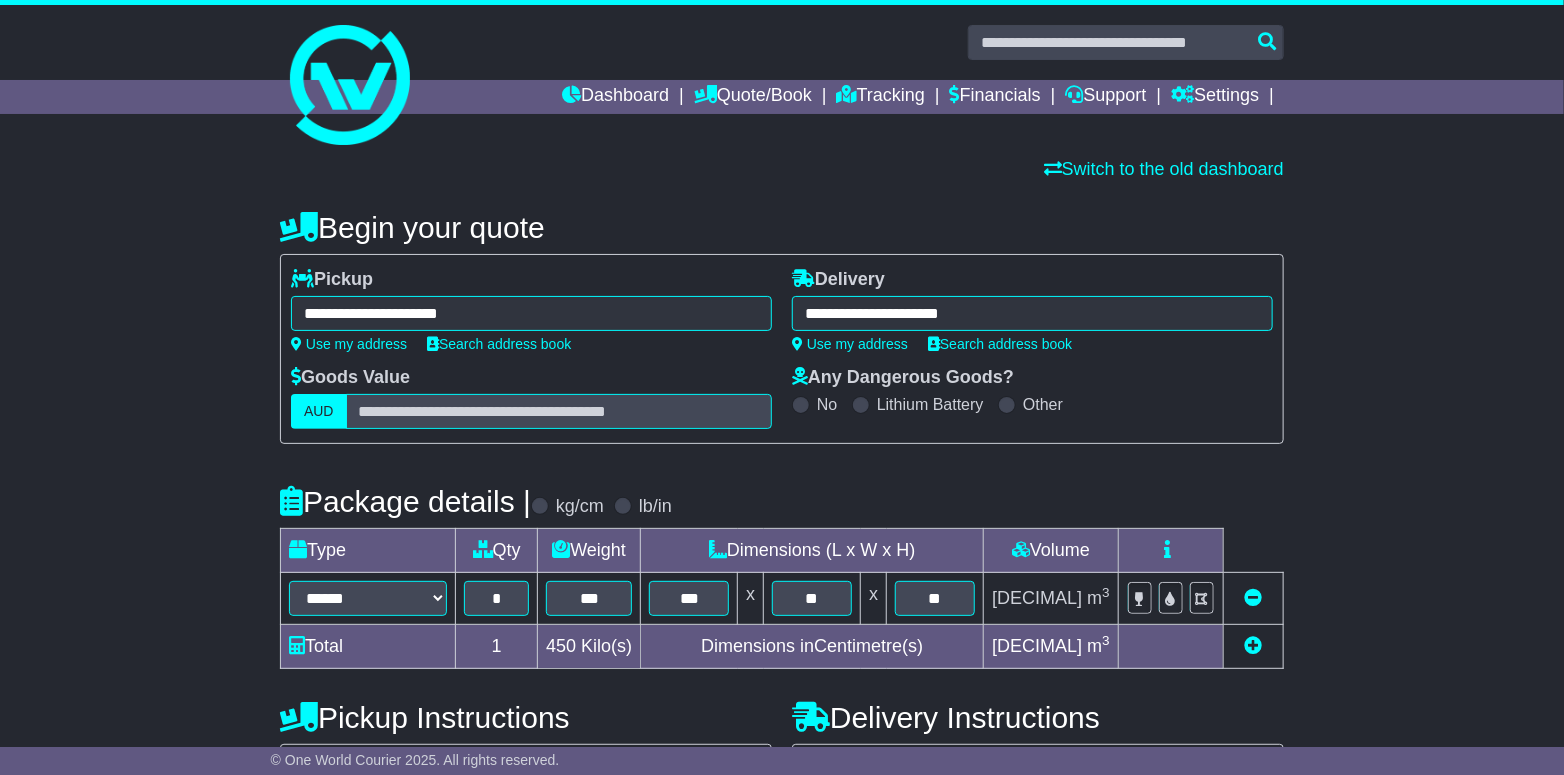 click on "**********" at bounding box center (782, 692) 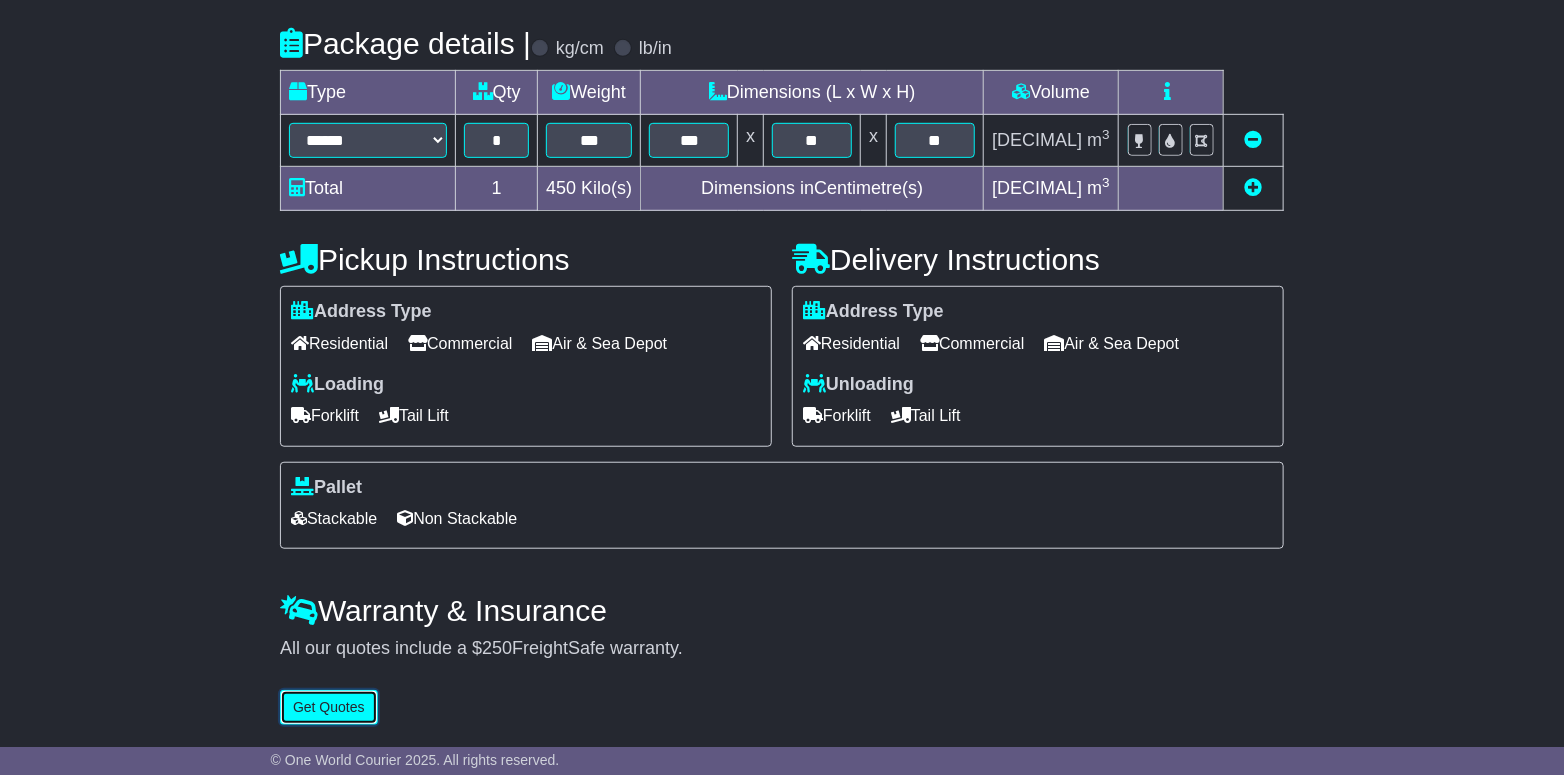 drag, startPoint x: 339, startPoint y: 712, endPoint x: 317, endPoint y: 705, distance: 23.086792 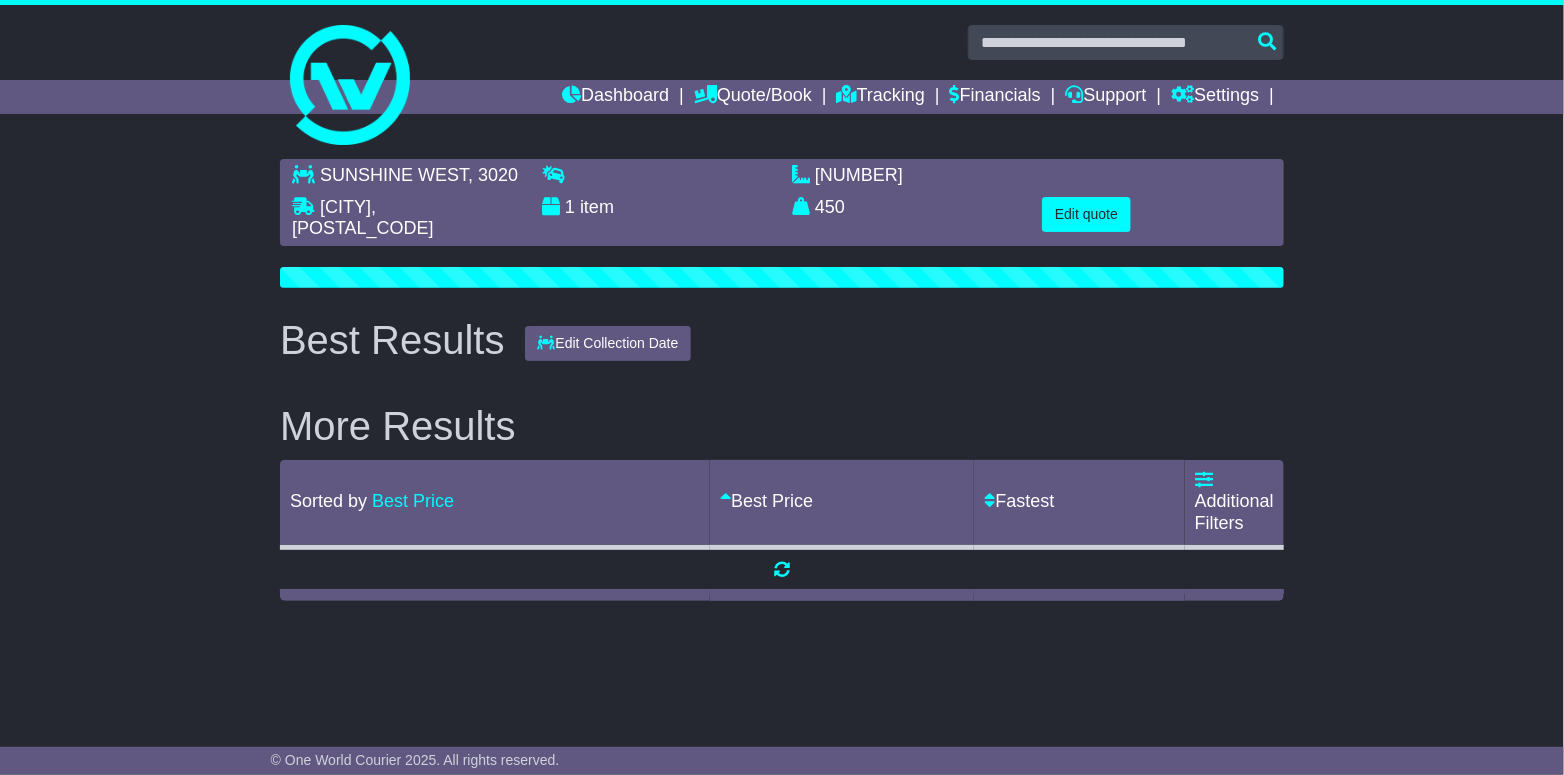 scroll, scrollTop: 0, scrollLeft: 0, axis: both 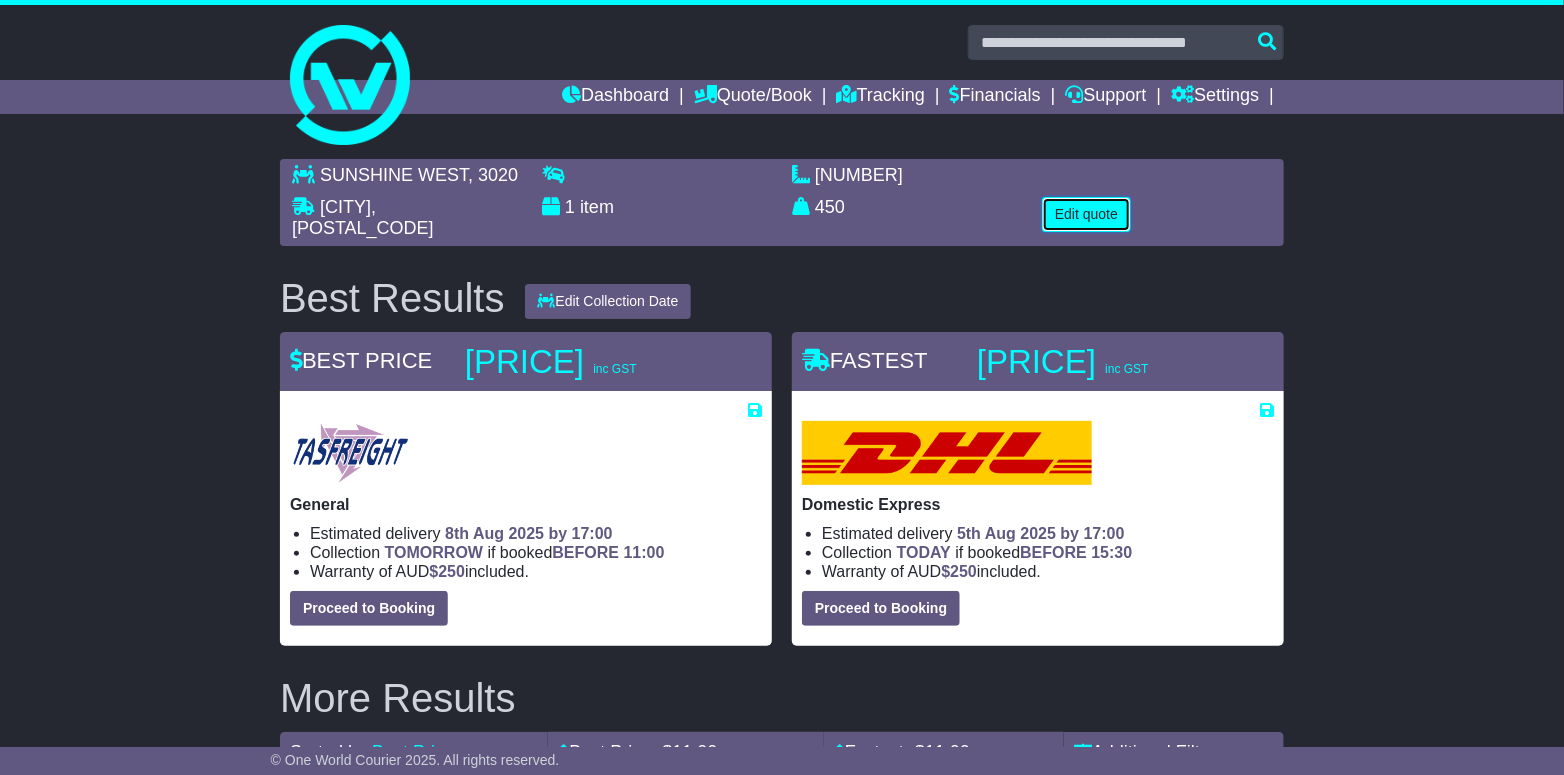 drag, startPoint x: 1098, startPoint y: 214, endPoint x: 1050, endPoint y: 202, distance: 49.47727 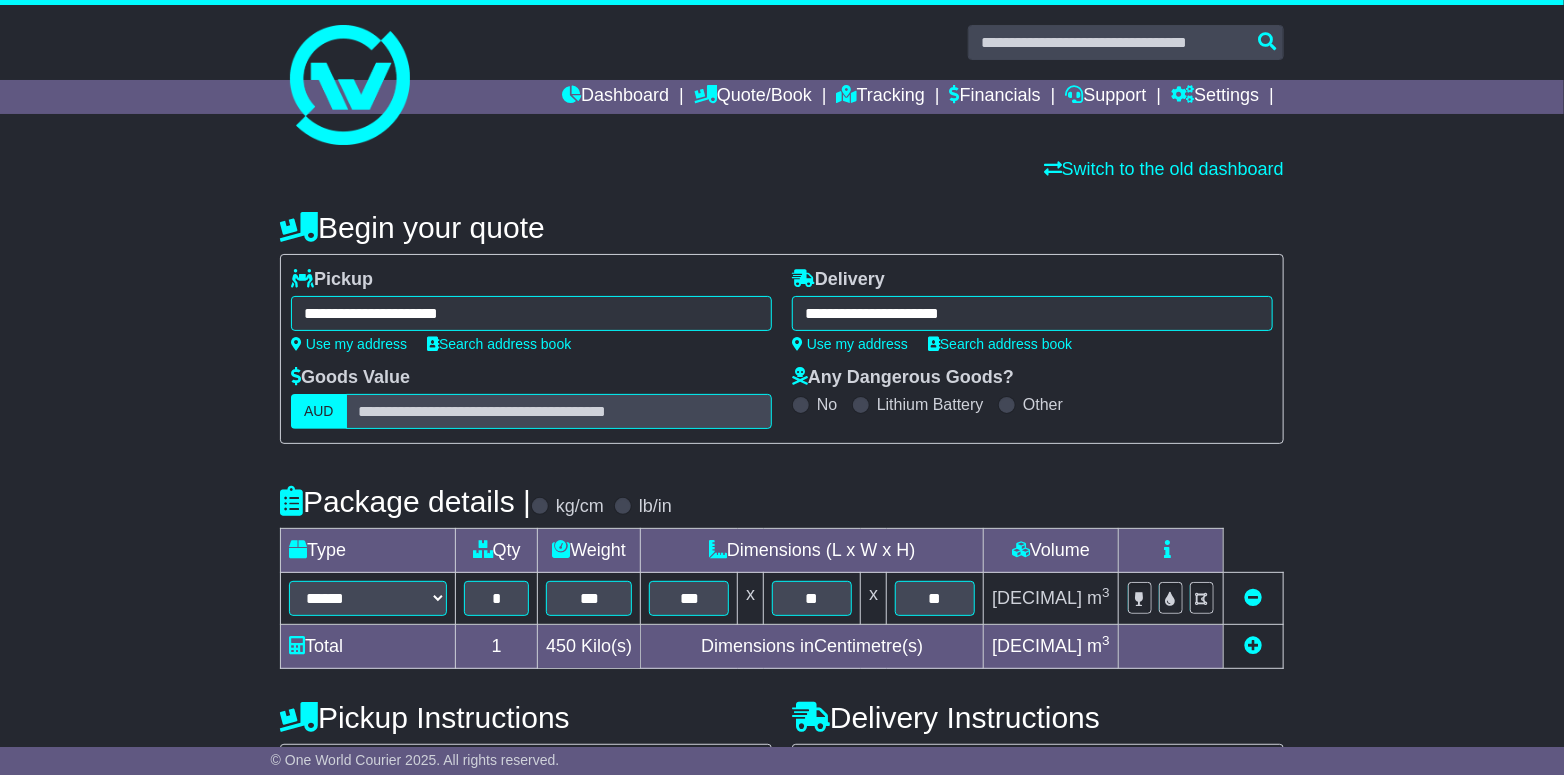click on "**********" at bounding box center [531, 313] 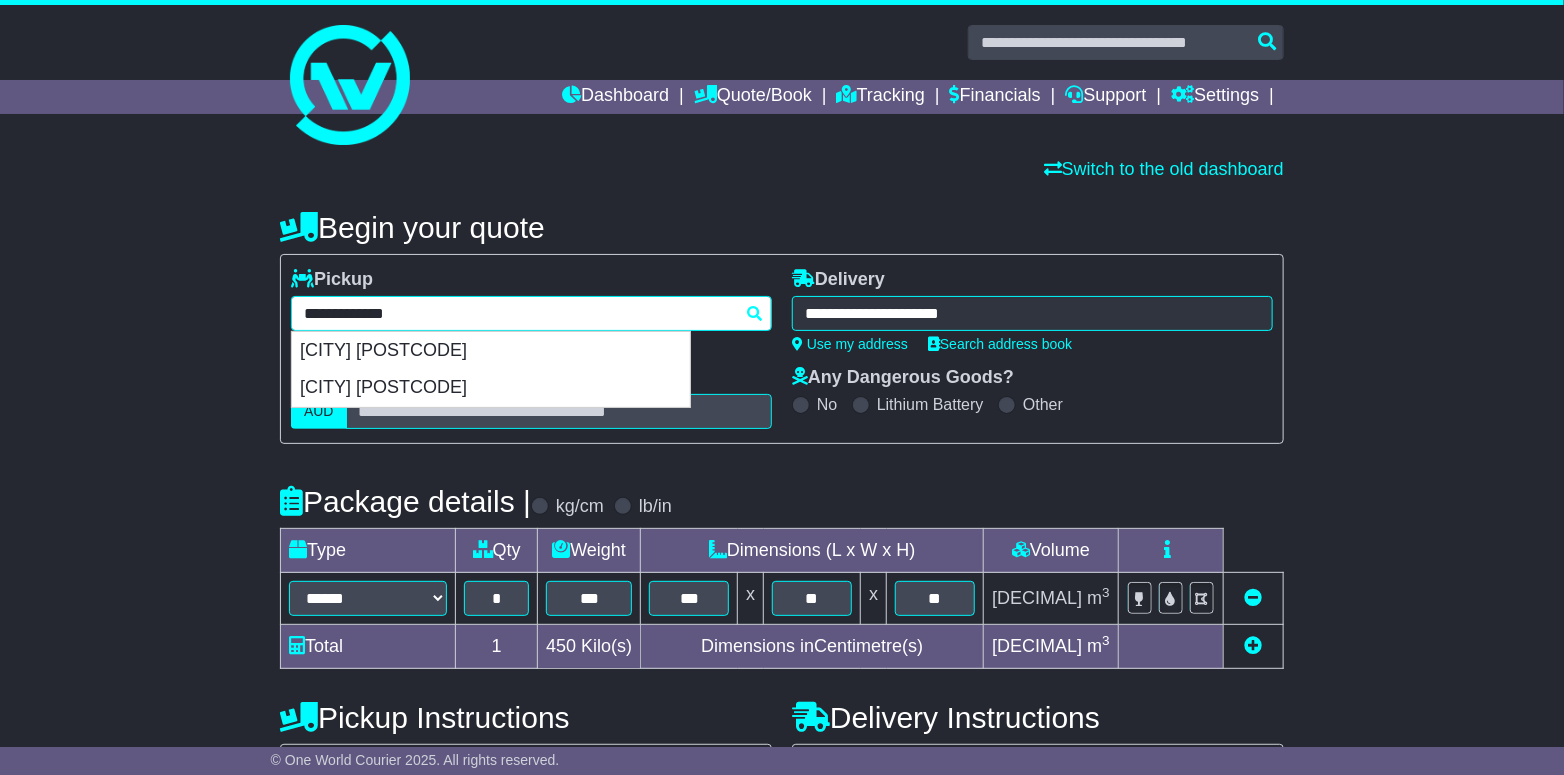 click on "**********" at bounding box center (531, 313) 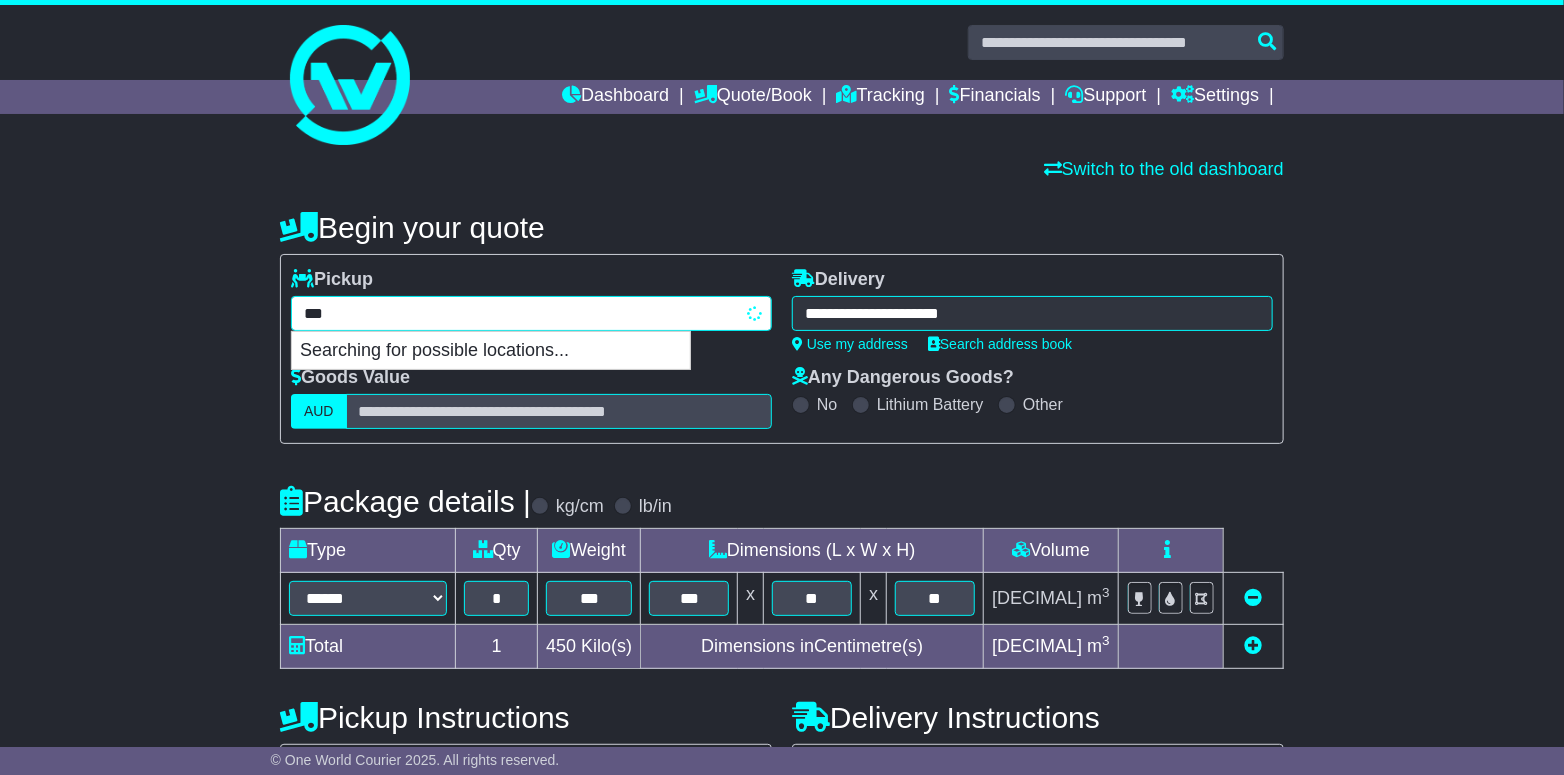 type on "****" 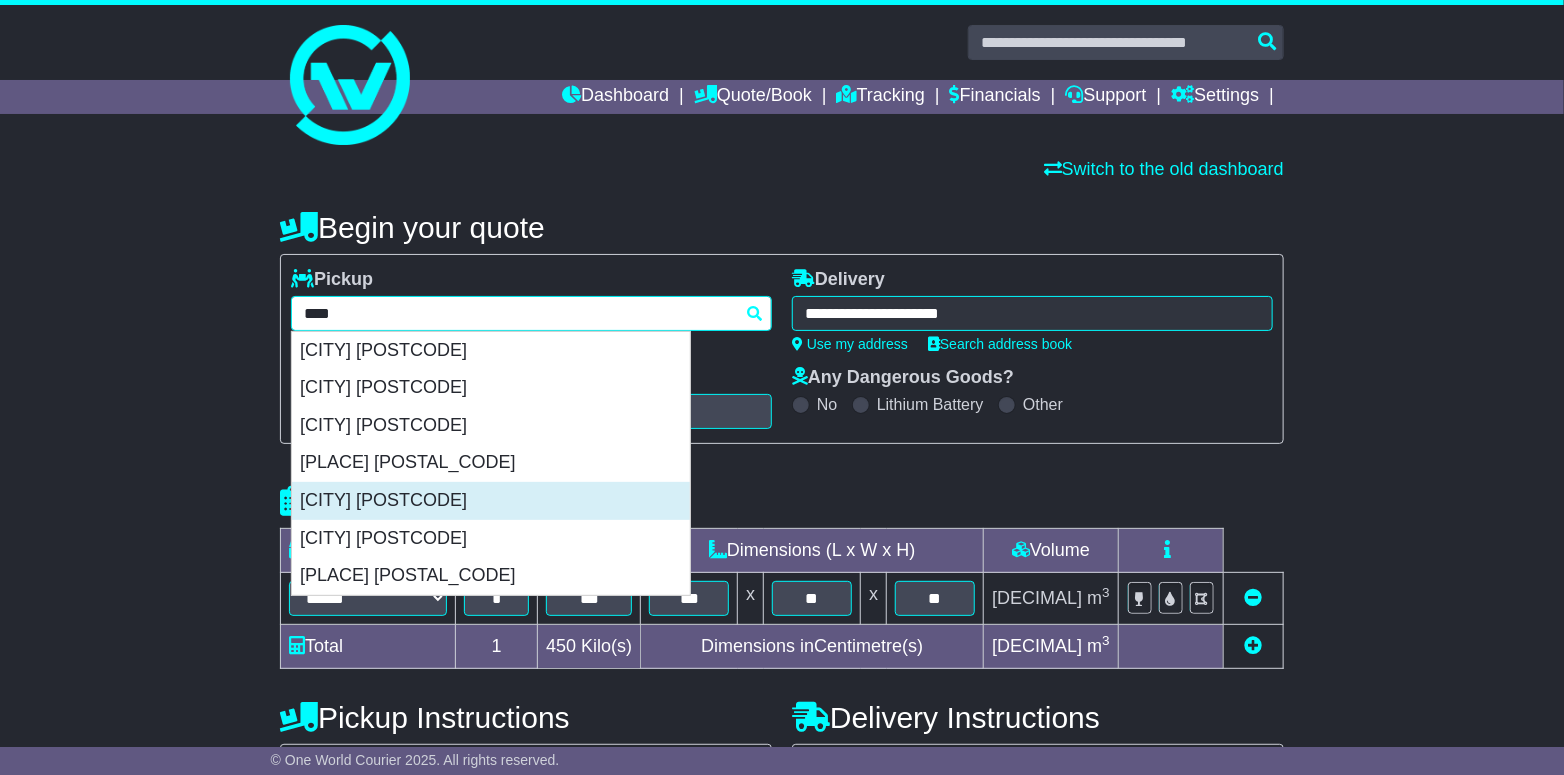 click on "[CITY] [POSTCODE]" at bounding box center (491, 501) 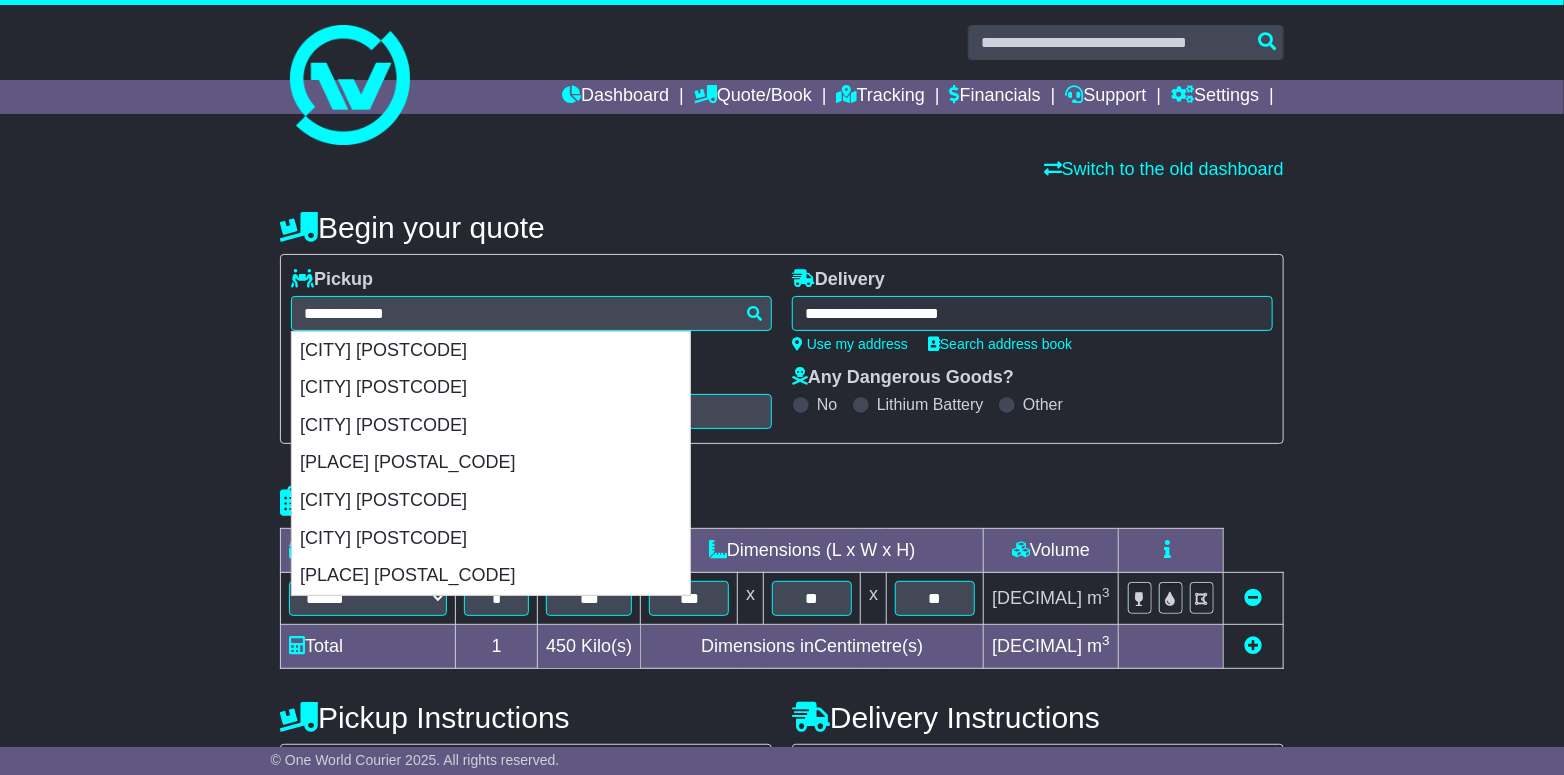 type on "**********" 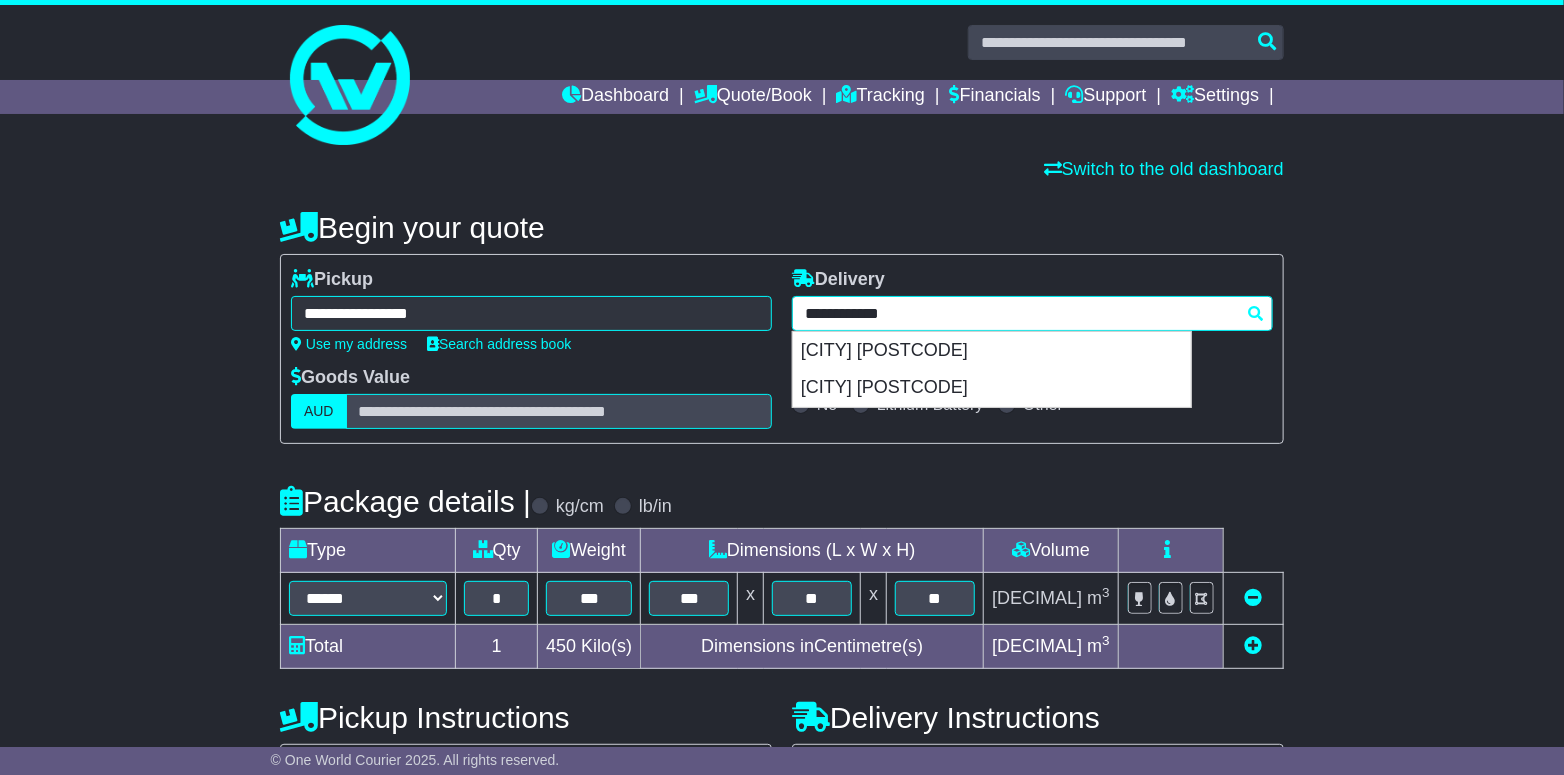 click on "**********" at bounding box center (1032, 313) 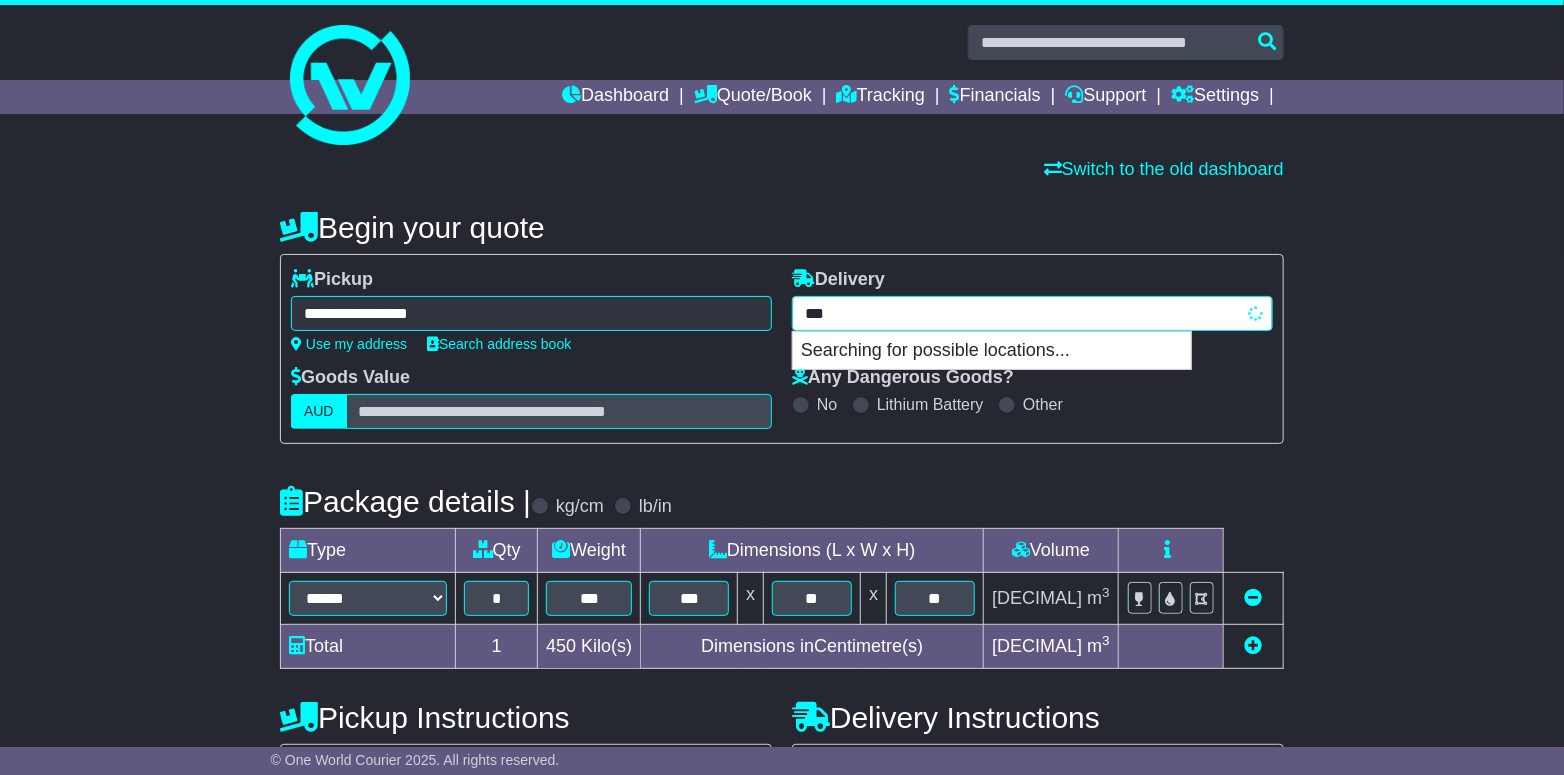 type on "****" 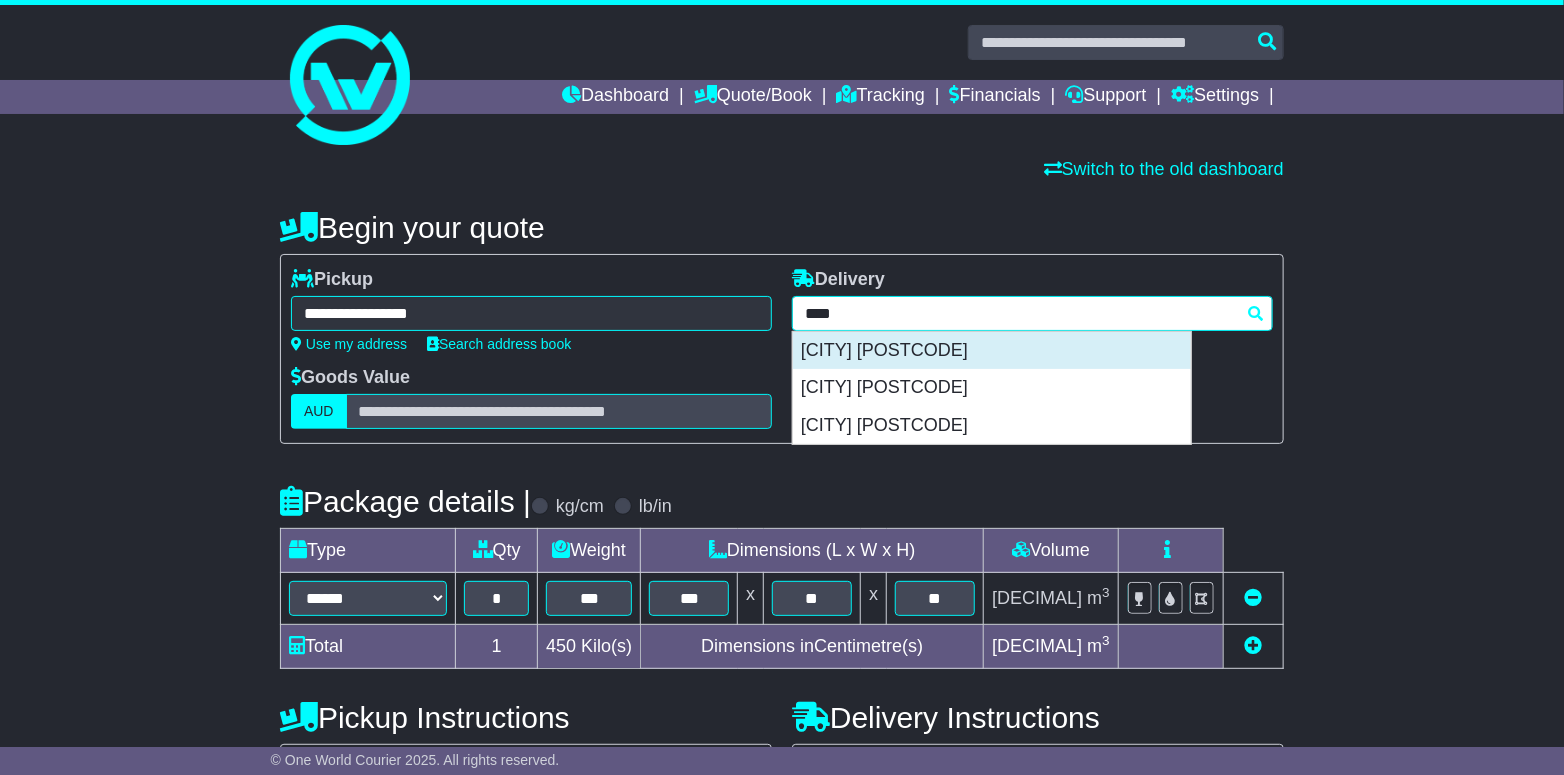 click on "[CITY] [POSTCODE]" at bounding box center (992, 351) 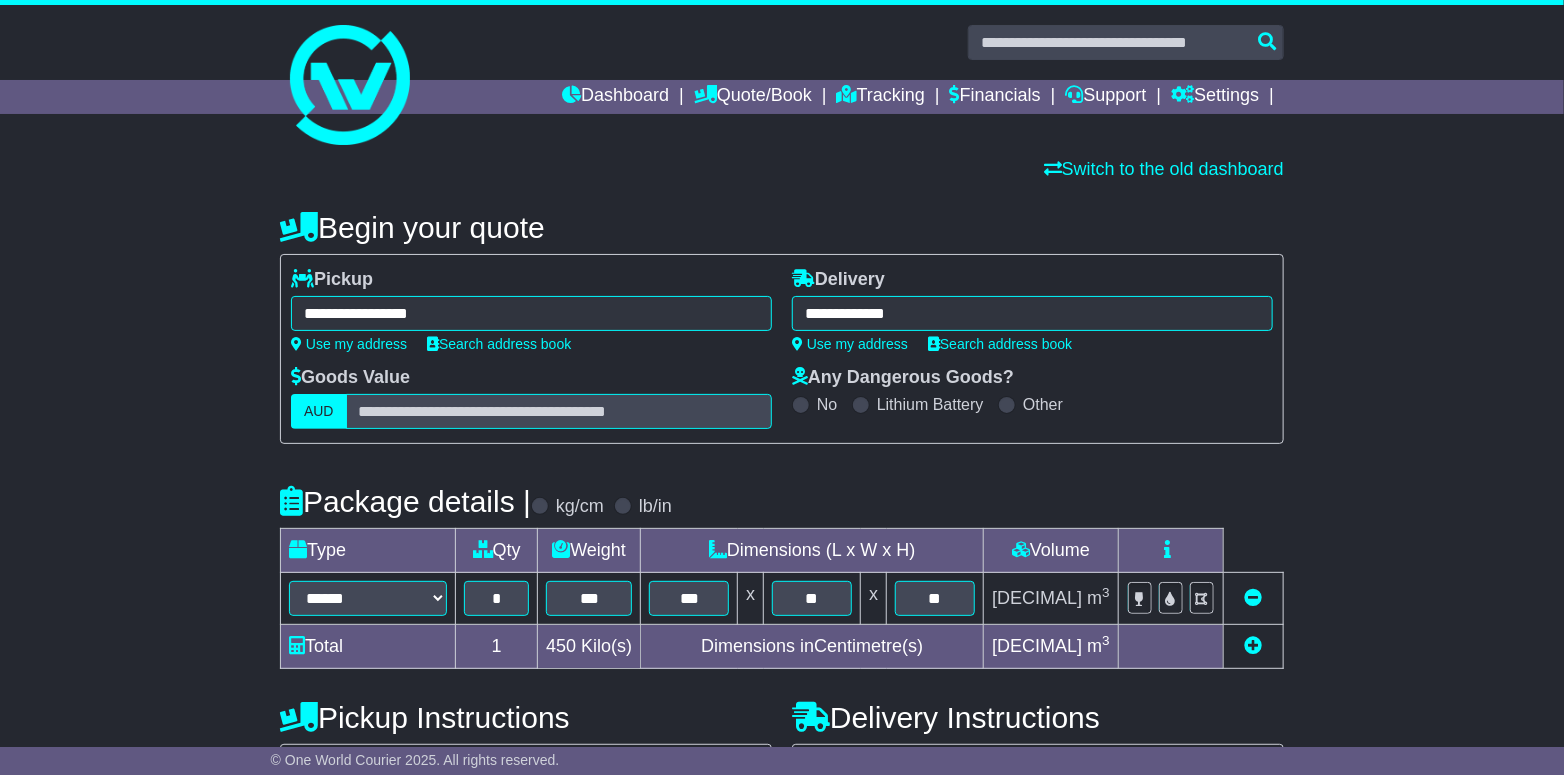 type on "**********" 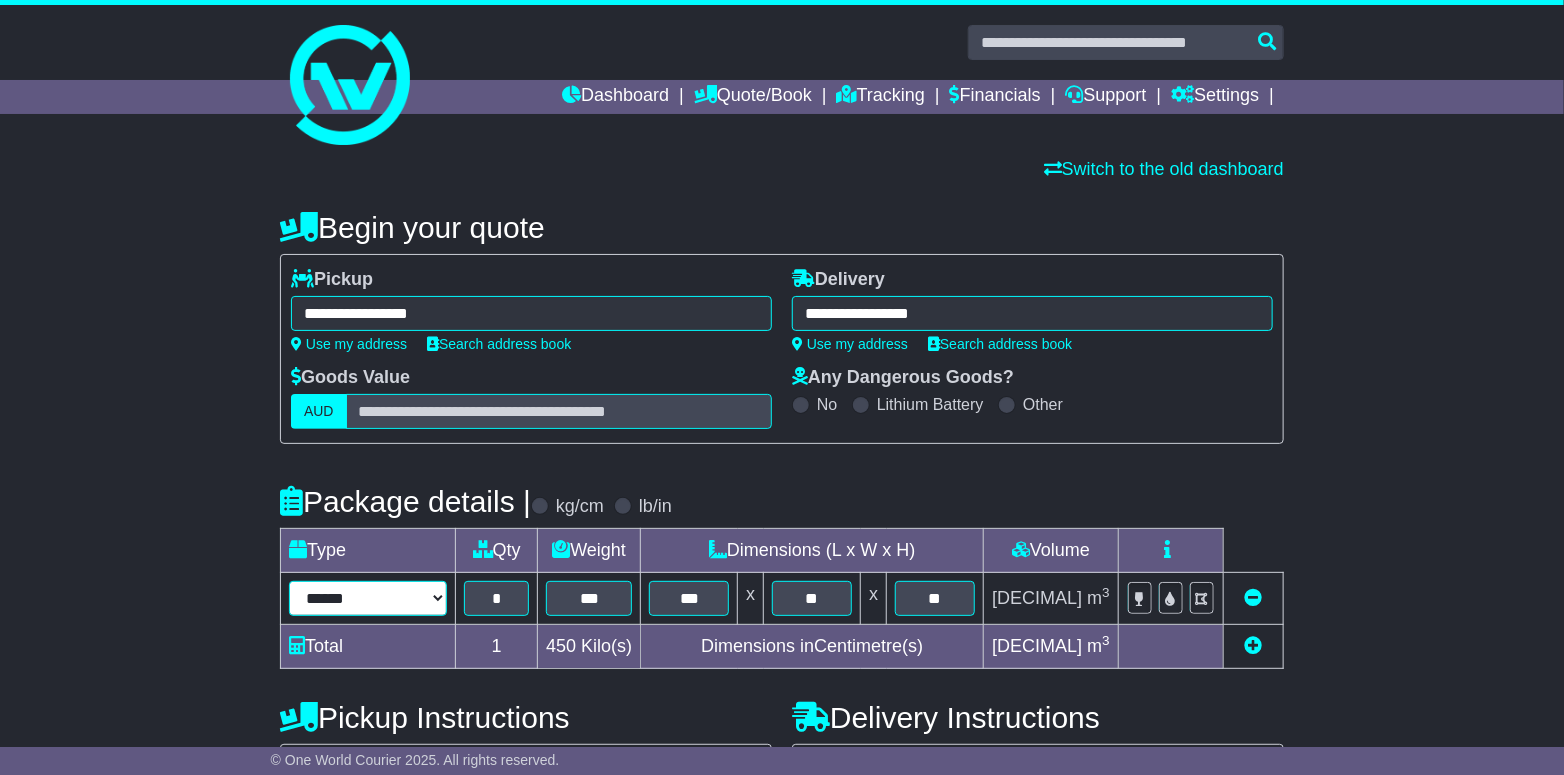 click on "**********" at bounding box center (368, 598) 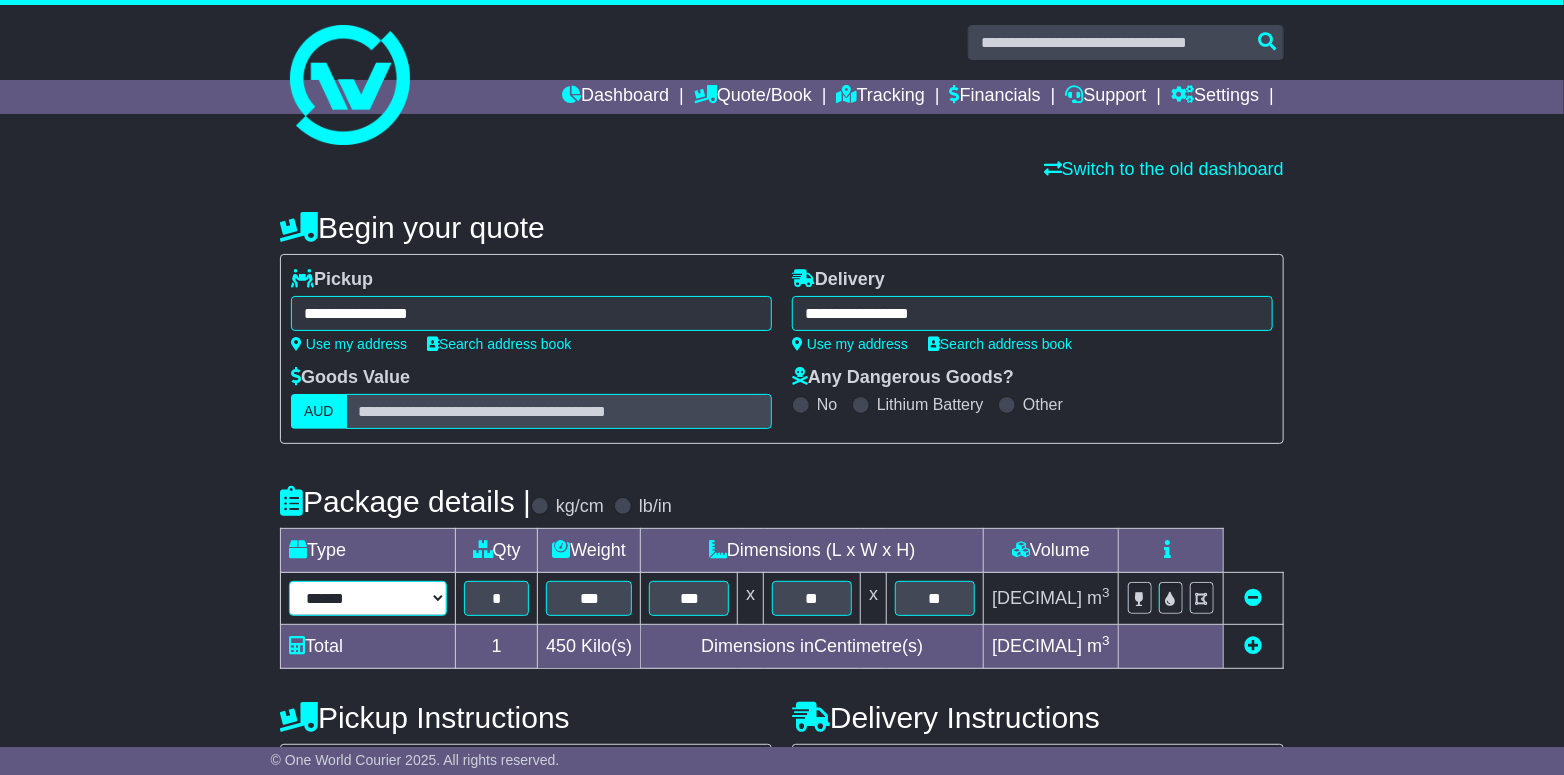 select on "*****" 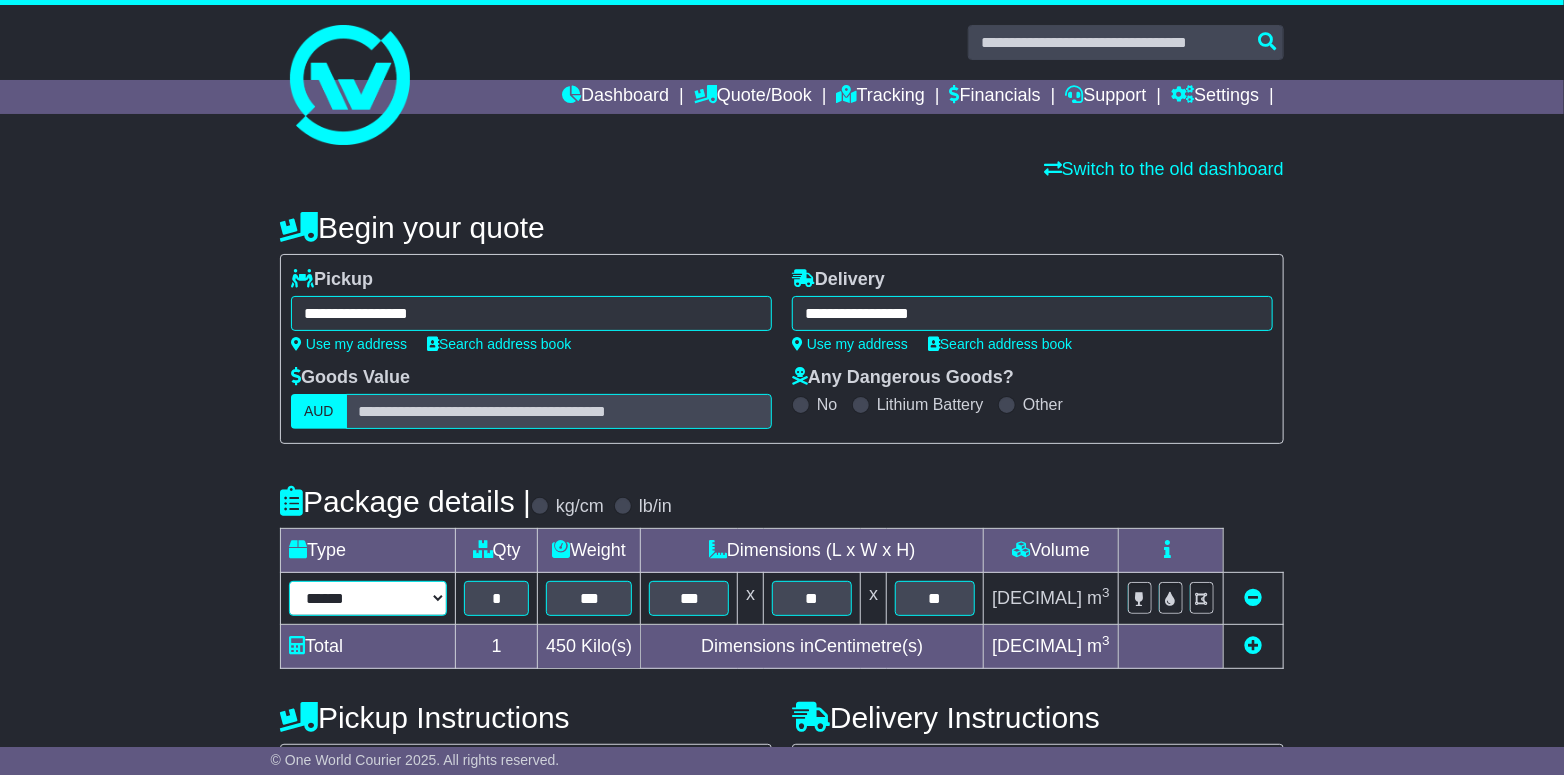 click on "**********" at bounding box center [368, 598] 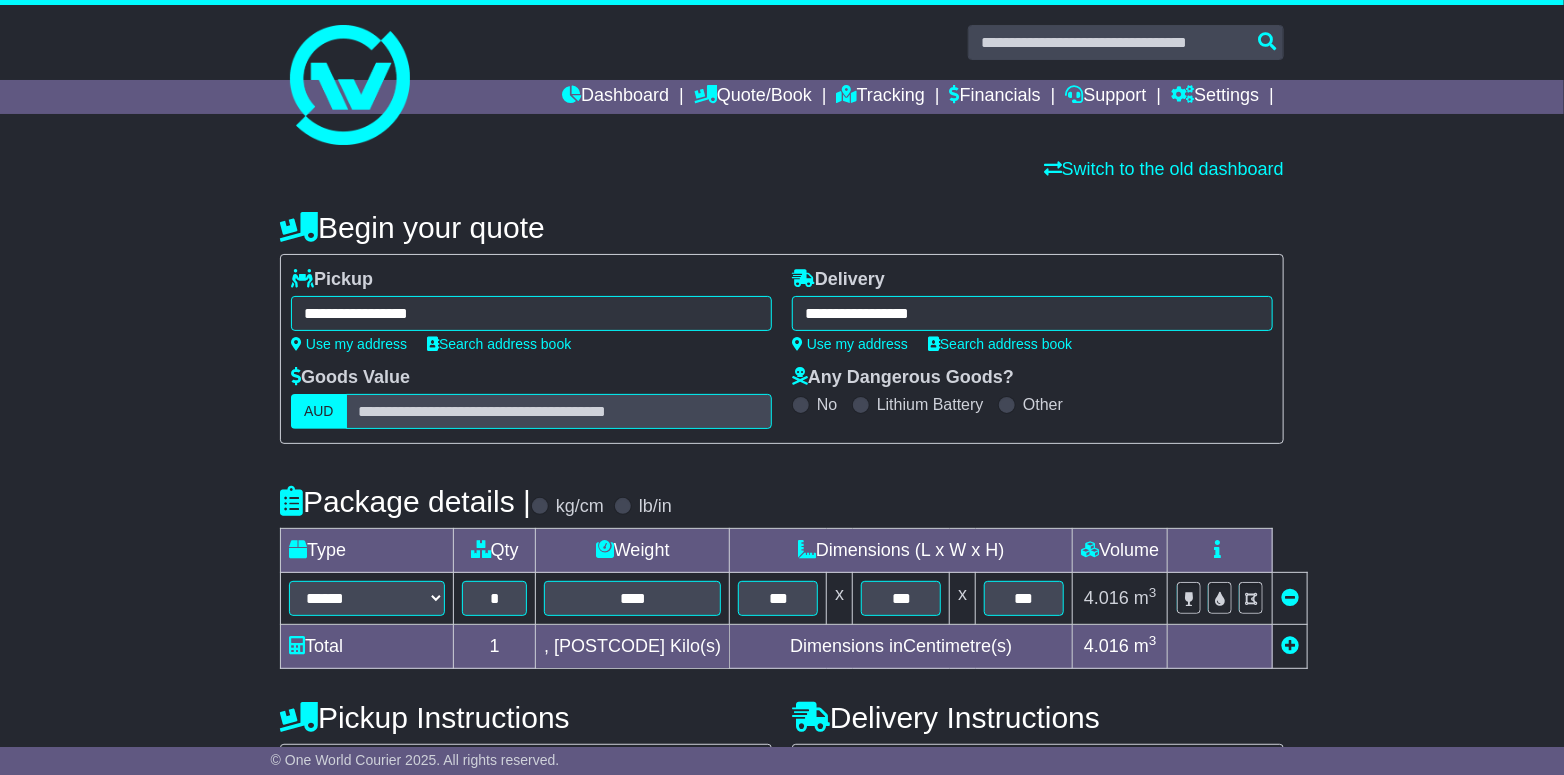 click on "**********" at bounding box center [782, 692] 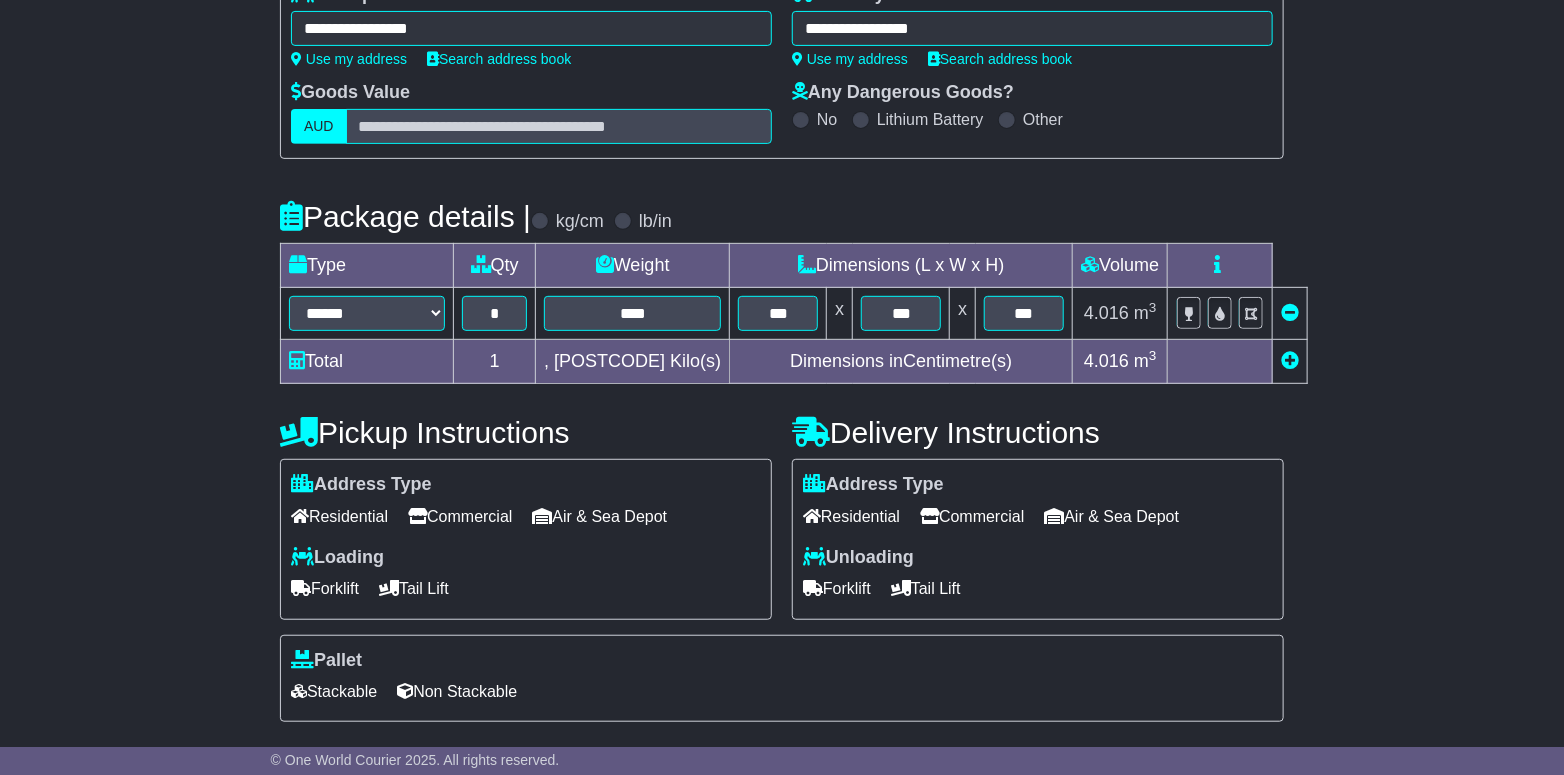 scroll, scrollTop: 459, scrollLeft: 0, axis: vertical 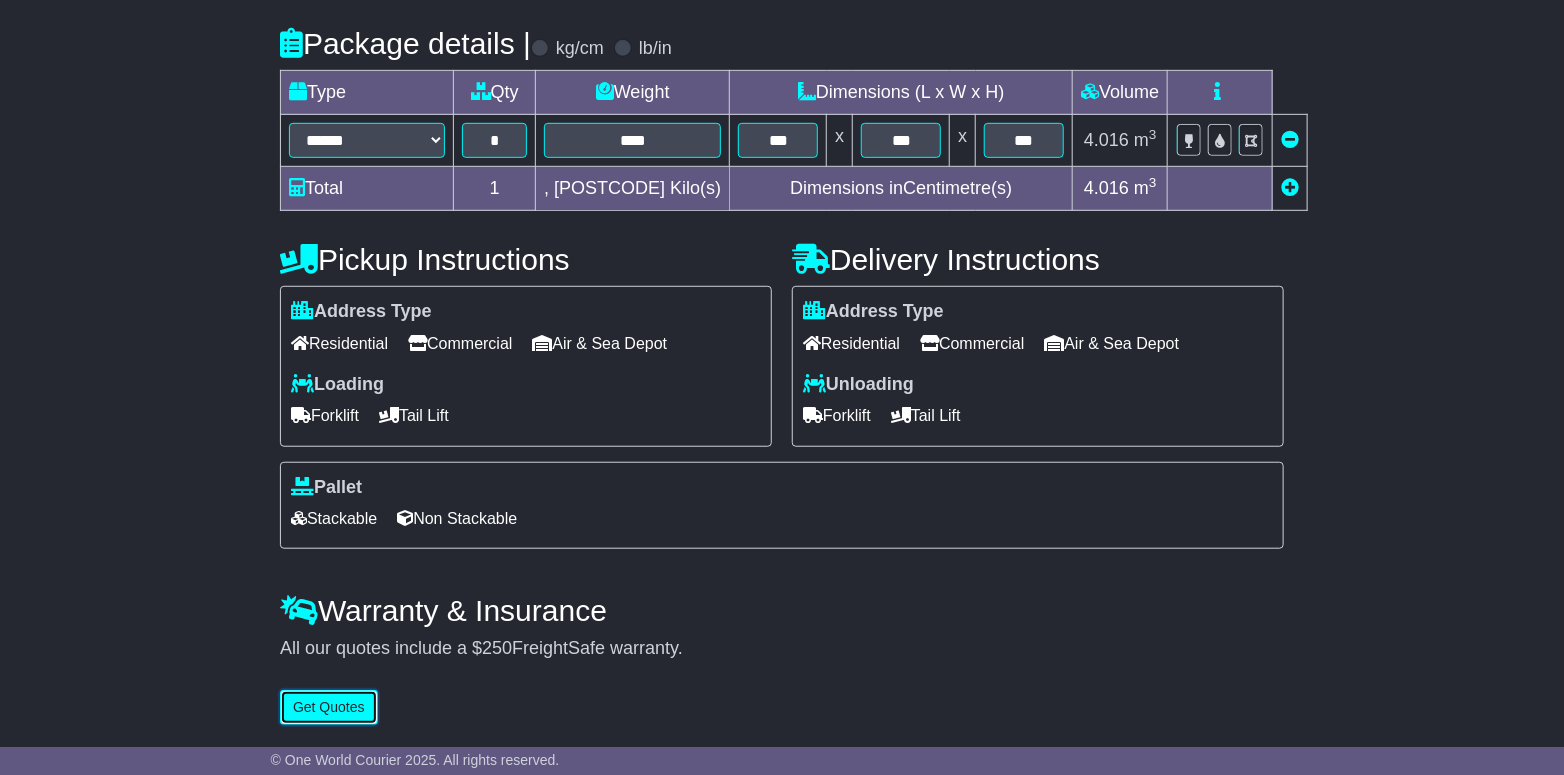 click on "Get Quotes" at bounding box center (329, 707) 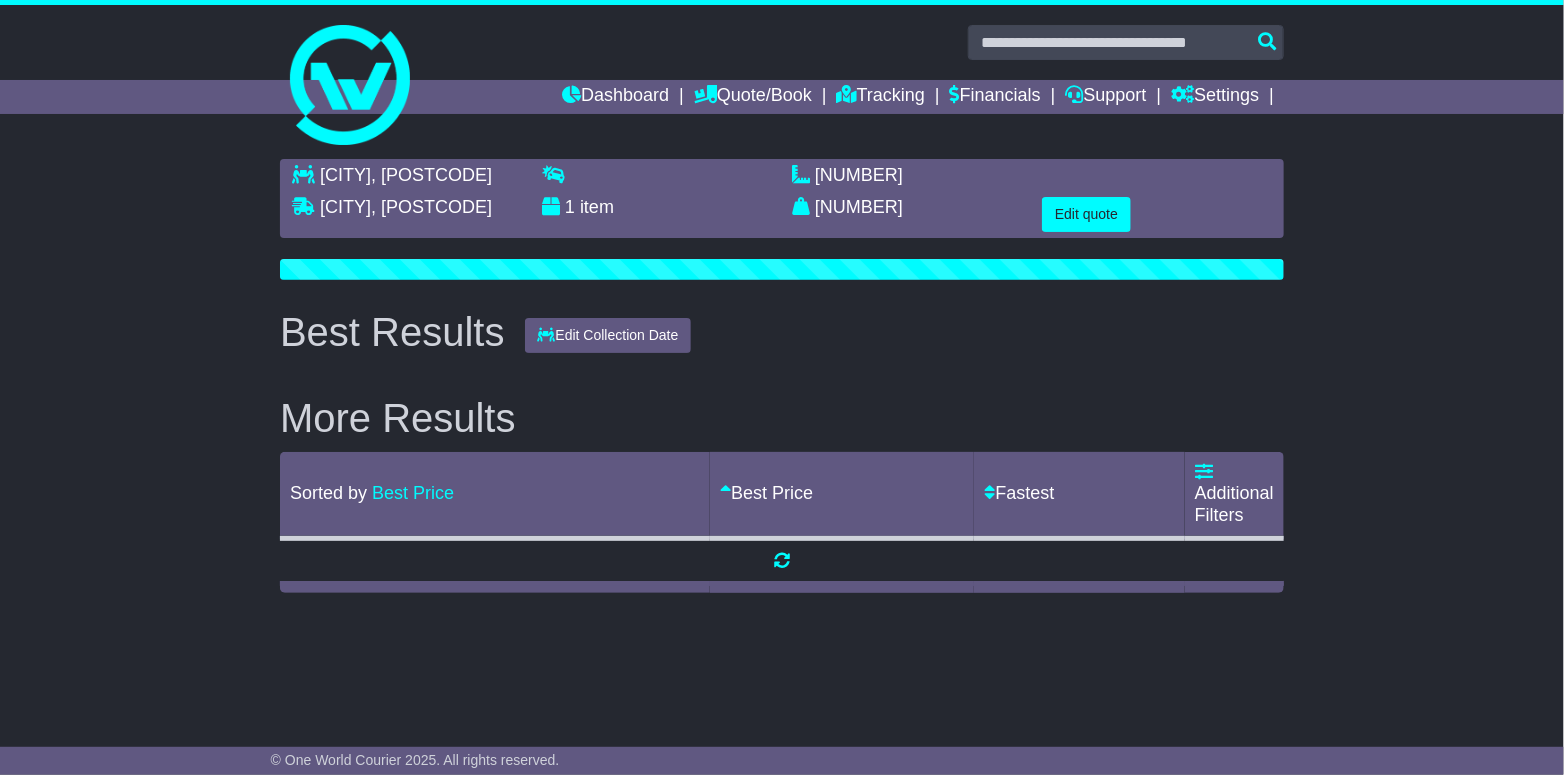 scroll, scrollTop: 0, scrollLeft: 0, axis: both 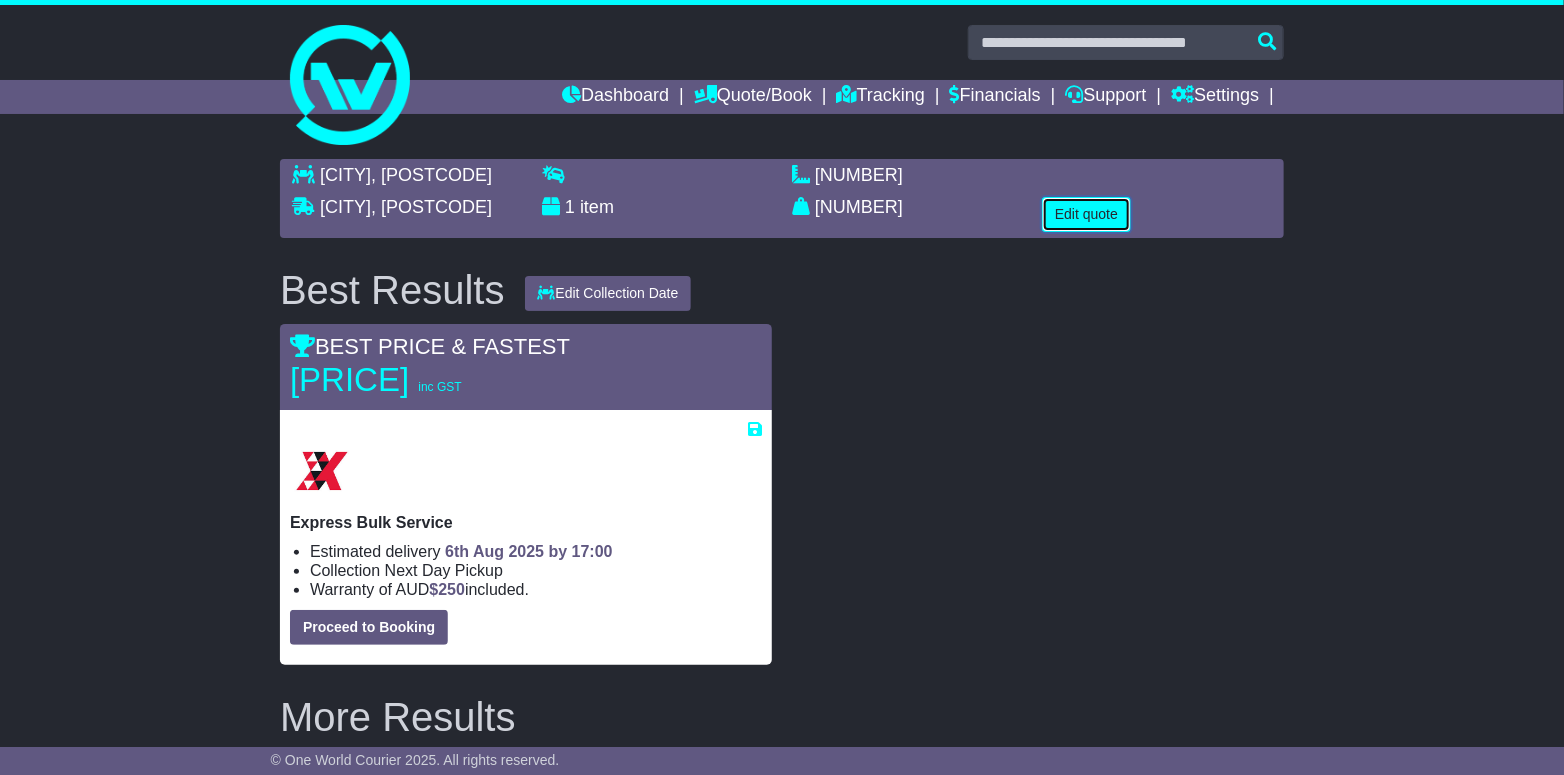 click on "Edit quote" at bounding box center (1086, 214) 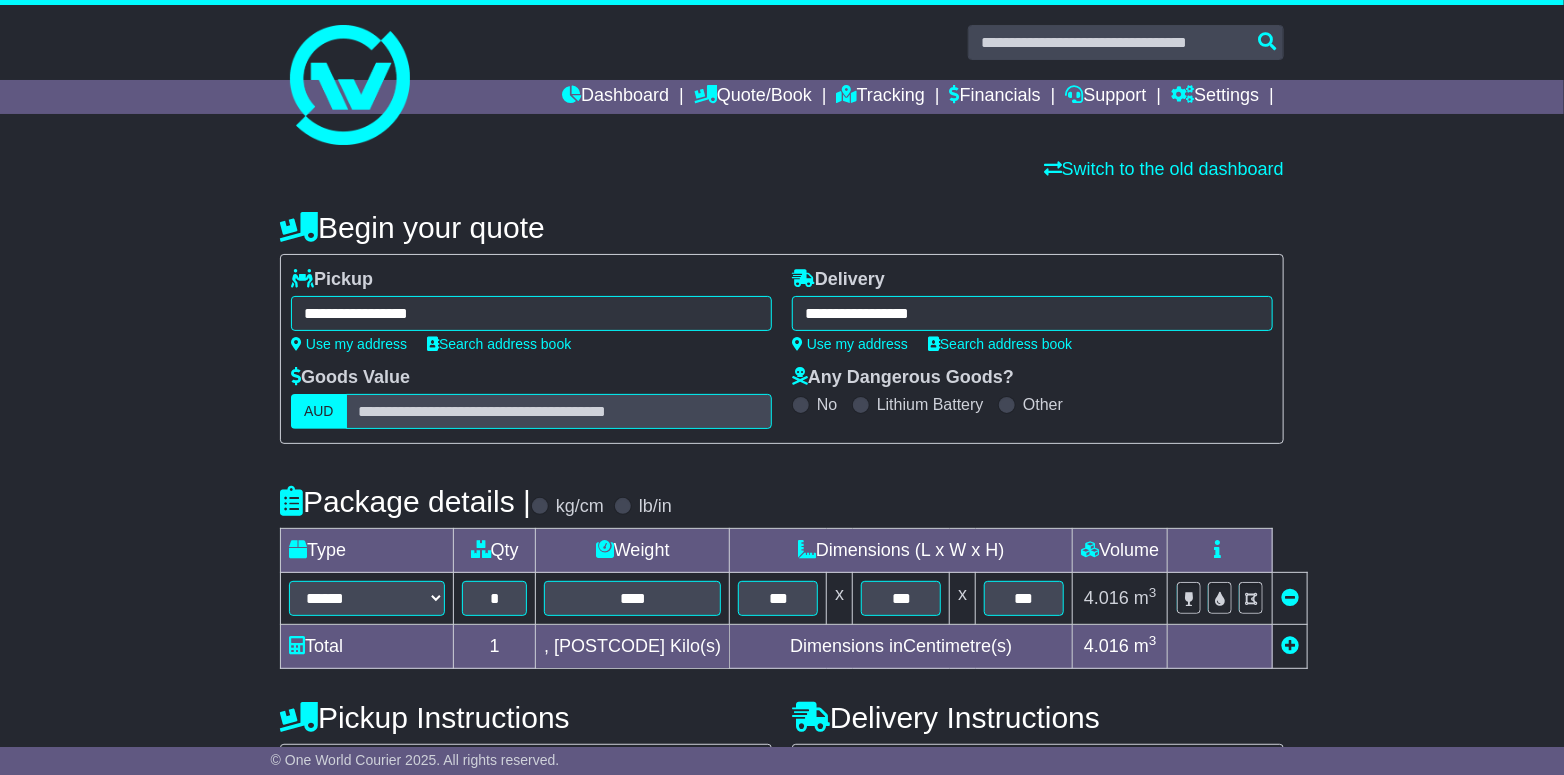 click on "**********" at bounding box center (531, 310) 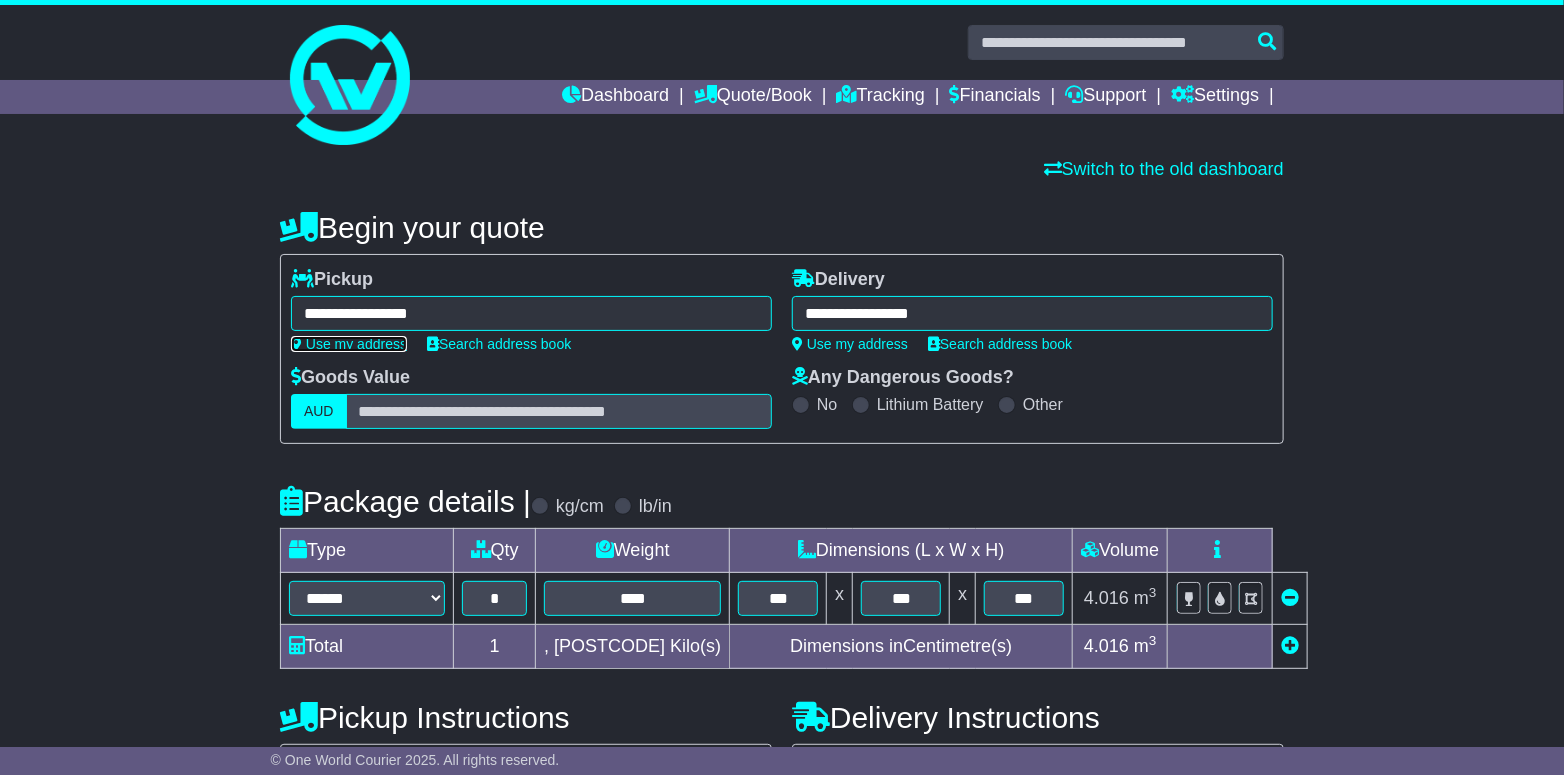 click on "Use my address" at bounding box center [349, 344] 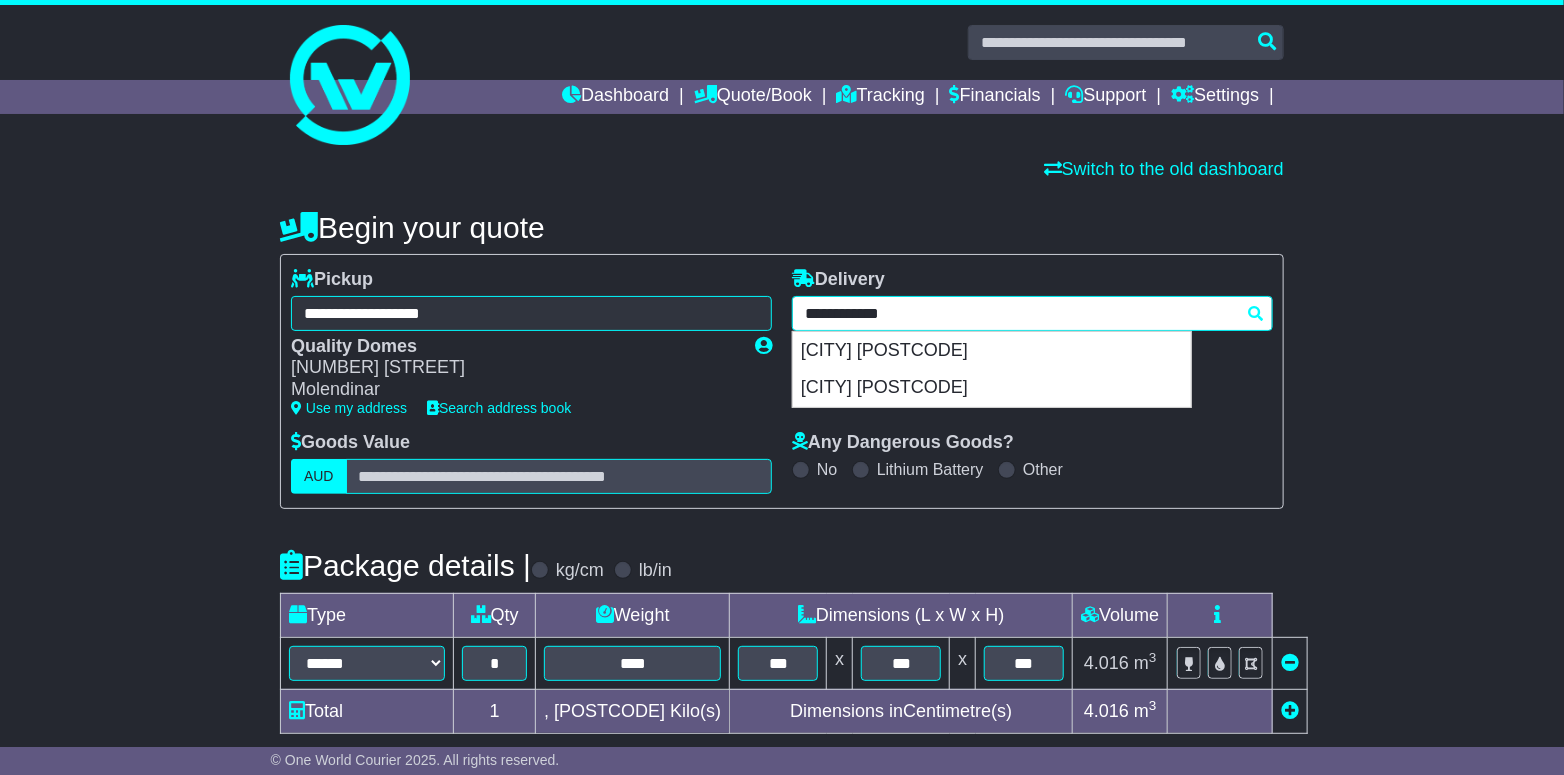click on "**********" at bounding box center [1032, 313] 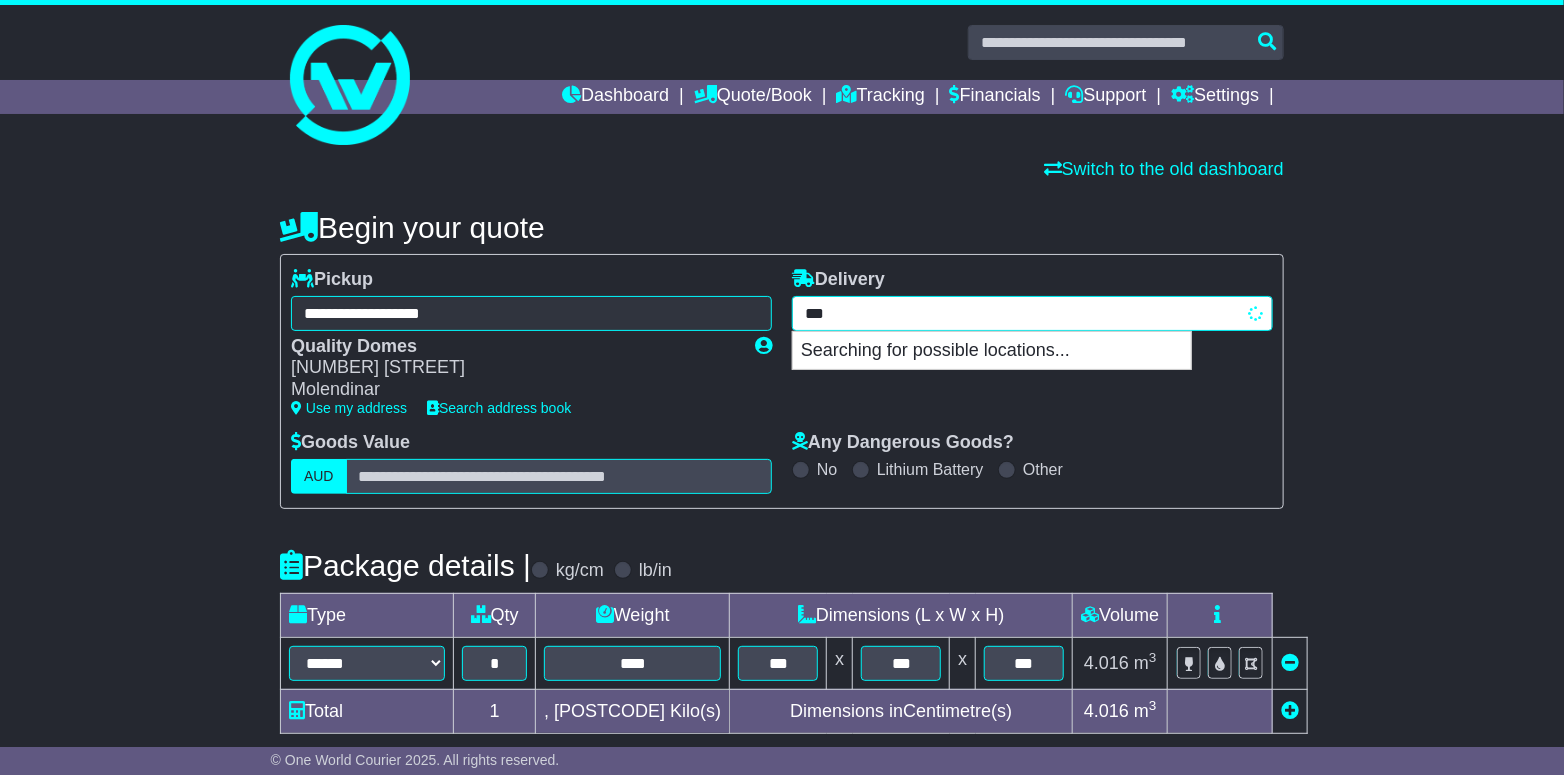 type on "****" 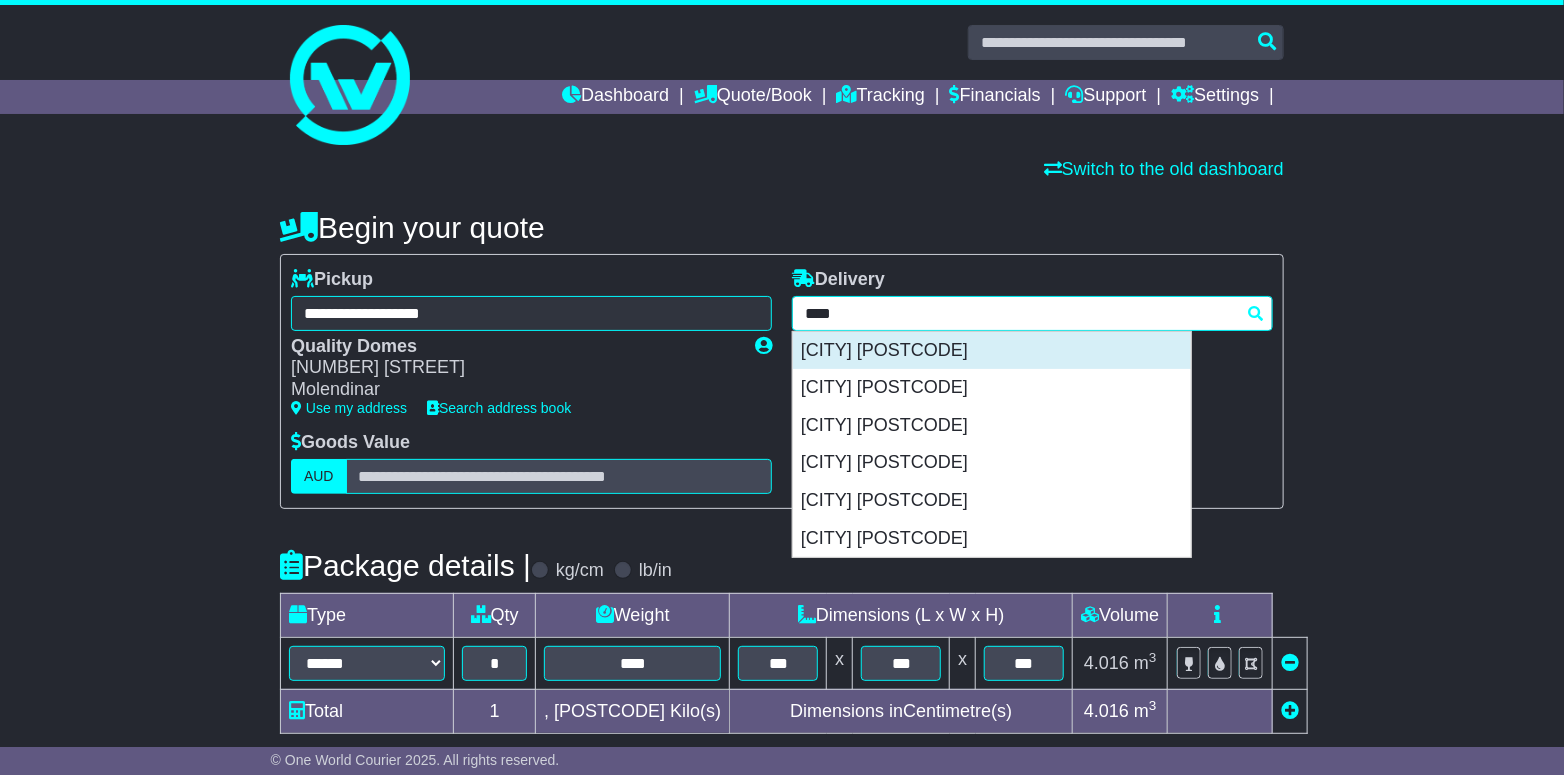 click on "[CITY] [POSTCODE]" at bounding box center [992, 351] 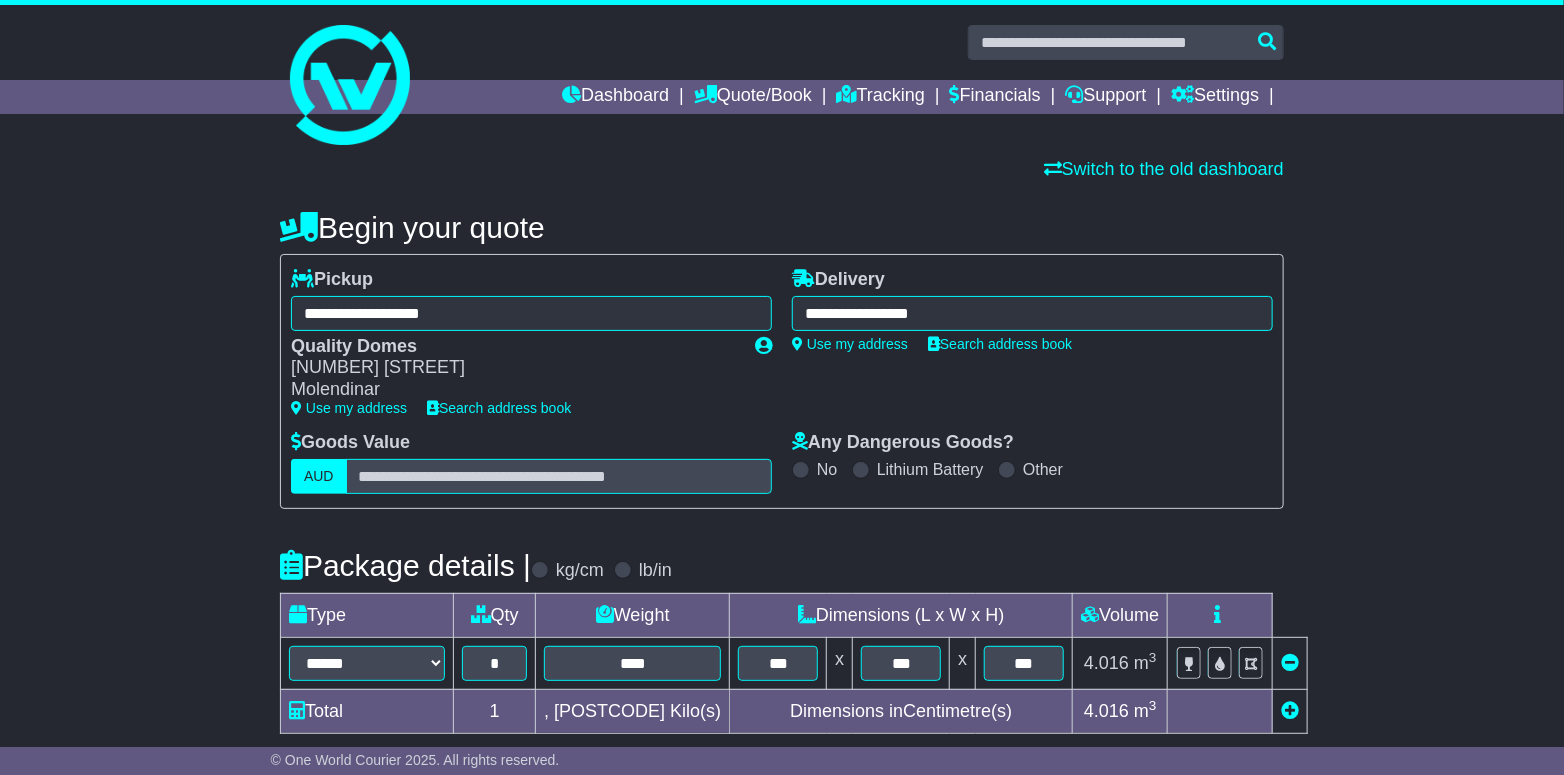 type on "**********" 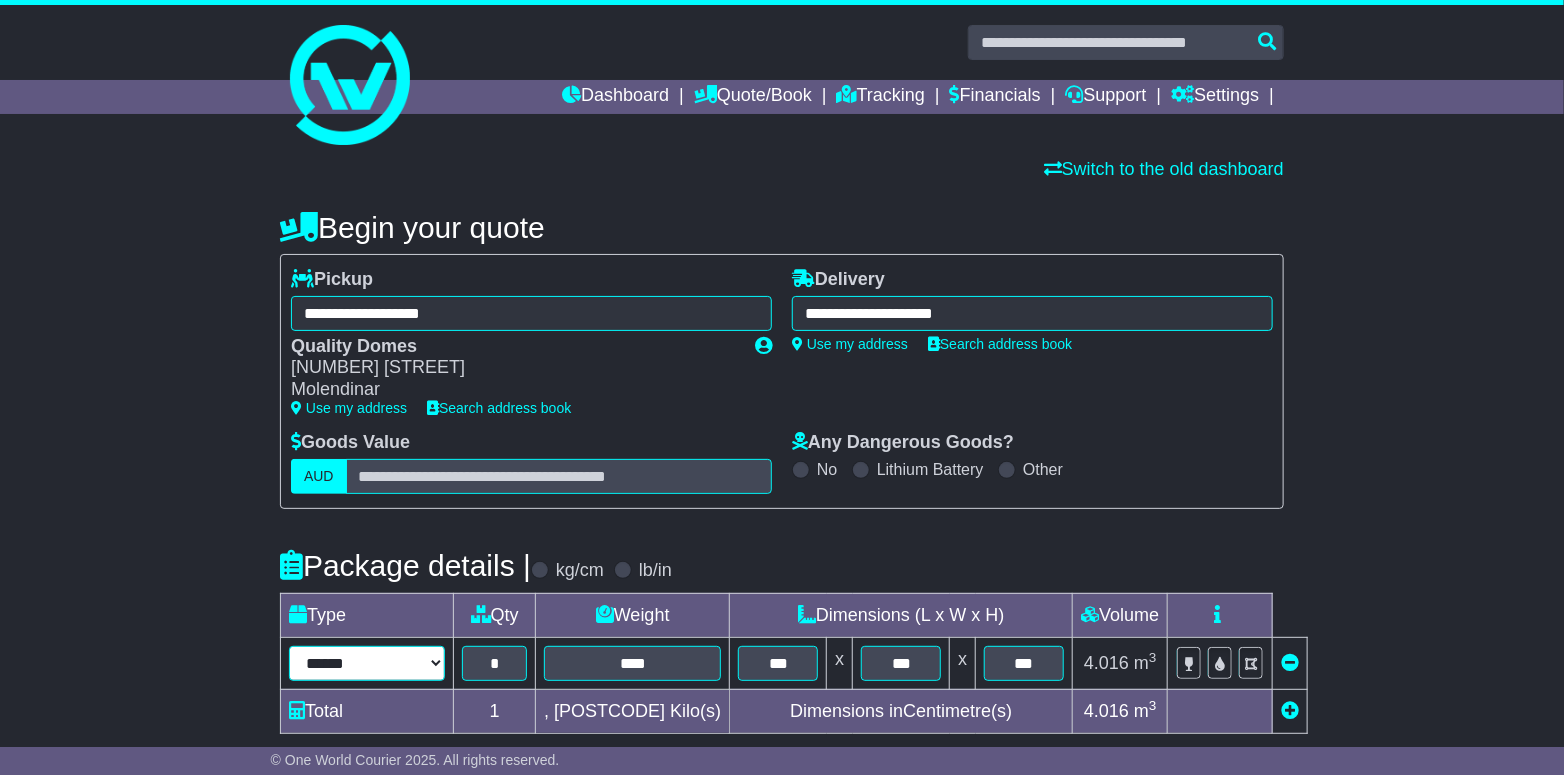 click on "**********" at bounding box center [367, 663] 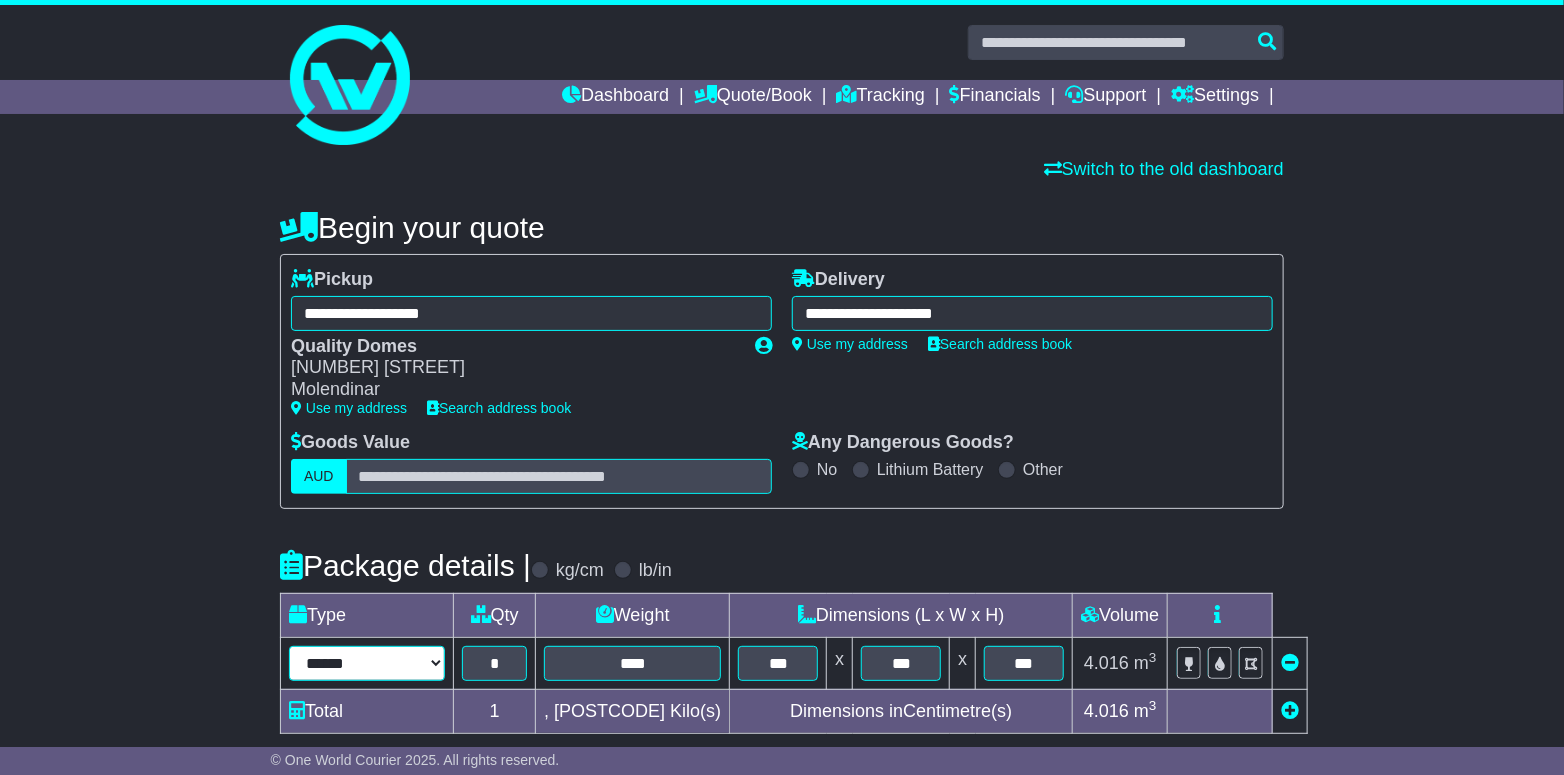 select on "*****" 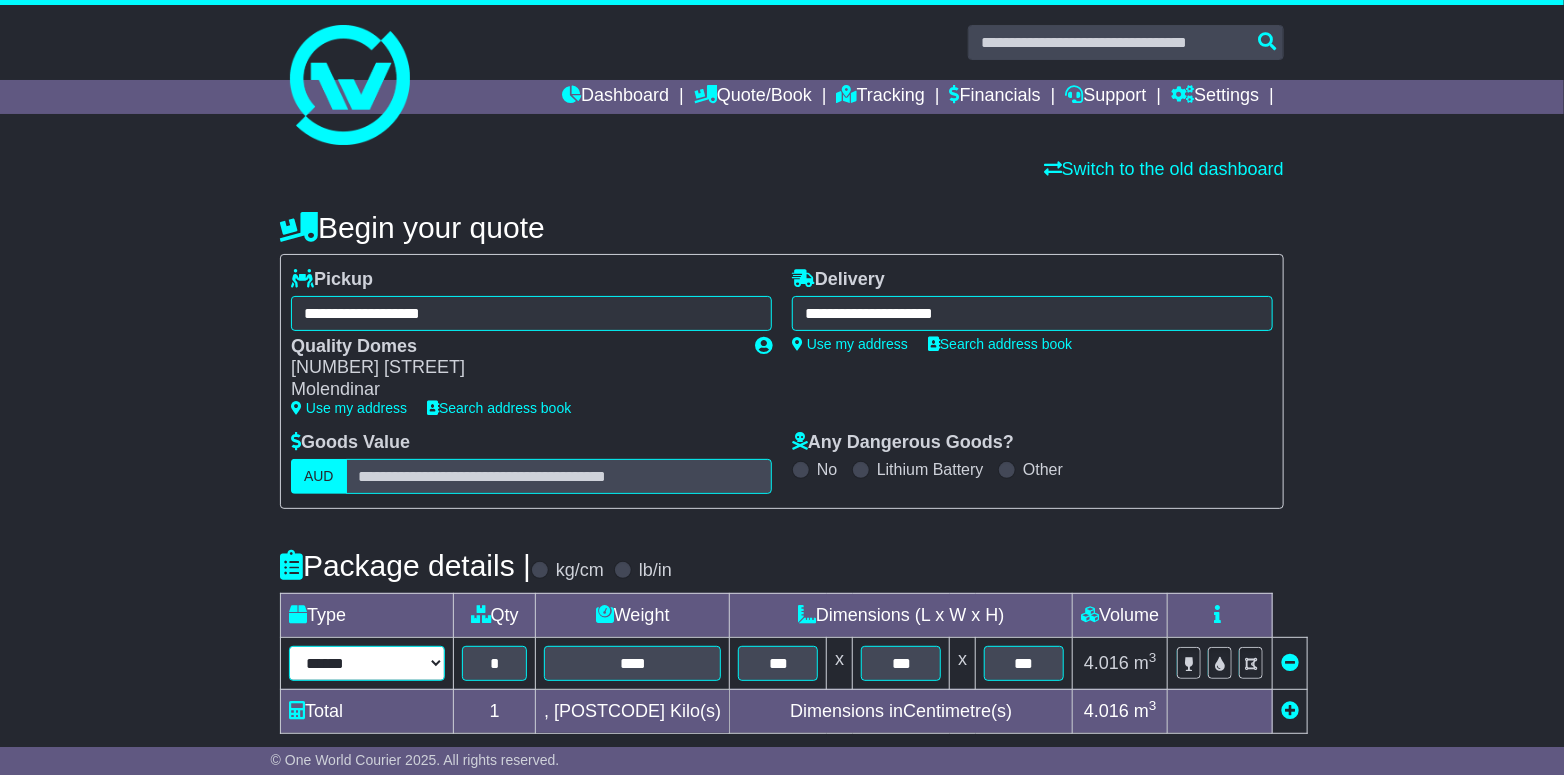 click on "**********" at bounding box center (367, 663) 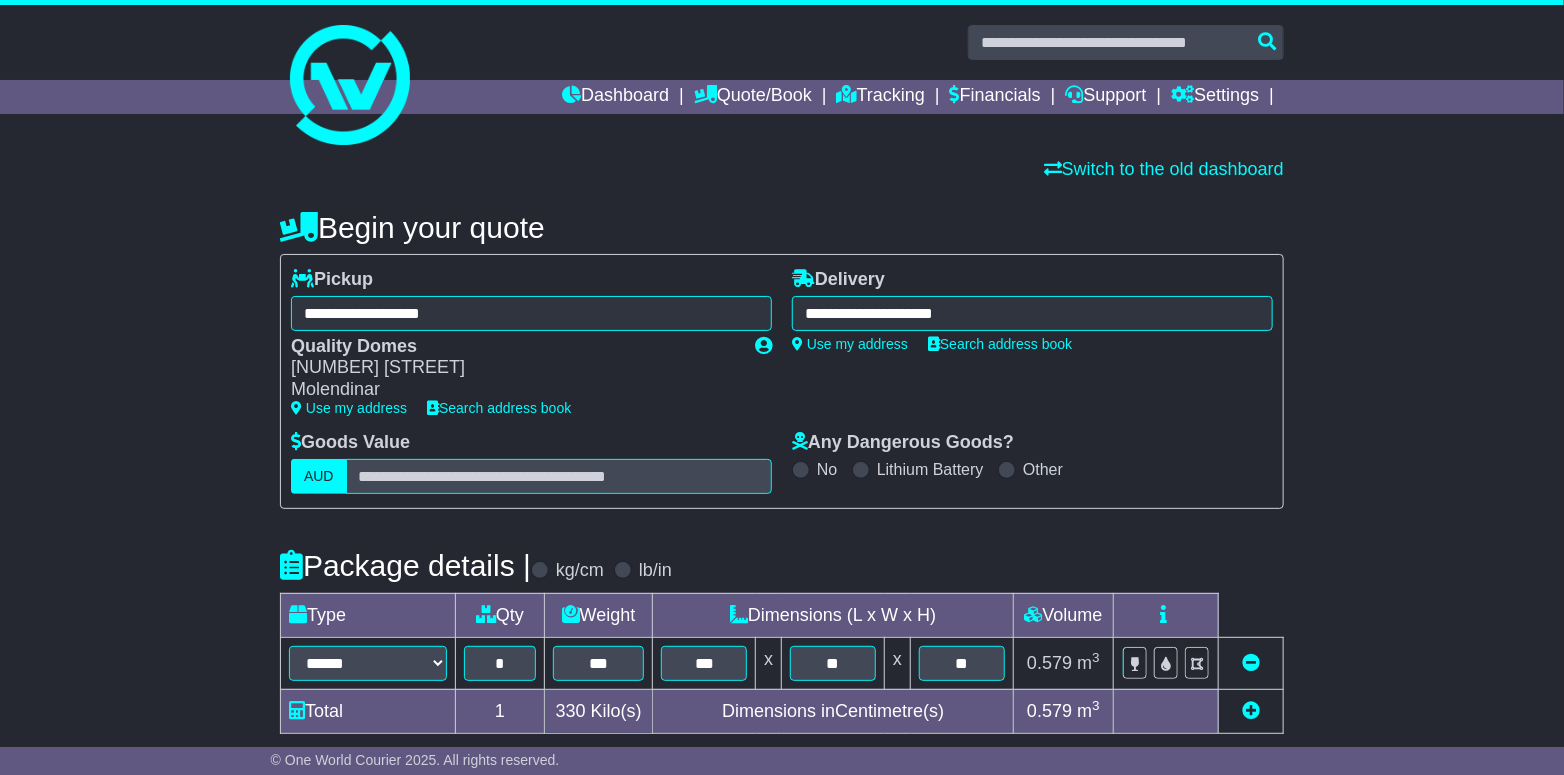 click on "**********" at bounding box center (782, 724) 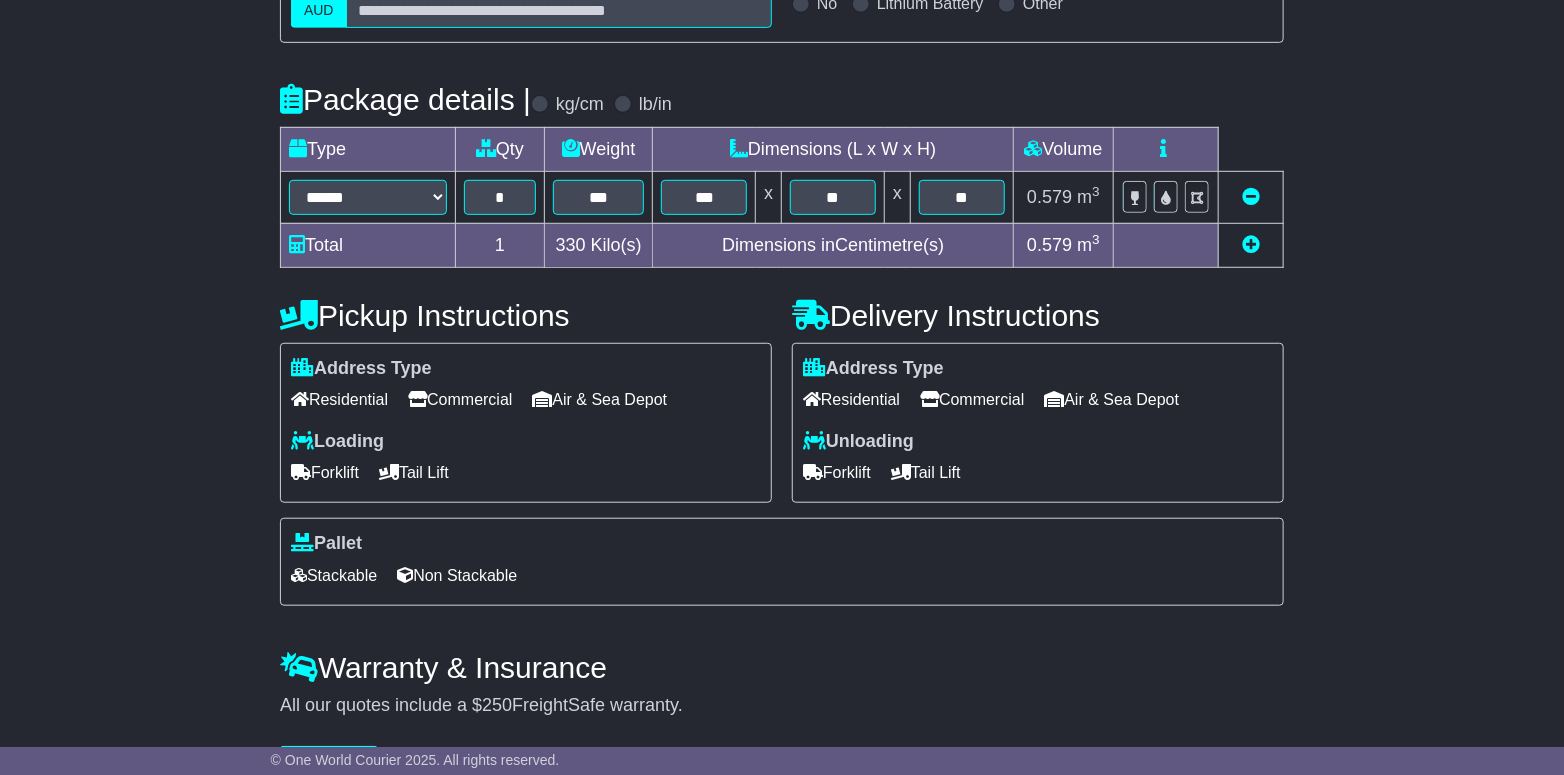 scroll, scrollTop: 524, scrollLeft: 0, axis: vertical 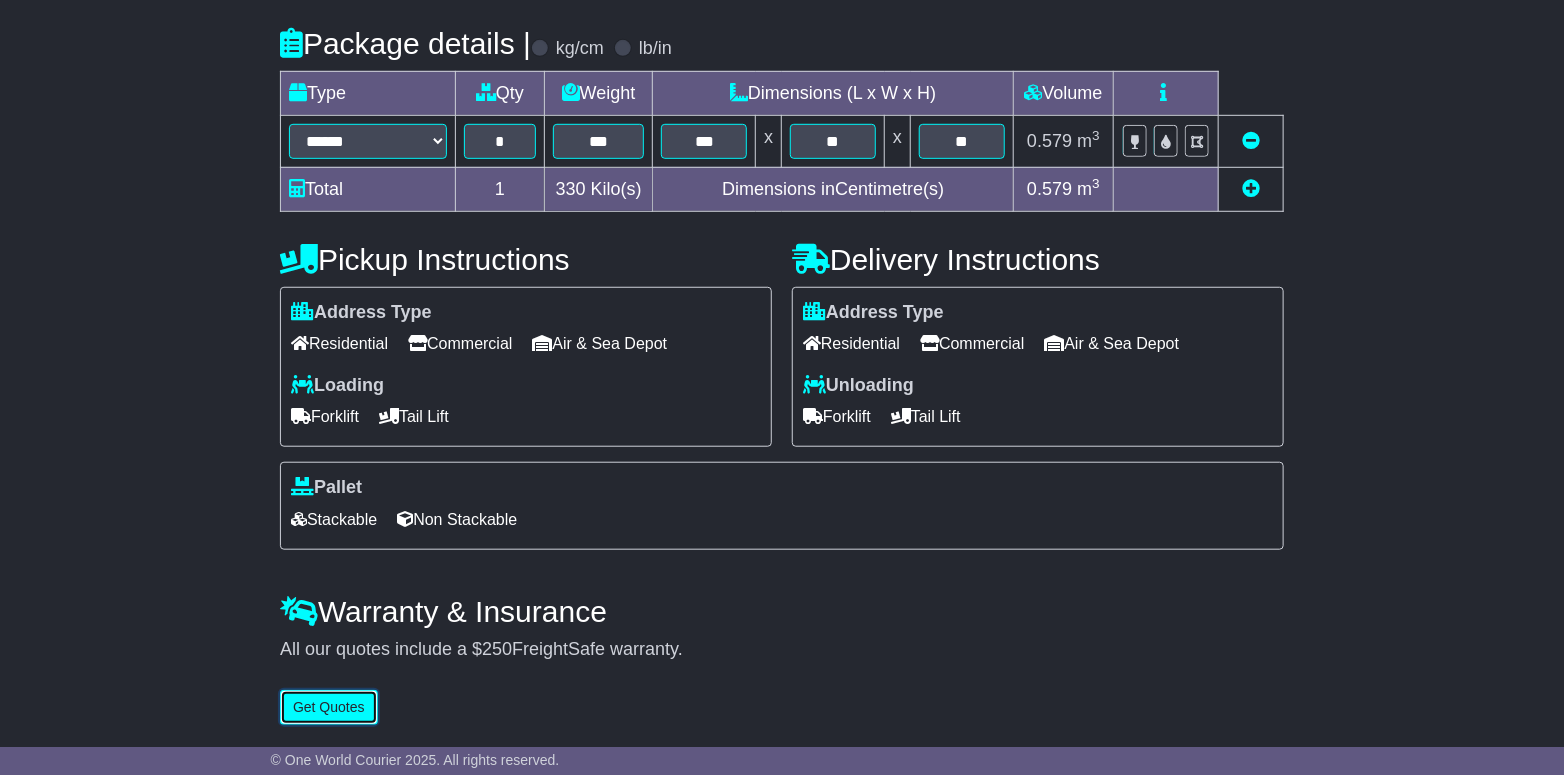 click on "Get Quotes" at bounding box center [329, 707] 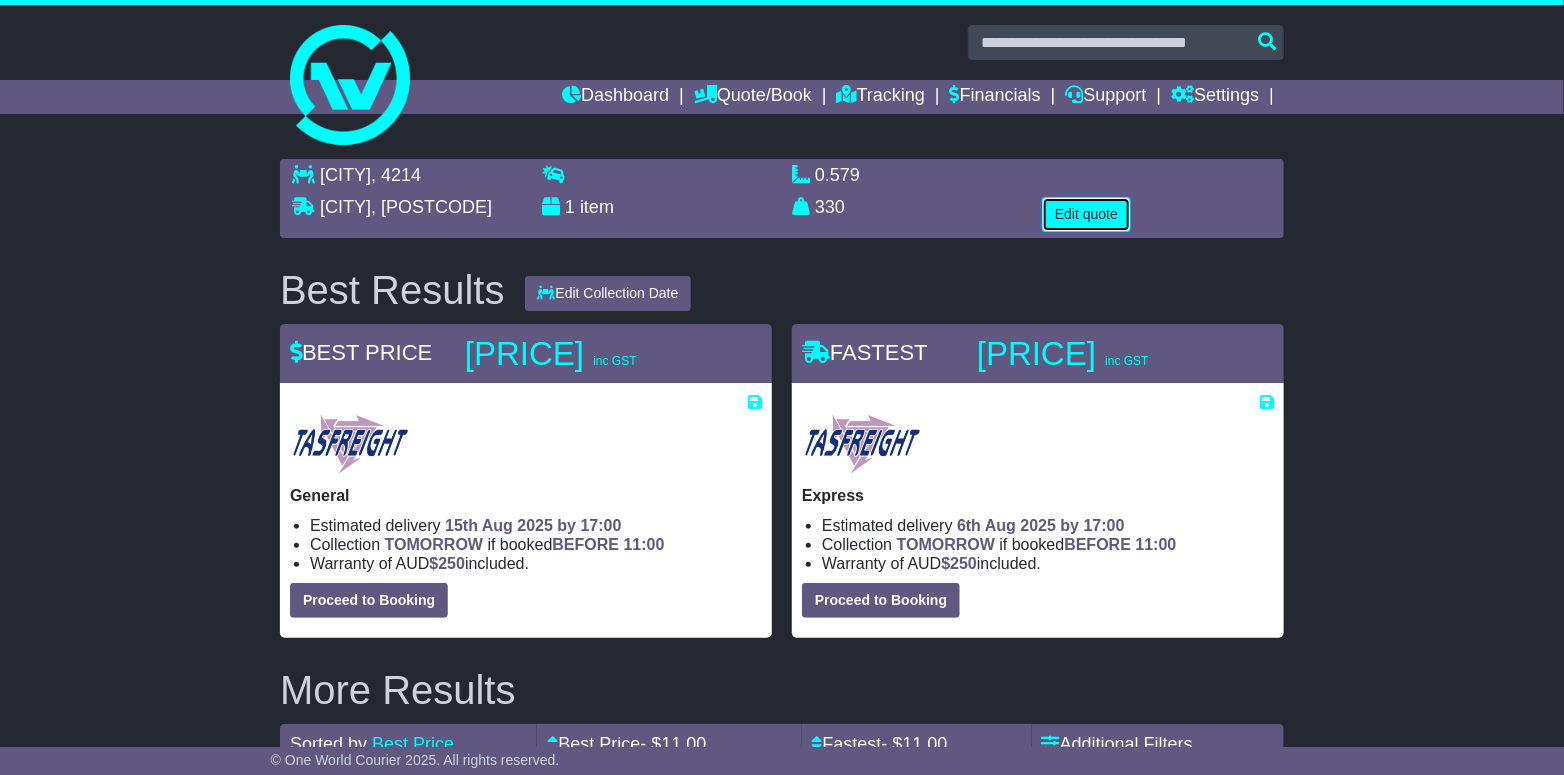 click on "Edit quote" at bounding box center [1086, 214] 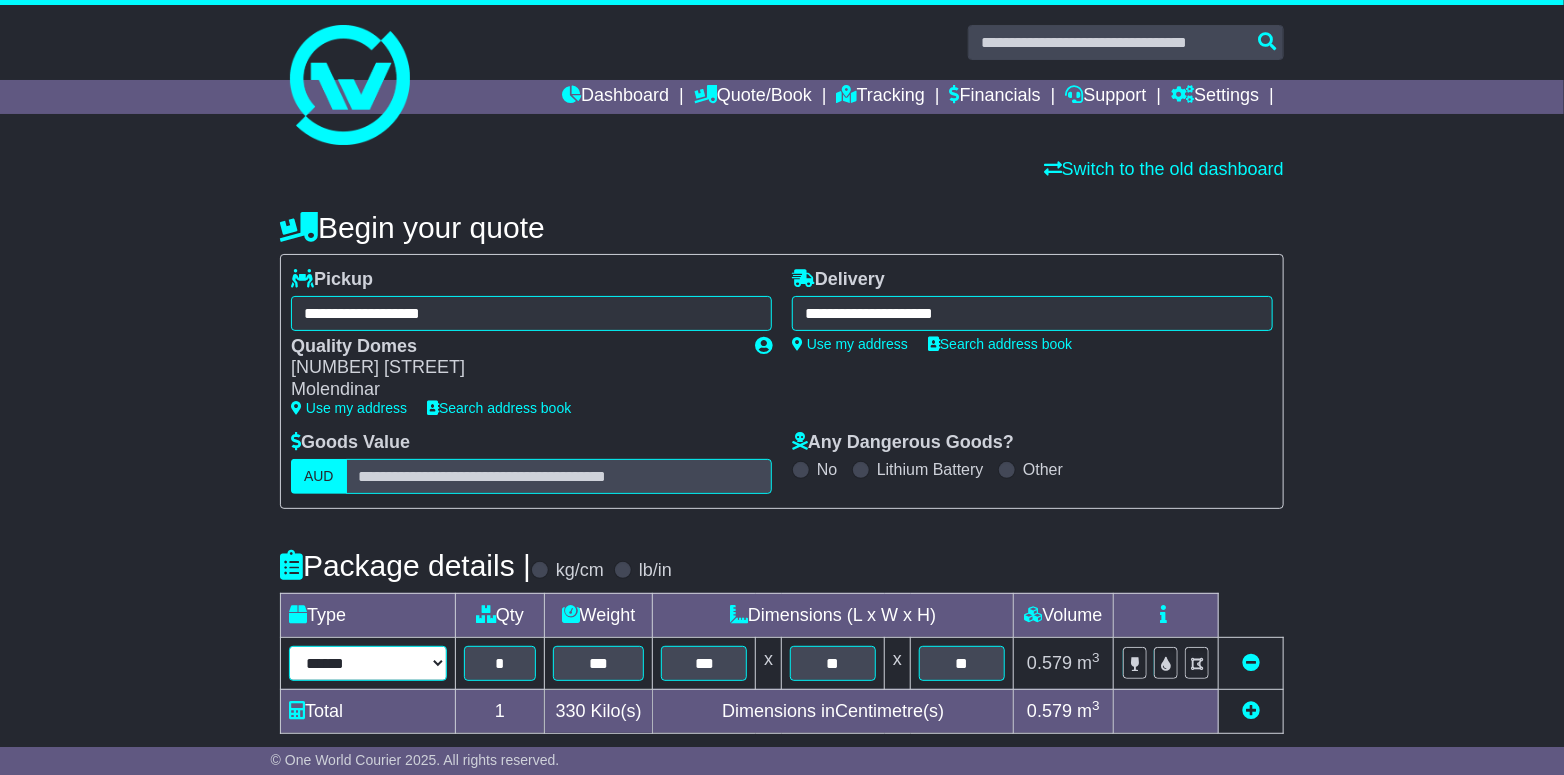 click on "**********" at bounding box center [368, 663] 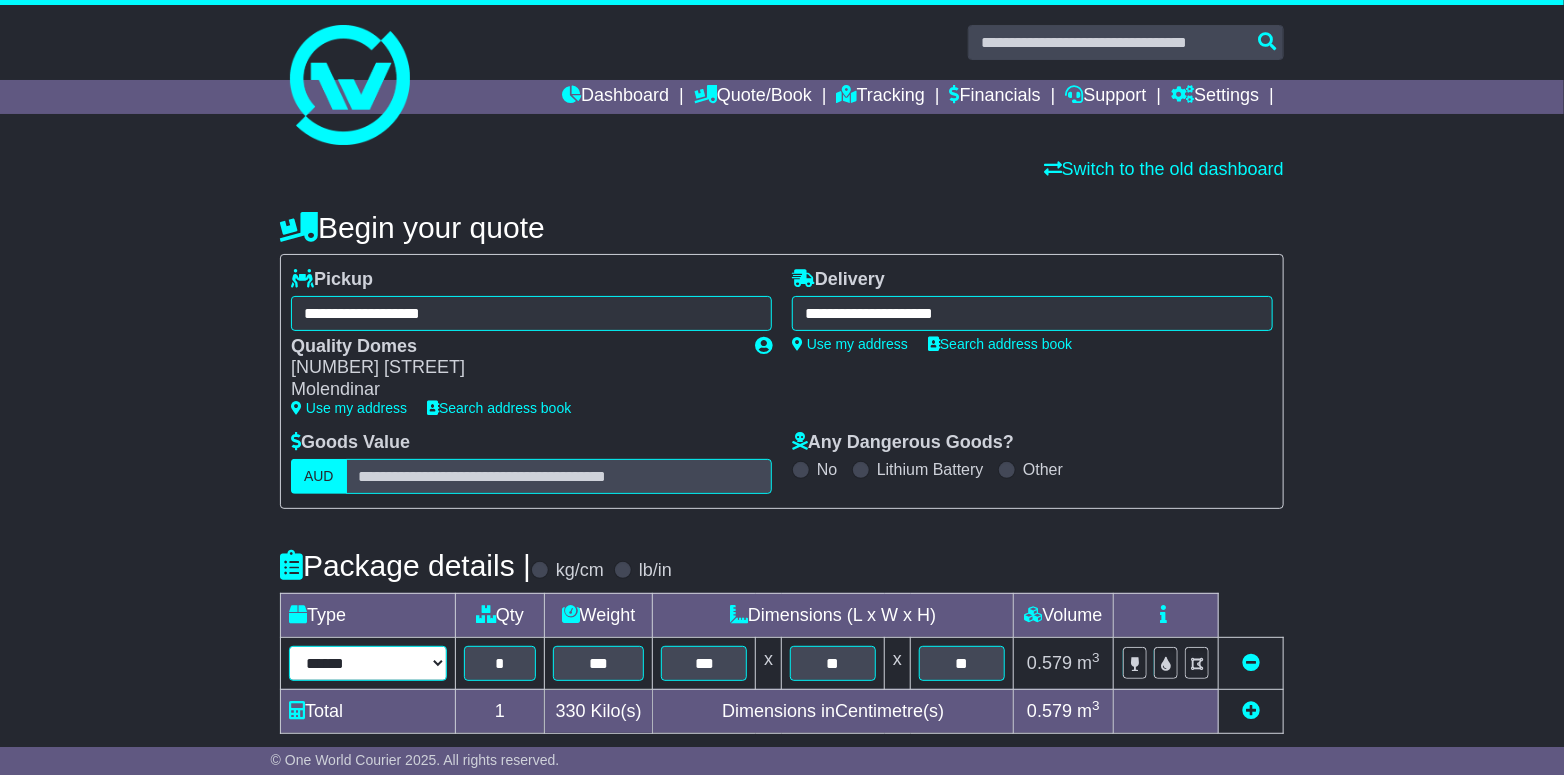 select on "*****" 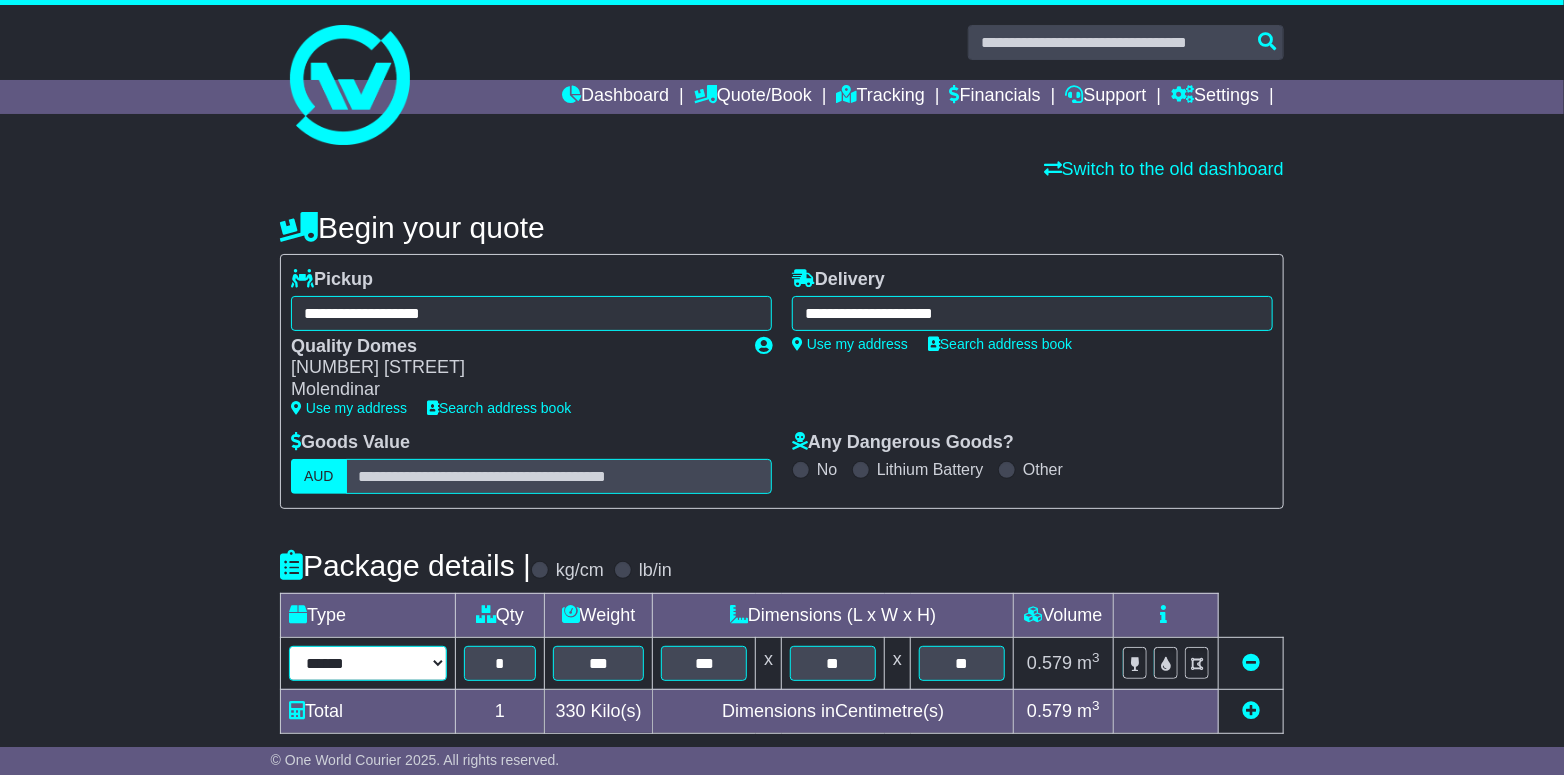 click on "**********" at bounding box center [368, 663] 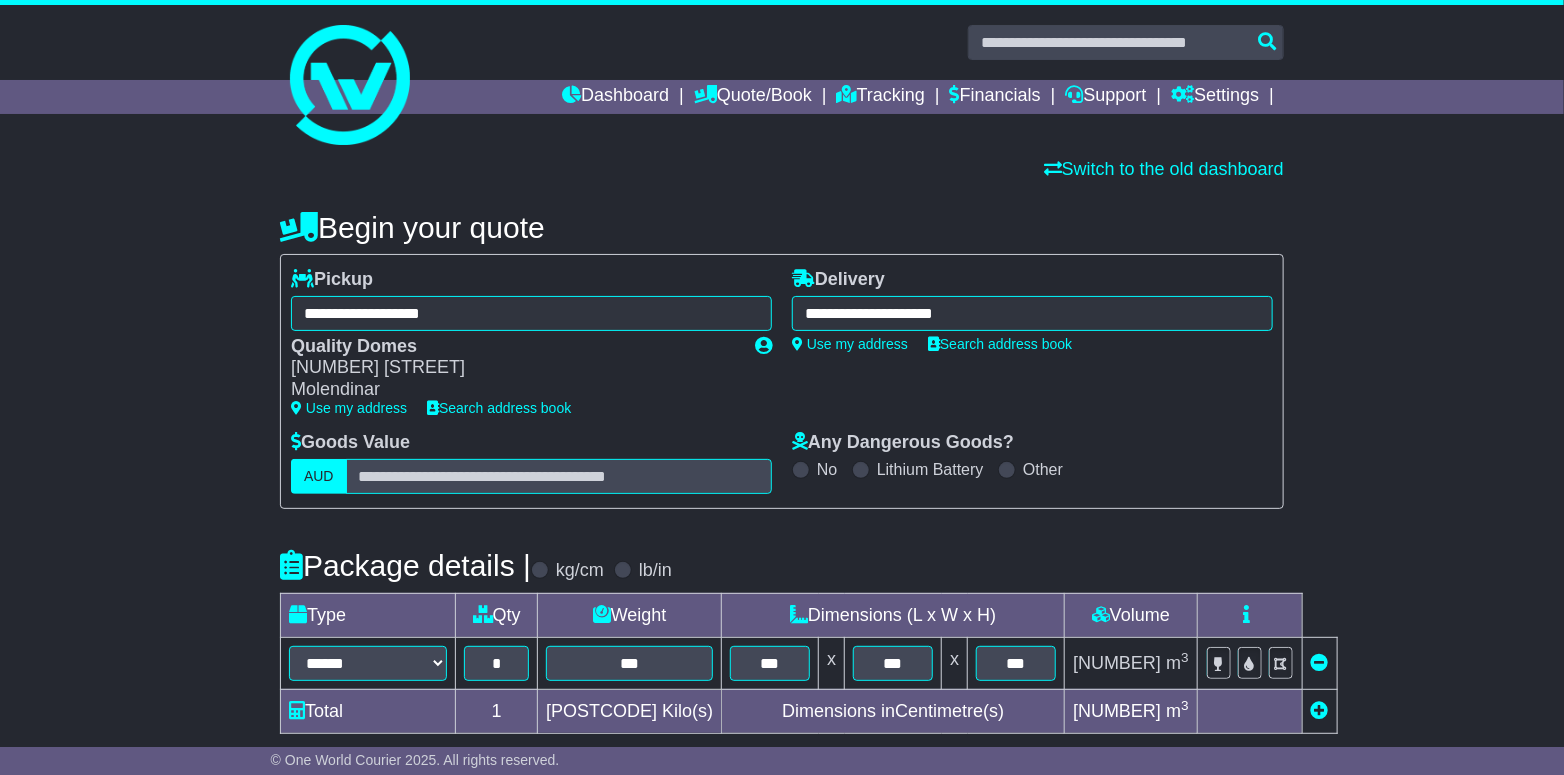click on "**********" at bounding box center [1032, 313] 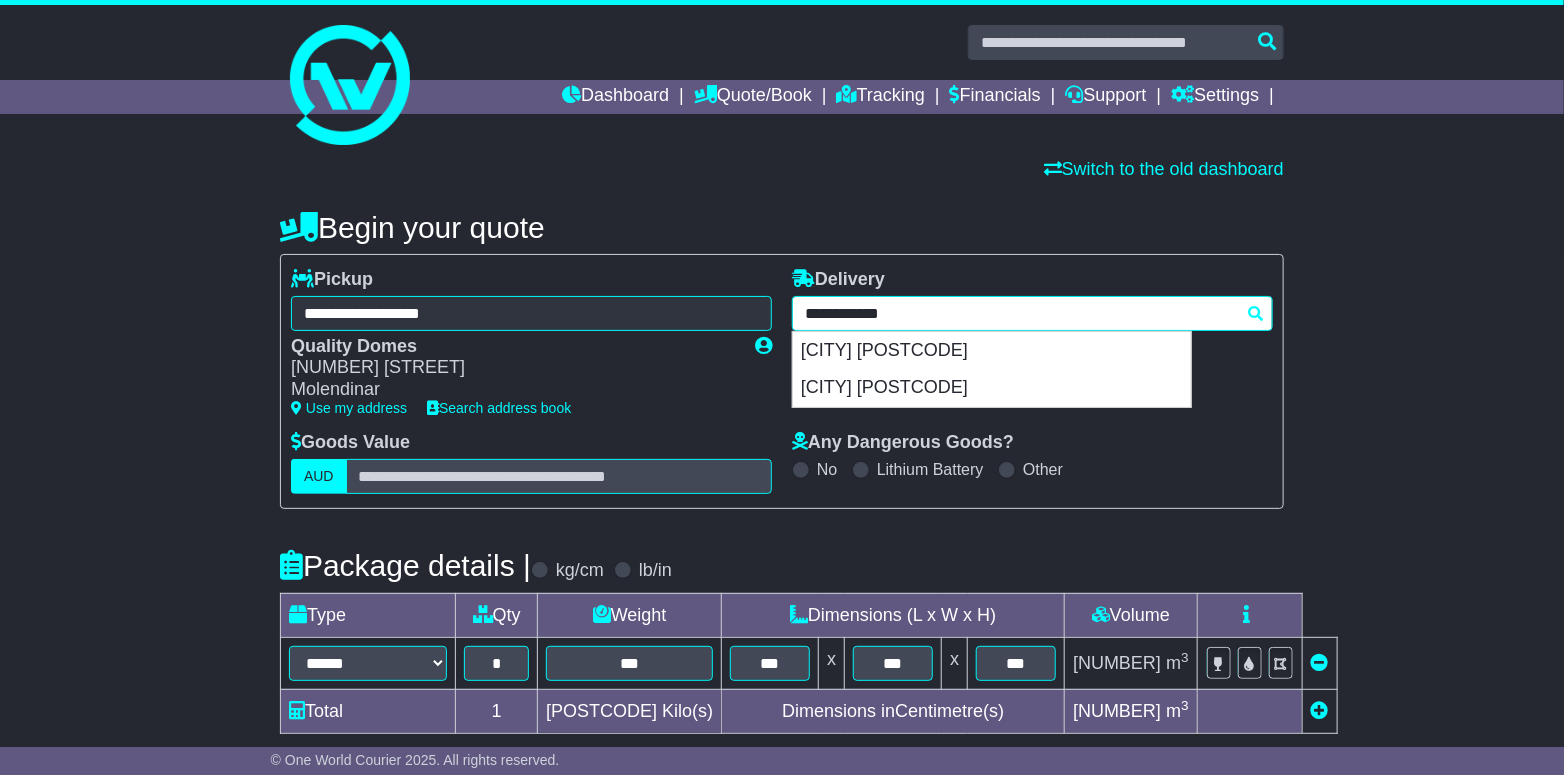 click on "**********" at bounding box center [1032, 313] 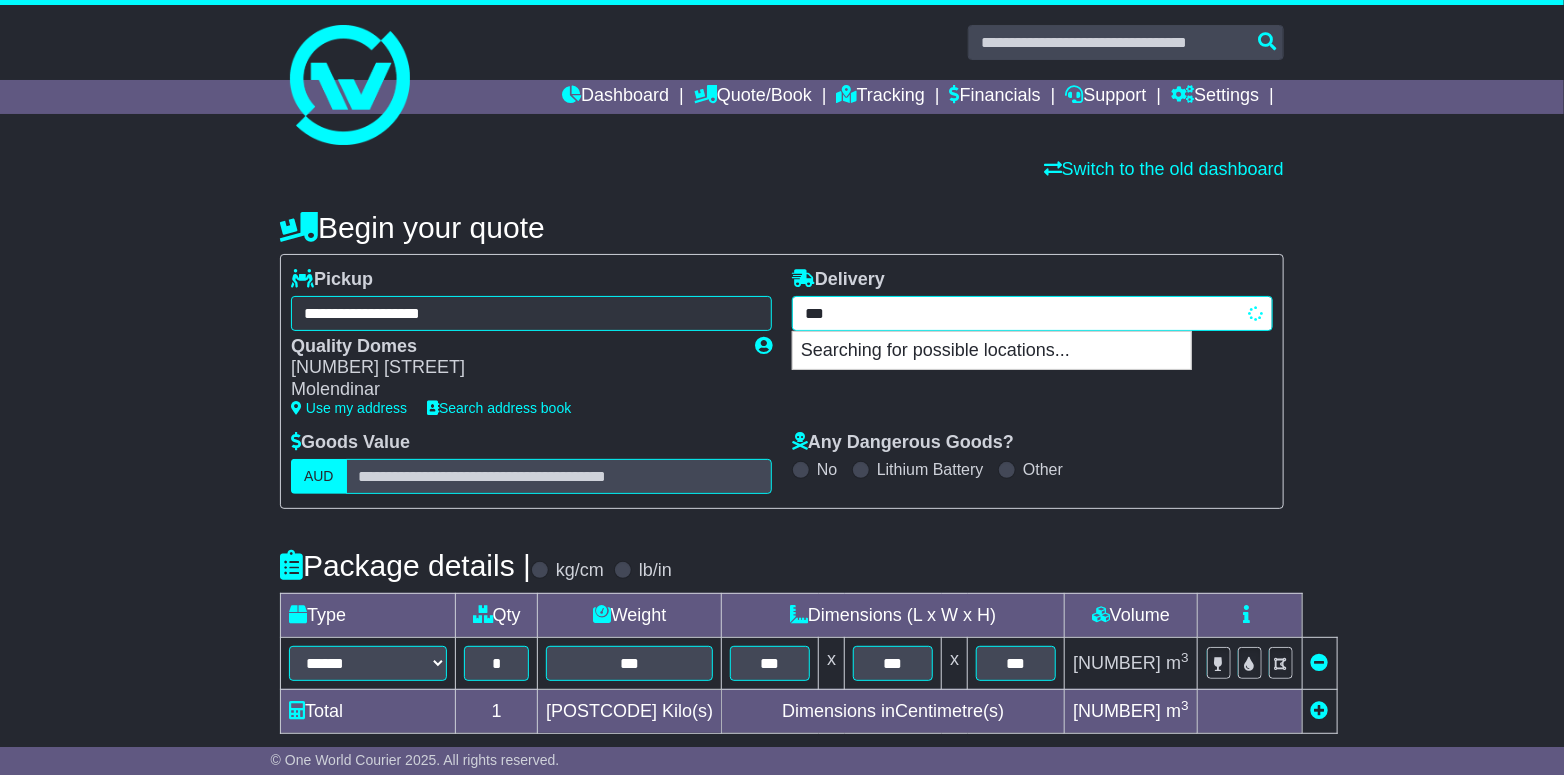 type on "****" 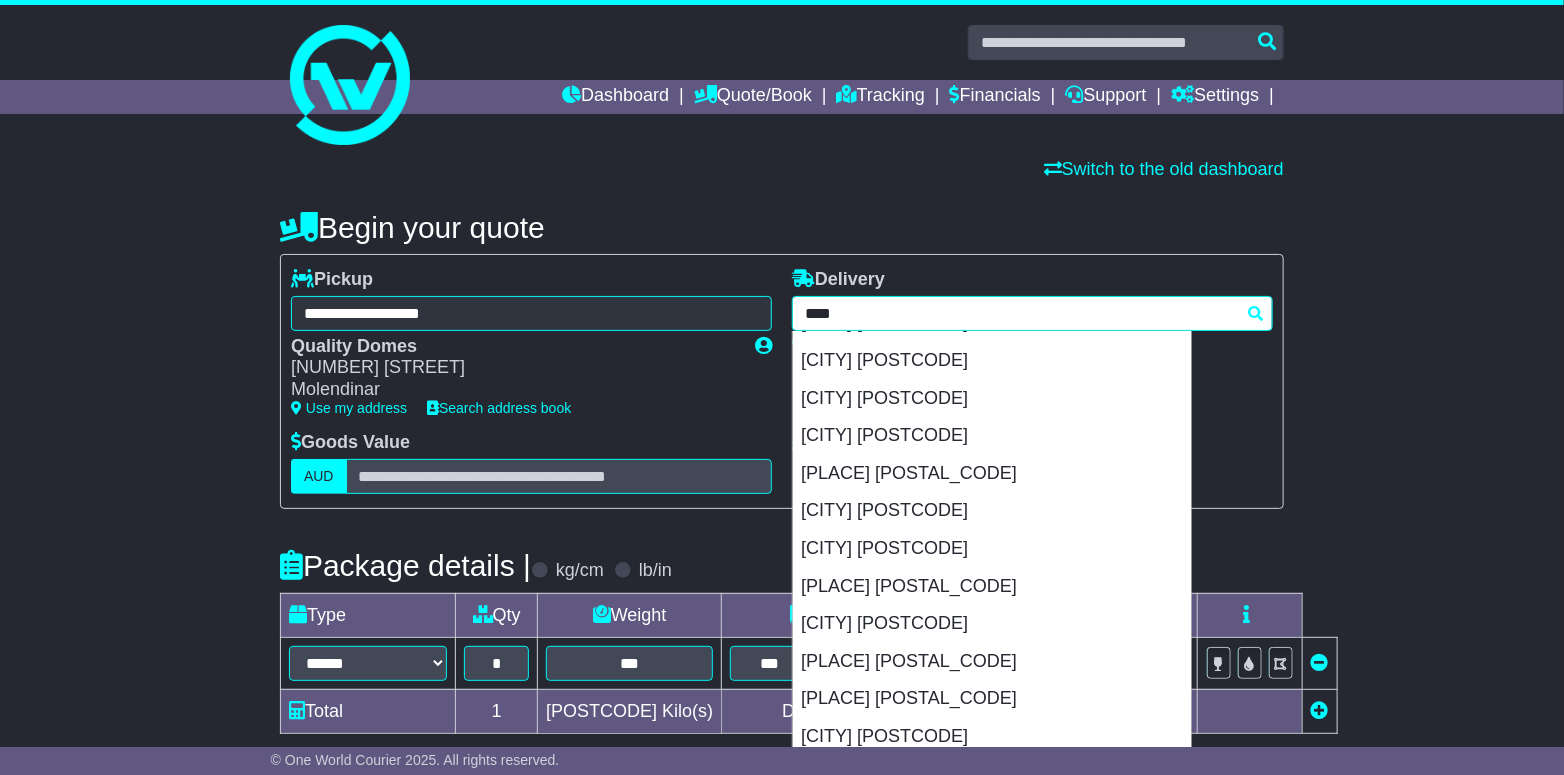 click on "[CITY] [POSTCODE]" at bounding box center (992, 211) 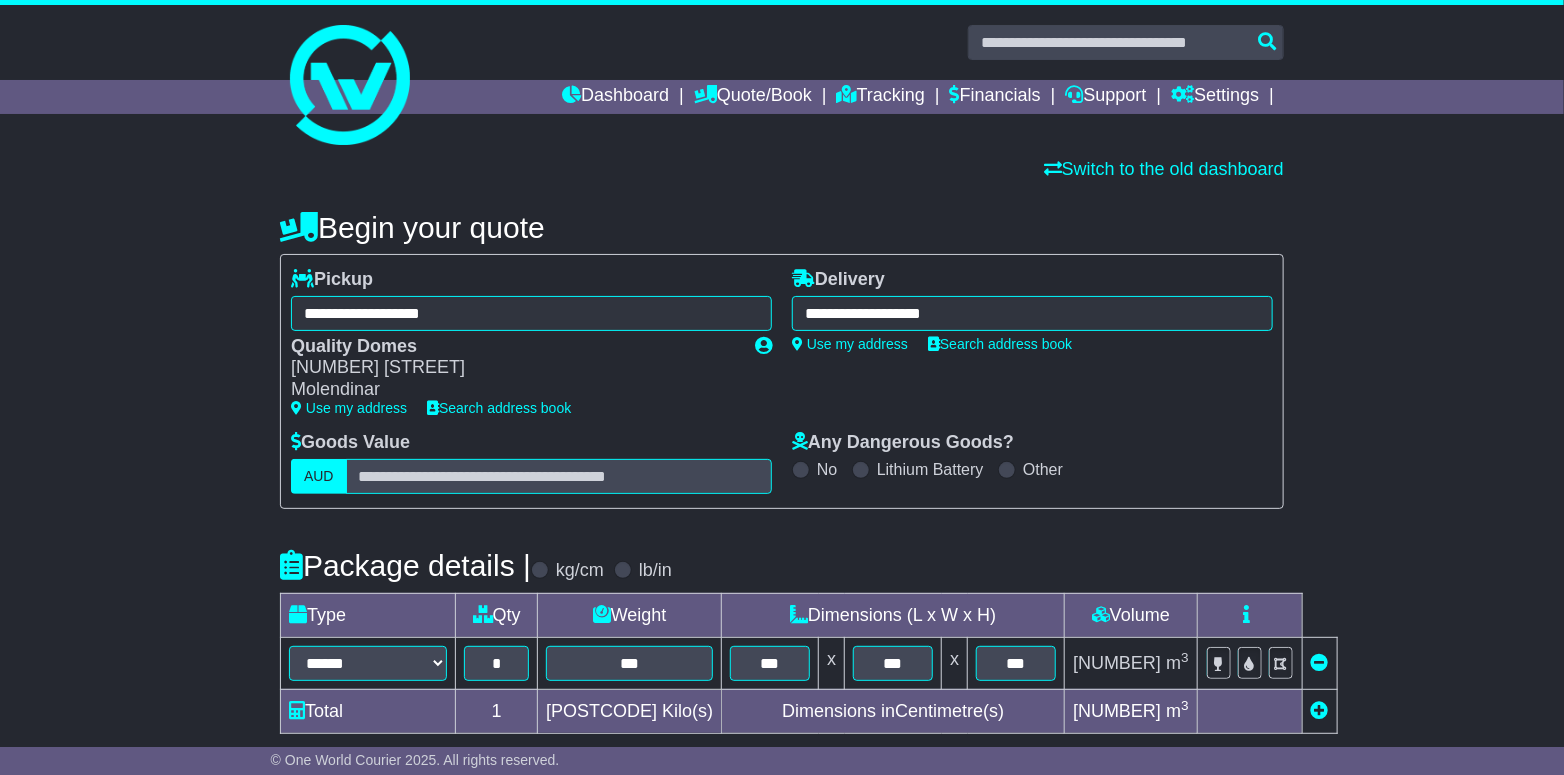 type on "**********" 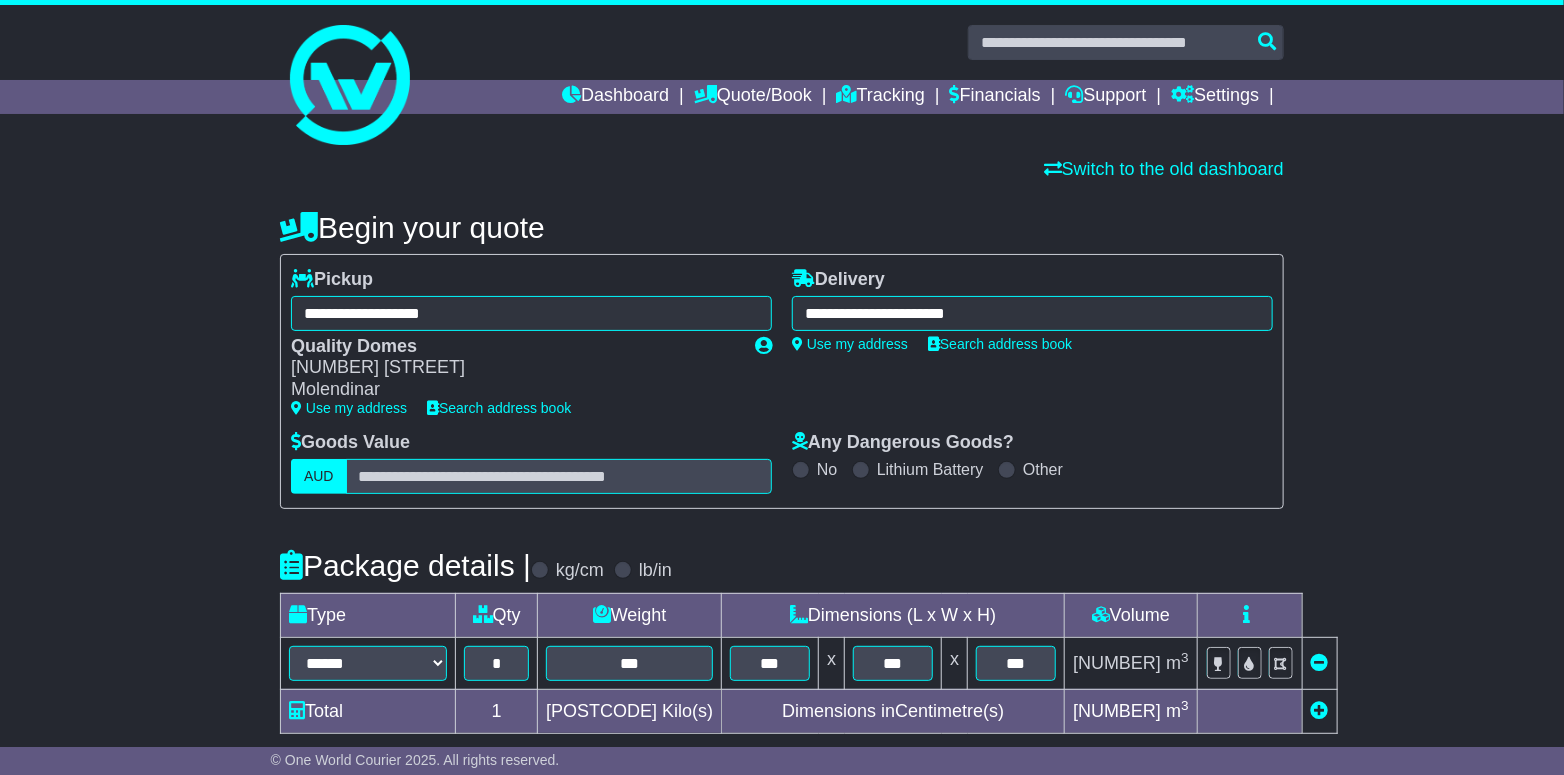 click on "**********" at bounding box center (782, 724) 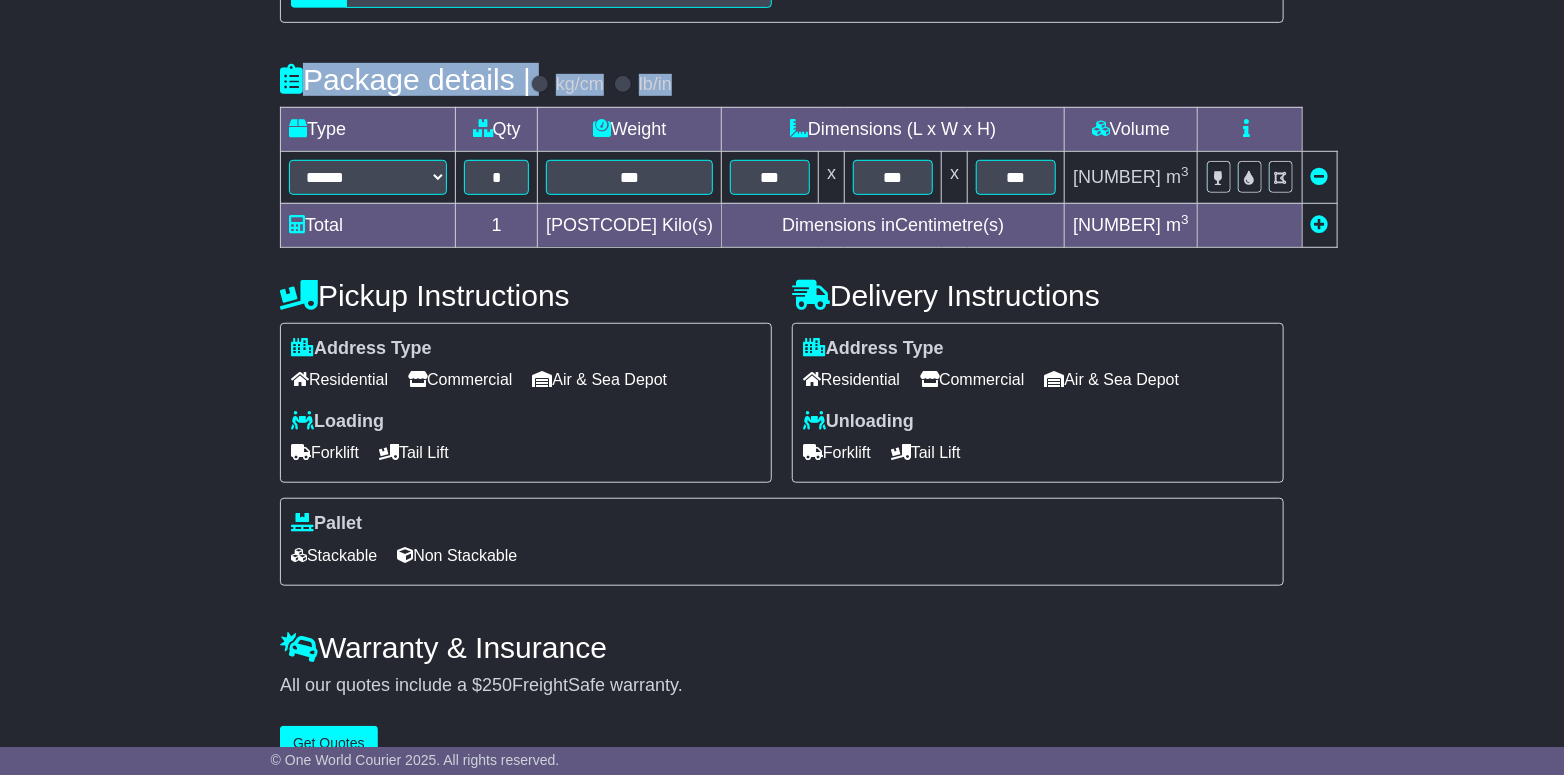 scroll, scrollTop: 524, scrollLeft: 0, axis: vertical 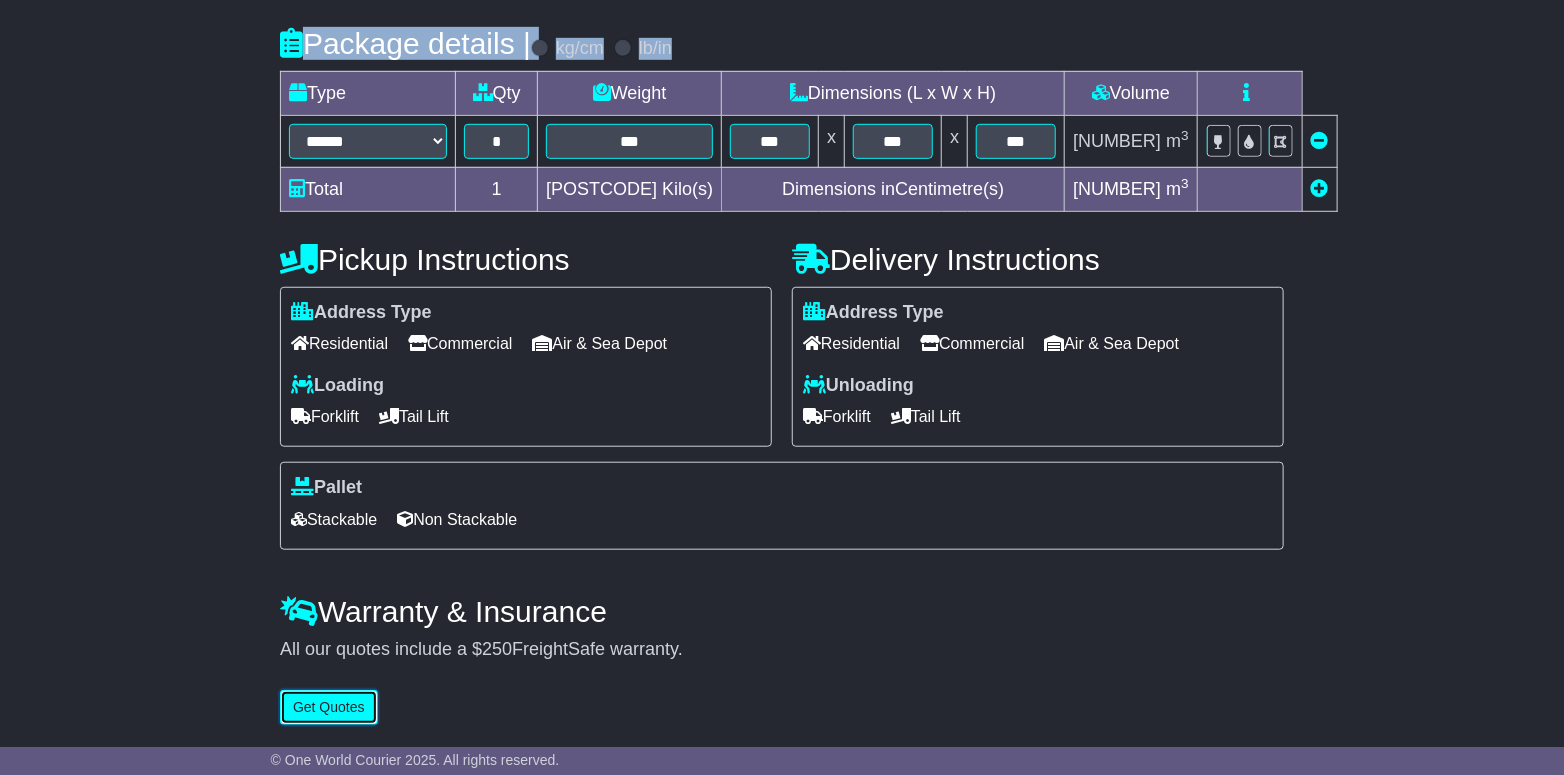 click on "Get Quotes" at bounding box center (329, 707) 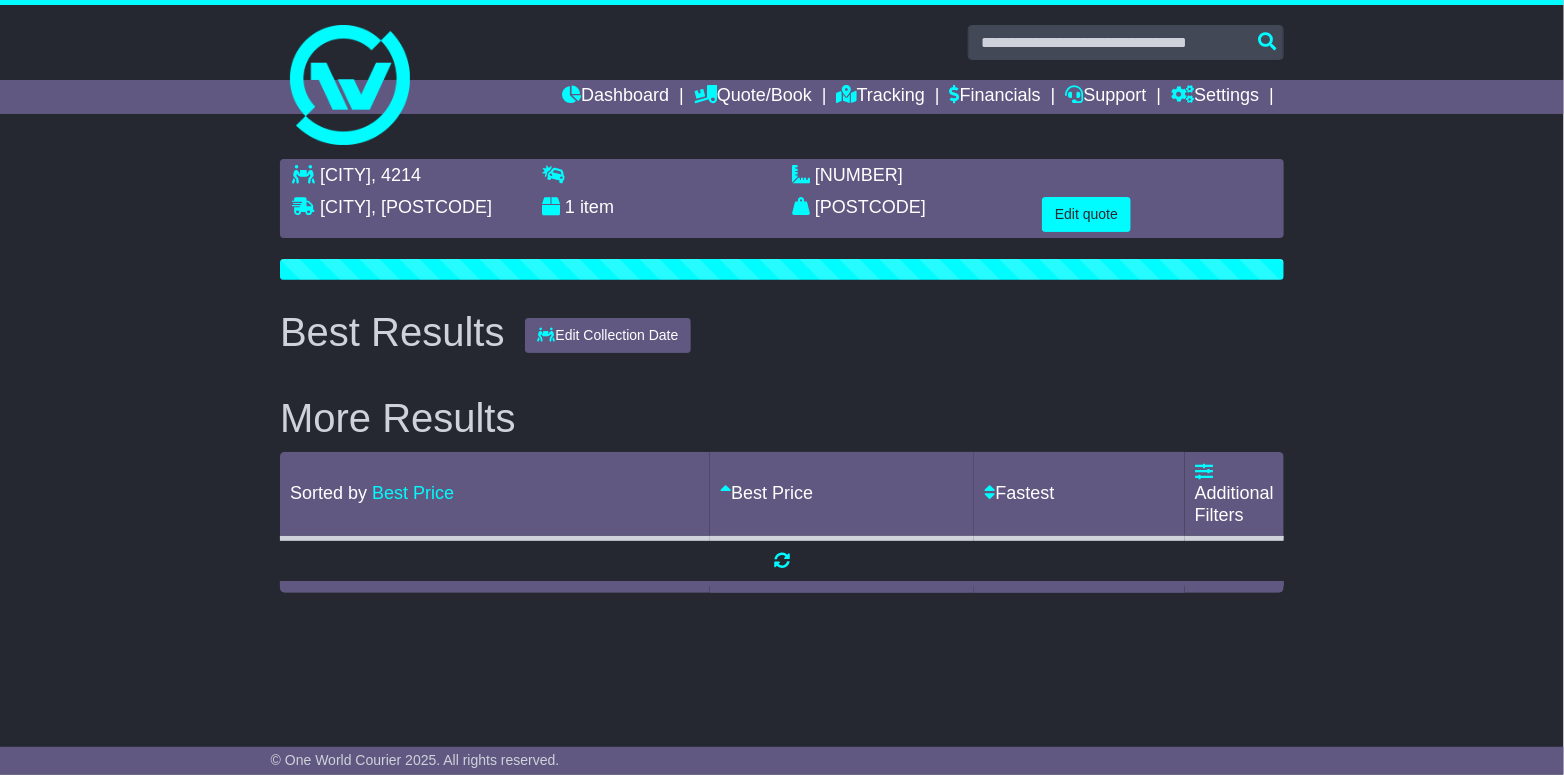 scroll, scrollTop: 0, scrollLeft: 0, axis: both 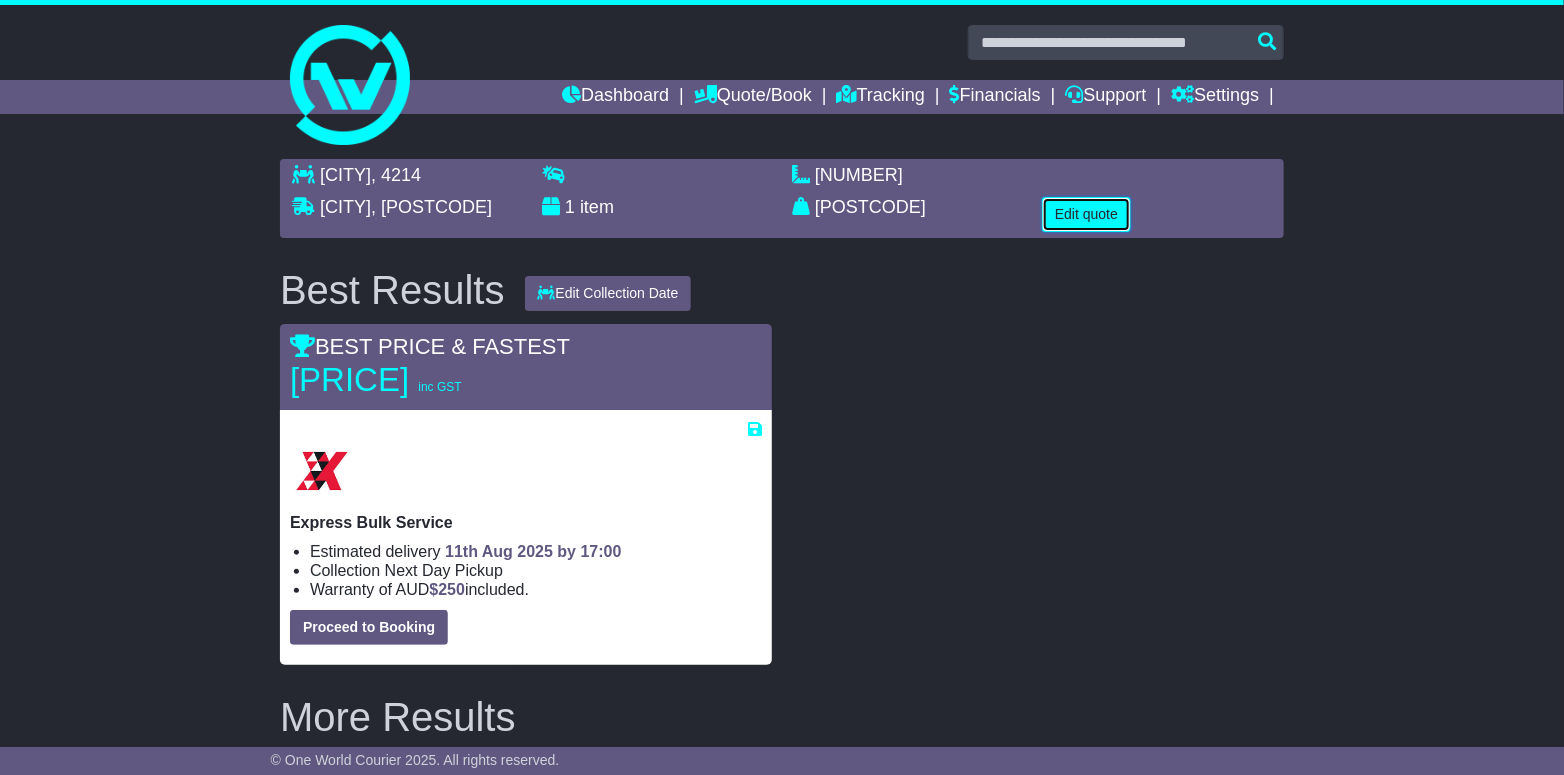 click on "Edit quote" at bounding box center [1086, 214] 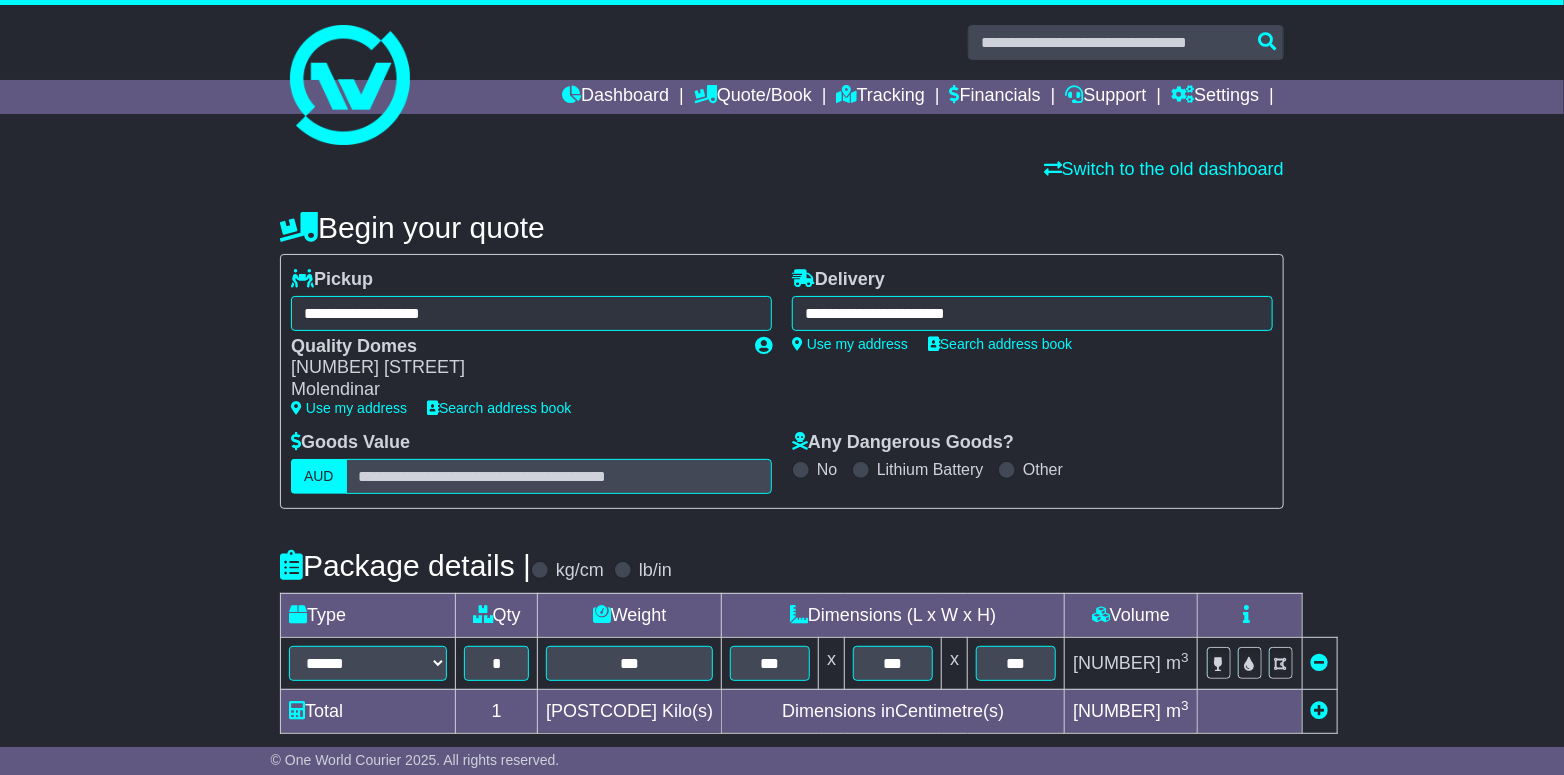 click on "**********" at bounding box center [531, 313] 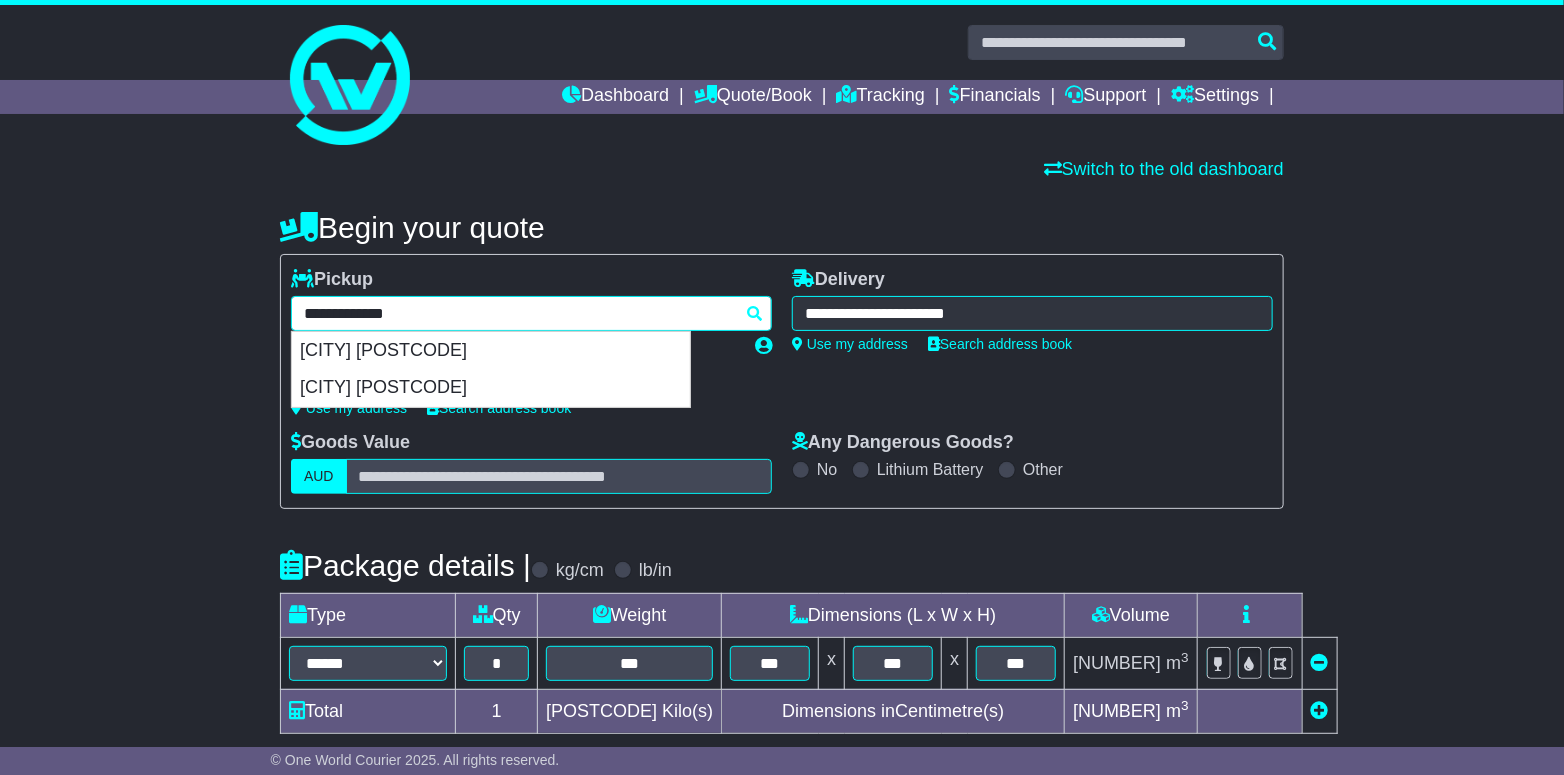 click on "**********" at bounding box center [531, 313] 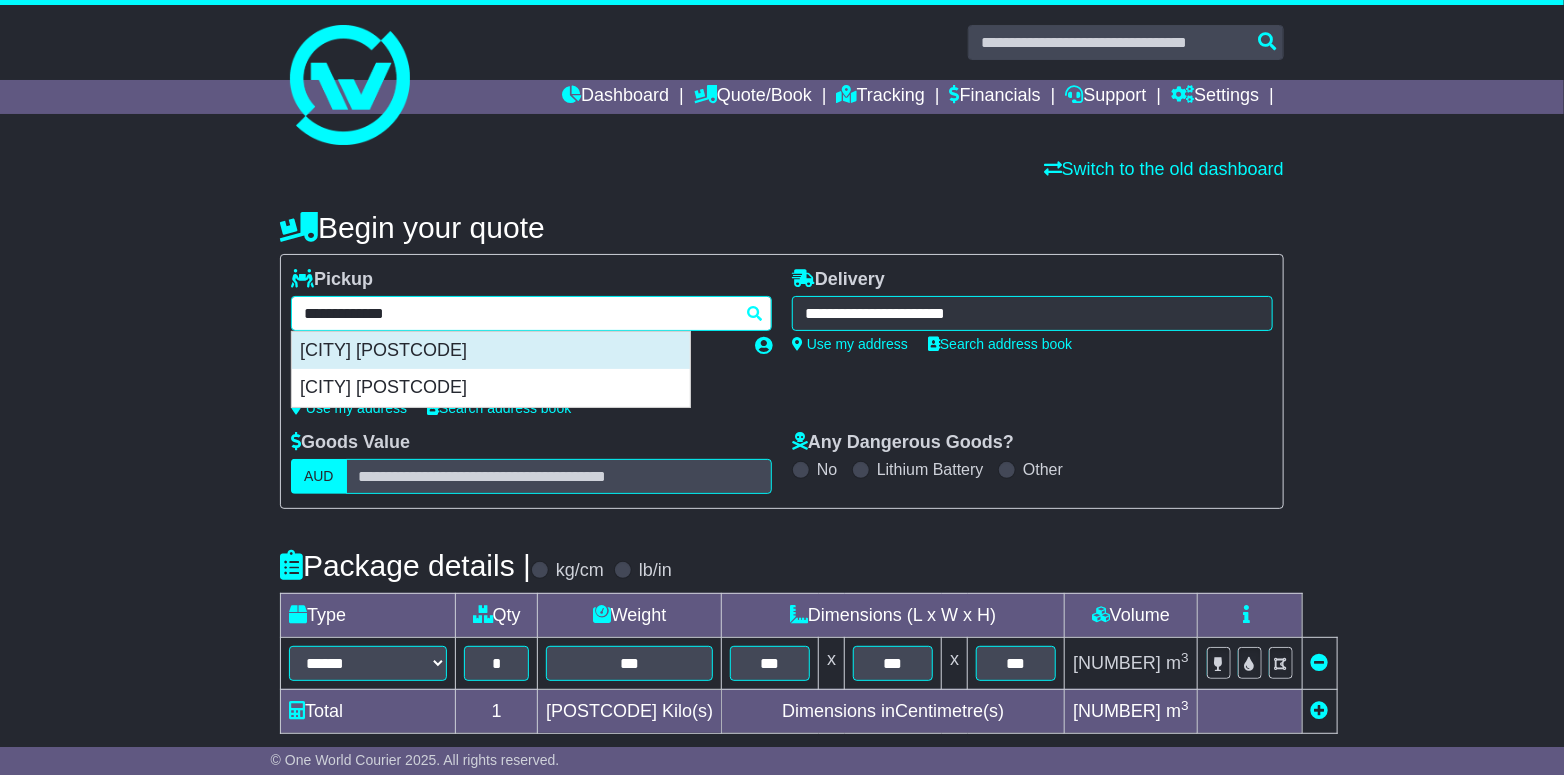 click on "[CITY] [POSTCODE]" at bounding box center (491, 351) 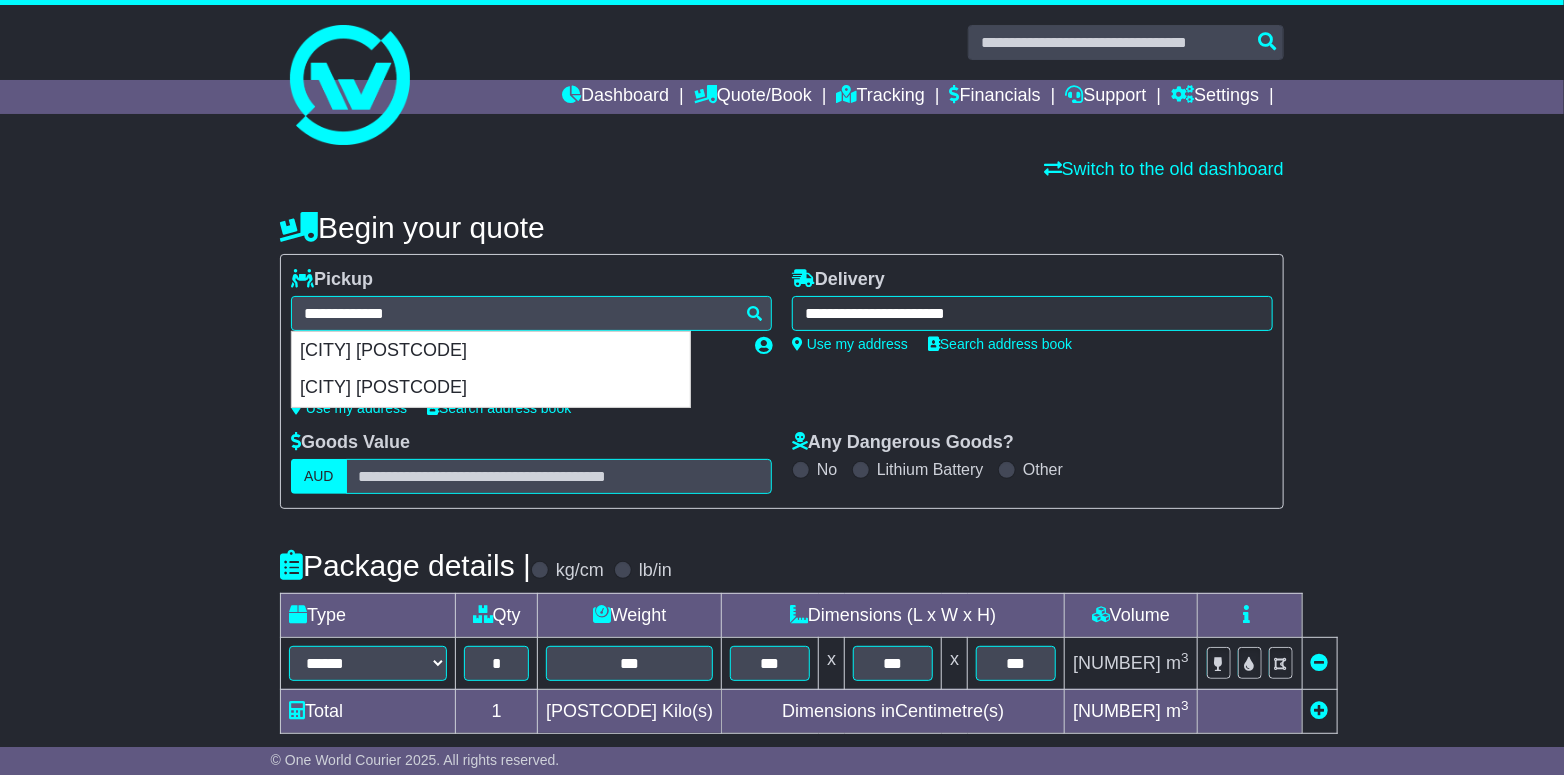 type on "**********" 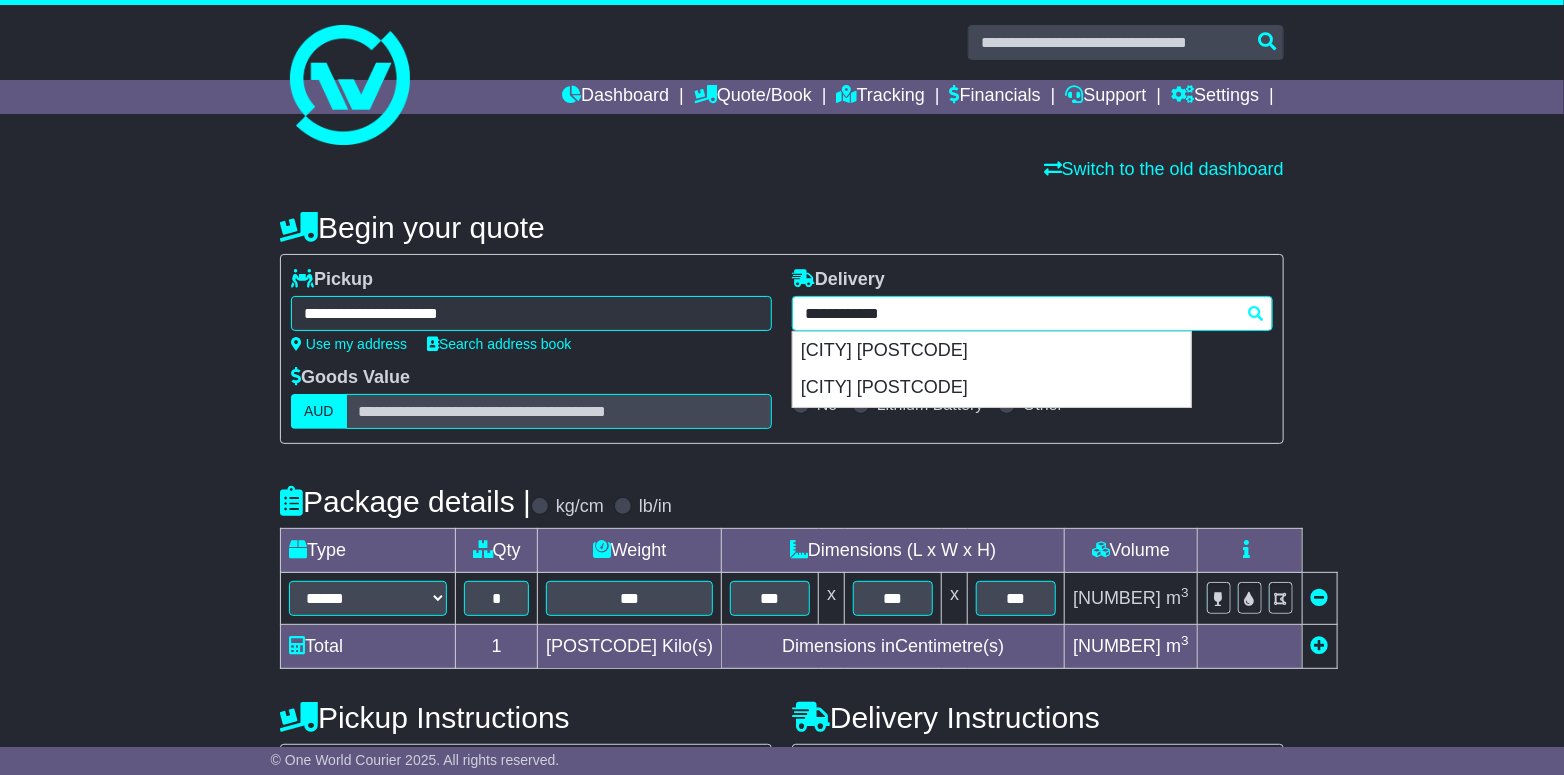 click on "**********" at bounding box center (1032, 313) 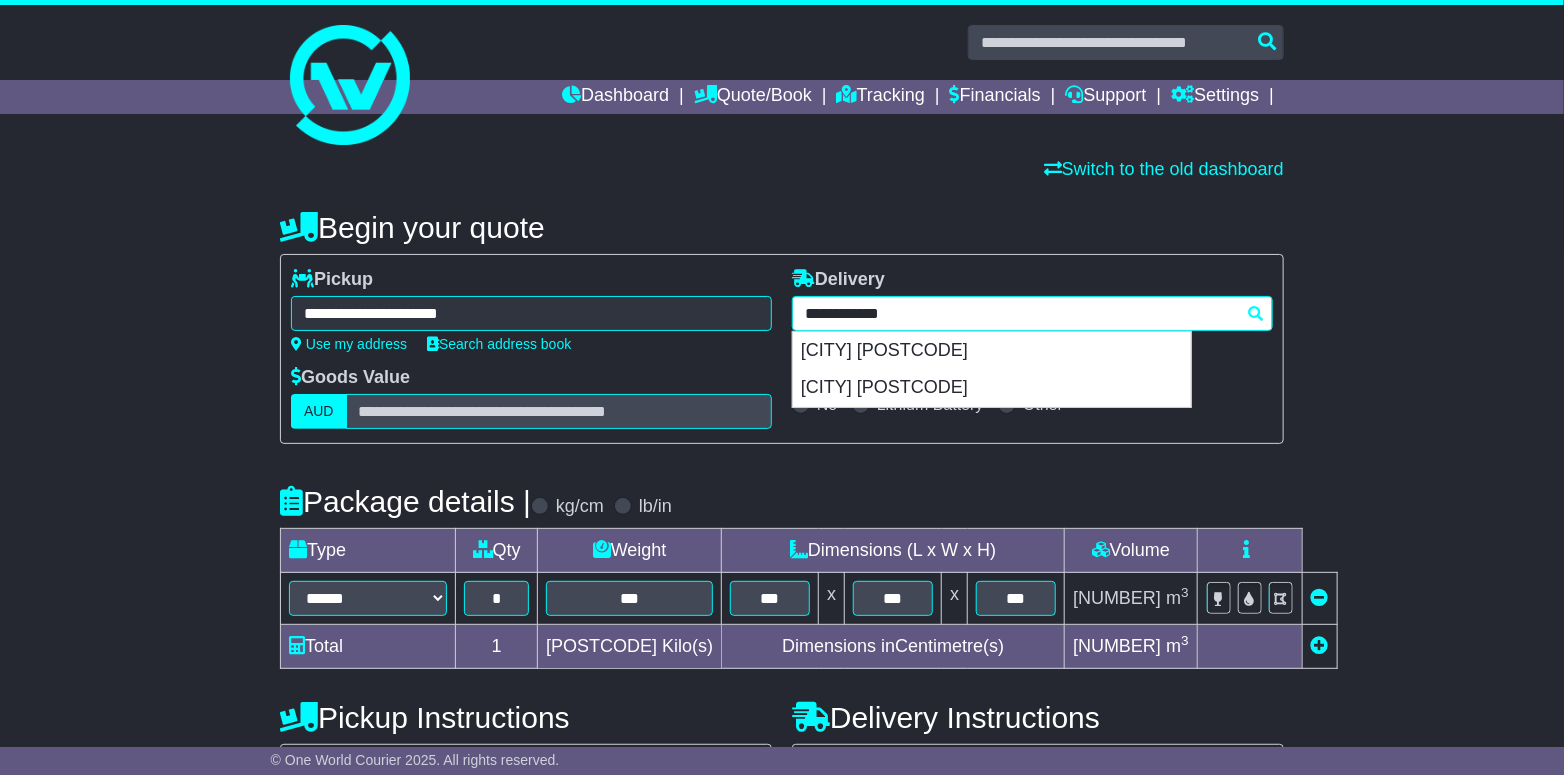 click on "**********" at bounding box center [1032, 313] 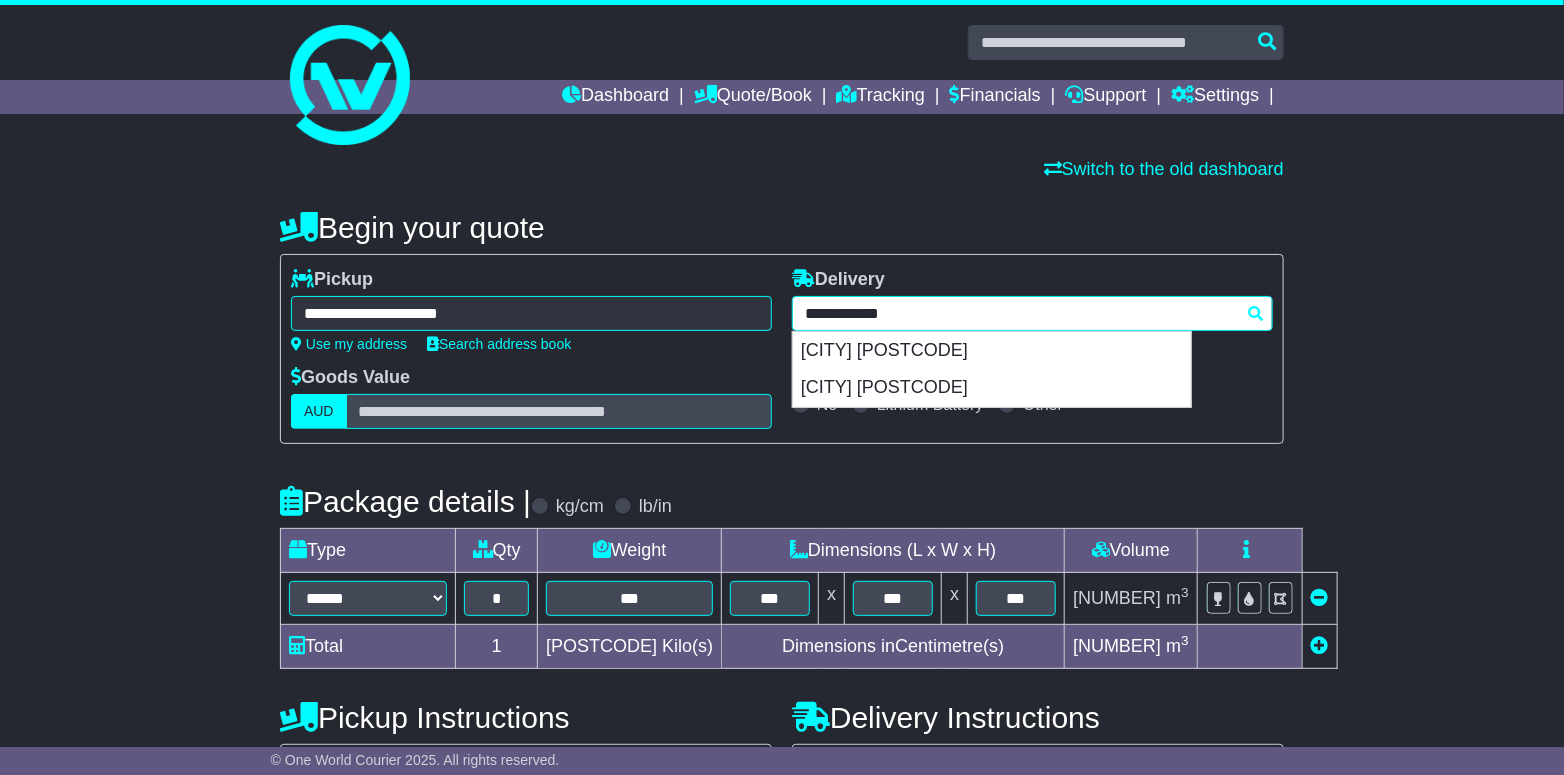 click on "**********" at bounding box center [1032, 313] 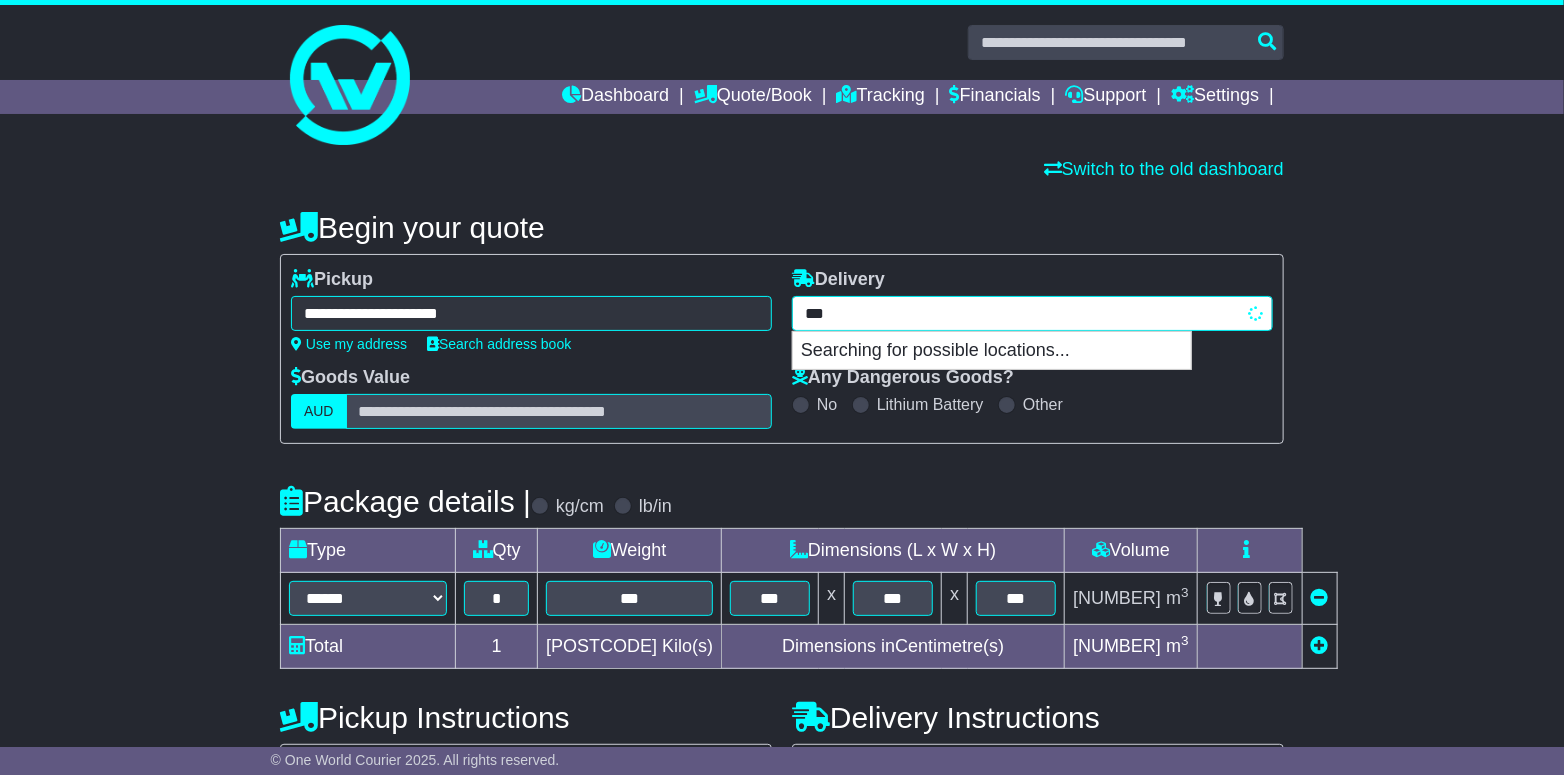 type on "****" 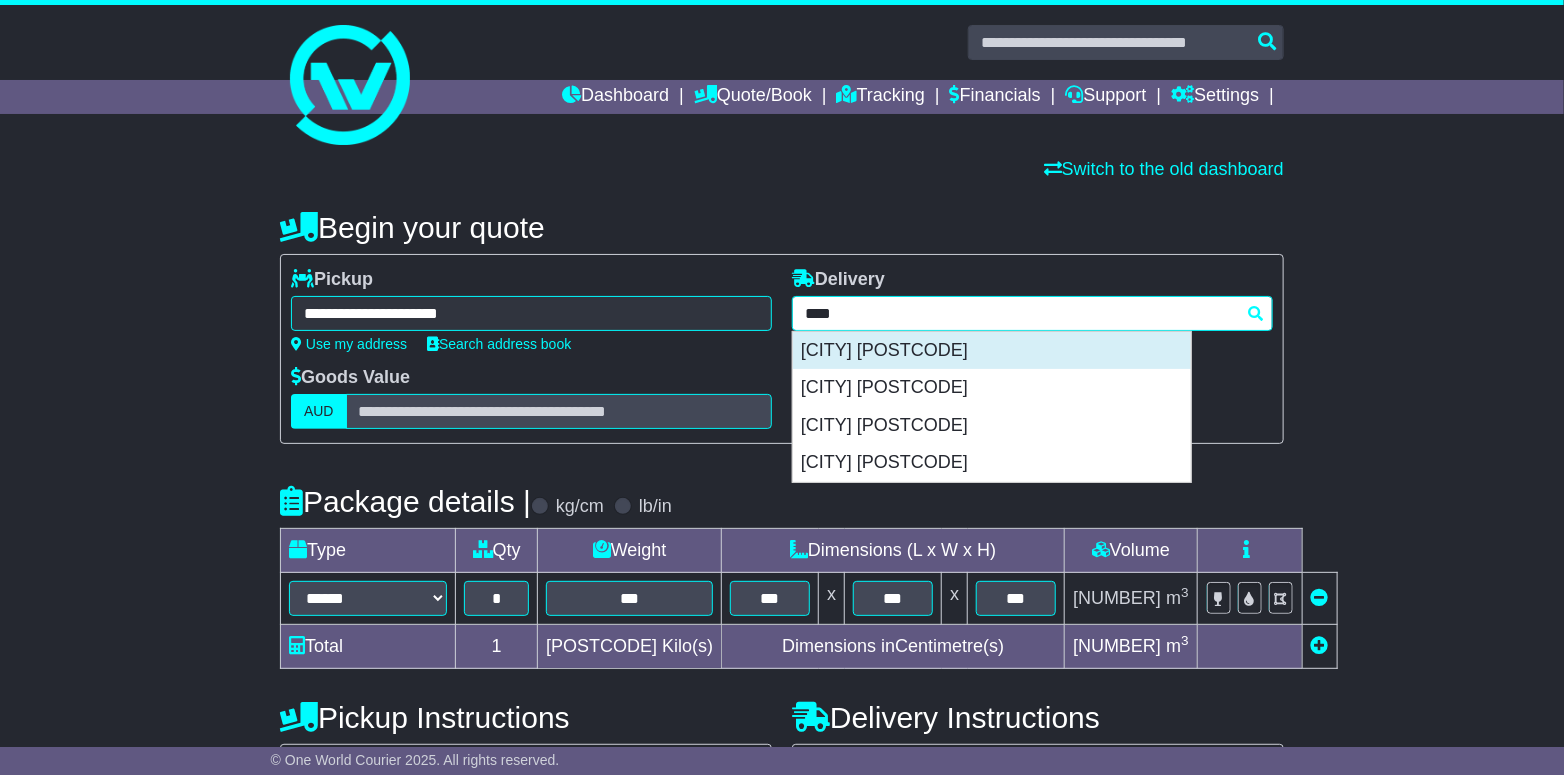 click on "[CITY] [POSTCODE]" at bounding box center [992, 351] 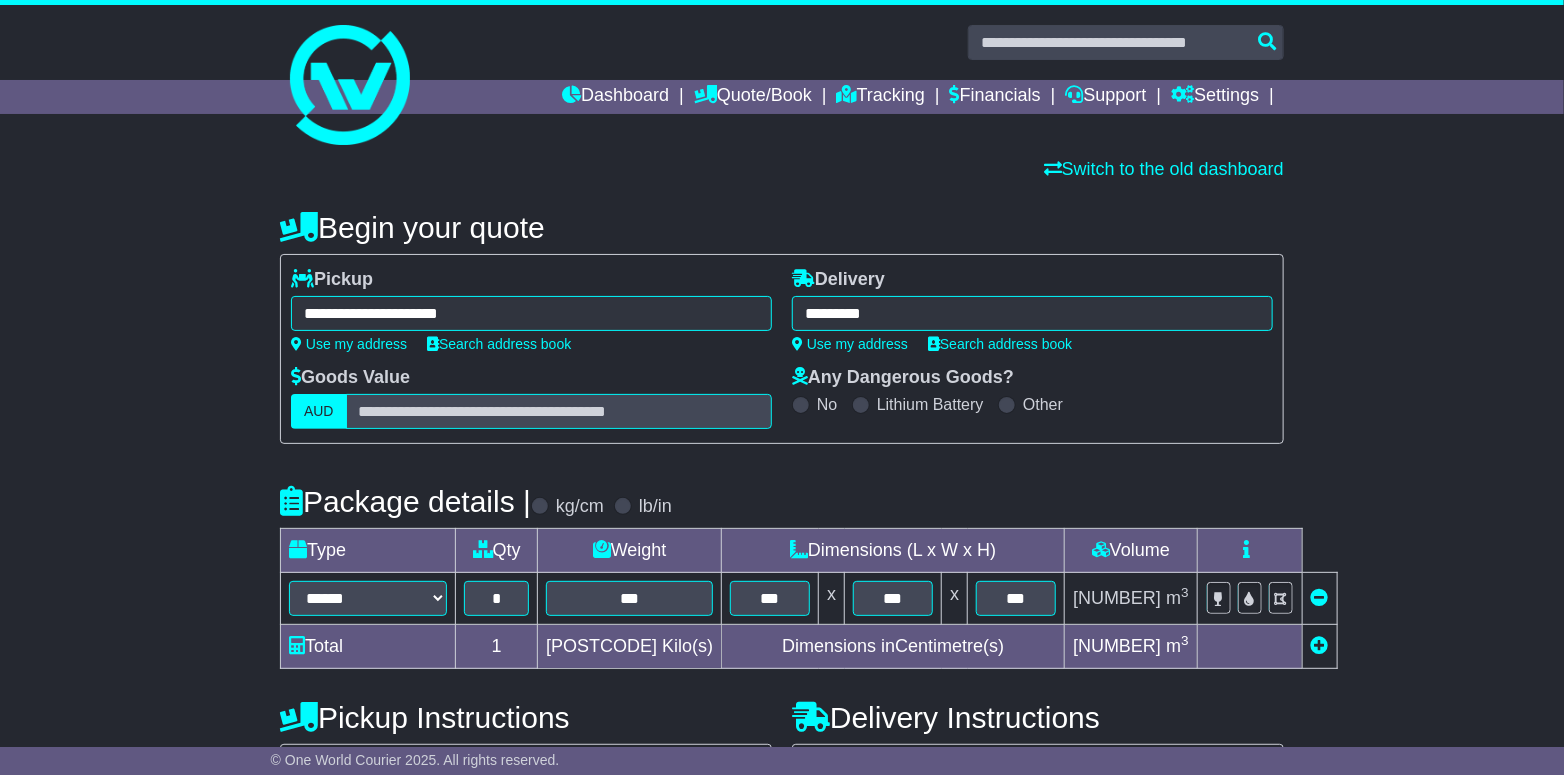 type on "**********" 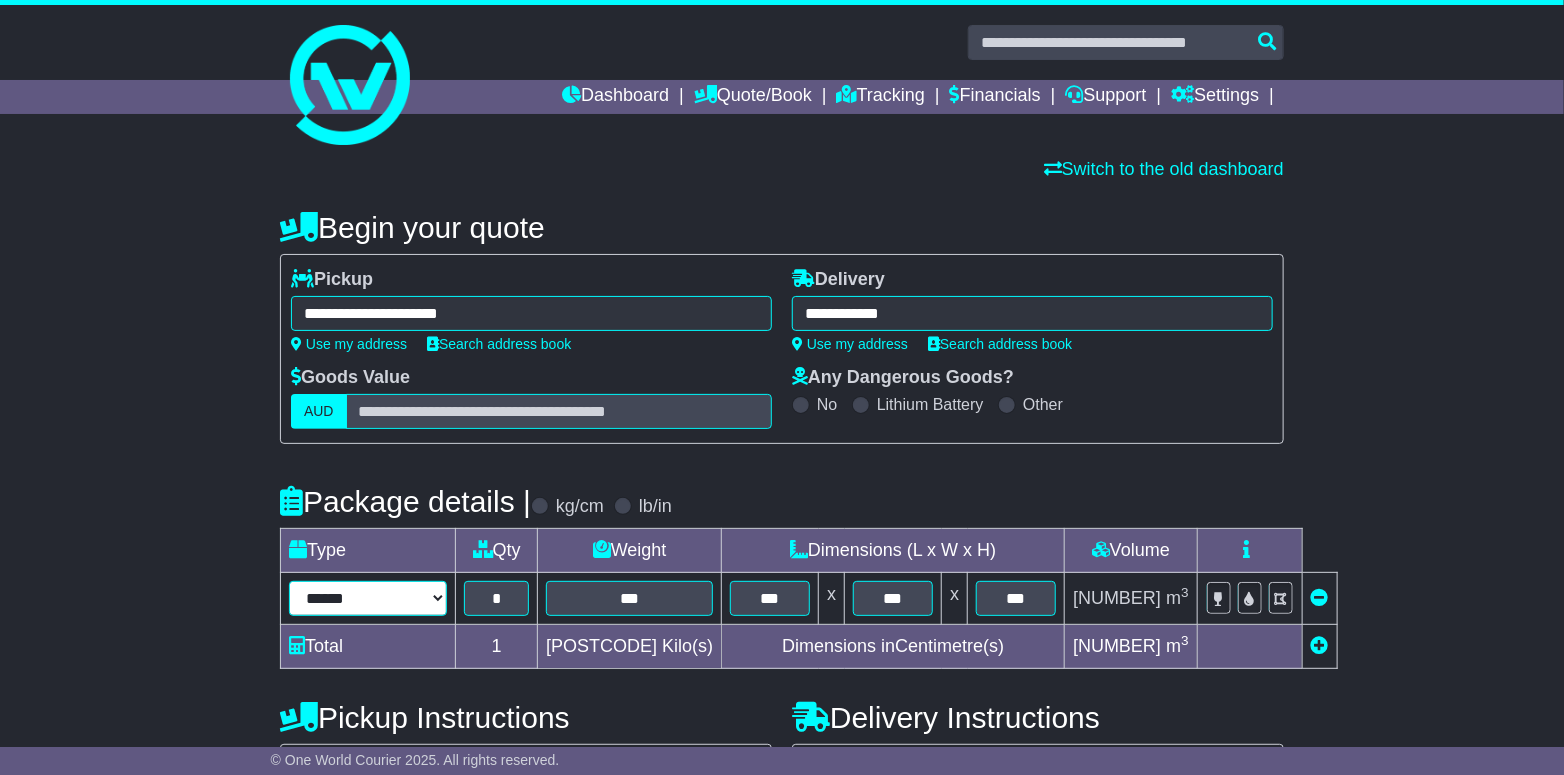 click on "**********" at bounding box center (368, 598) 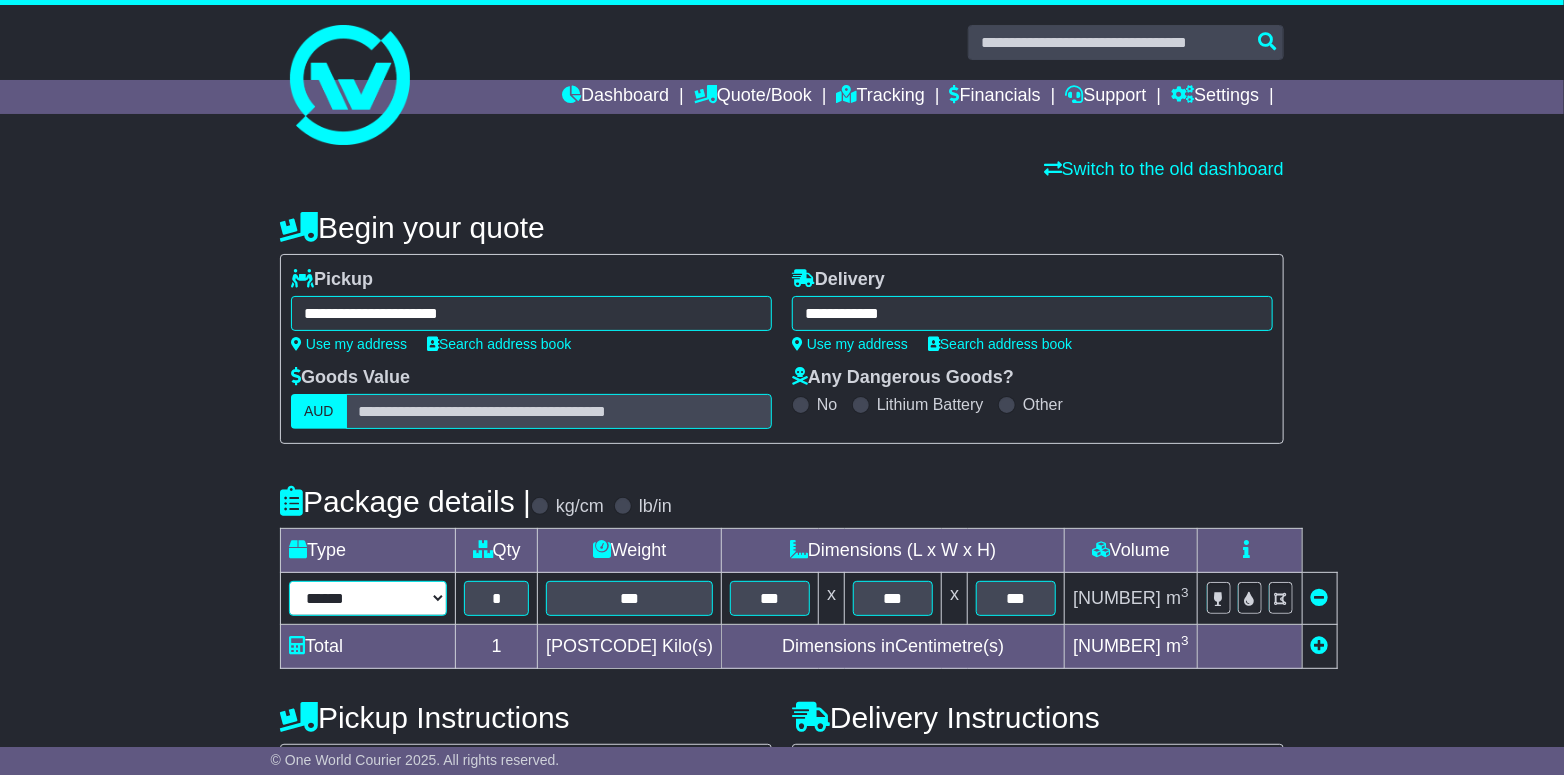 select on "*****" 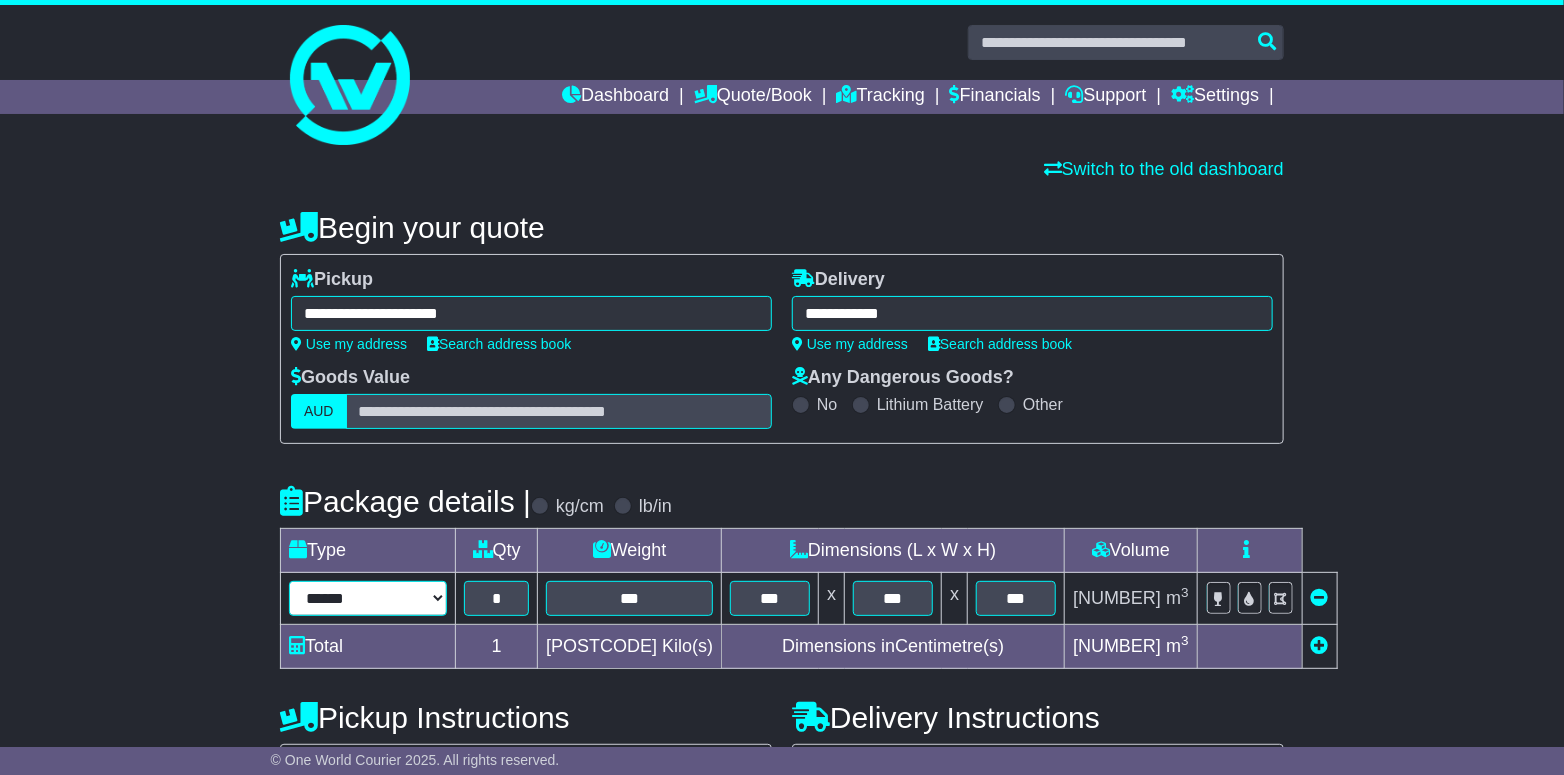 click on "**********" at bounding box center [368, 598] 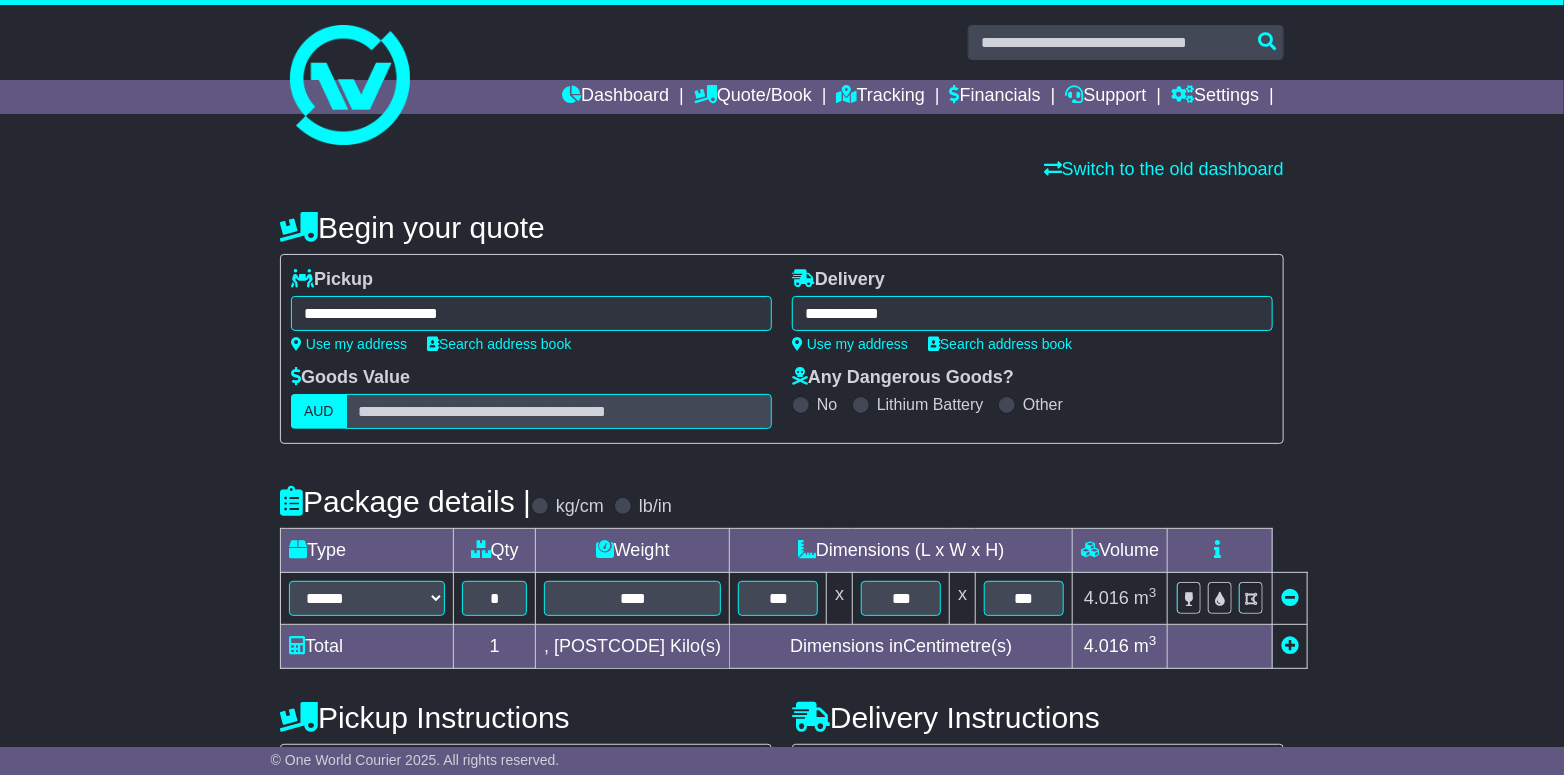 click on "**********" at bounding box center [782, 692] 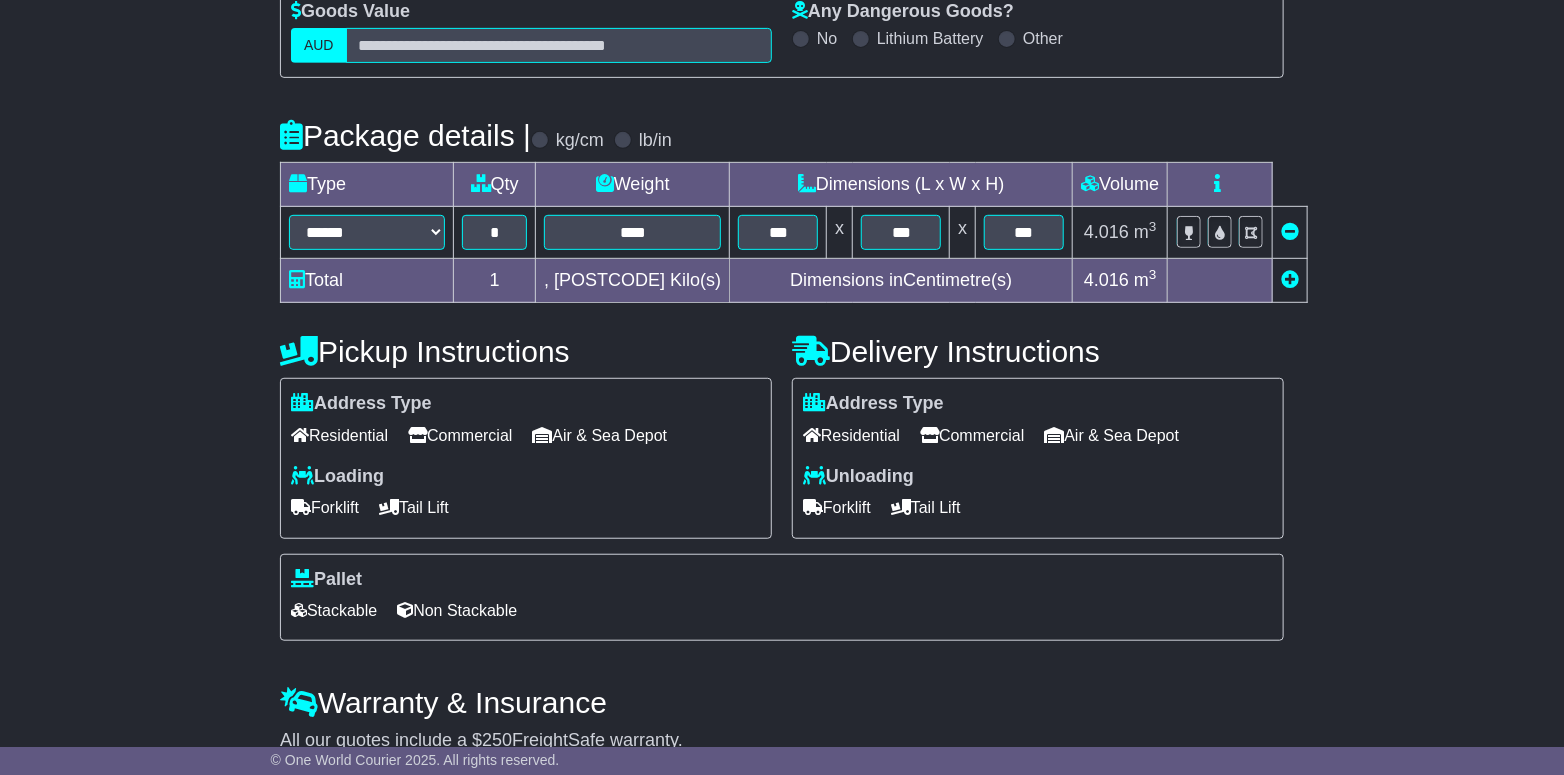 scroll, scrollTop: 459, scrollLeft: 0, axis: vertical 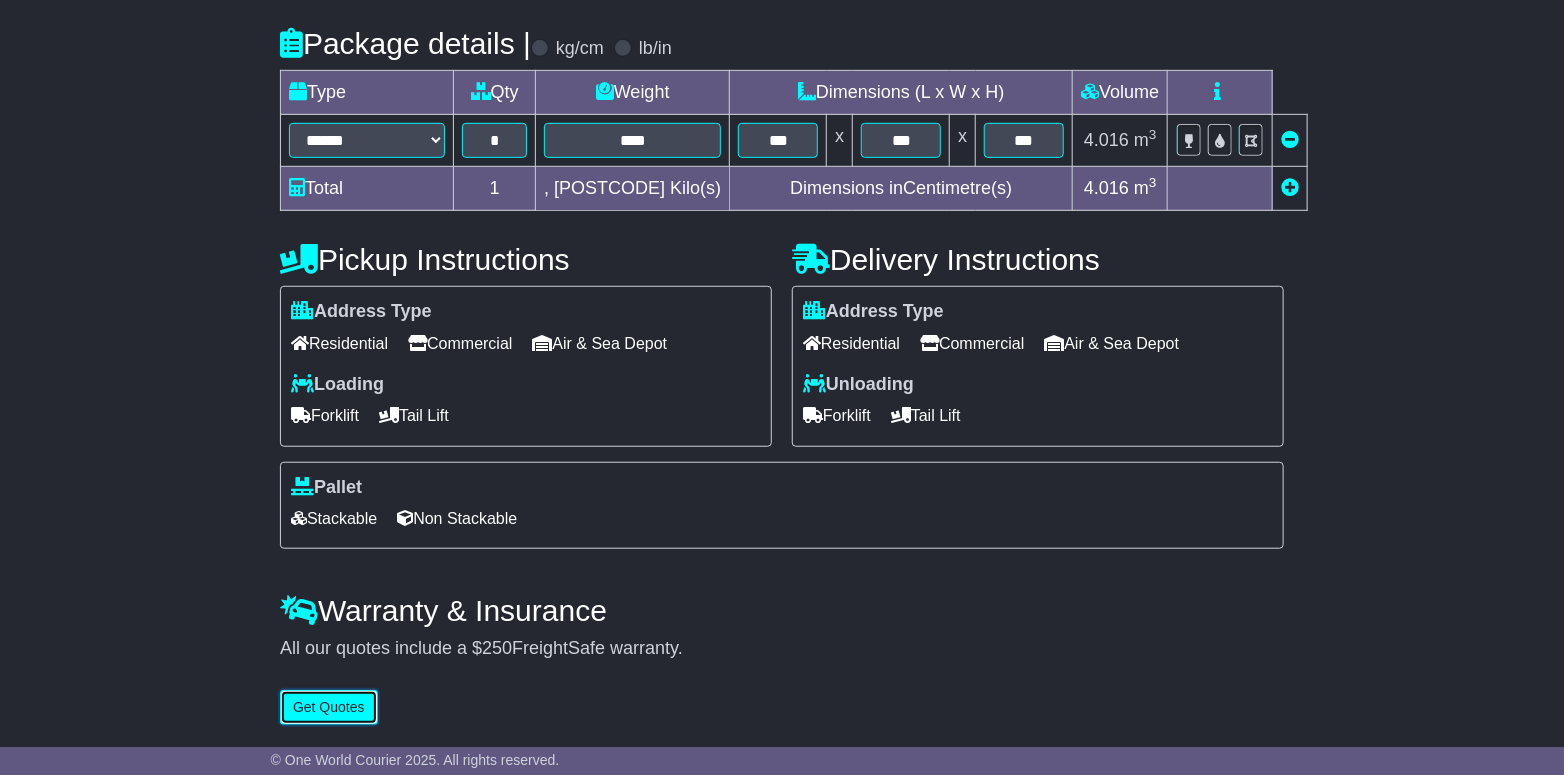 click on "Get Quotes" at bounding box center (329, 707) 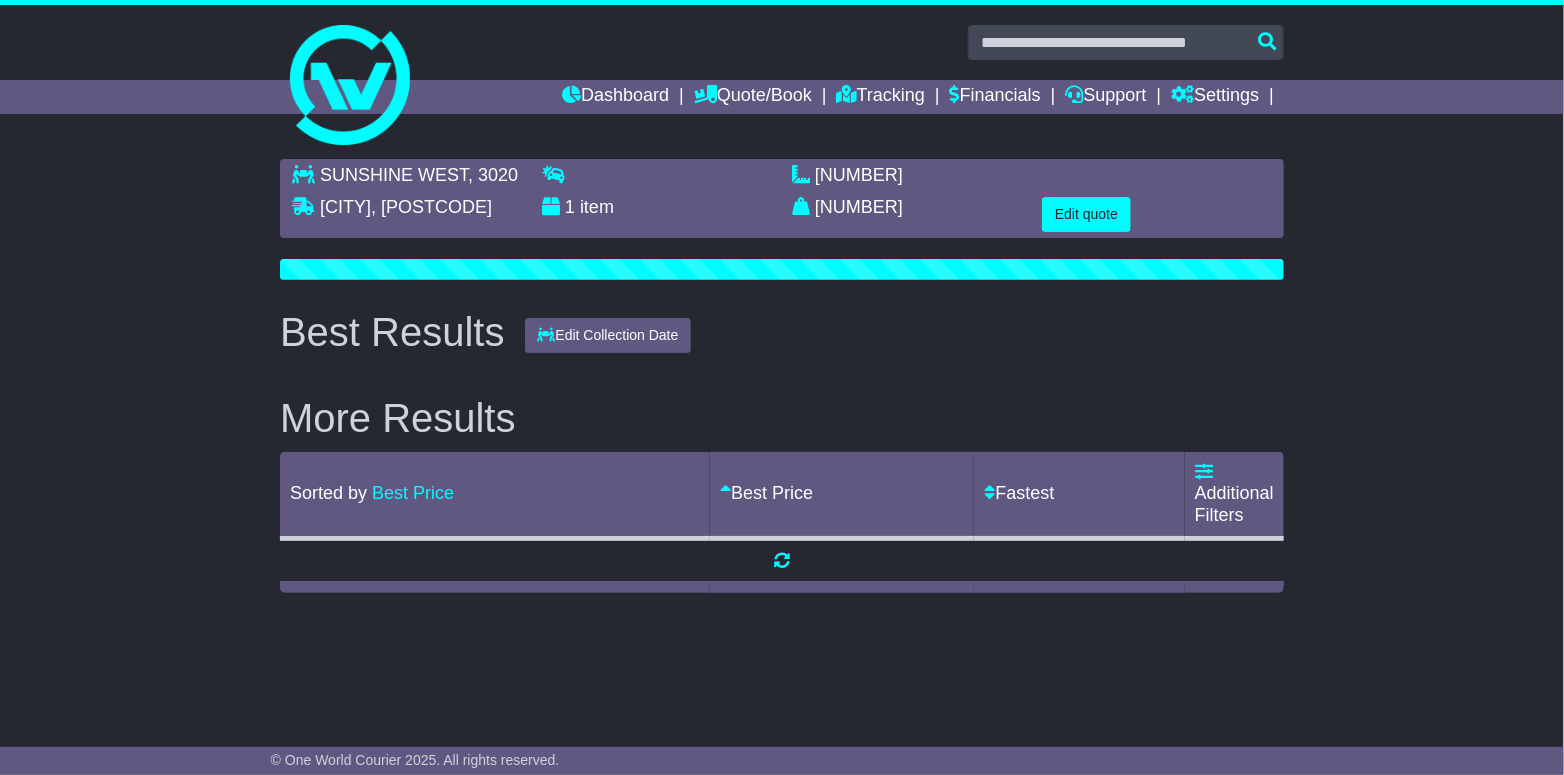 scroll, scrollTop: 0, scrollLeft: 0, axis: both 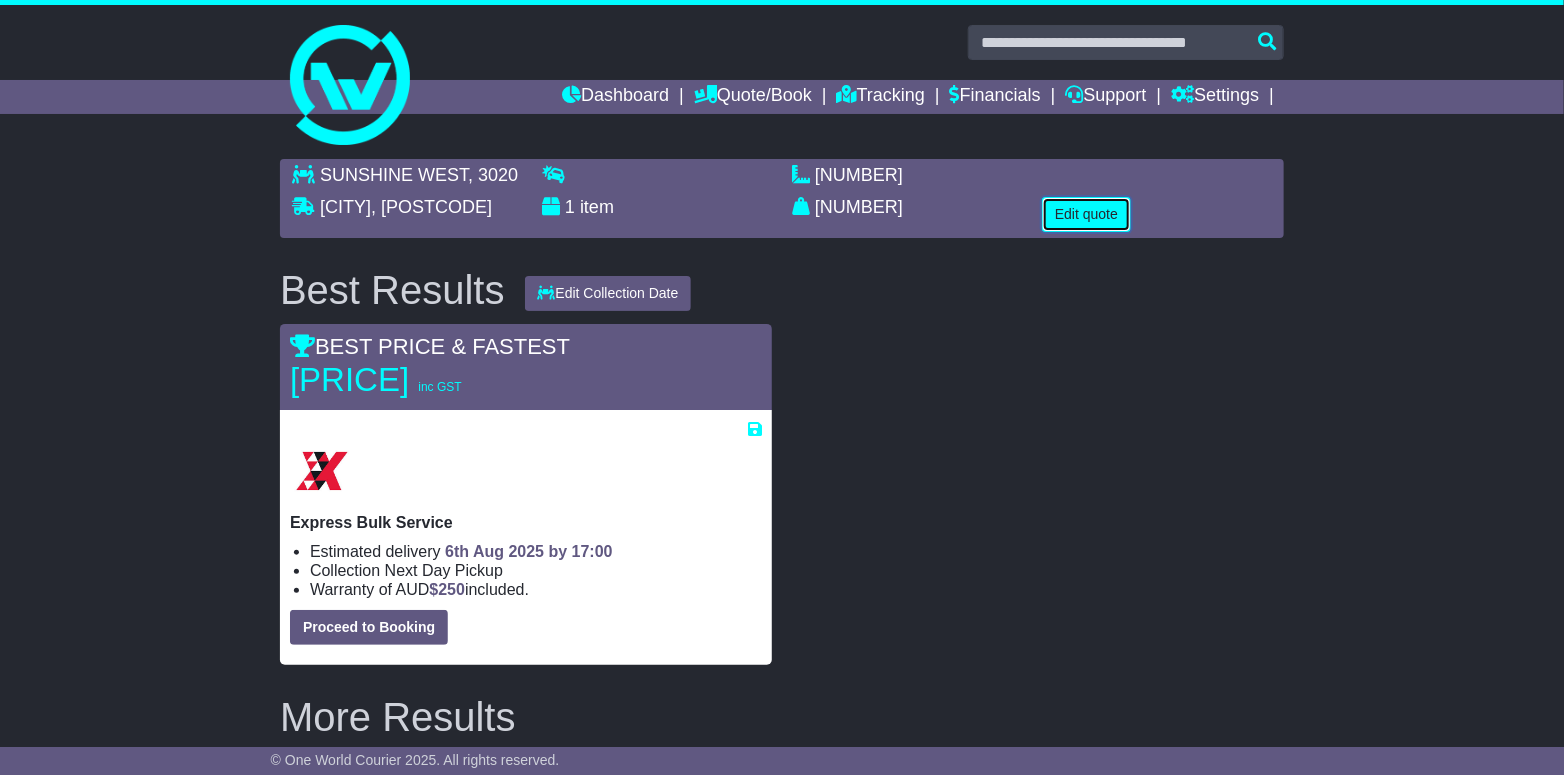 click on "Edit quote" at bounding box center (1086, 214) 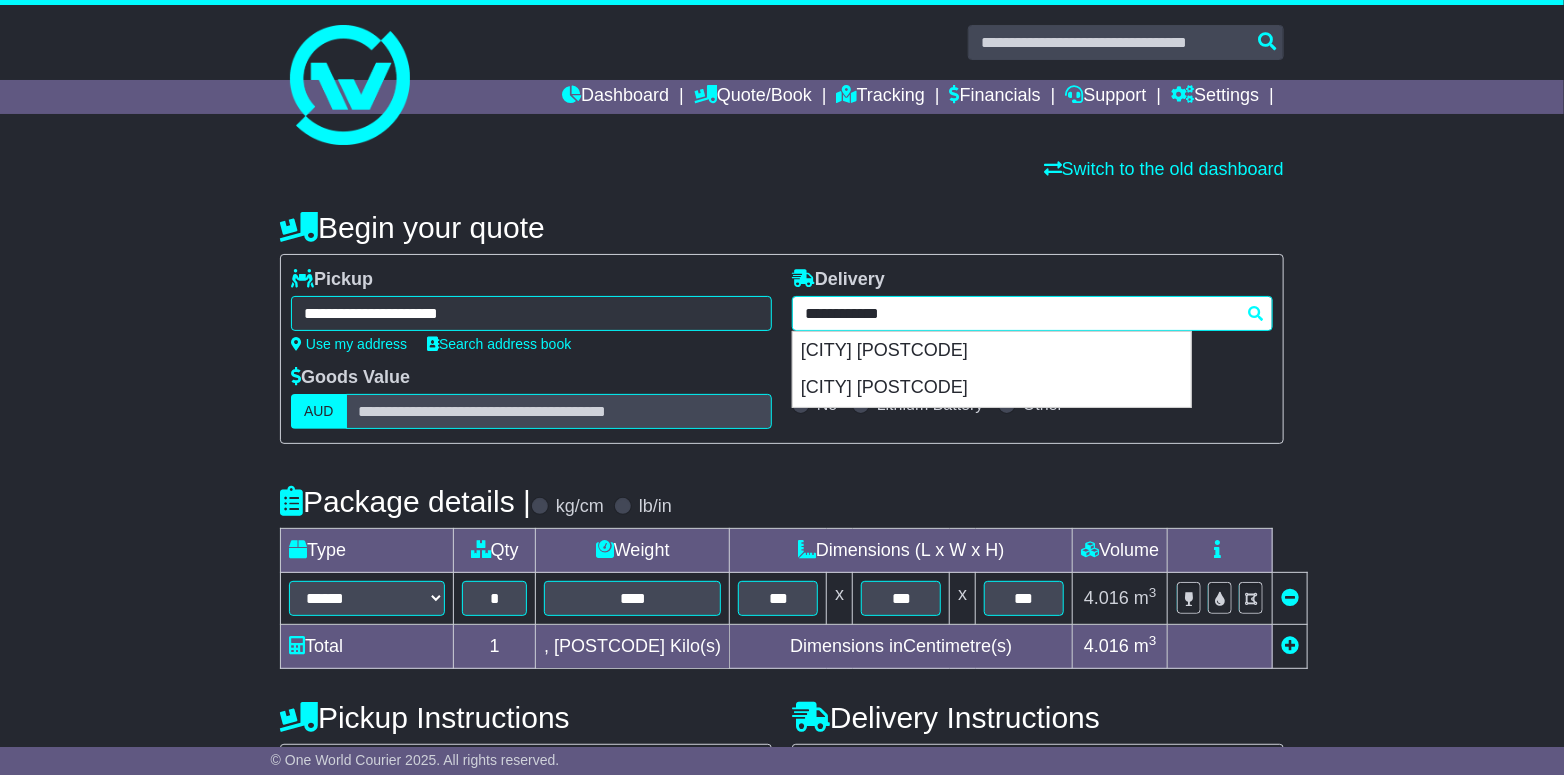 click on "**********" at bounding box center (1032, 313) 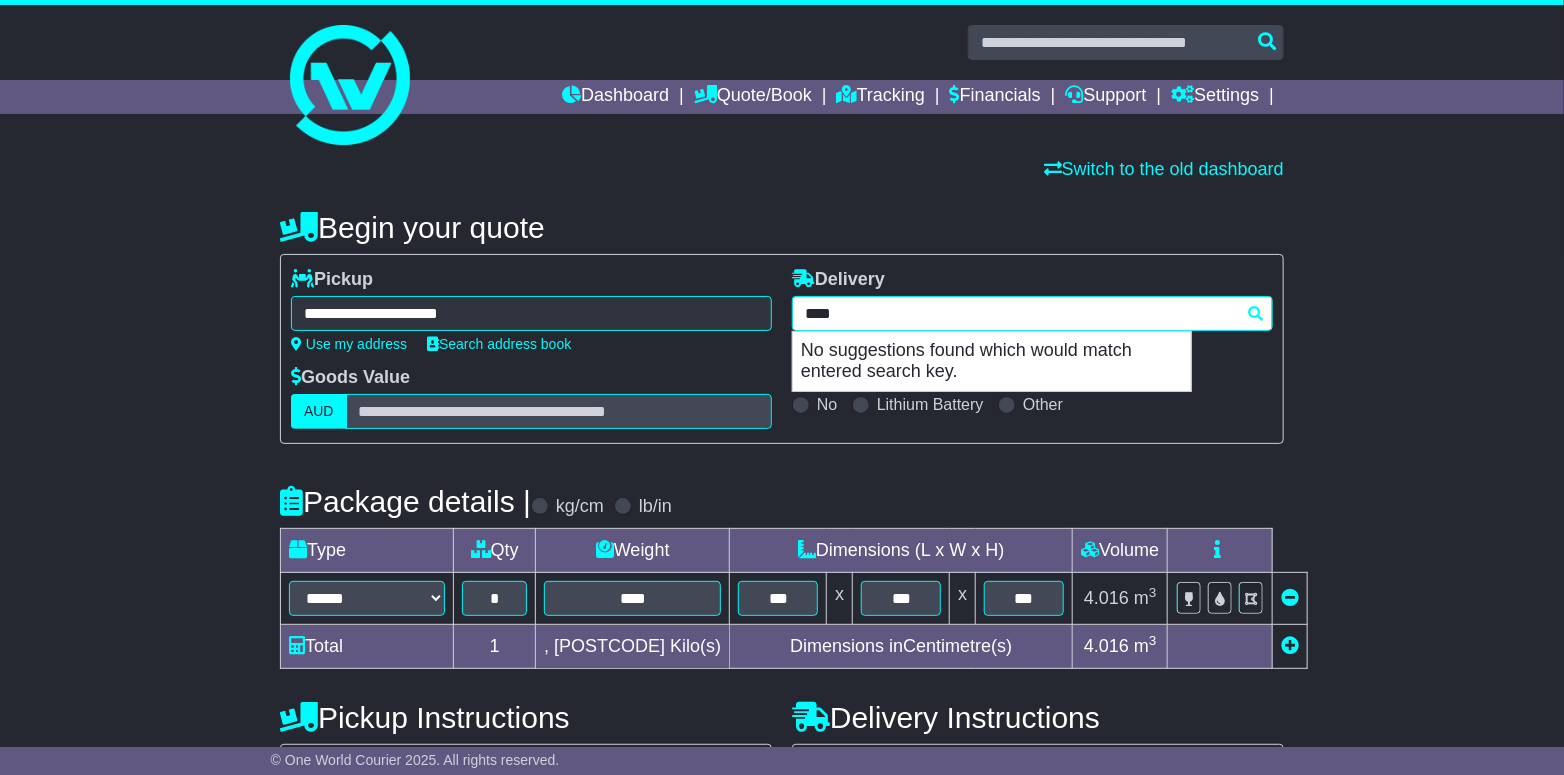 click on "****" at bounding box center [1032, 313] 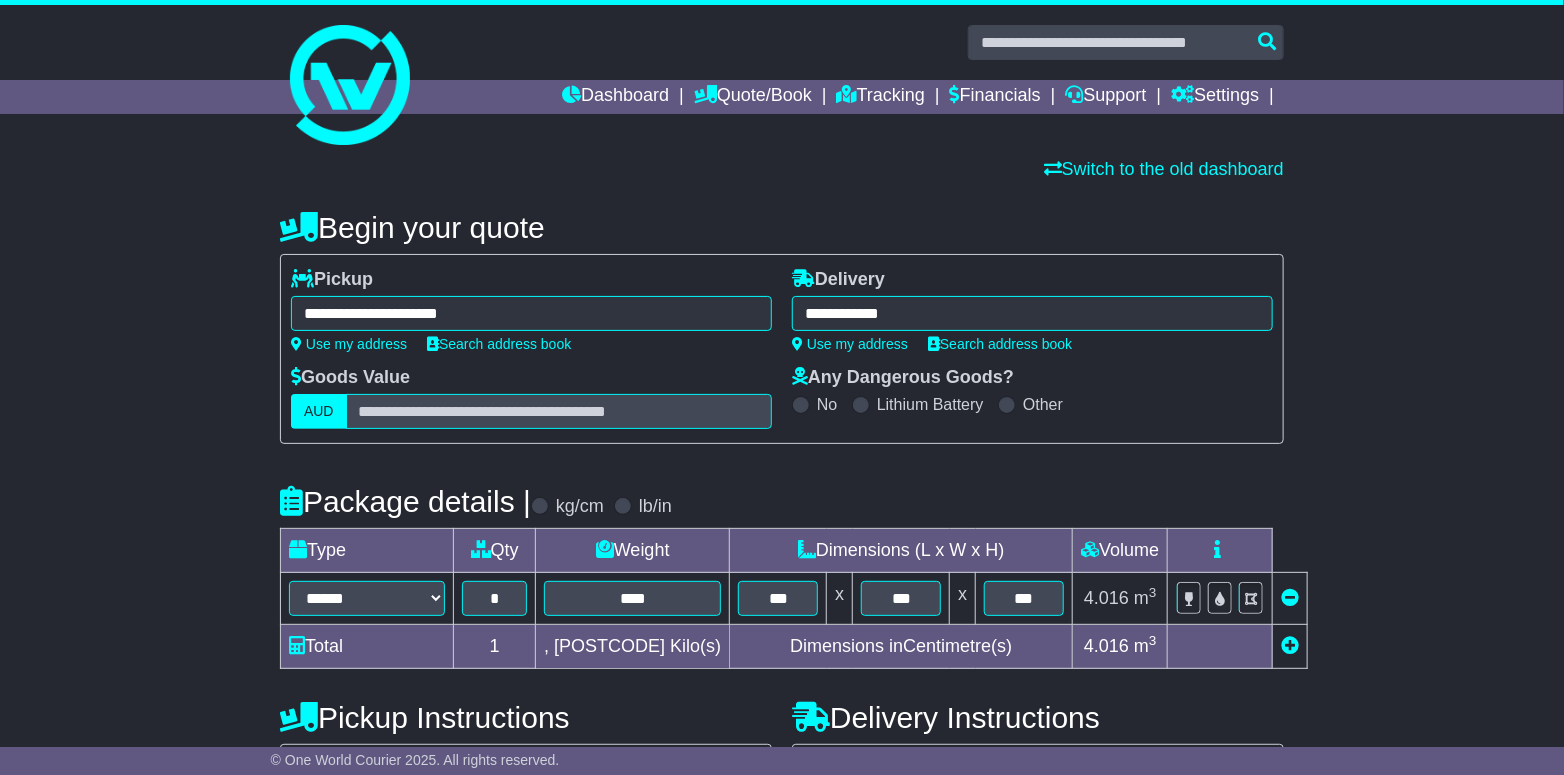 click on "**********" at bounding box center [1032, 313] 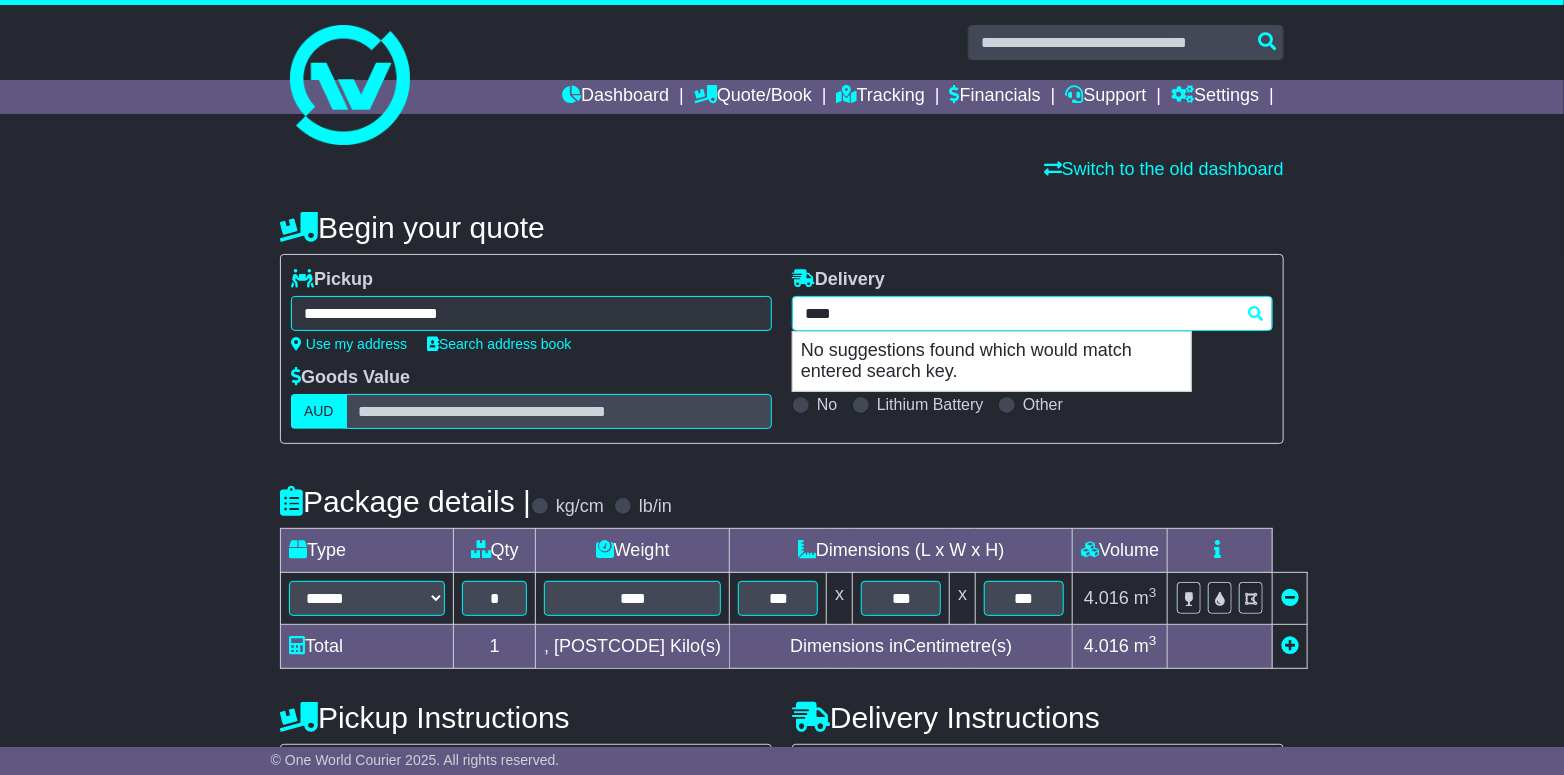 click on "****" at bounding box center (1032, 313) 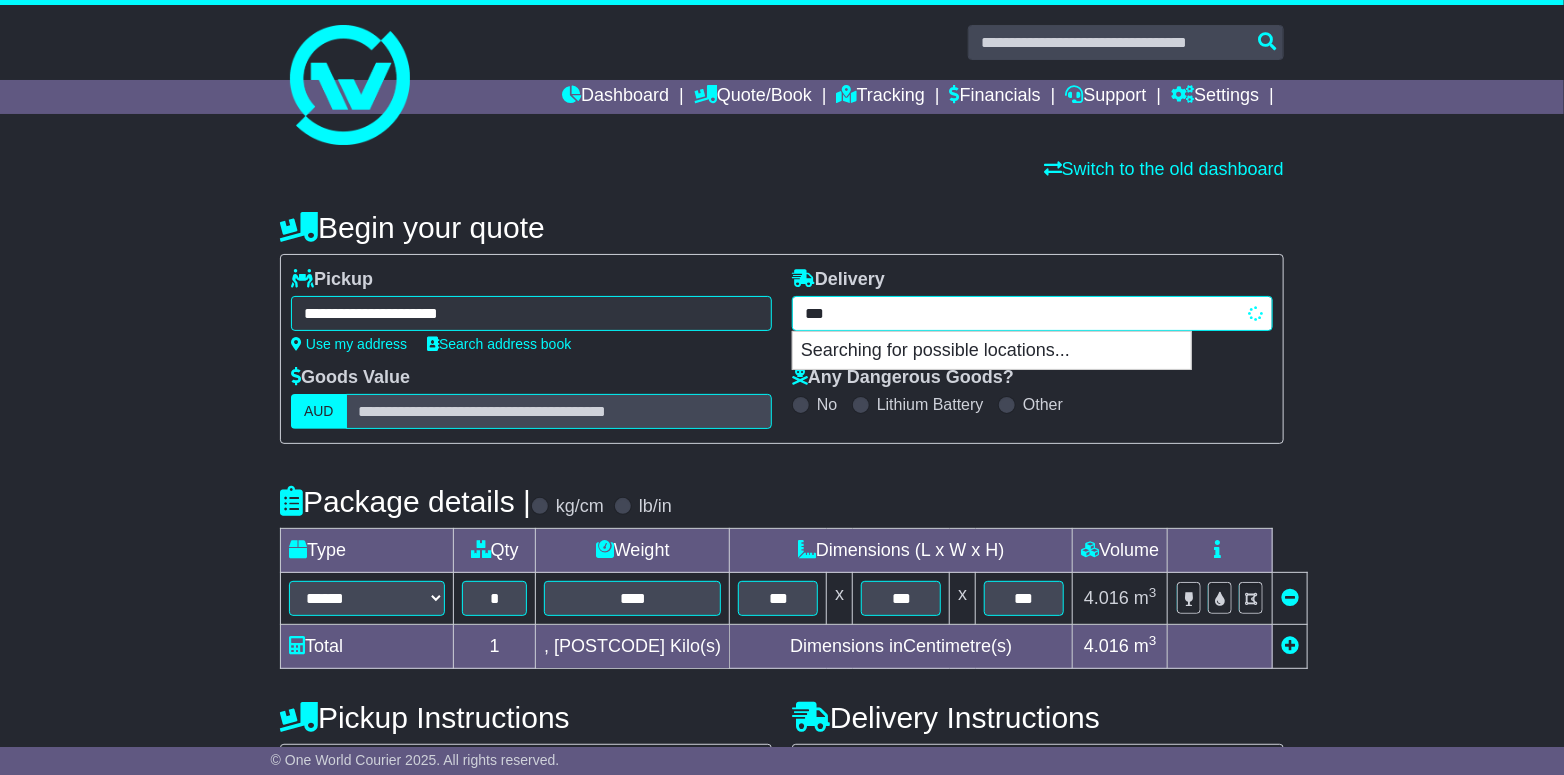 type on "****" 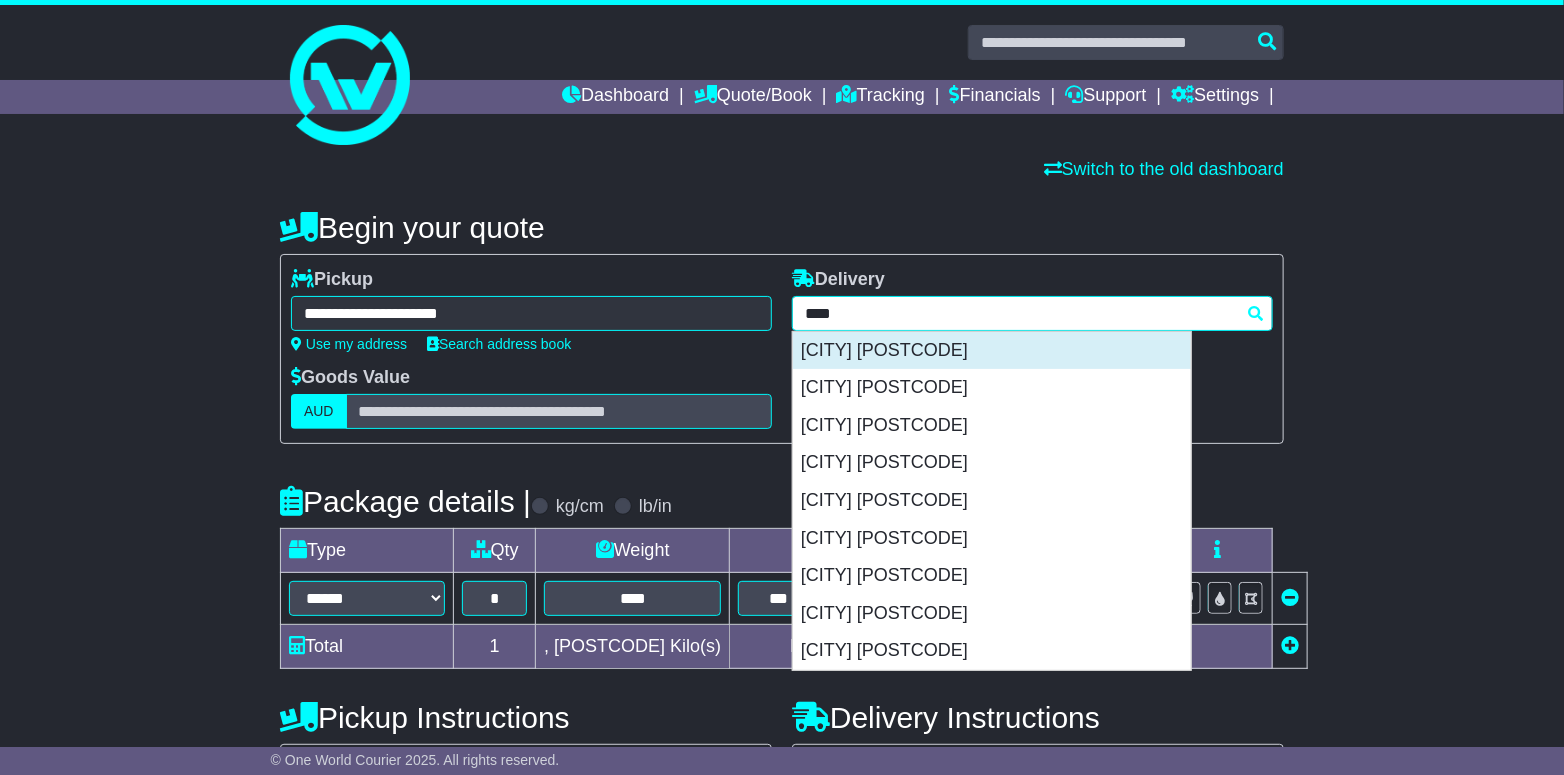 click on "[CITY] [POSTCODE]" at bounding box center (992, 351) 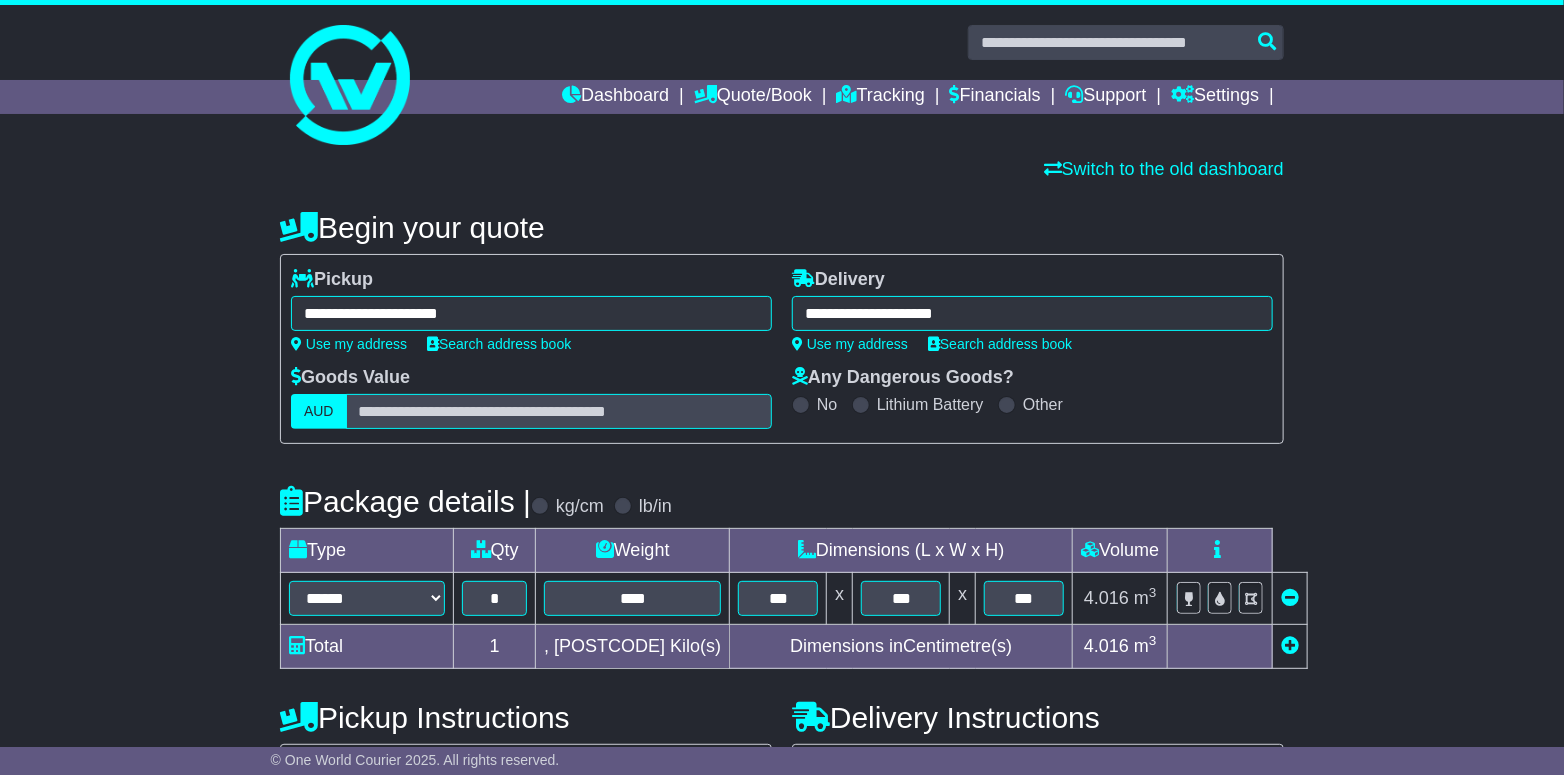 type on "**********" 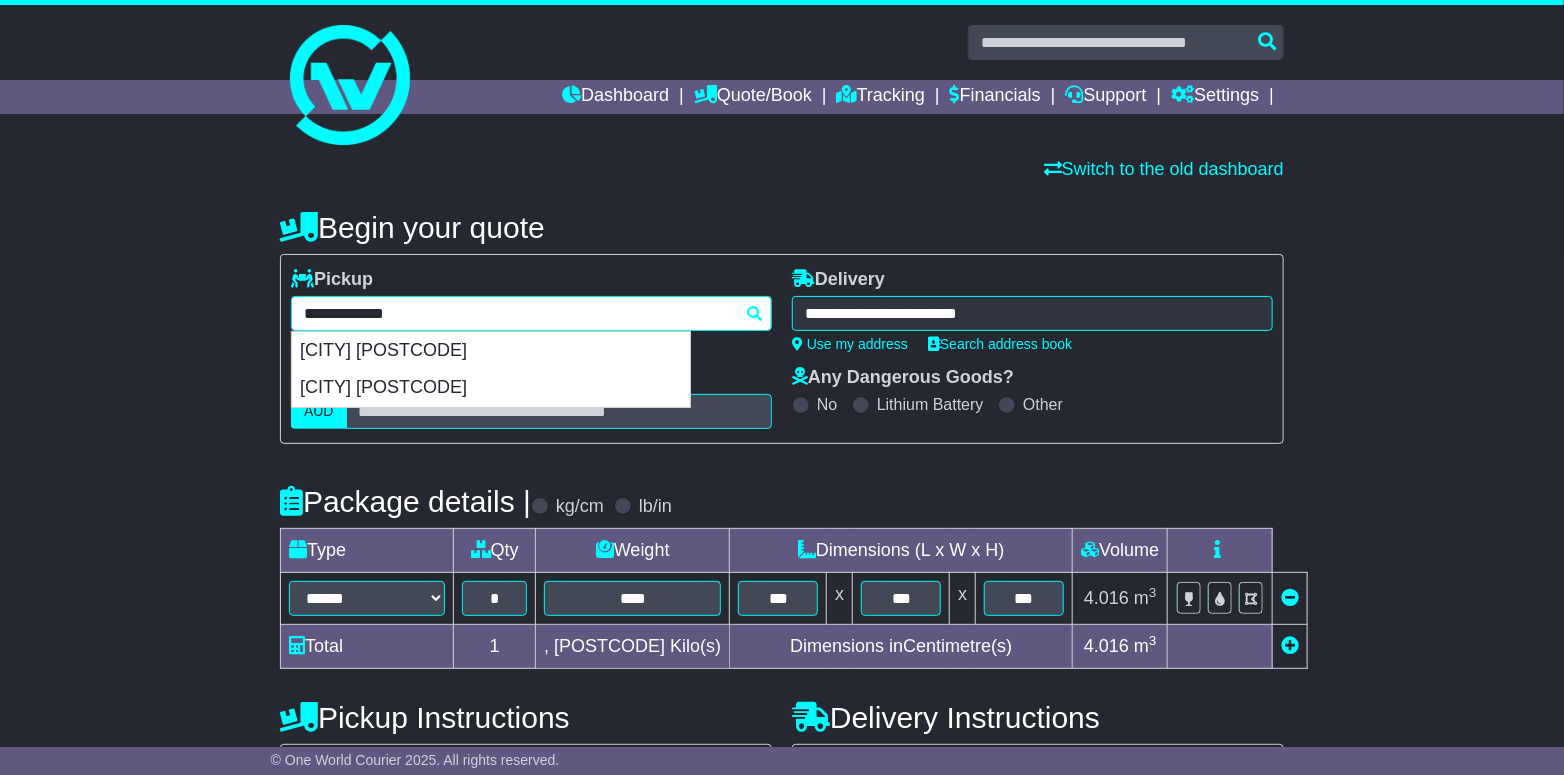 click on "**********" at bounding box center [531, 313] 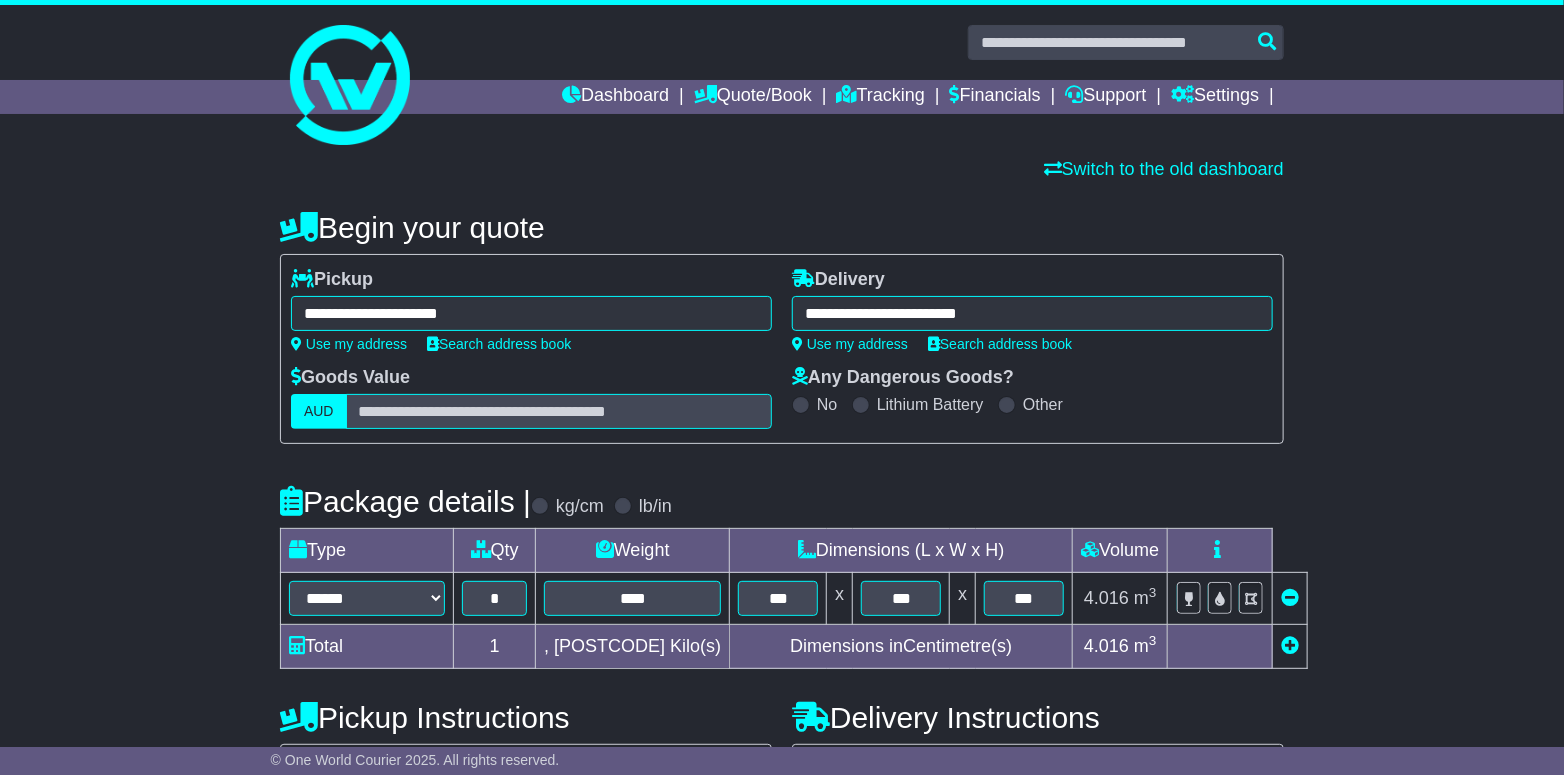 drag, startPoint x: 188, startPoint y: 419, endPoint x: 348, endPoint y: 383, distance: 164 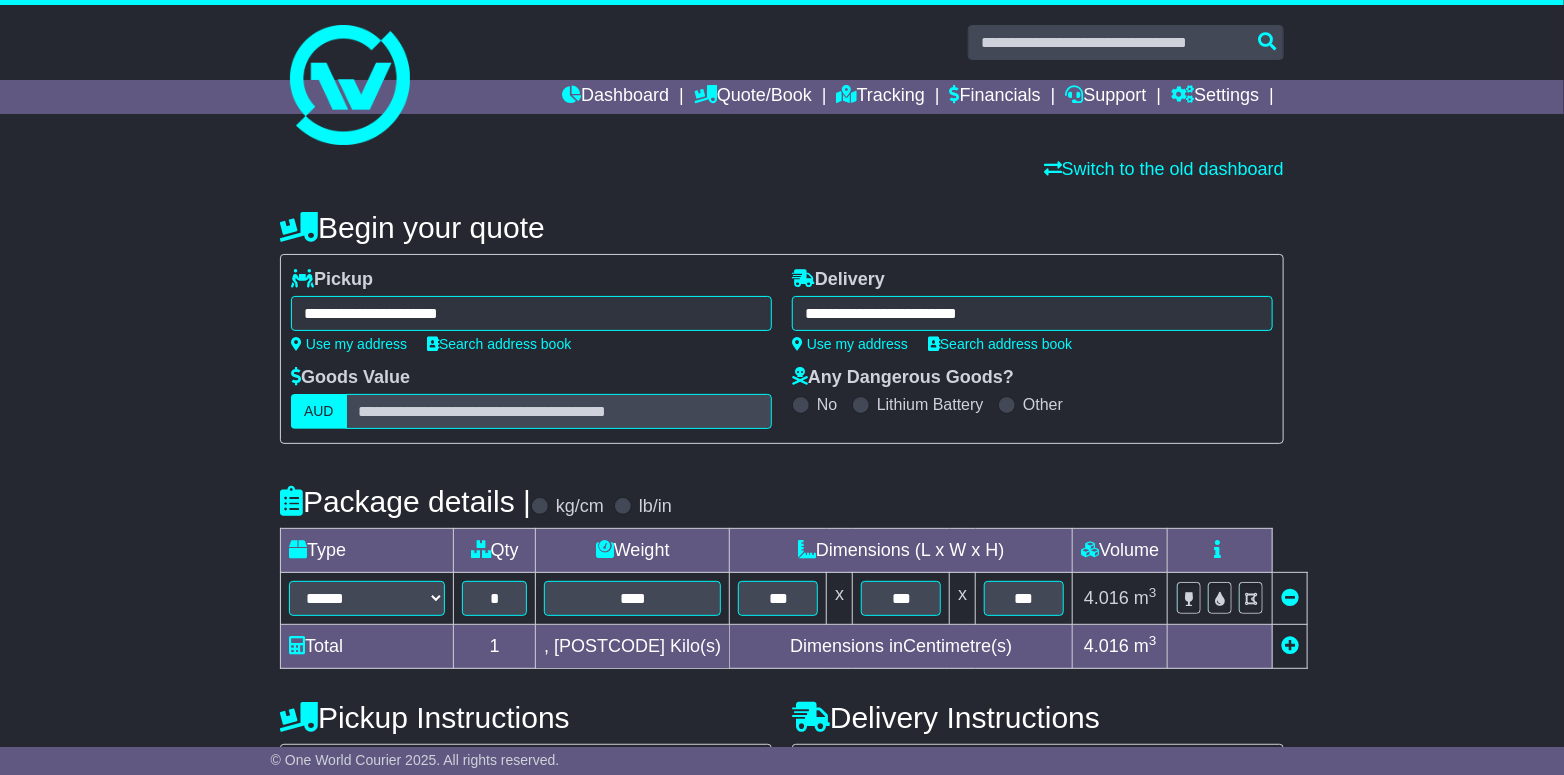 click on "**********" at bounding box center (782, 692) 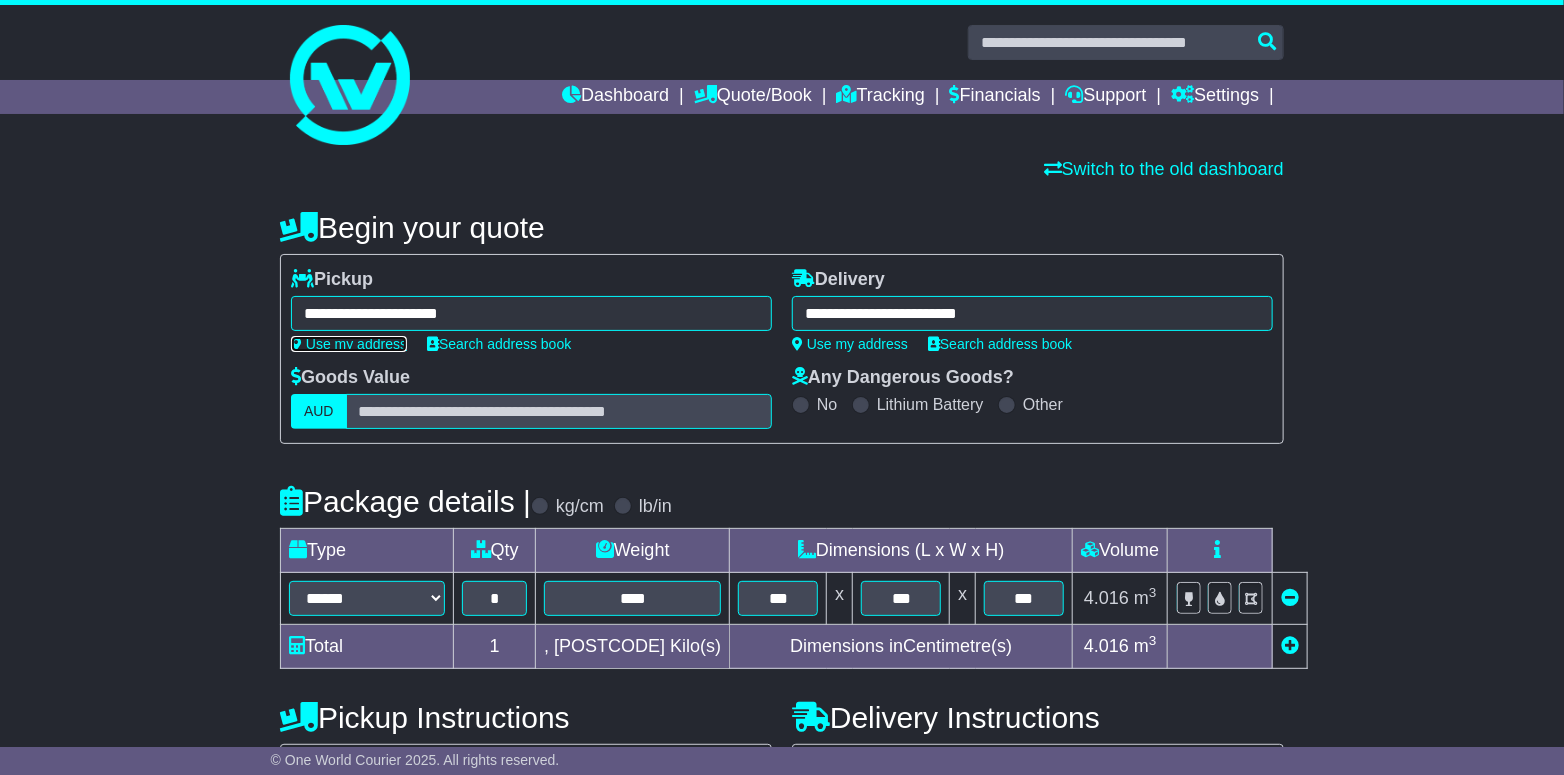 click on "Use my address" at bounding box center (349, 344) 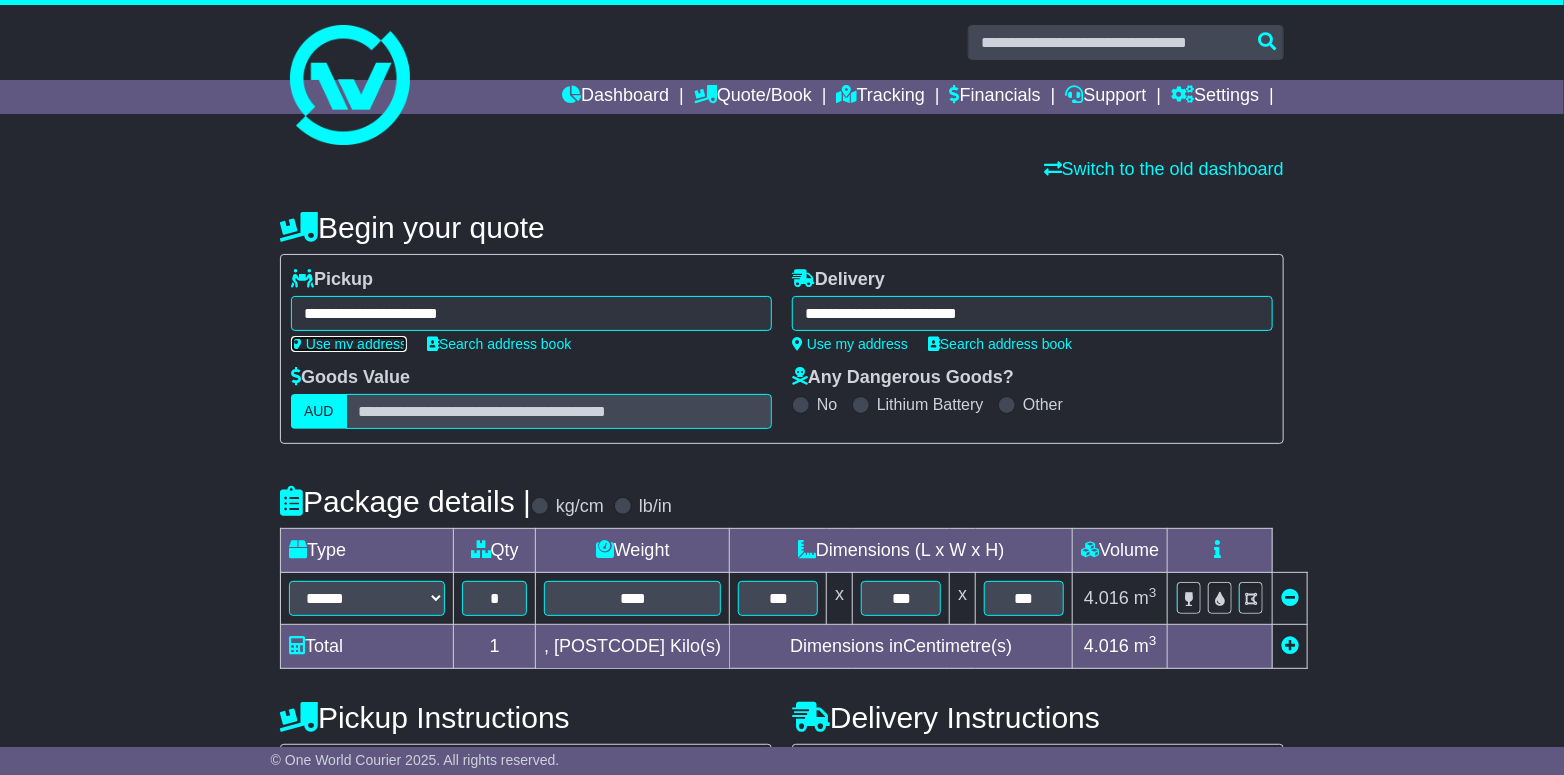type on "**********" 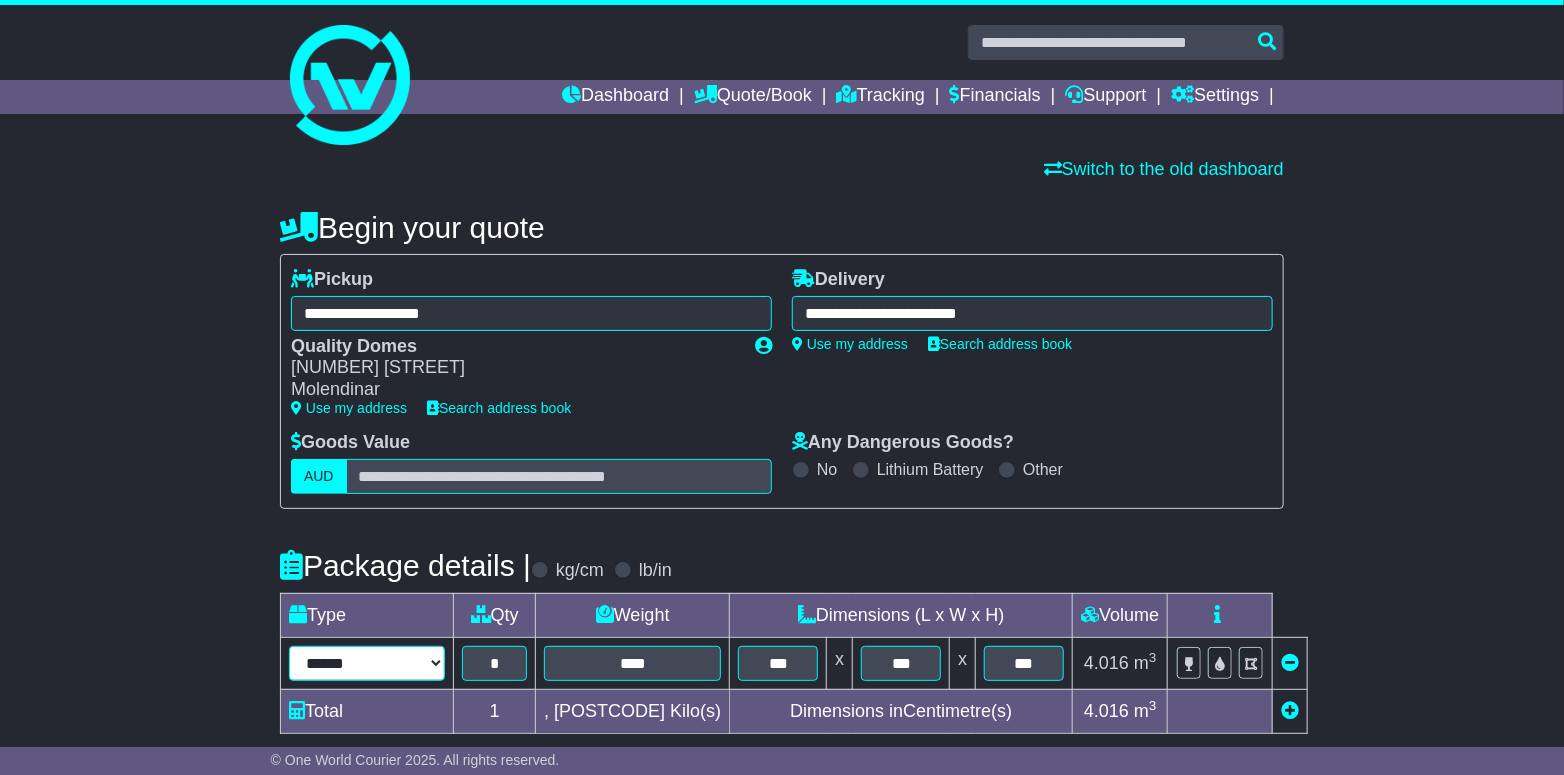 click on "**********" at bounding box center [367, 663] 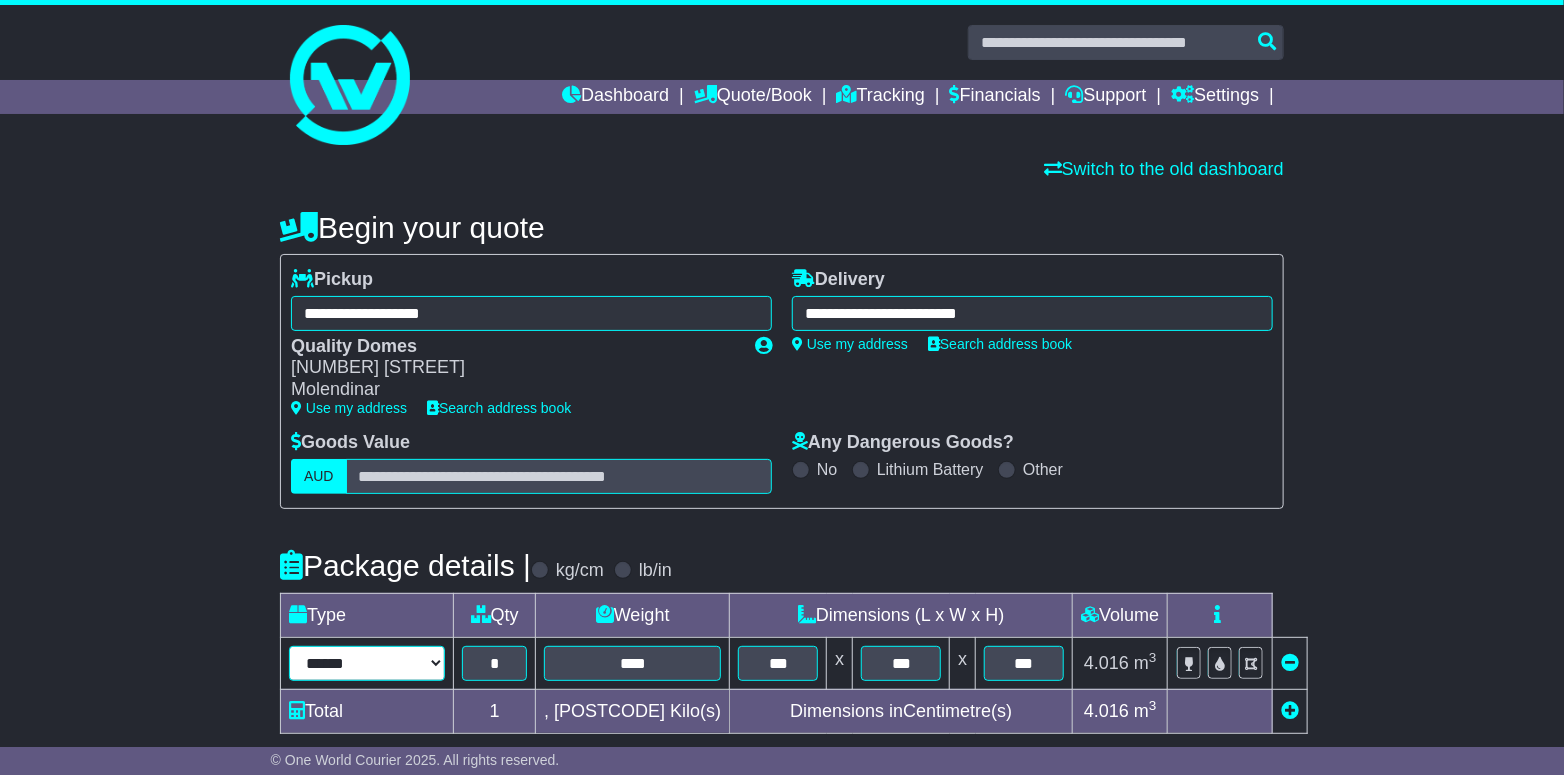 select on "*****" 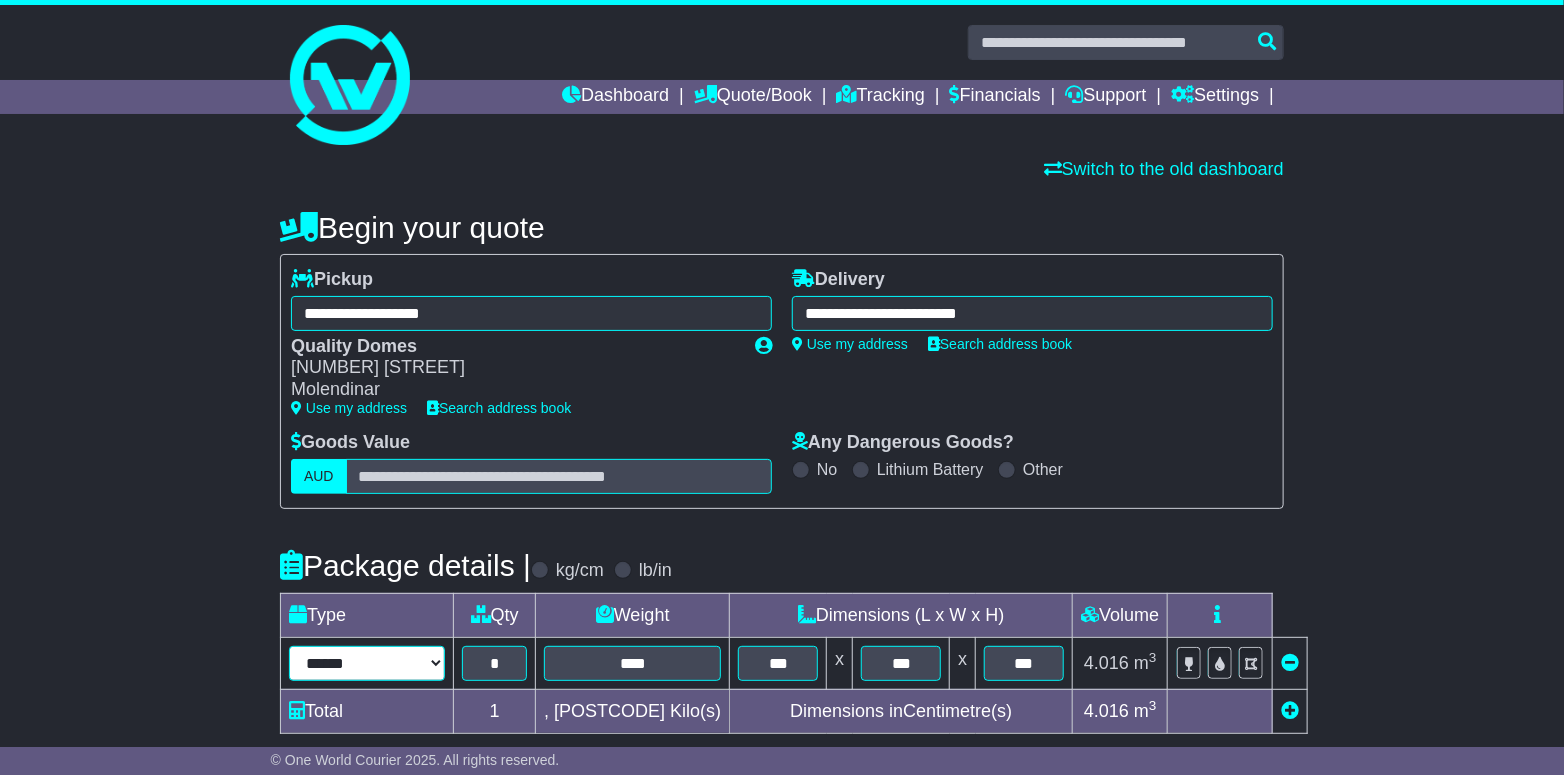 click on "**********" at bounding box center [367, 663] 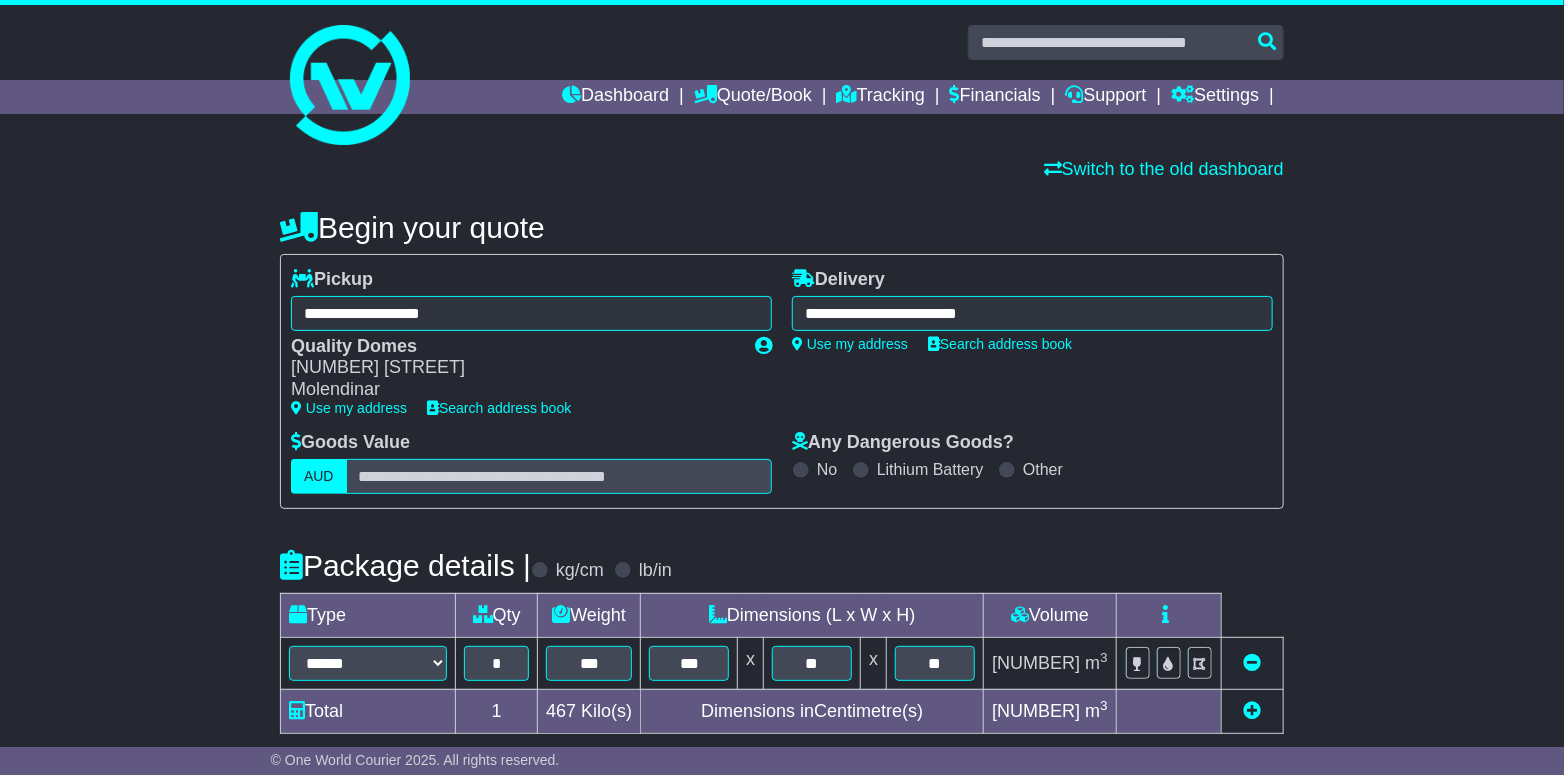 click on "**********" at bounding box center [782, 724] 